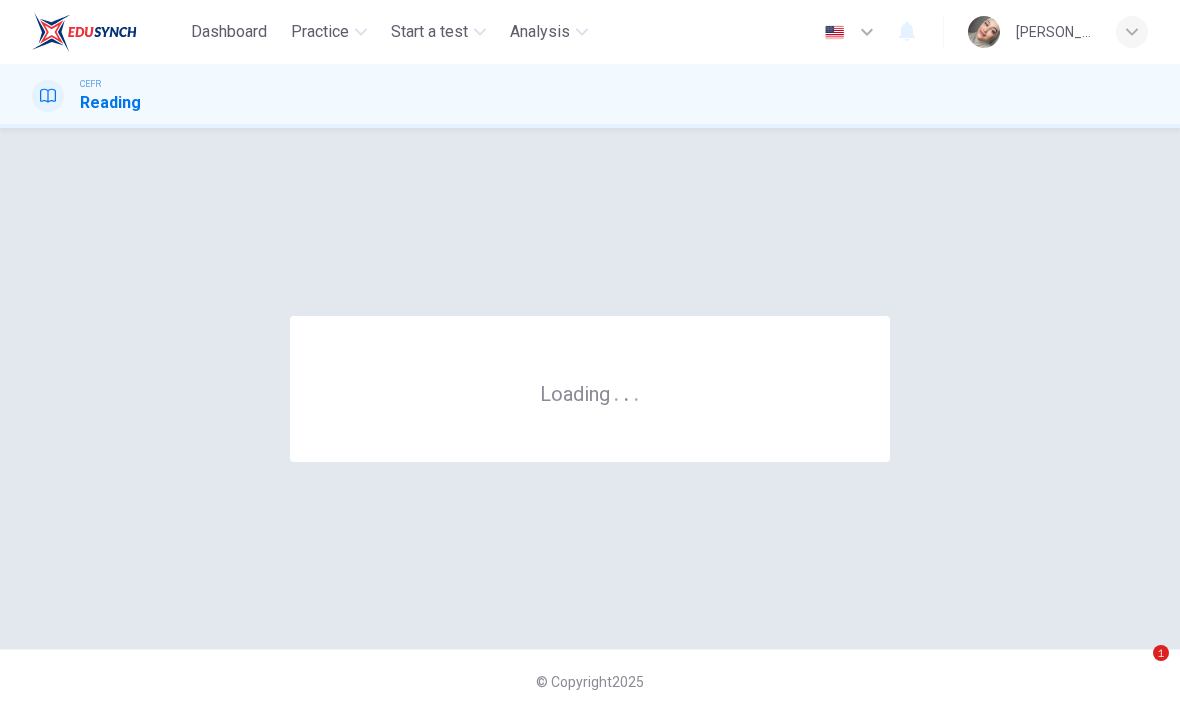 scroll, scrollTop: 0, scrollLeft: 0, axis: both 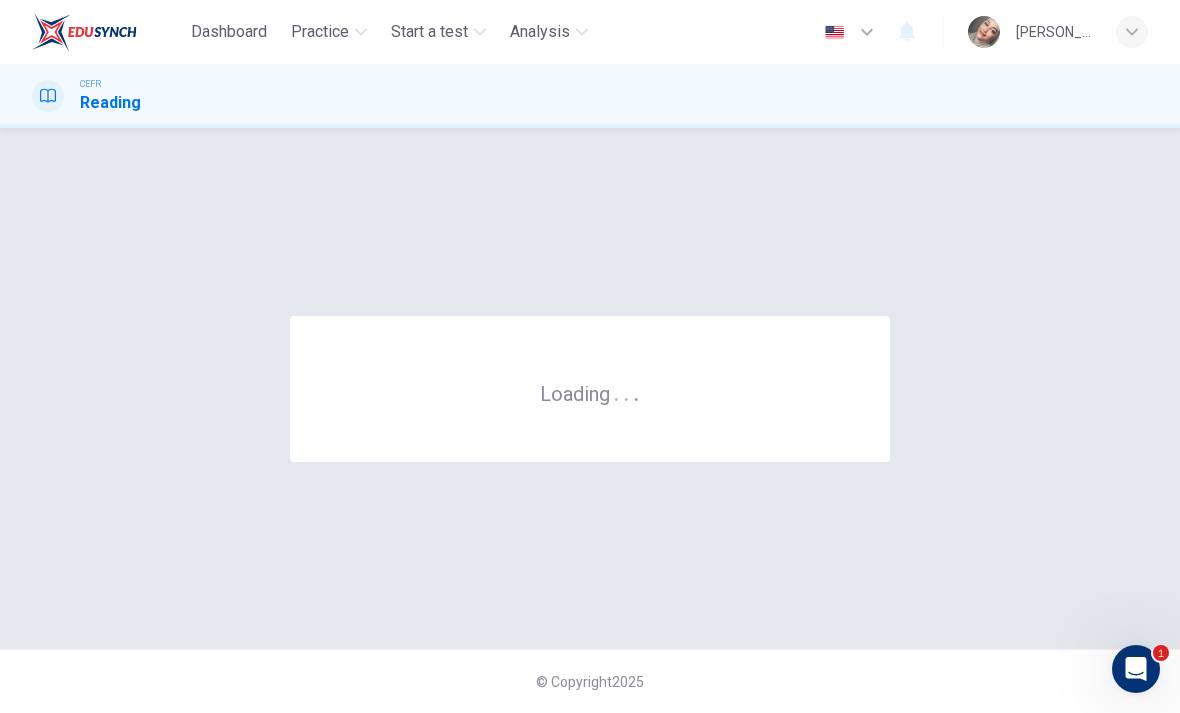 click on "Loading . . ." at bounding box center [590, 388] 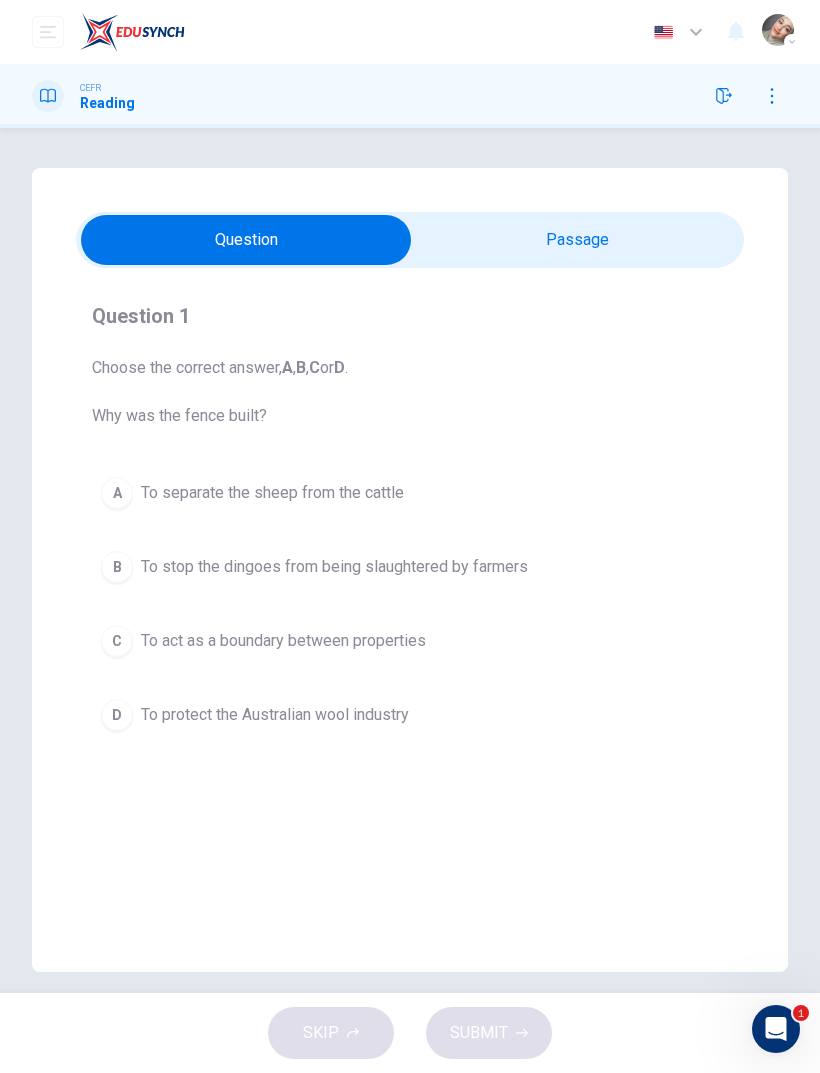 scroll, scrollTop: 0, scrollLeft: 0, axis: both 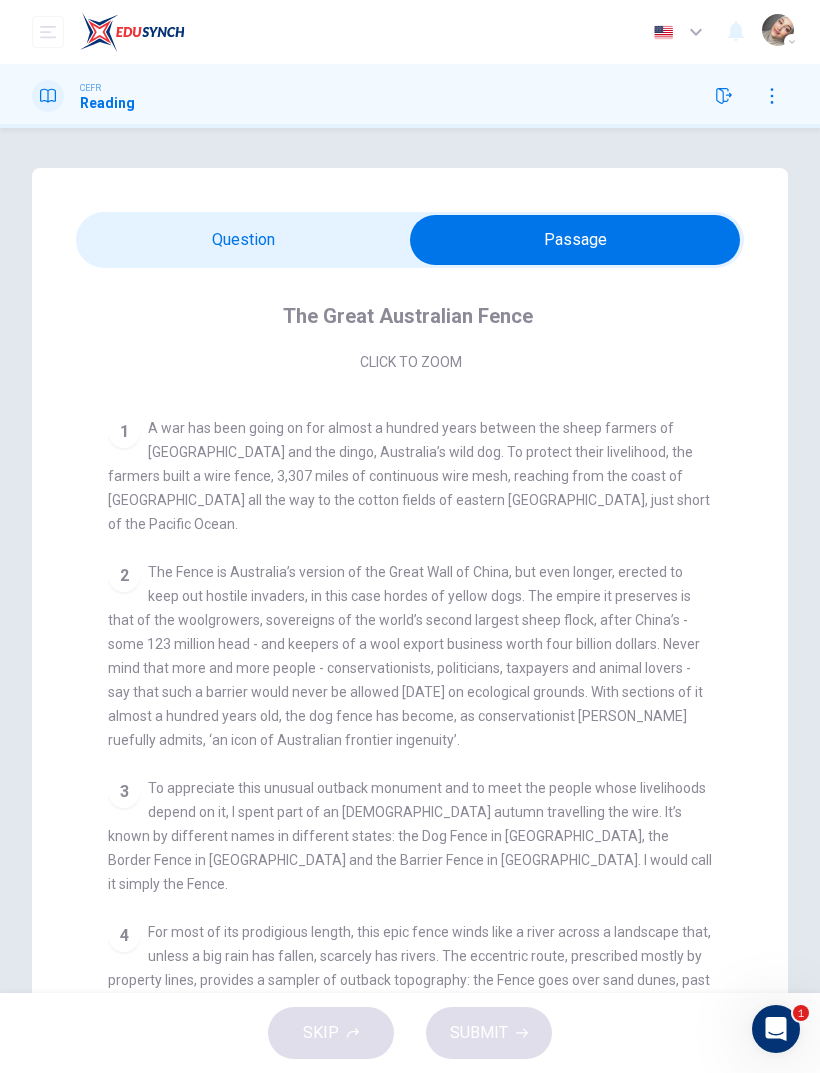 click at bounding box center (575, 240) 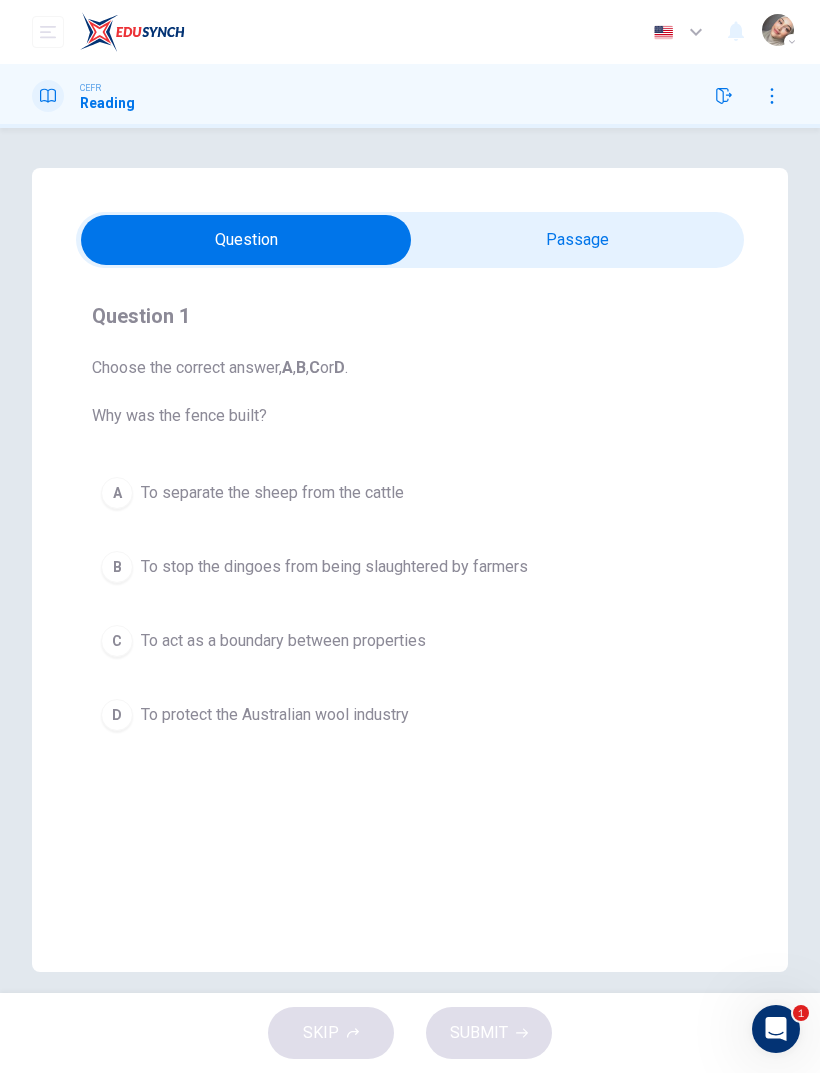 click on "Question Passage Question 1 Choose the correct answer,  A ,  B ,  C  or  D . Why was the fence built? A To separate the sheep from the cattle B To stop the dingoes from being slaughtered by farmers C To act as a boundary between properties D To protect the Australian wool industry The Great Australian Fence CLICK TO ZOOM Click to Zoom 1 A war has been going on for almost a hundred years between the sheep farmers of [GEOGRAPHIC_DATA] and the dingo, Australia’s wild dog. To protect their livelihood, the farmers built a wire fence, 3,307 miles of continuous wire mesh, reaching from the coast of [GEOGRAPHIC_DATA] all the way to the cotton fields of eastern [GEOGRAPHIC_DATA], just short of the Pacific Ocean. 2 3 4 5 6 7 8 9 Eventually government officials and graziers agreed that one well-maintained fence, placed on the outer rim of sheep country and paid for by taxes levied on woolgrowers, should supplant the maze of private netting. By 1960, three states joined their barriers to form a single dog fence. 10" at bounding box center (410, 570) 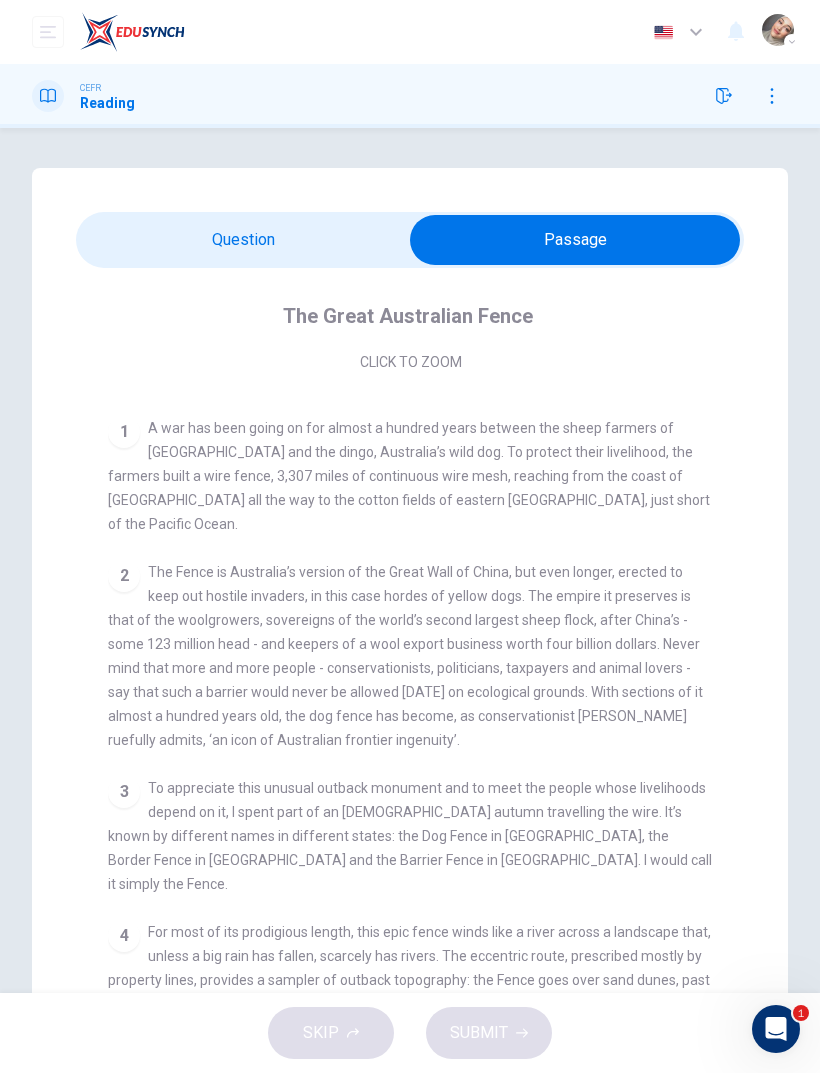 click at bounding box center [772, 96] 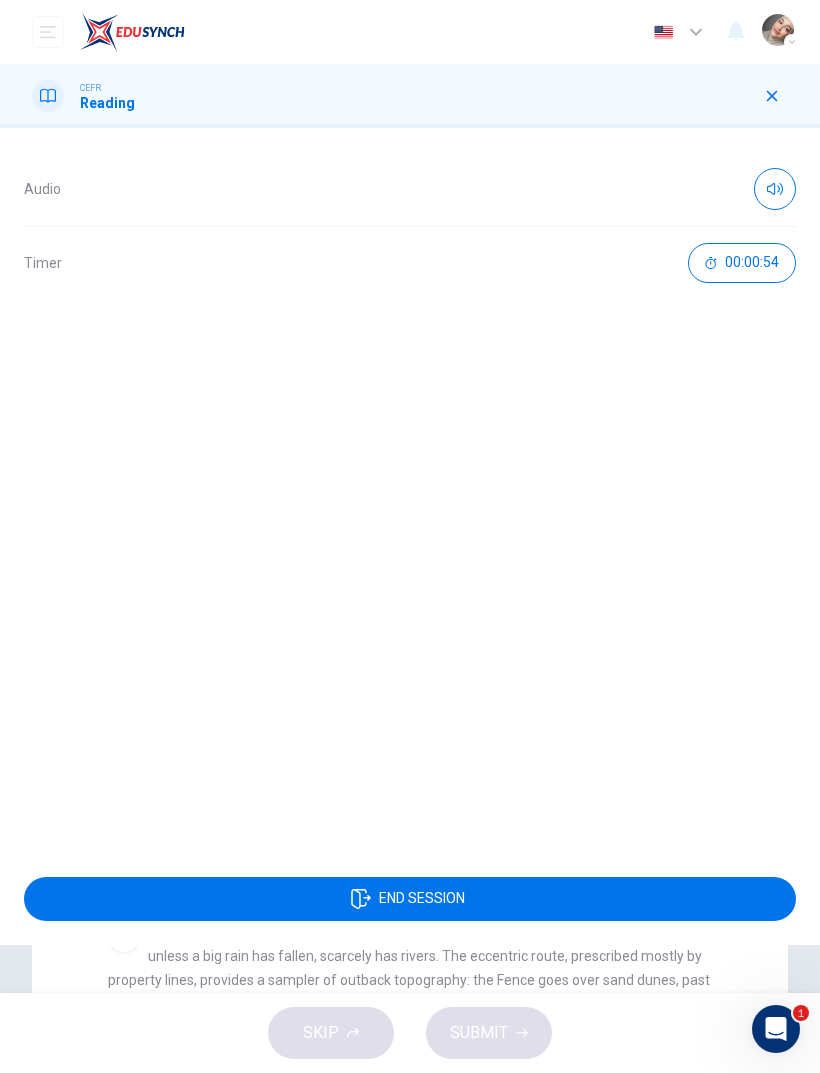 click on "00:00:54" at bounding box center (742, 263) 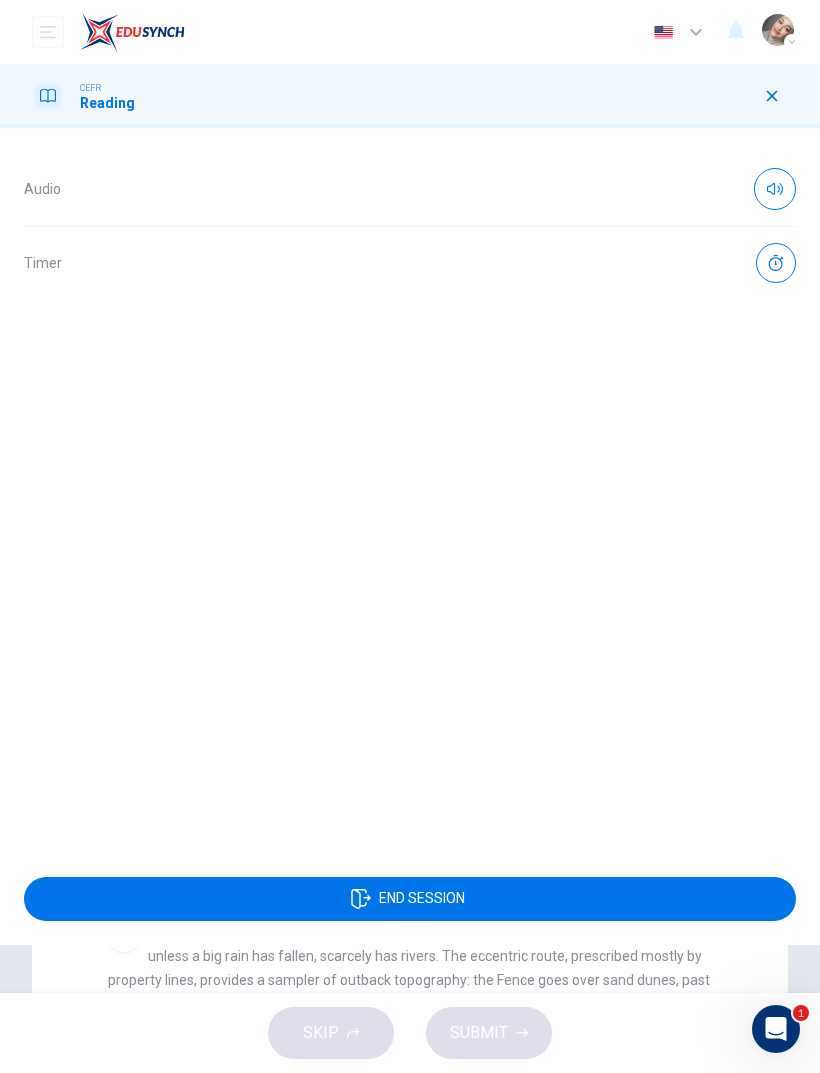 click at bounding box center (776, 263) 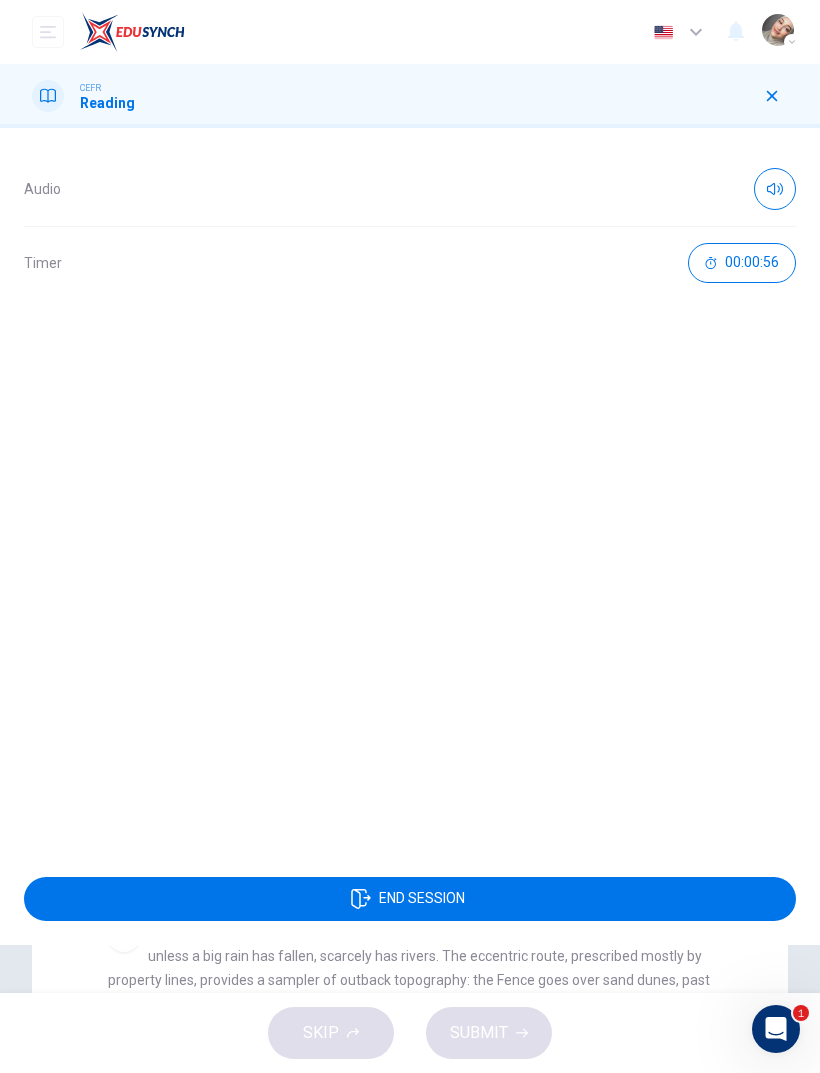 click 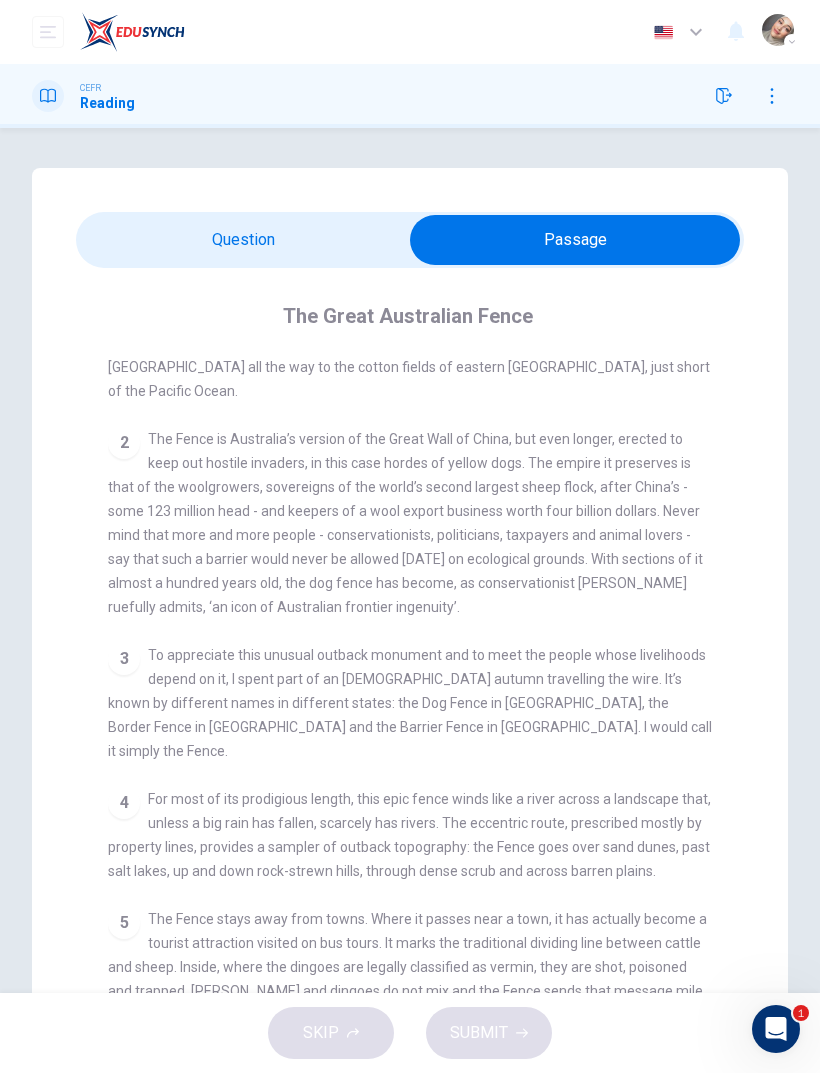 scroll, scrollTop: 467, scrollLeft: 0, axis: vertical 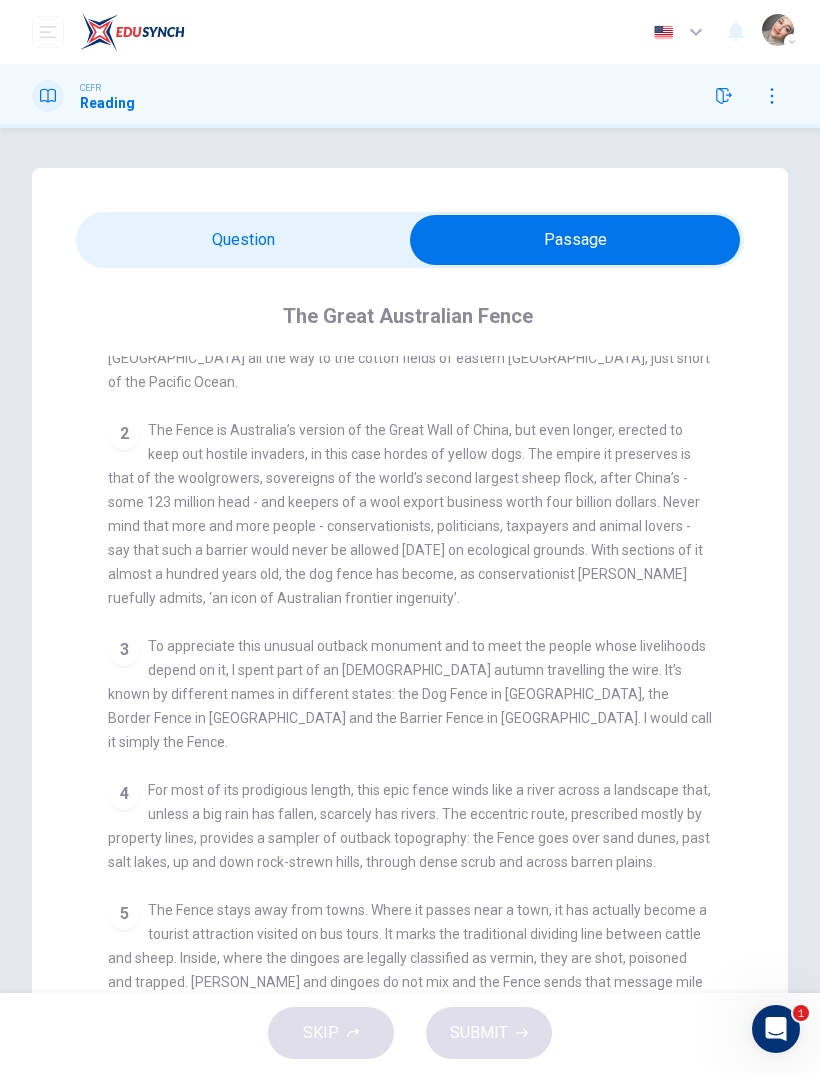 click at bounding box center (575, 240) 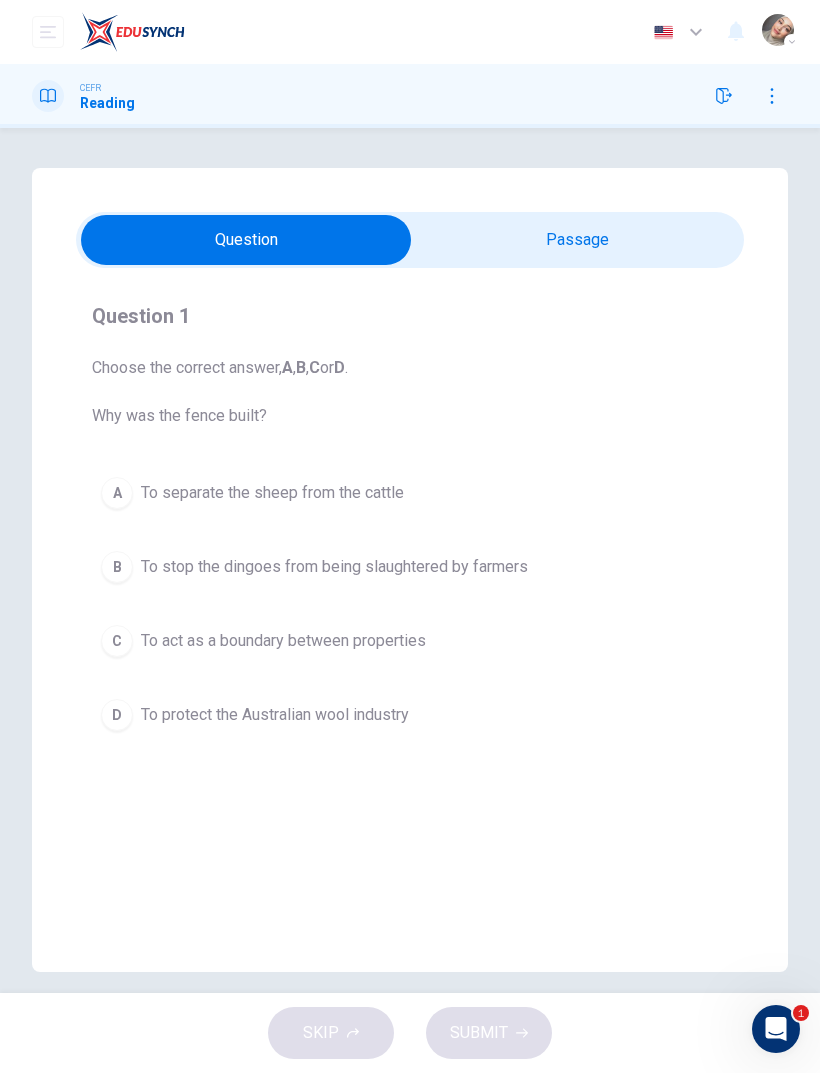 click on "A" at bounding box center [117, 493] 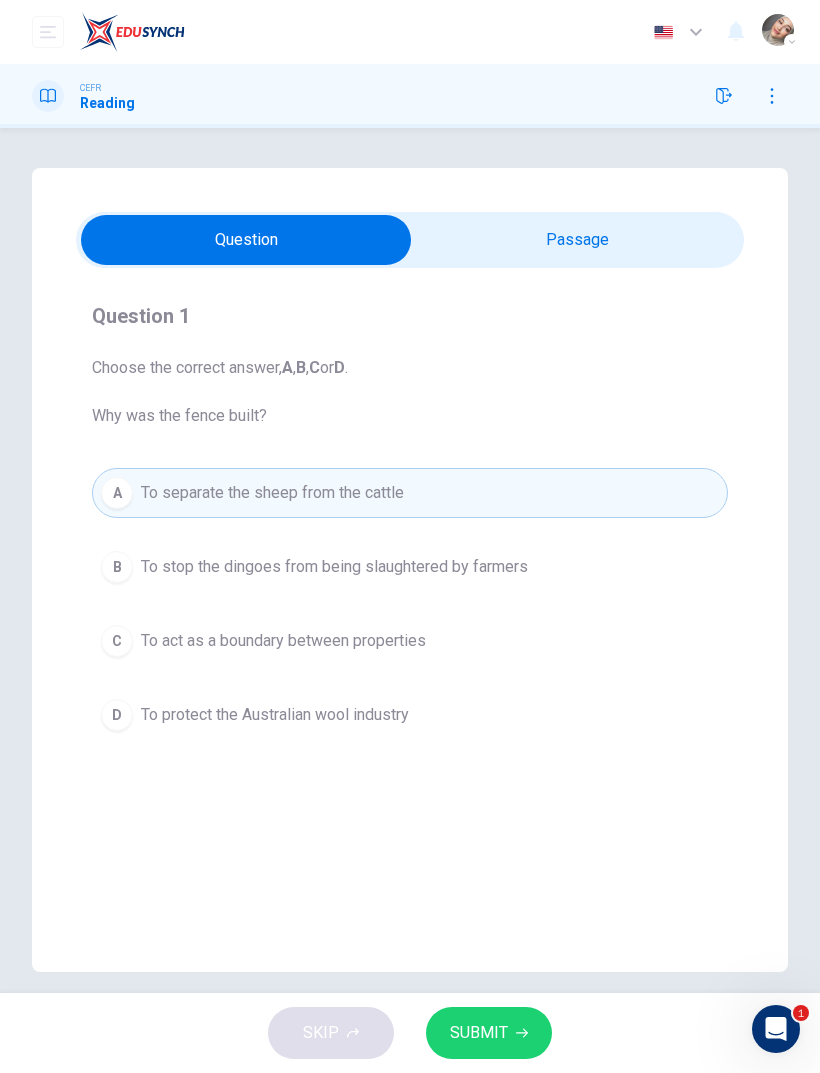click on "B To stop the dingoes from being slaughtered by farmers" at bounding box center (410, 567) 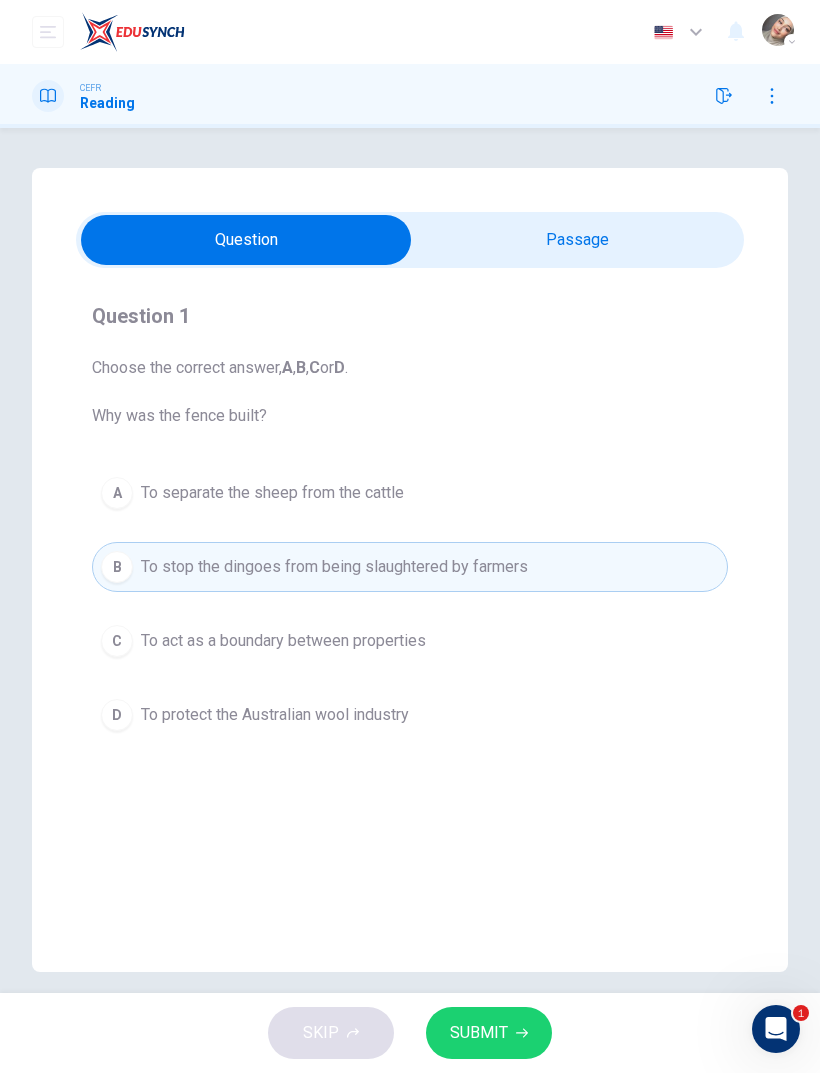 click on "C" at bounding box center (117, 641) 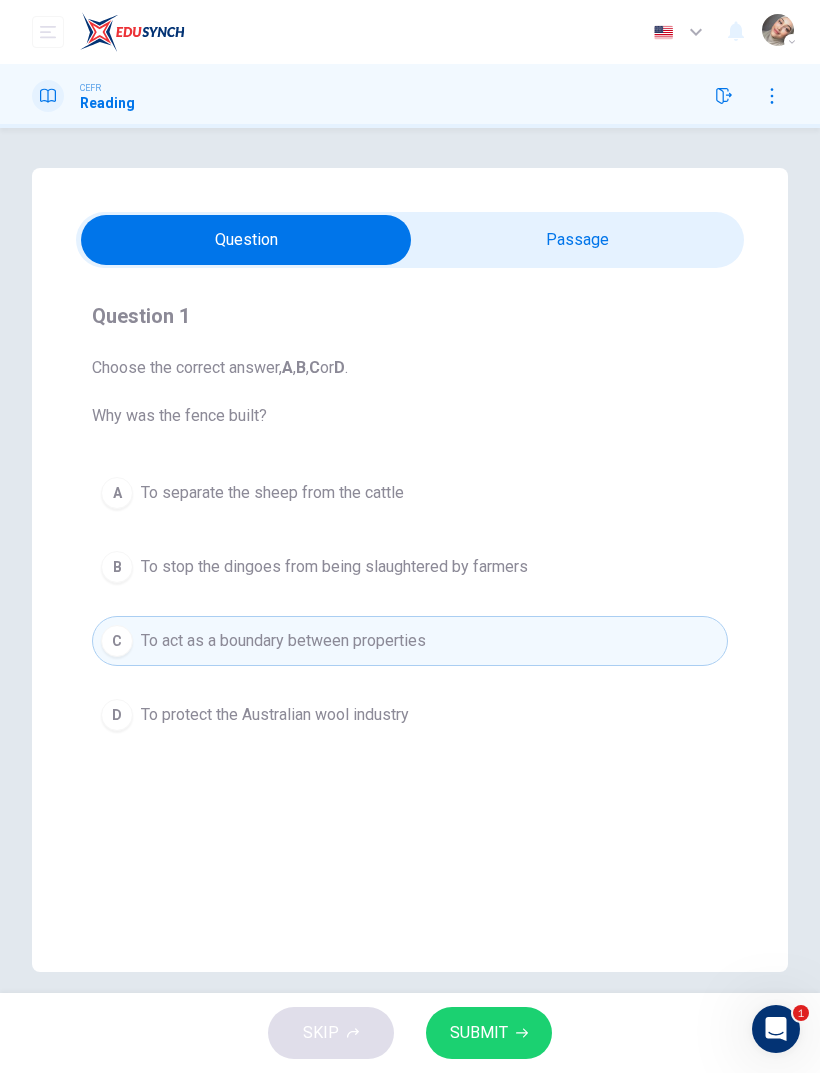 click on "D" at bounding box center [117, 715] 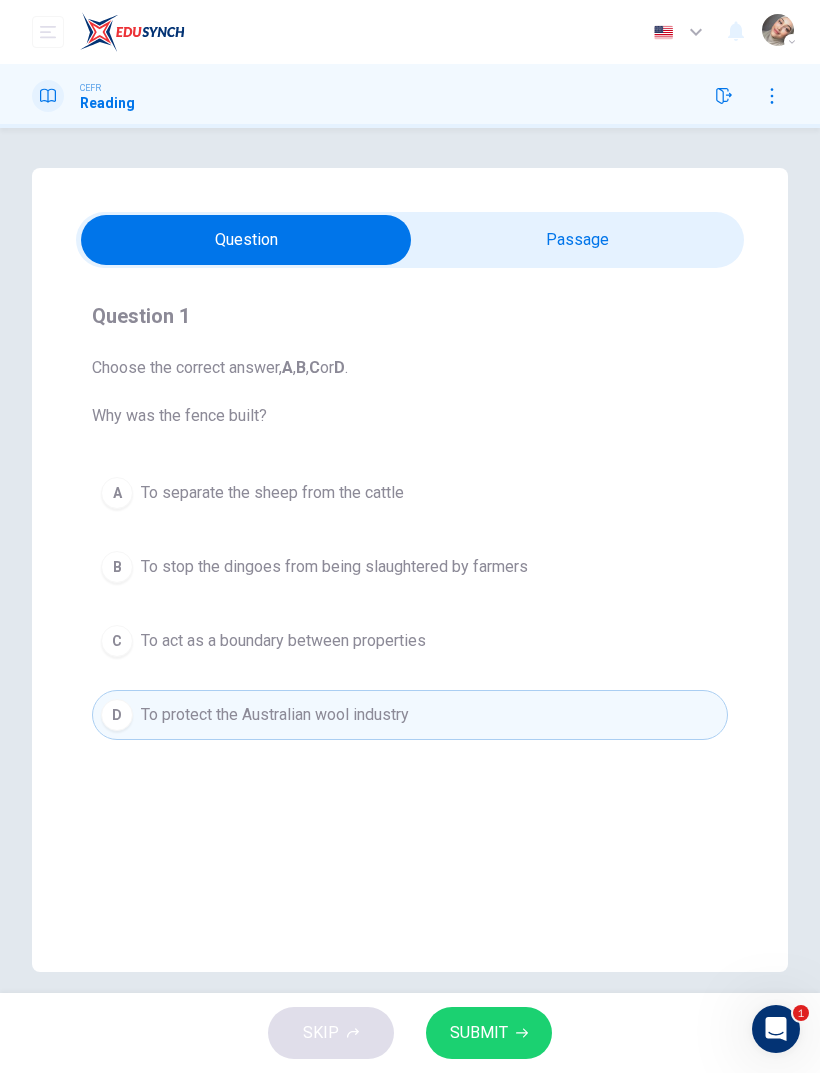 click at bounding box center [246, 240] 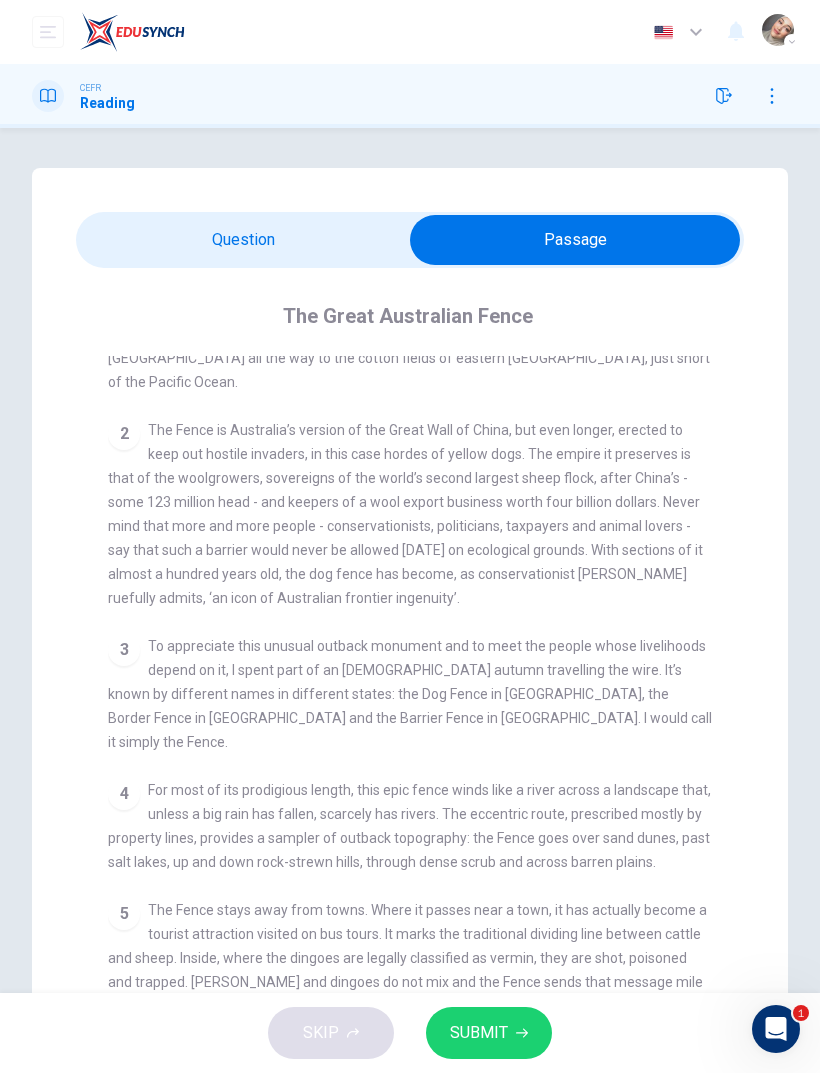 click at bounding box center (575, 240) 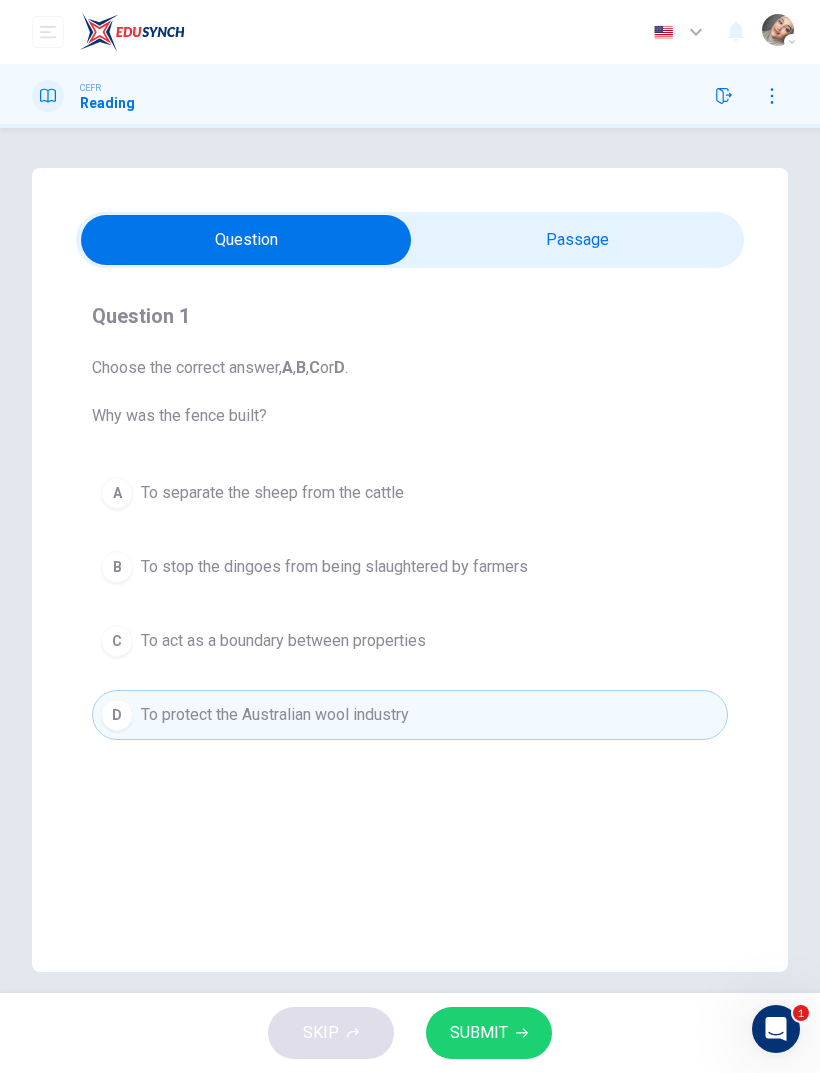 click on "SUBMIT" at bounding box center (479, 1033) 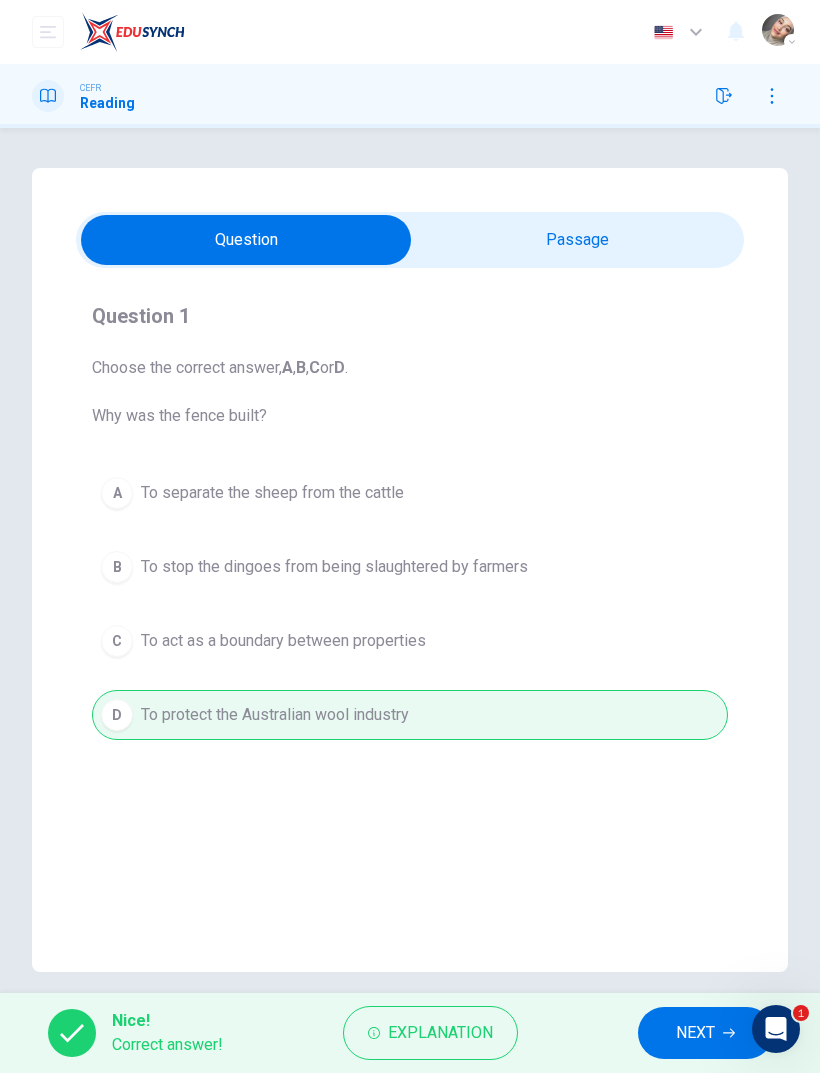 click on "Explanation" at bounding box center (440, 1033) 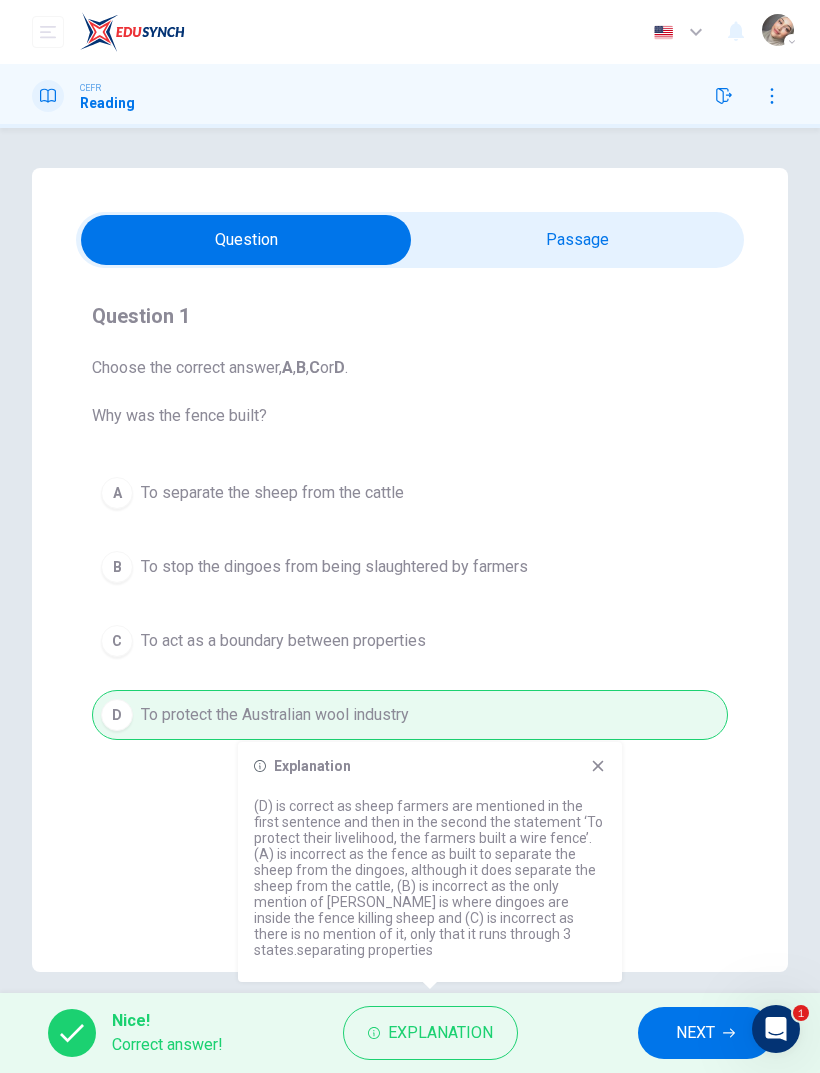 click at bounding box center [772, 96] 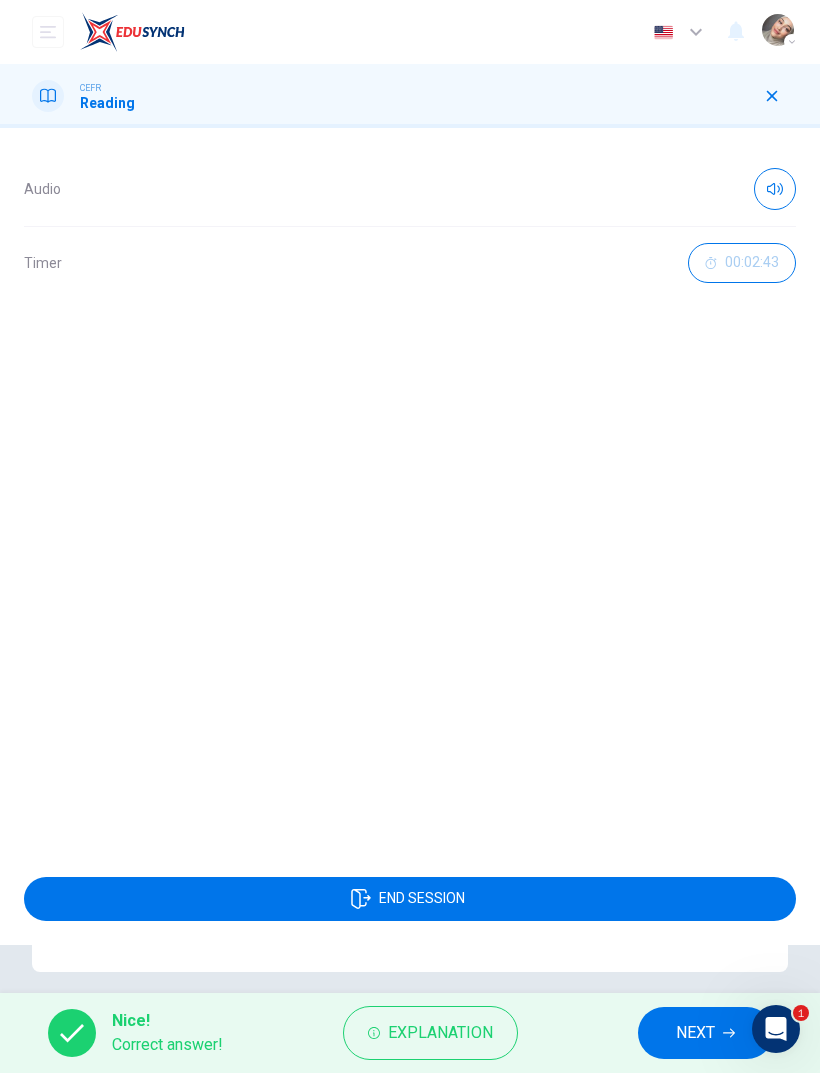 click 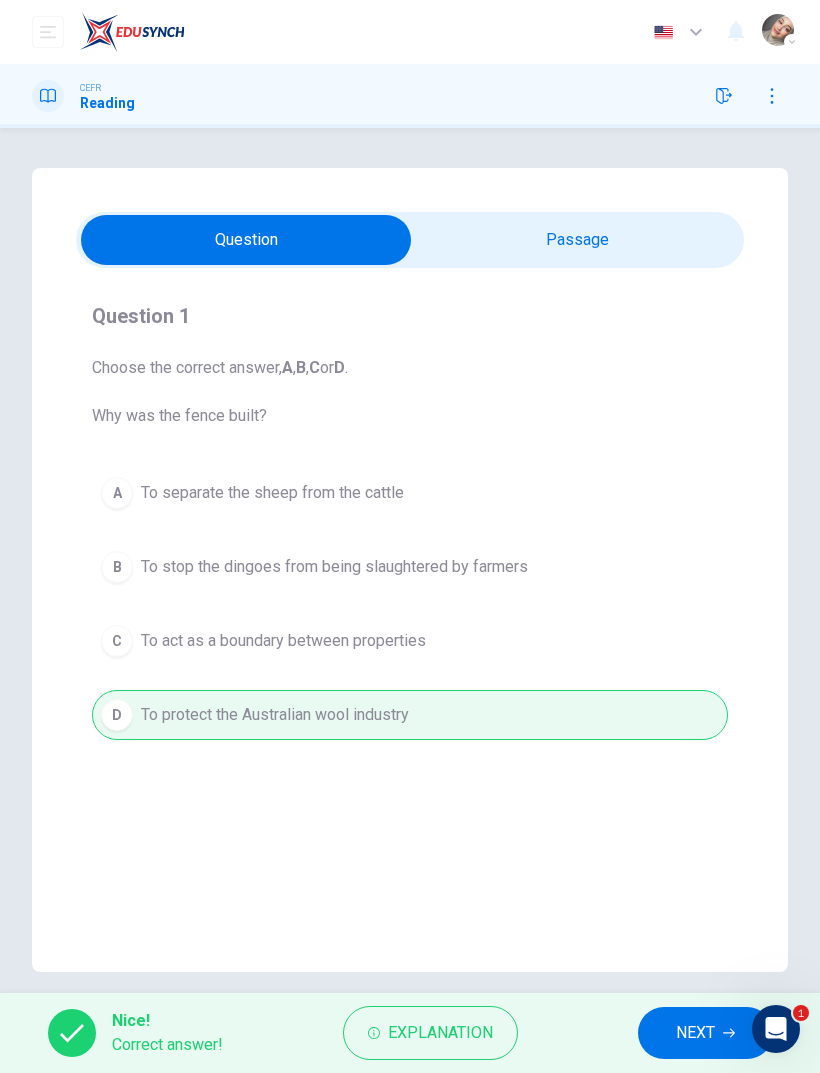 click on "Explanation" at bounding box center [440, 1033] 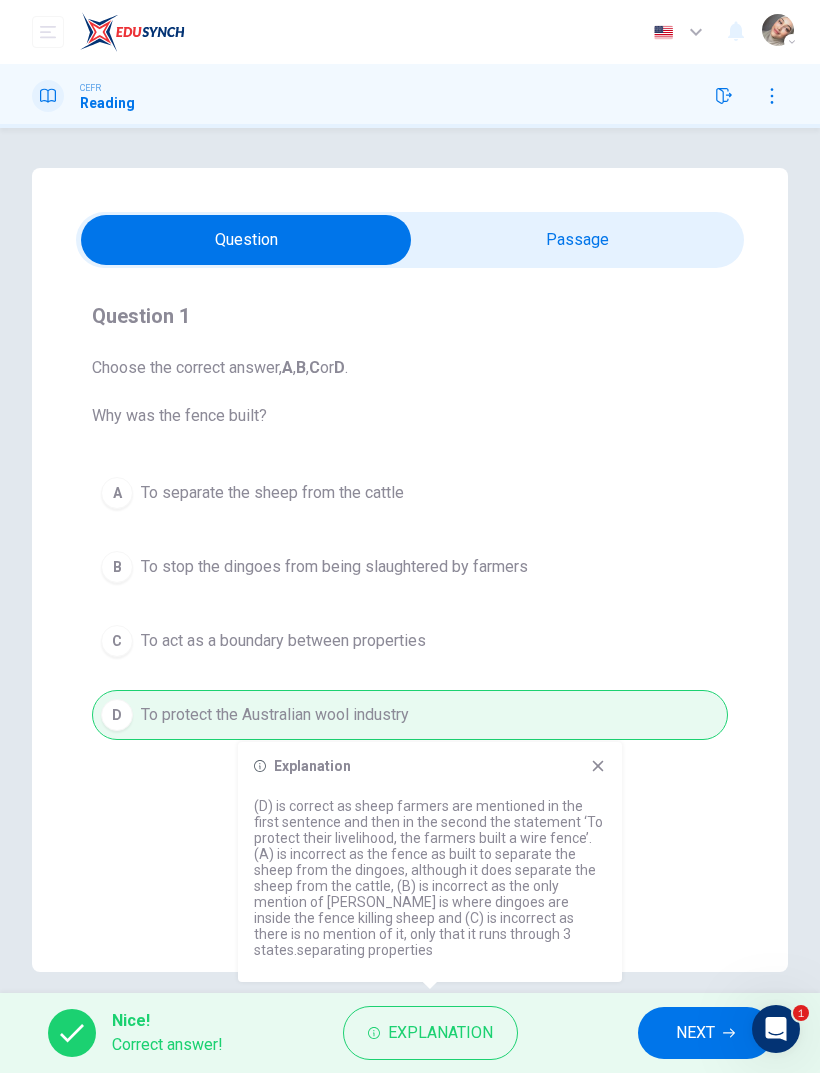 click 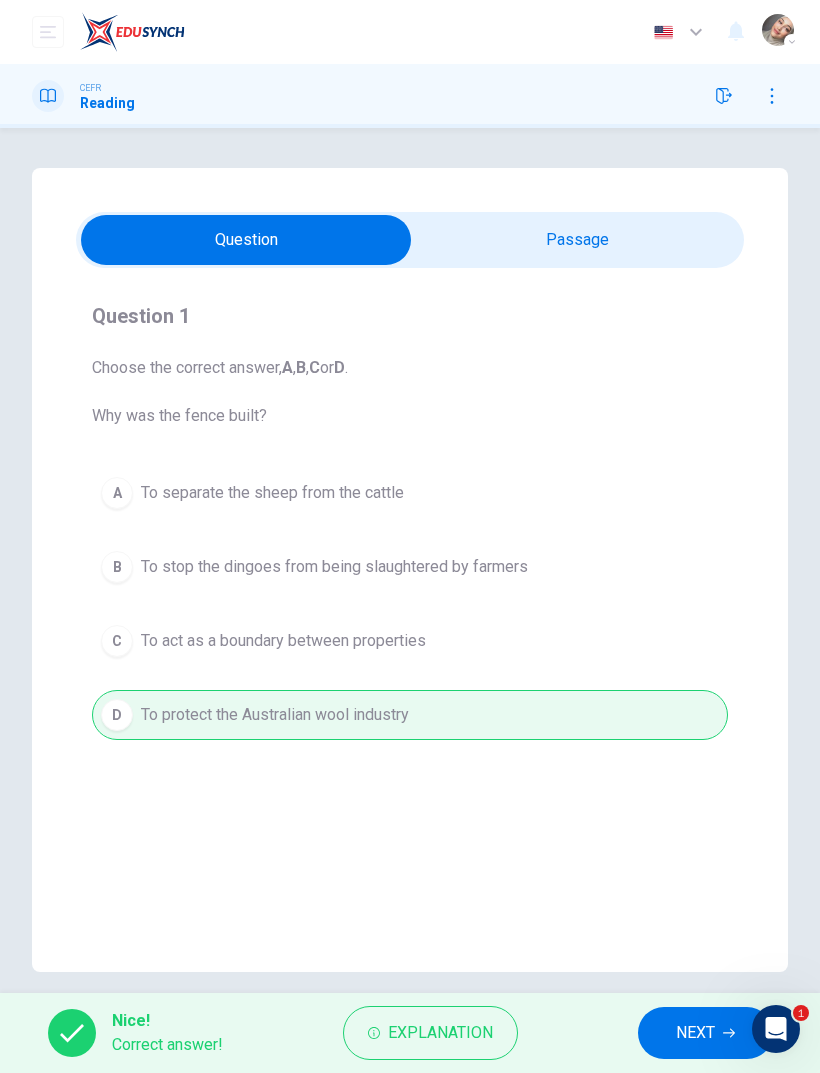 click on "NEXT" at bounding box center (695, 1033) 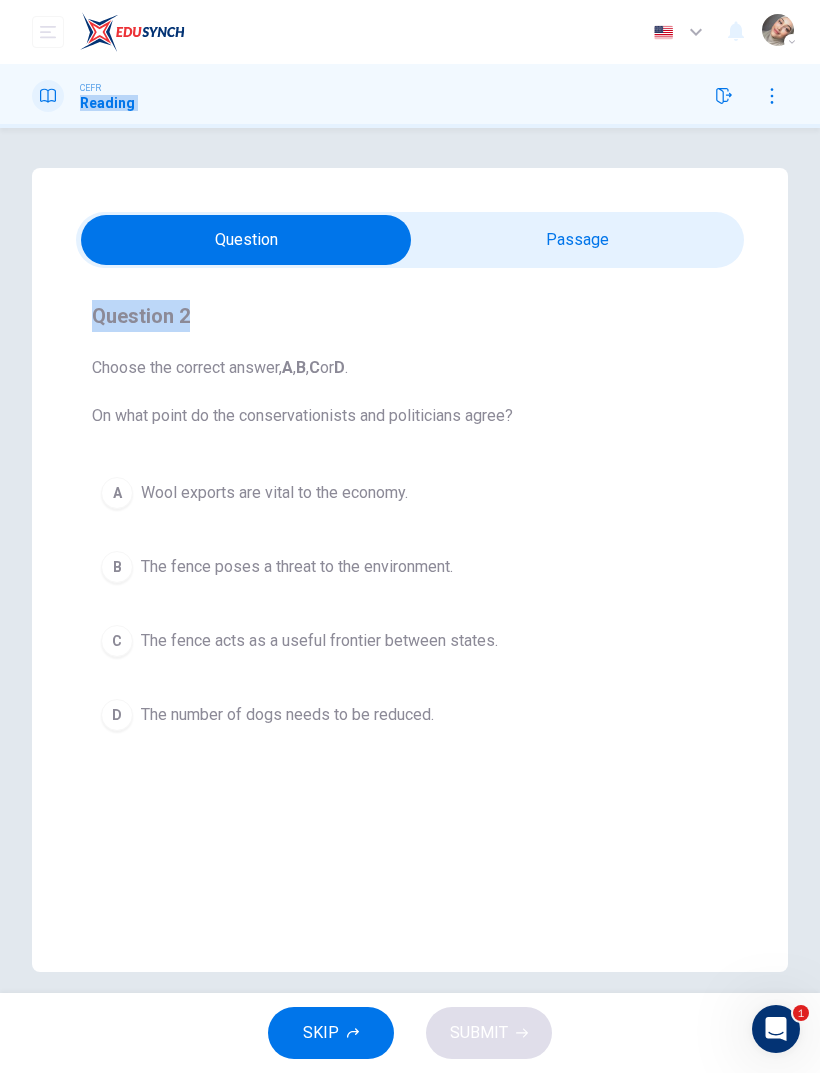 click on "A Wool exports are vital to the economy." at bounding box center (410, 493) 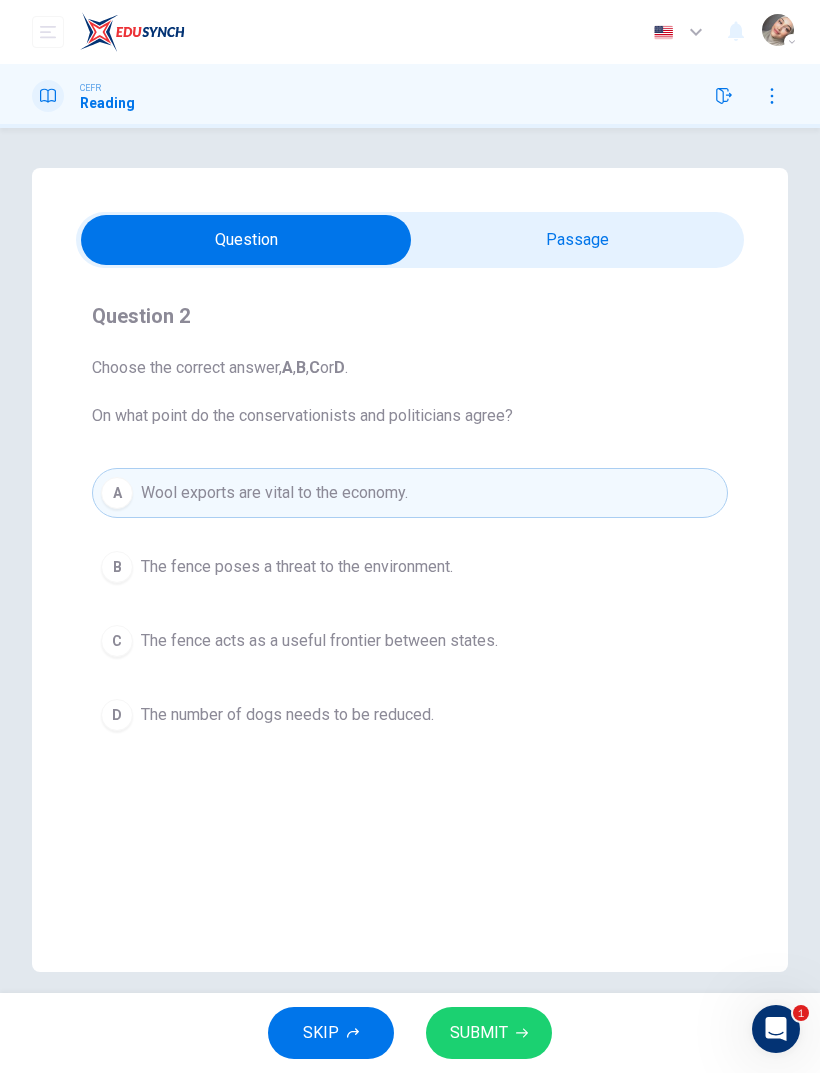 click at bounding box center (246, 240) 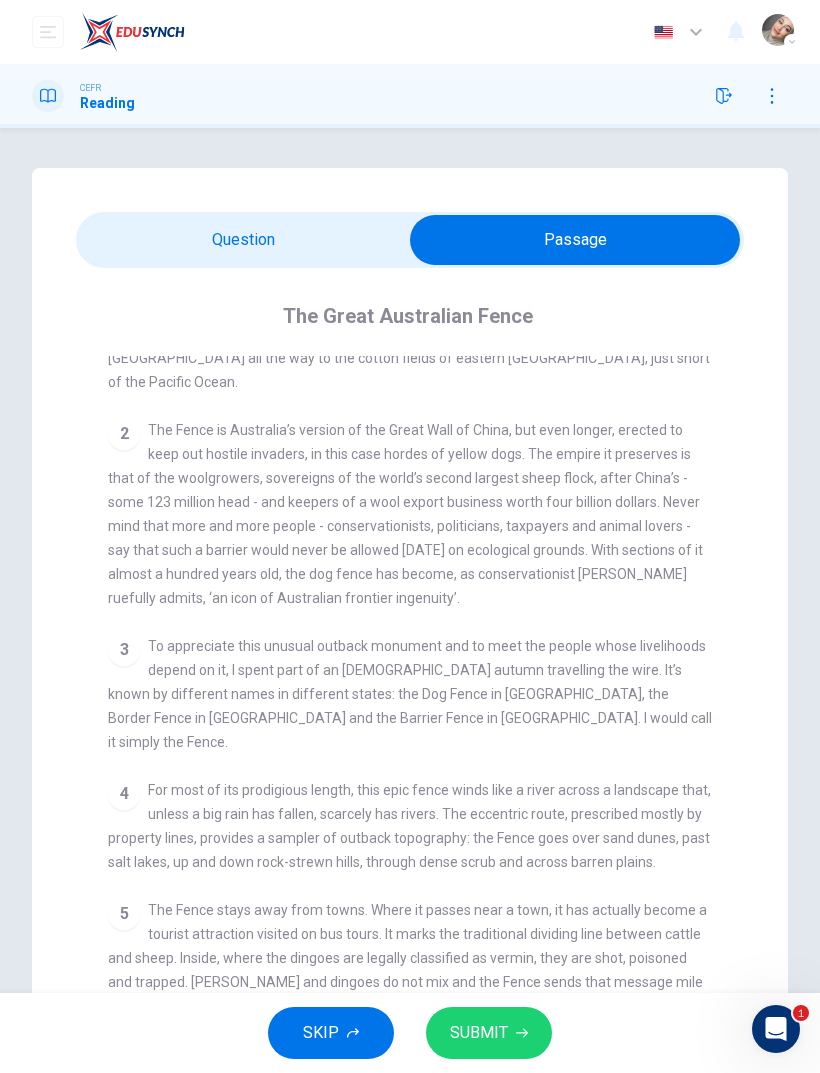 click at bounding box center [575, 240] 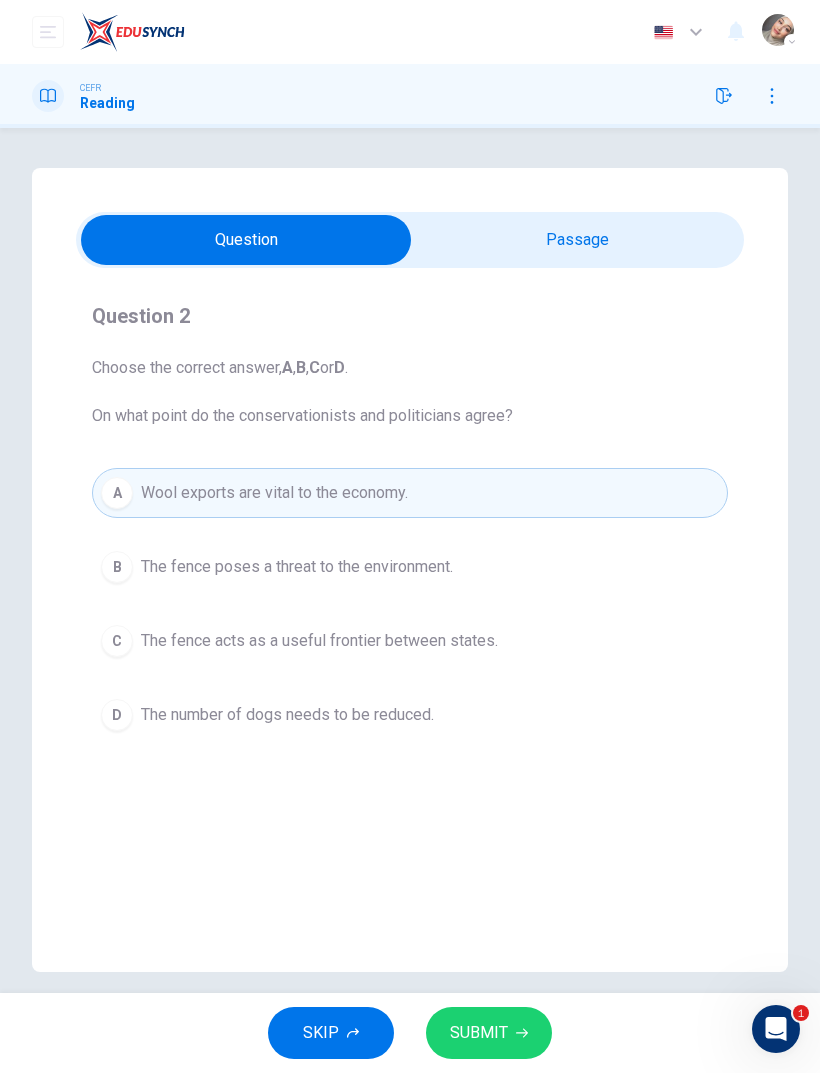click at bounding box center [246, 240] 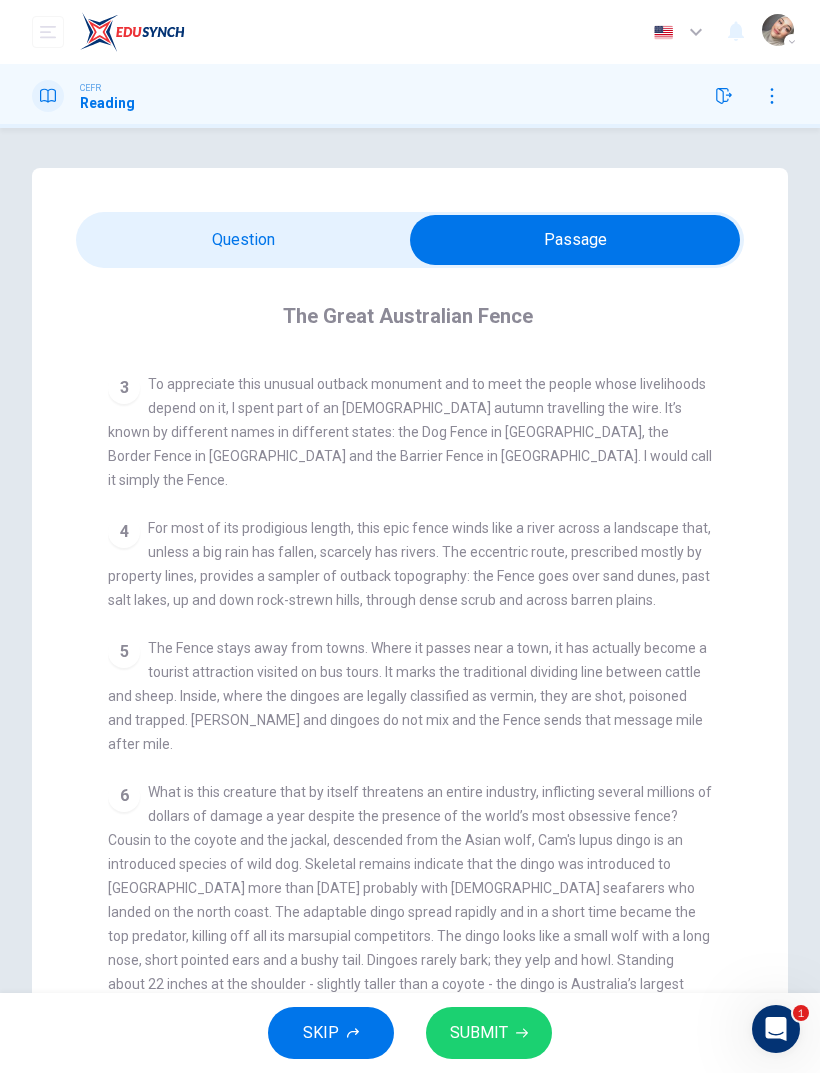 scroll, scrollTop: 730, scrollLeft: 0, axis: vertical 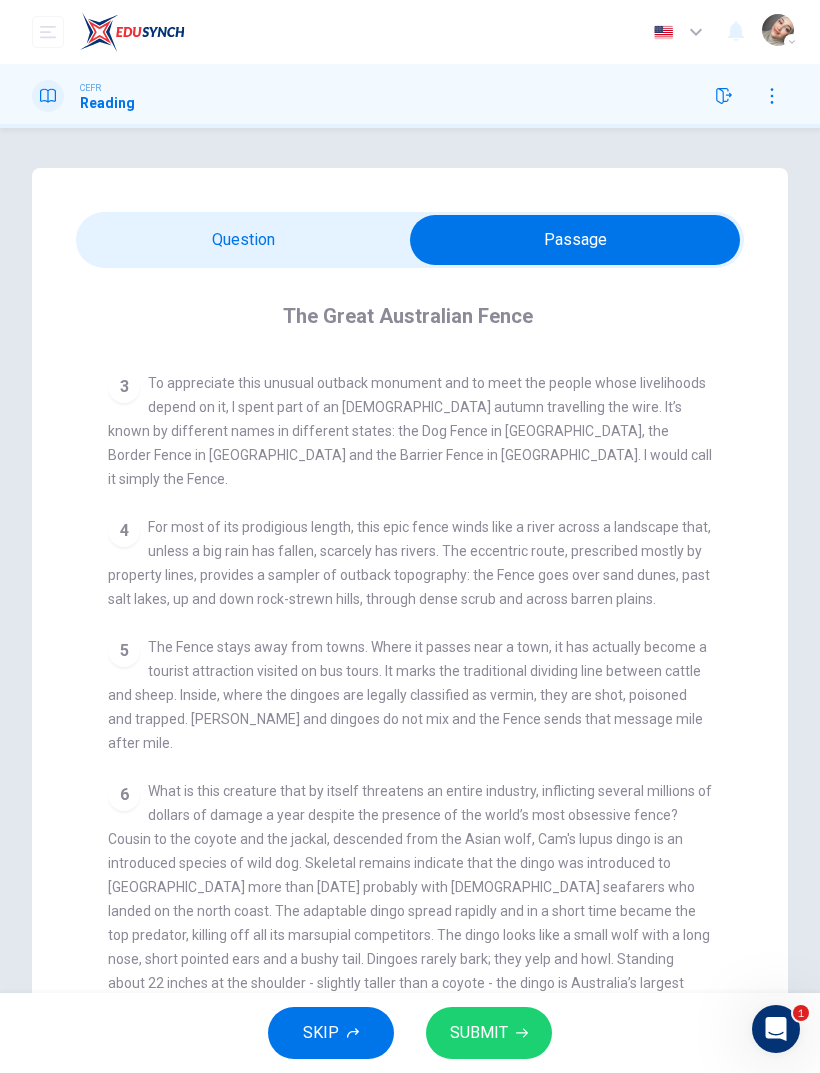click at bounding box center [575, 240] 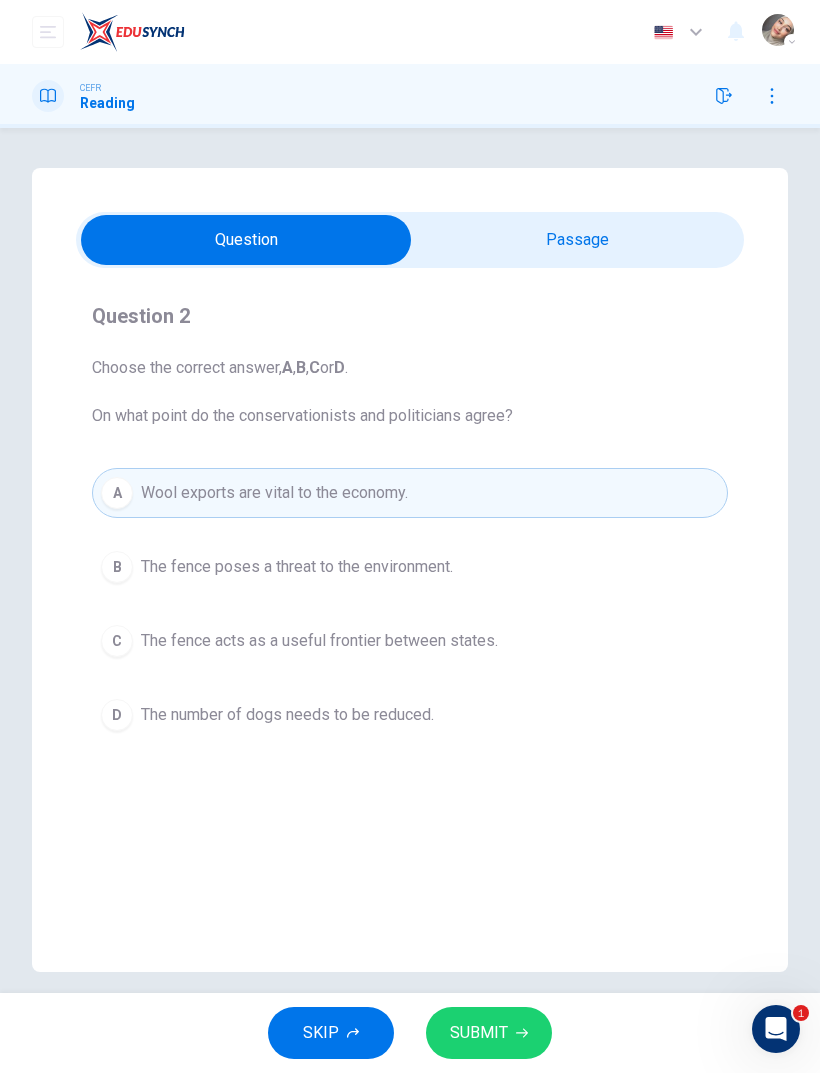 click on "B The fence poses a threat to the environment." at bounding box center (410, 567) 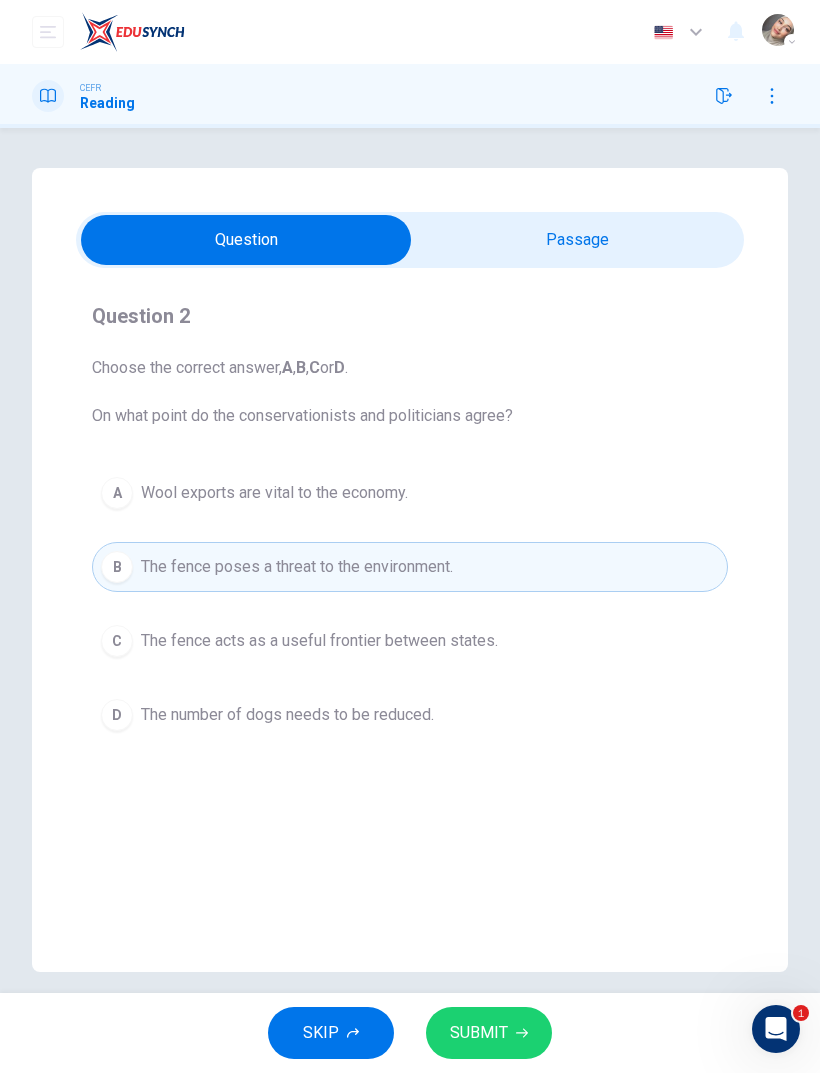 click on "SUBMIT" at bounding box center (489, 1033) 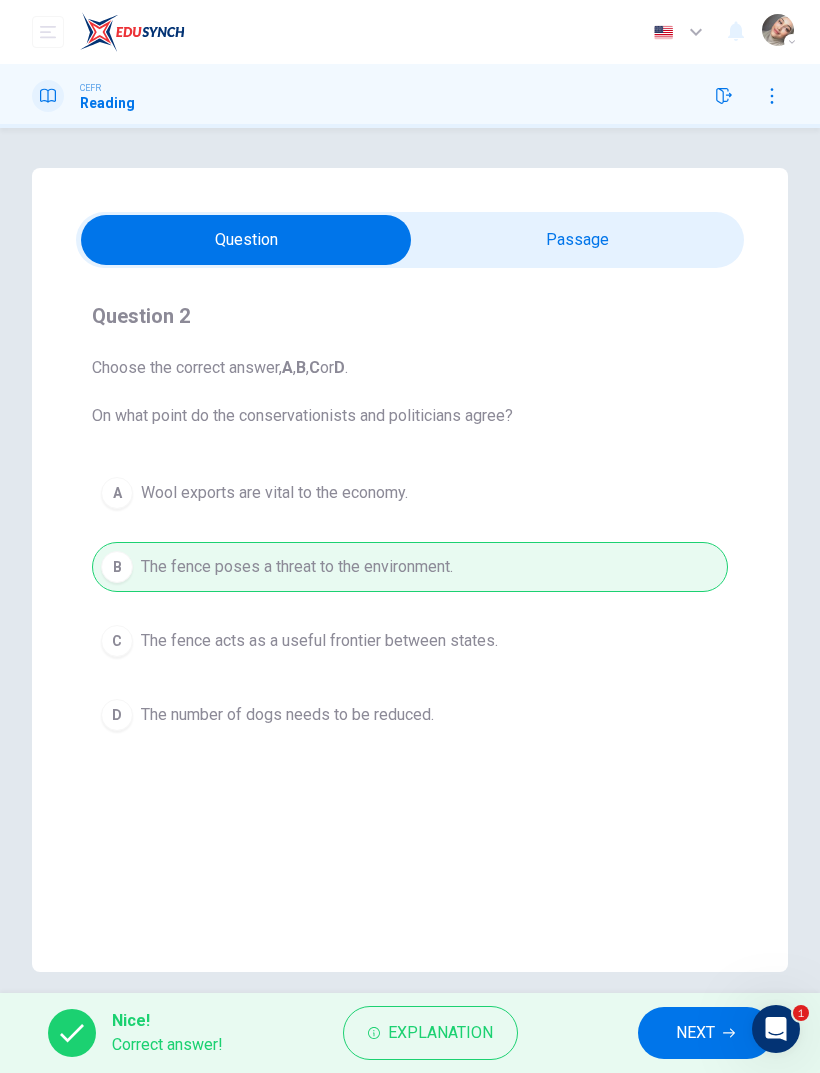 click on "Explanation" at bounding box center (430, 1033) 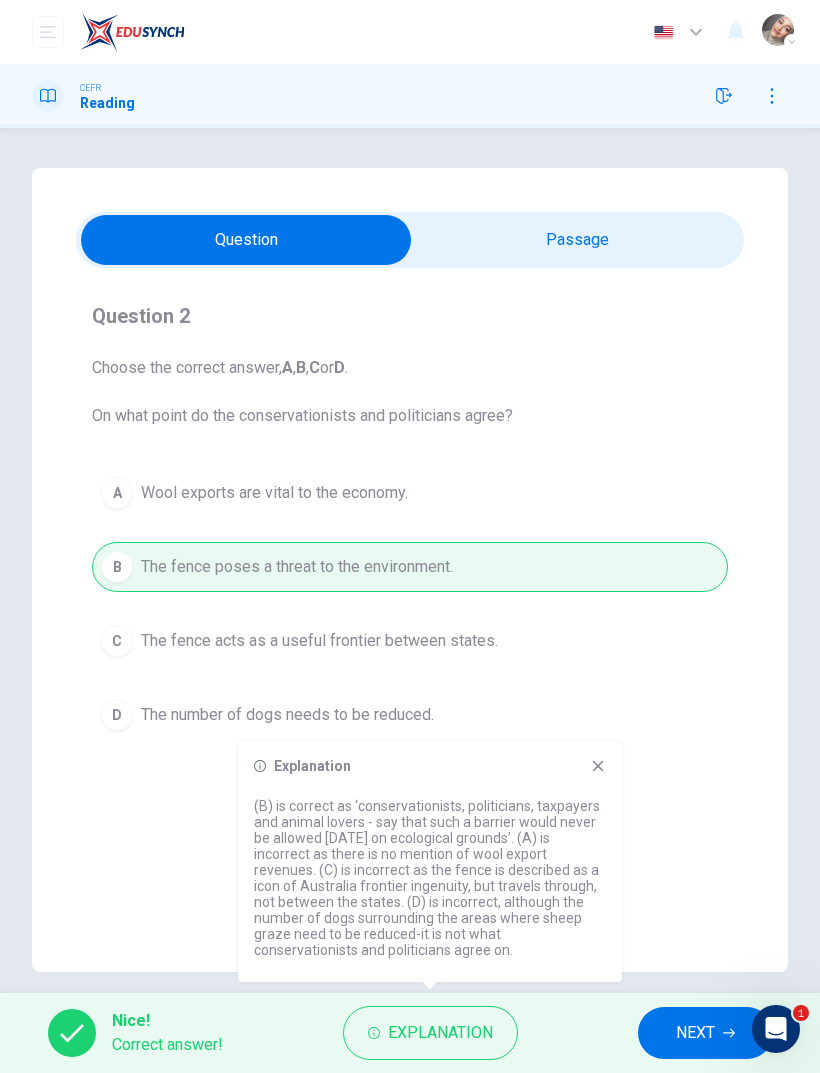 click on "Explanation (B) is correct as ‘conservationists, politicians, taxpayers and animal lovers - say that such a barrier would never be allowed [DATE] on ecological grounds’. (A) is incorrect as there is no mention of wool export revenues. (C) is incorrect as the fence is described as a icon of Australia frontier ingenuity, but travels through, not between the states. (D) is incorrect, although the number of dogs surrounding the areas where sheep graze need to be reduced-it is not what conservationists and politicians agree on." at bounding box center [430, 862] 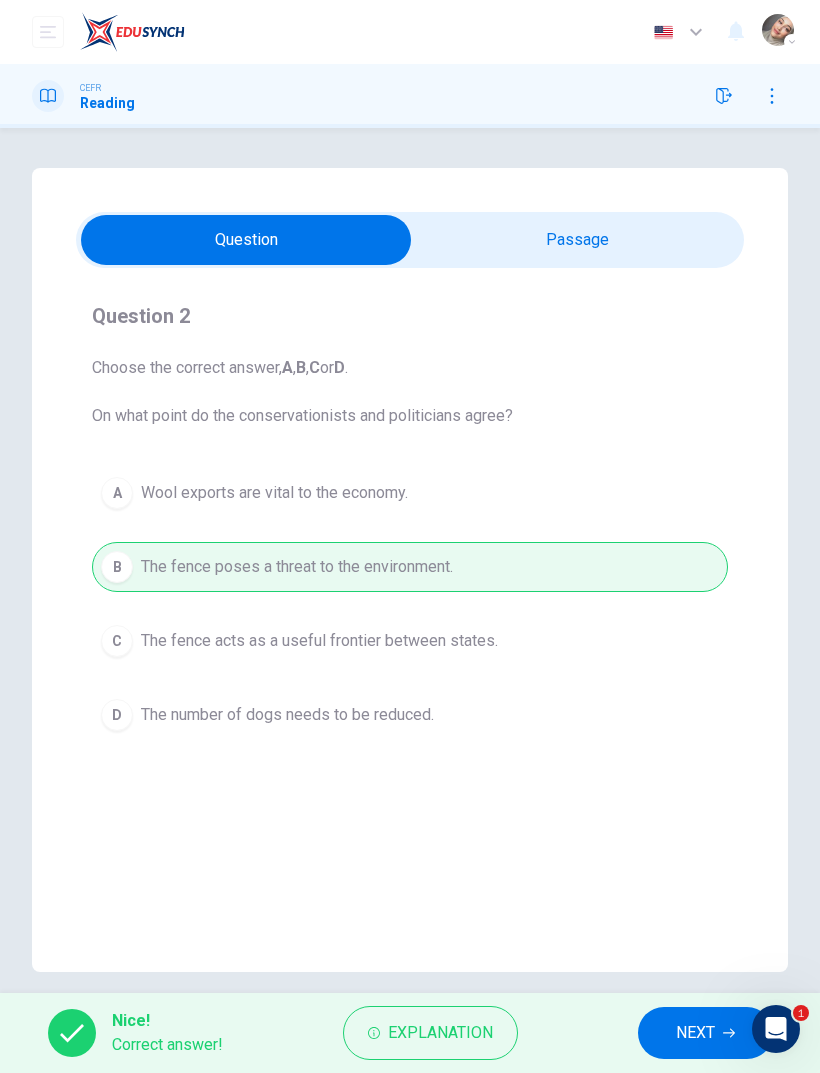 click on "NEXT" at bounding box center [695, 1033] 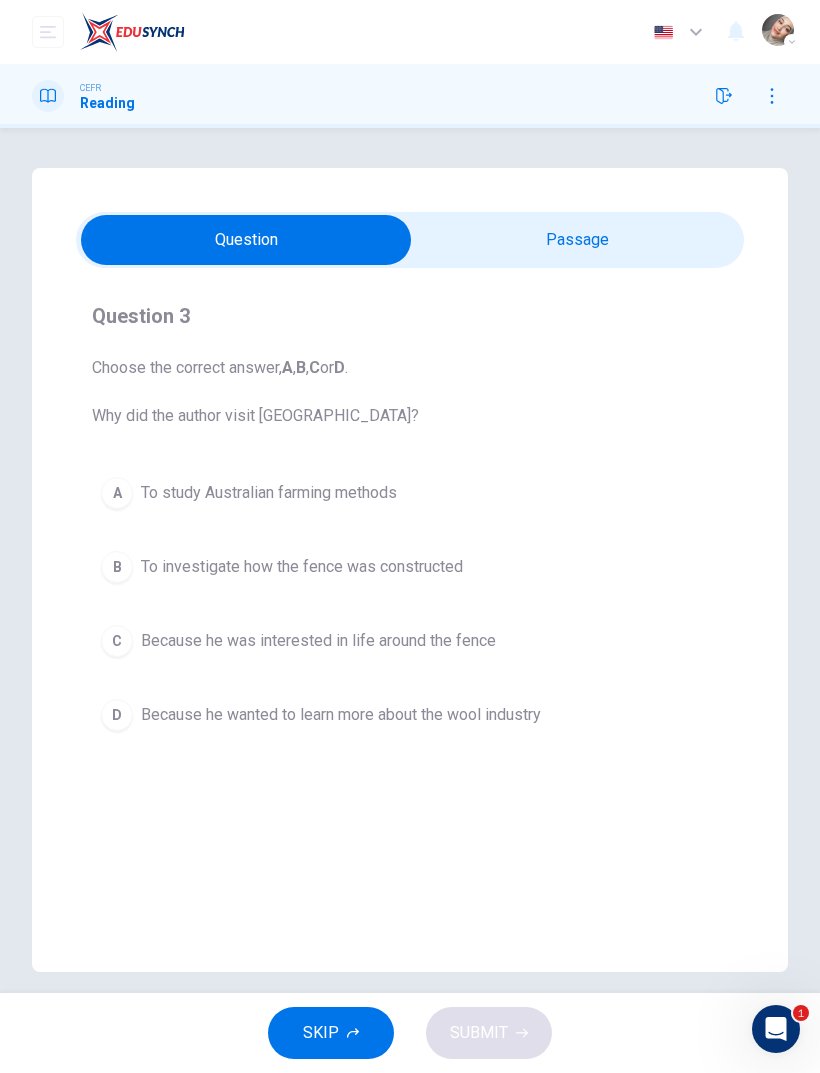 click at bounding box center [246, 240] 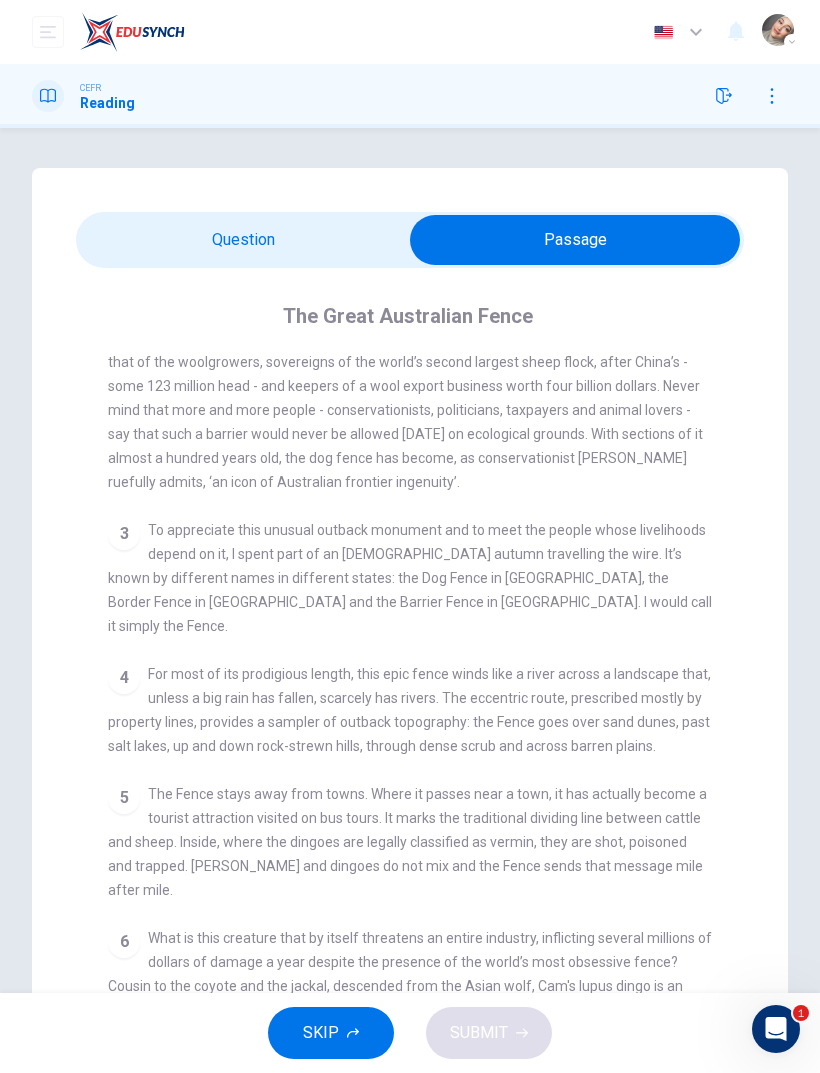 scroll, scrollTop: 584, scrollLeft: 0, axis: vertical 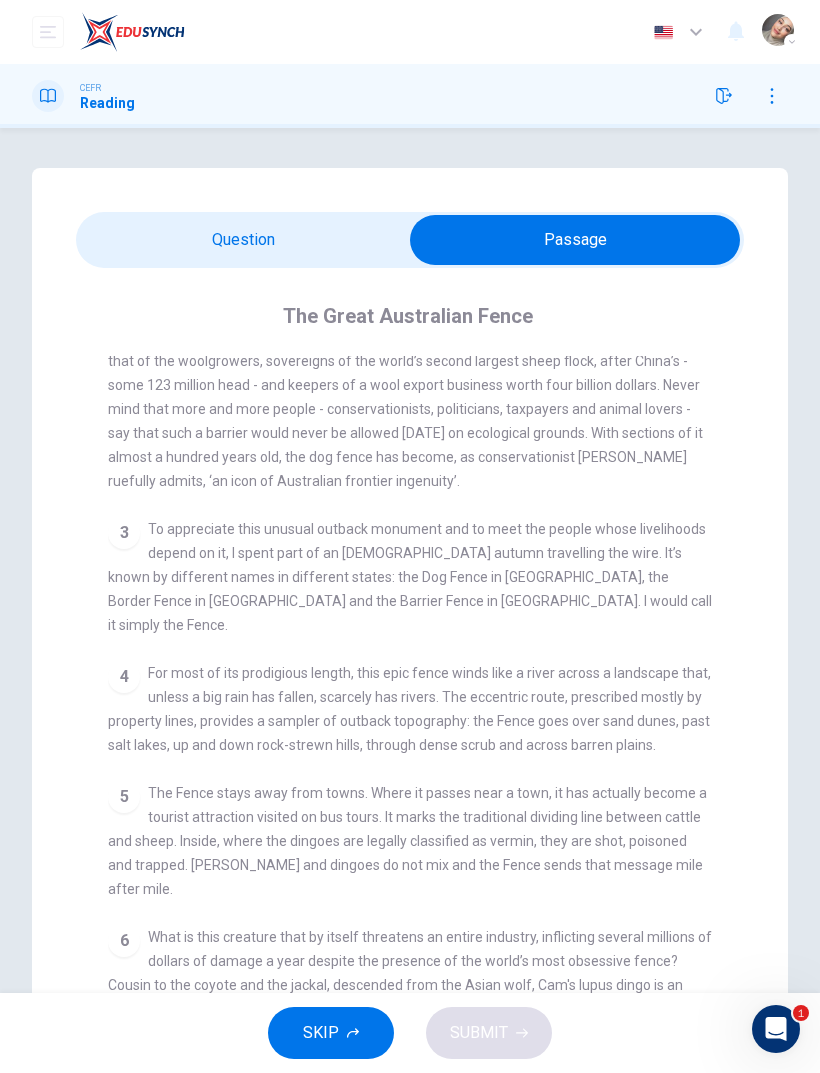 click at bounding box center (575, 240) 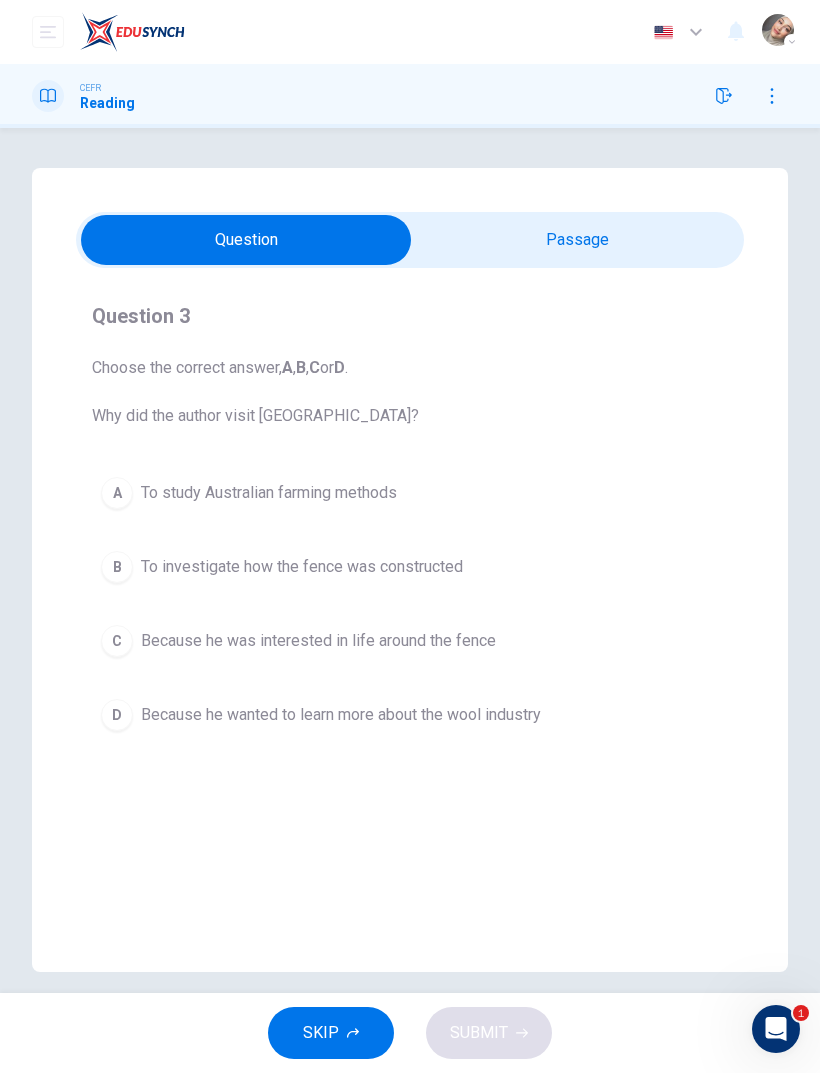 click at bounding box center [246, 240] 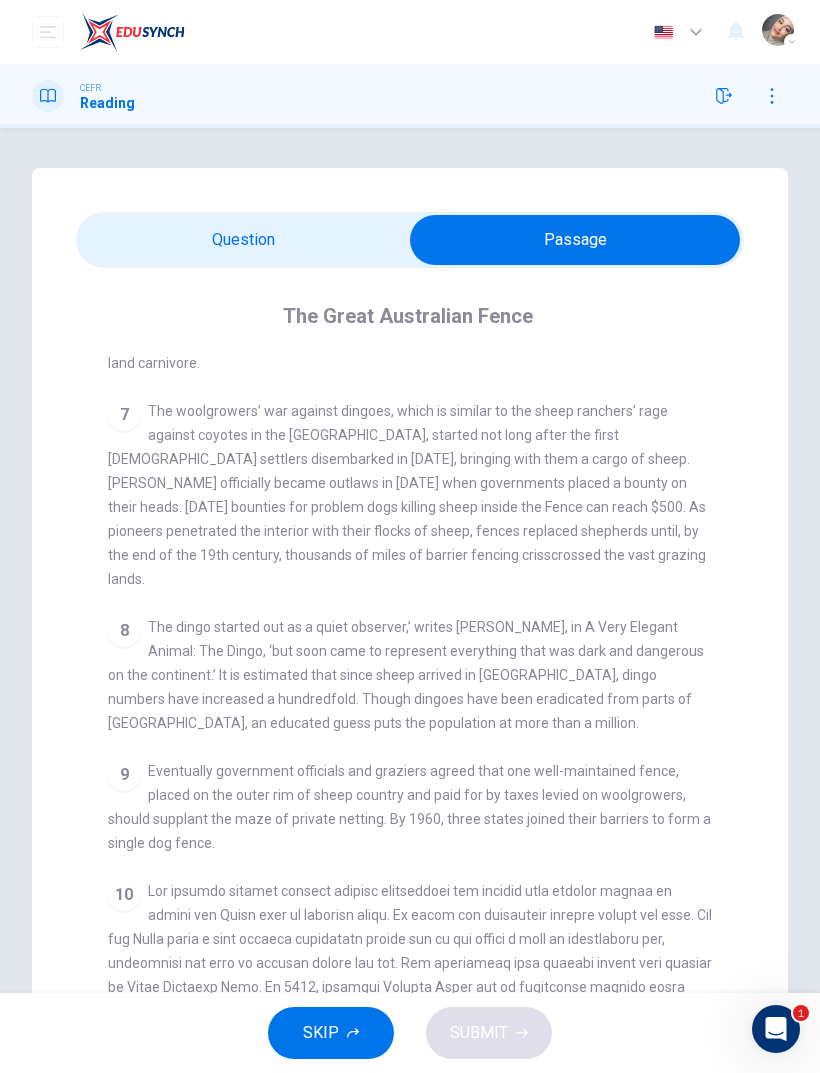 scroll, scrollTop: 1373, scrollLeft: 0, axis: vertical 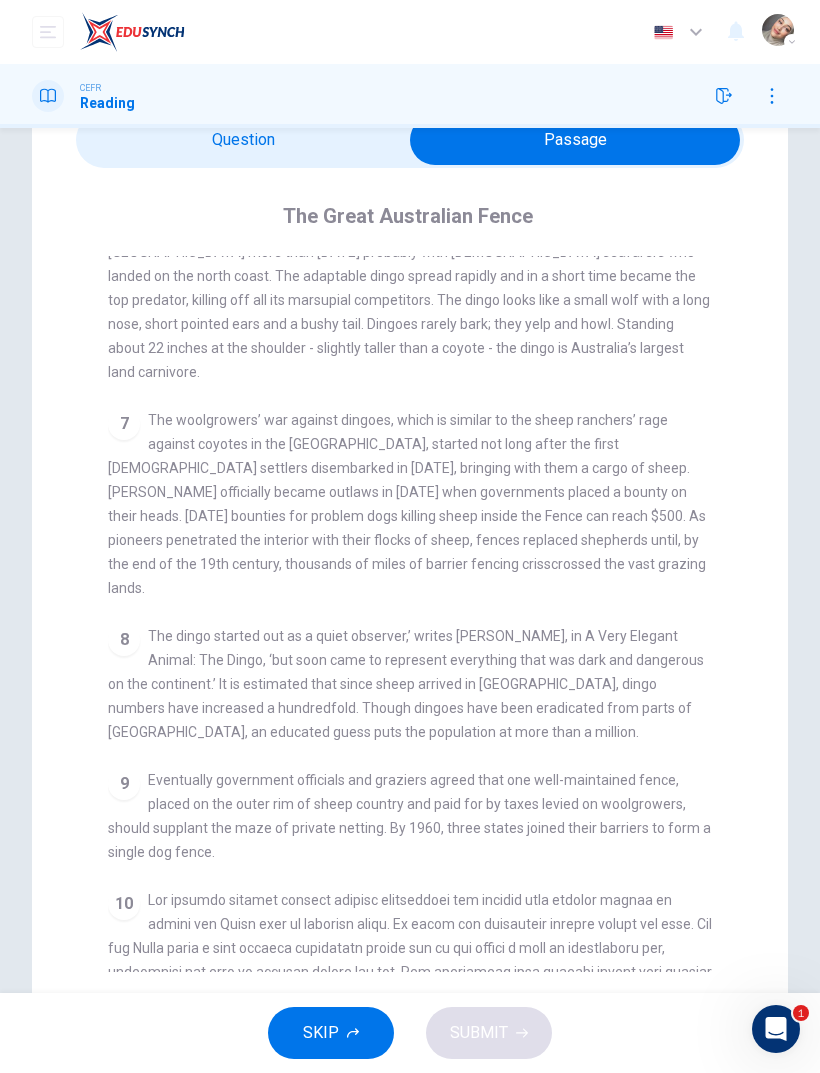 click at bounding box center [575, 140] 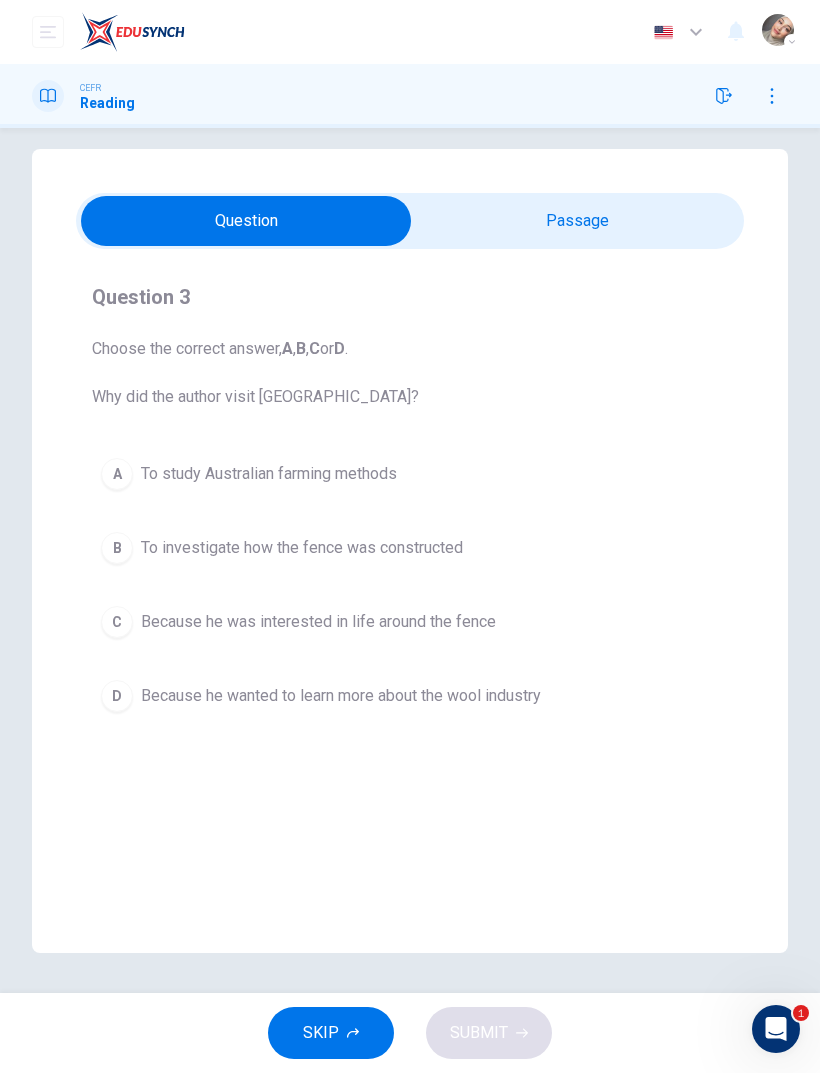 click on "B To investigate how the fence was constructed" at bounding box center [410, 548] 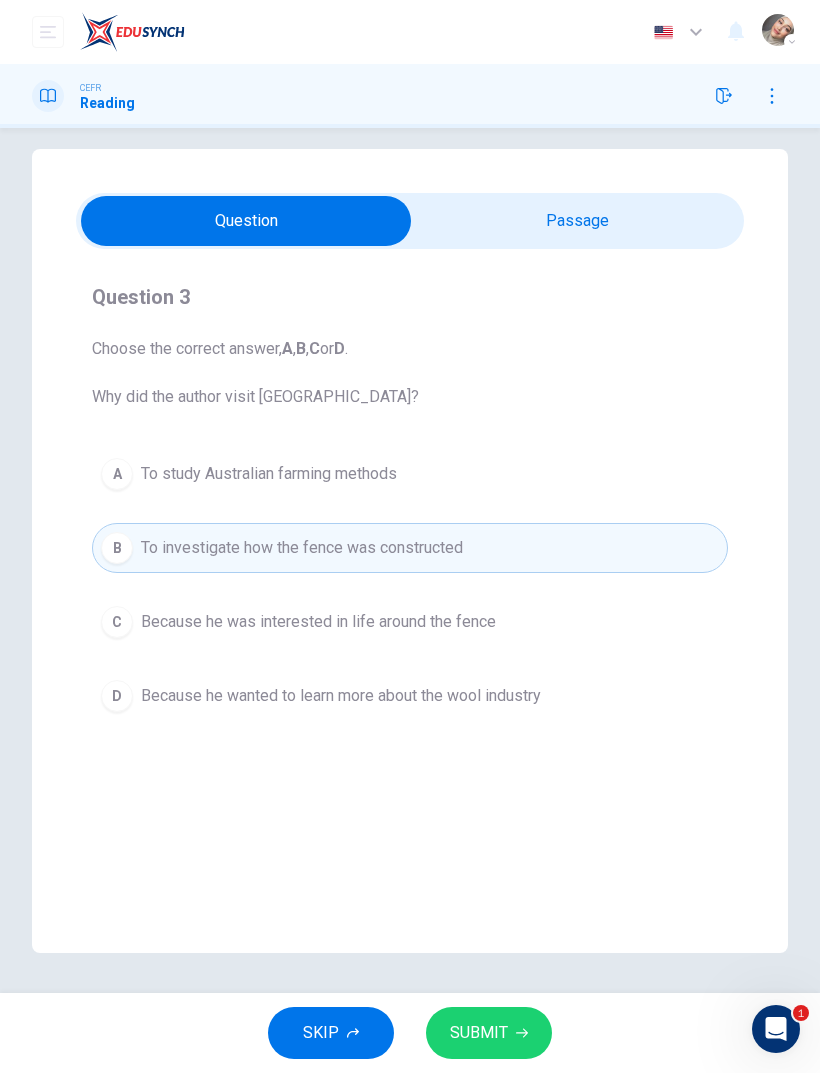 click at bounding box center (246, 221) 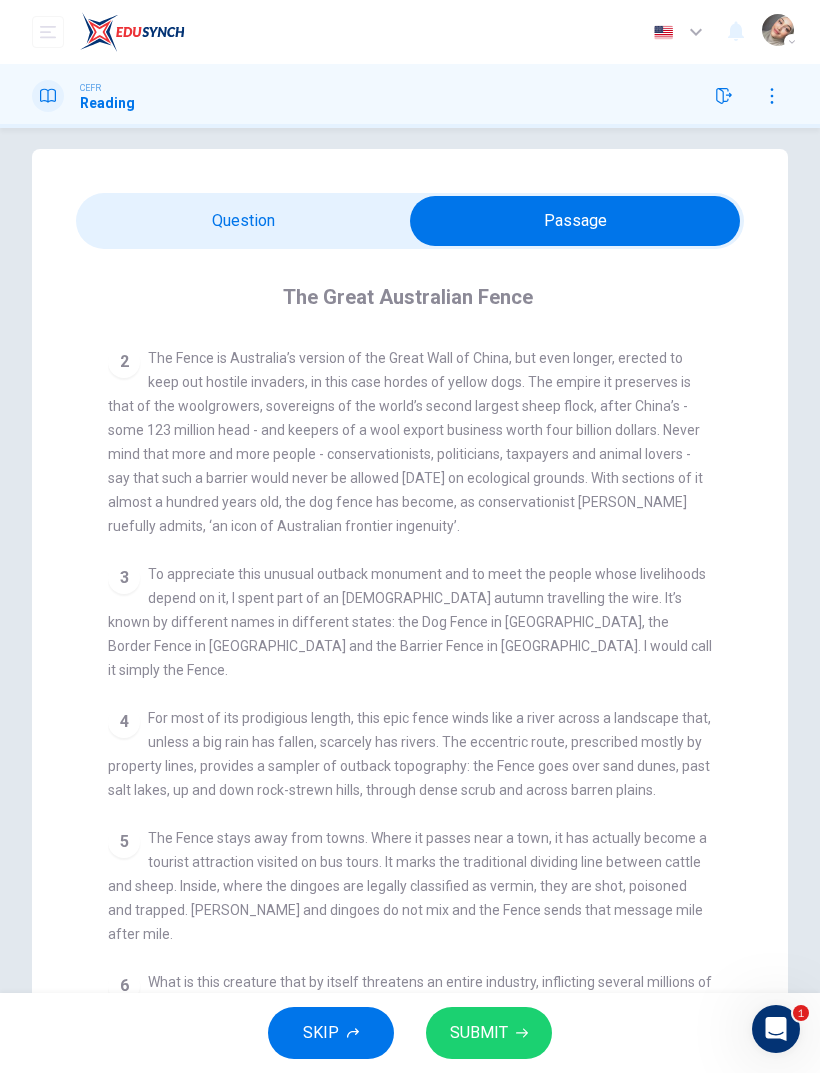 scroll, scrollTop: 522, scrollLeft: 0, axis: vertical 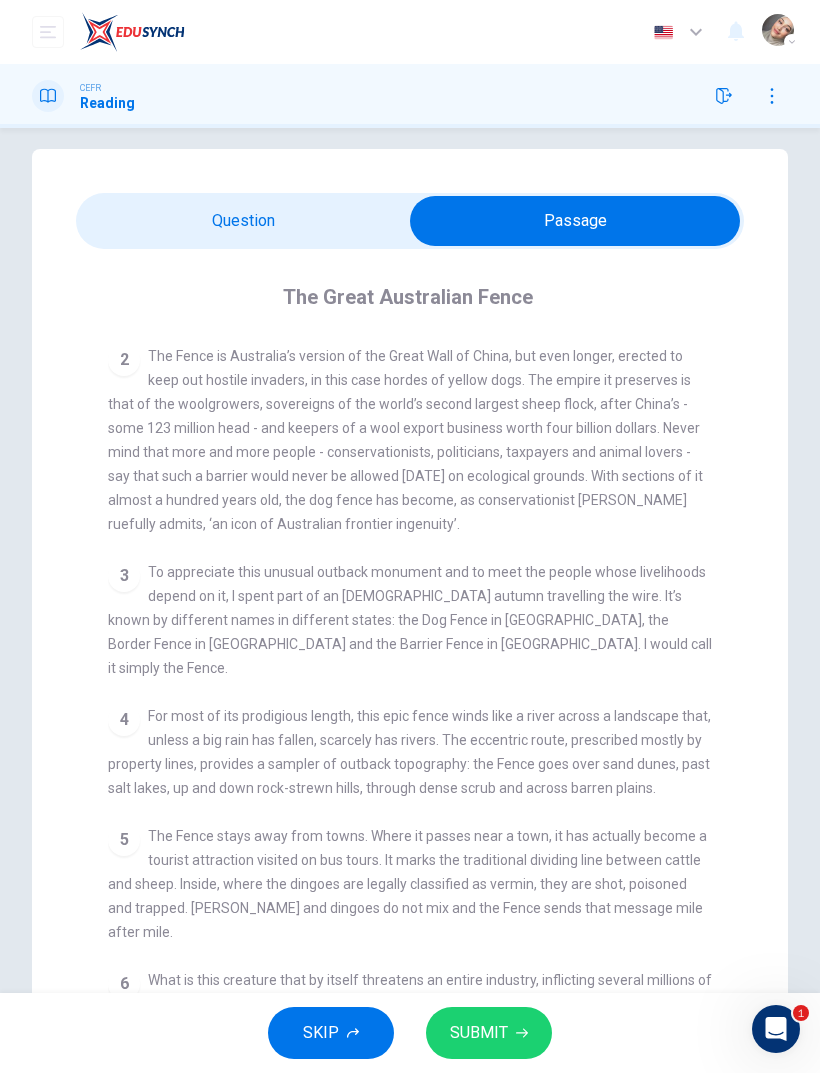 click at bounding box center (575, 221) 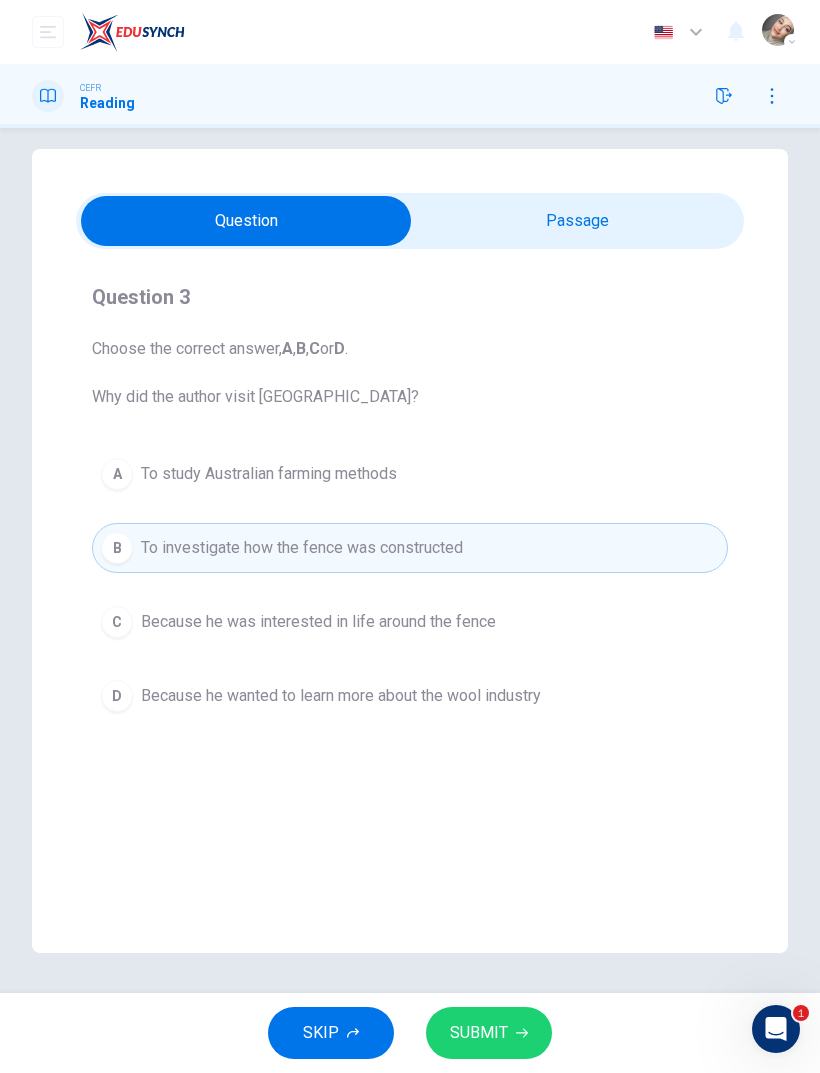 click on "Because he was interested in life around the fence" at bounding box center (318, 622) 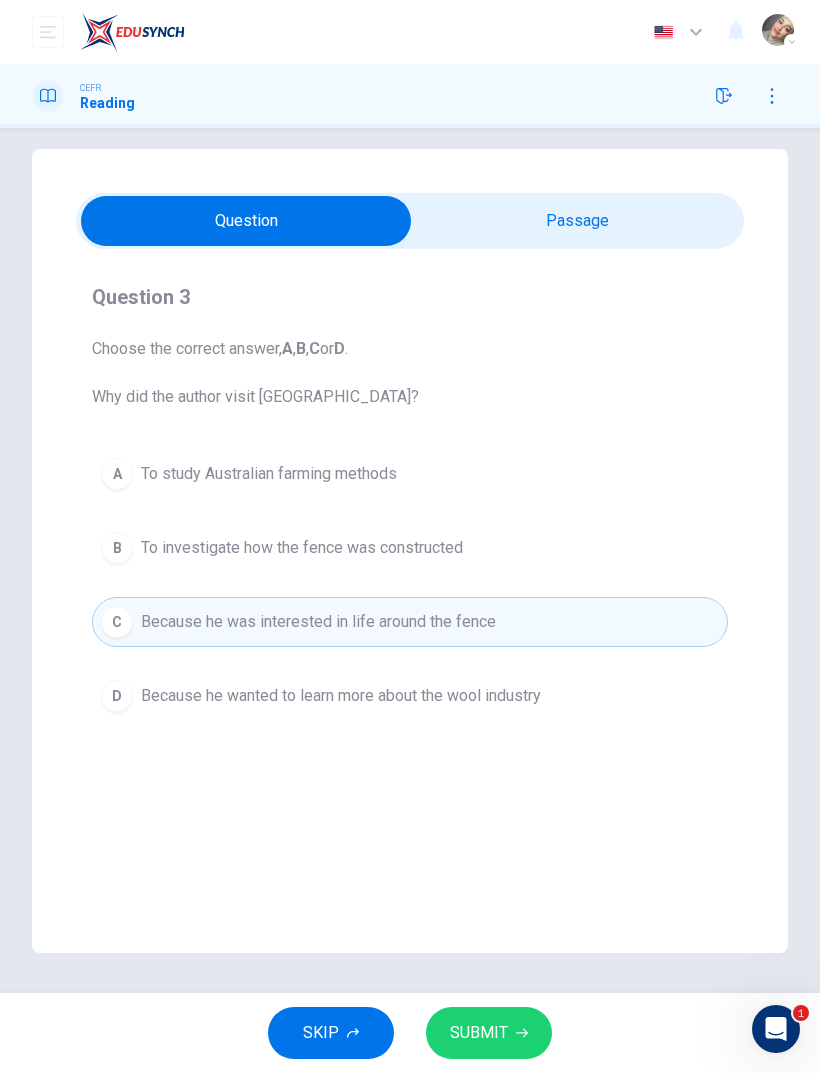 click on "SUBMIT" at bounding box center (479, 1033) 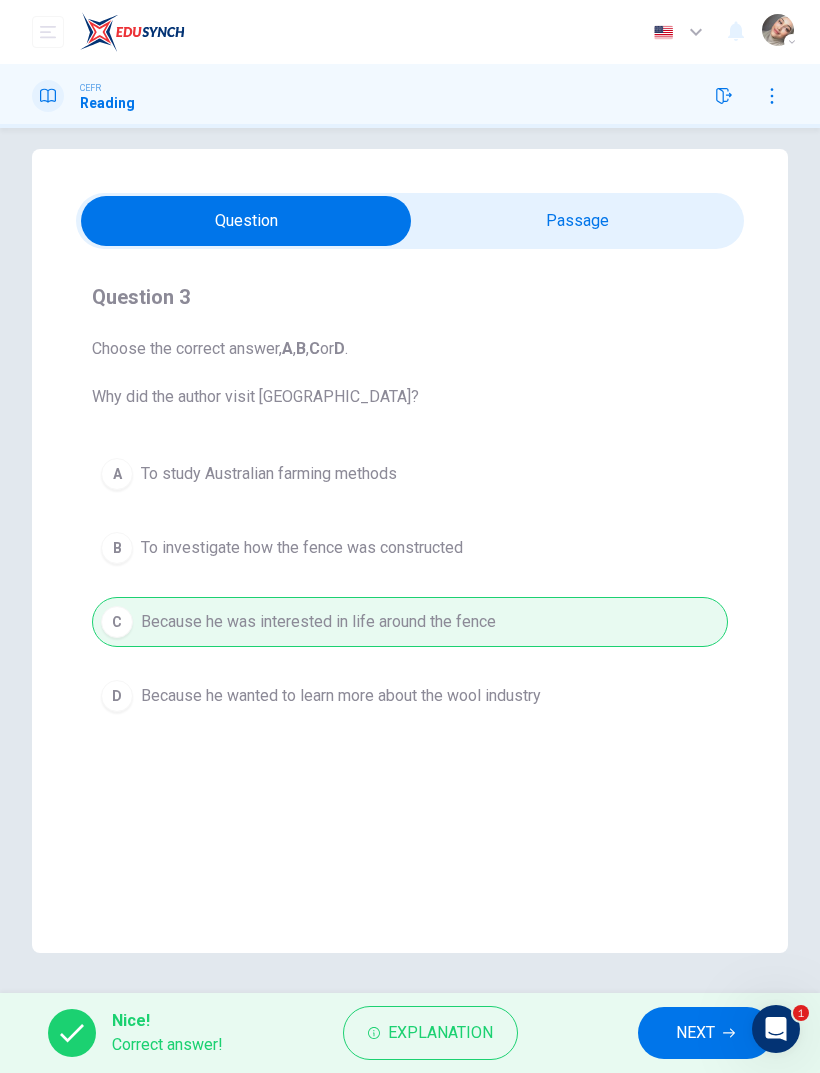 click on "Explanation" at bounding box center (440, 1033) 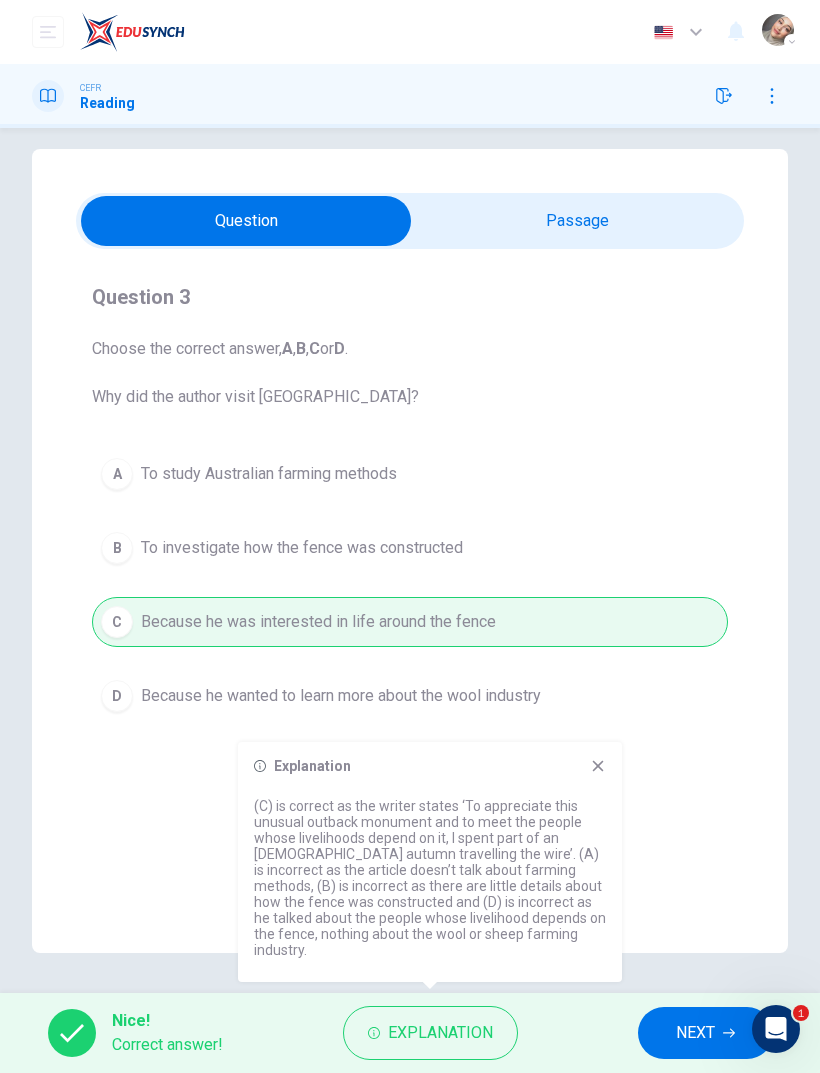 click 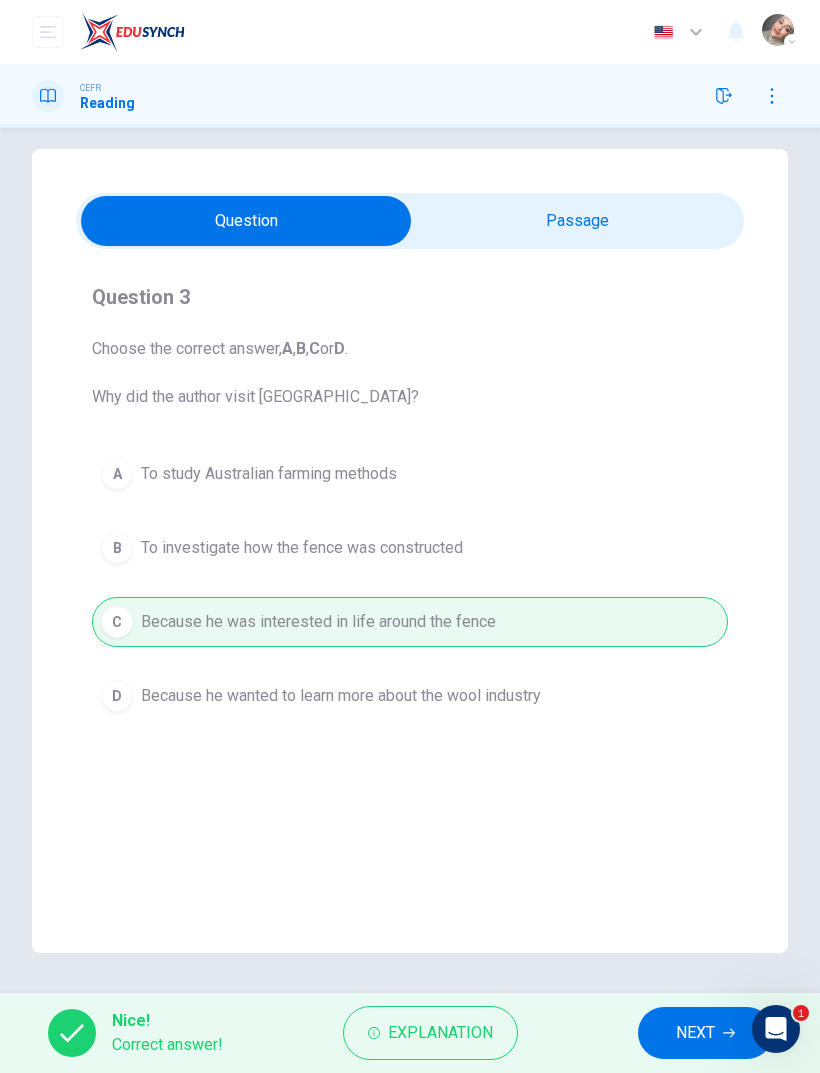 click on "NEXT" at bounding box center (695, 1033) 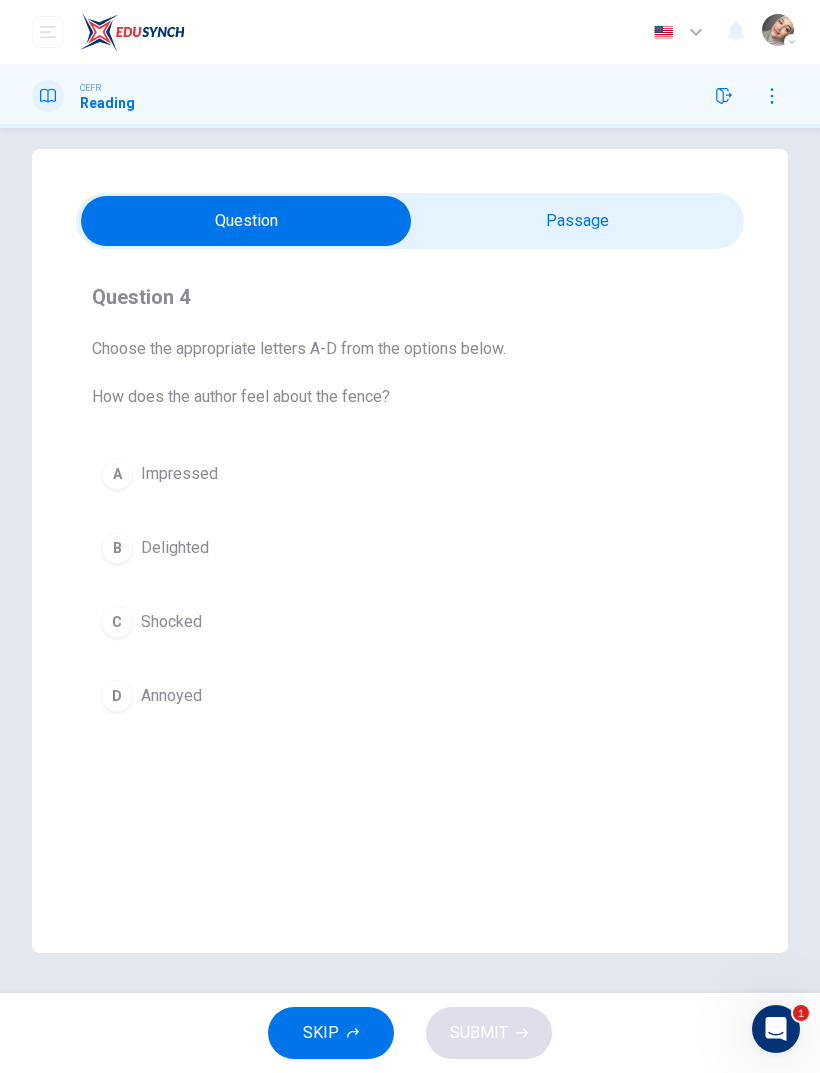 click on "CEFR Reading" at bounding box center [410, 96] 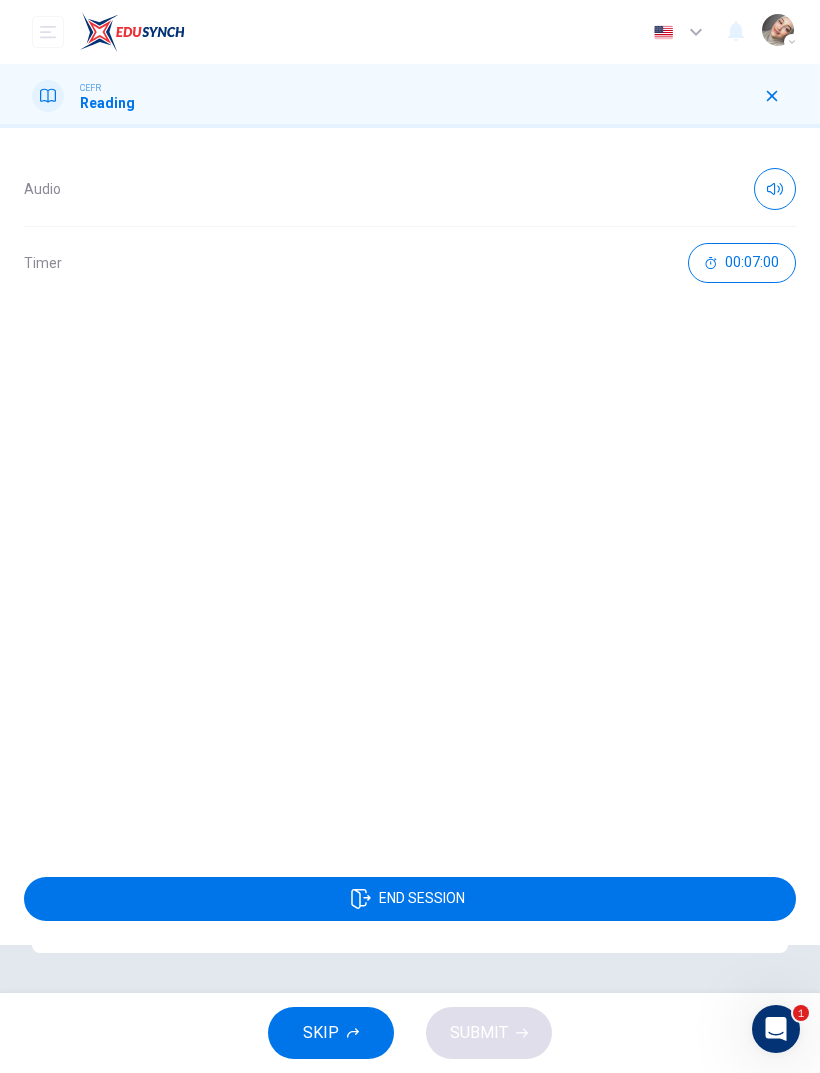 click 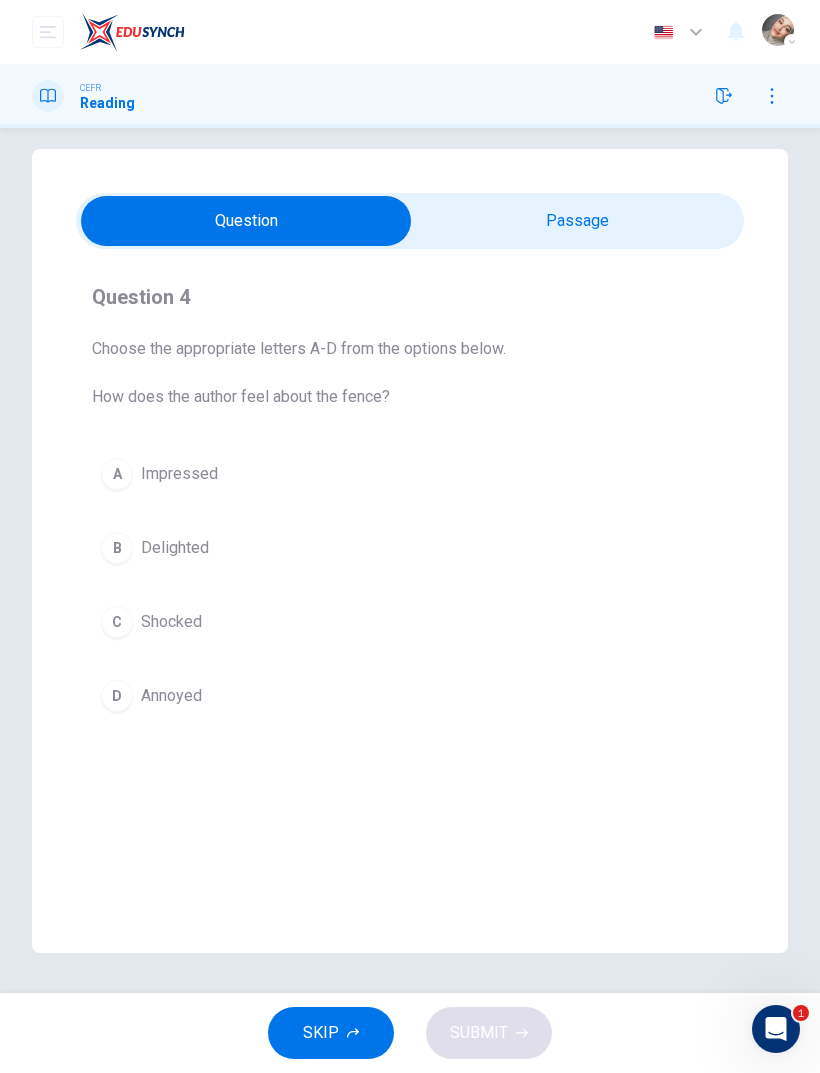 click on "A Impressed" at bounding box center [410, 474] 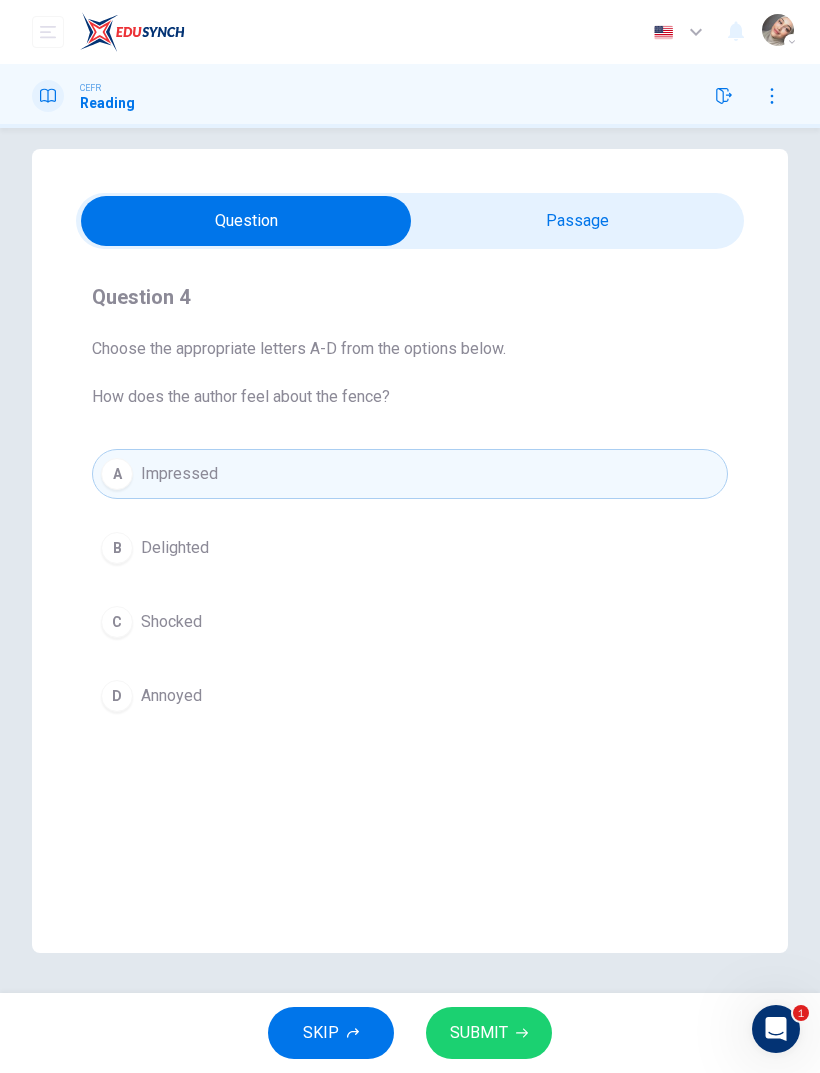 click at bounding box center [246, 221] 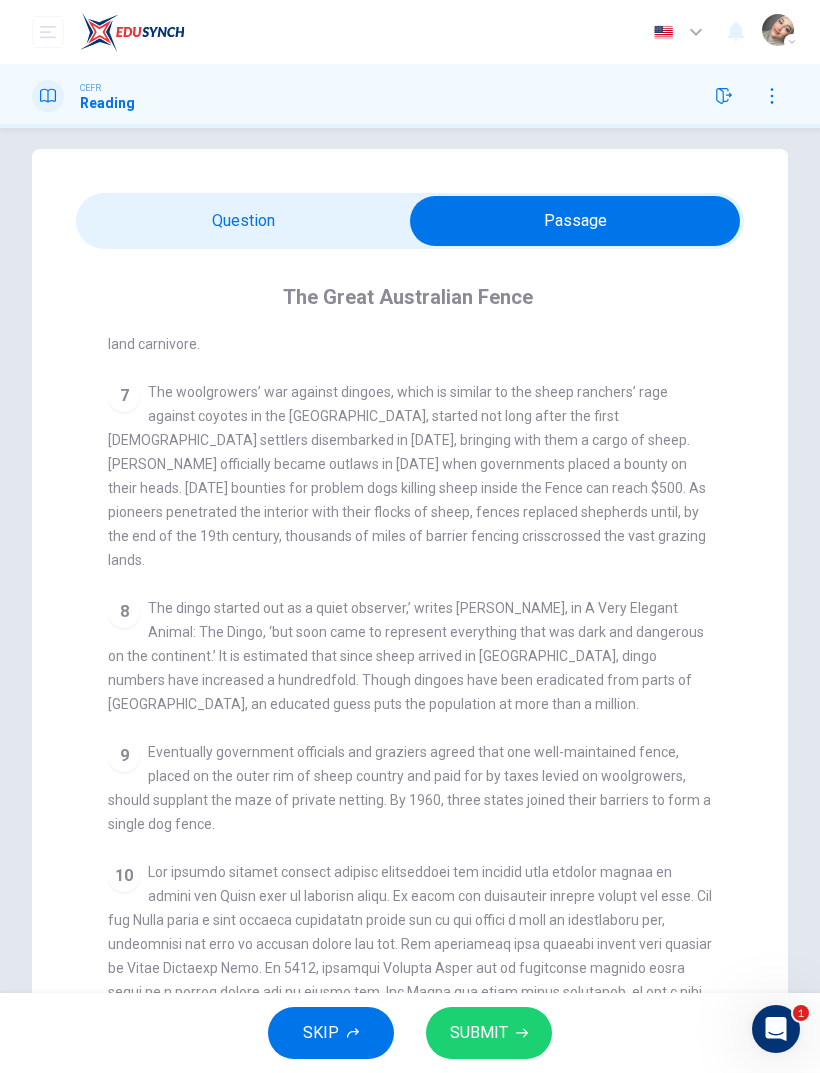 scroll, scrollTop: 1373, scrollLeft: 0, axis: vertical 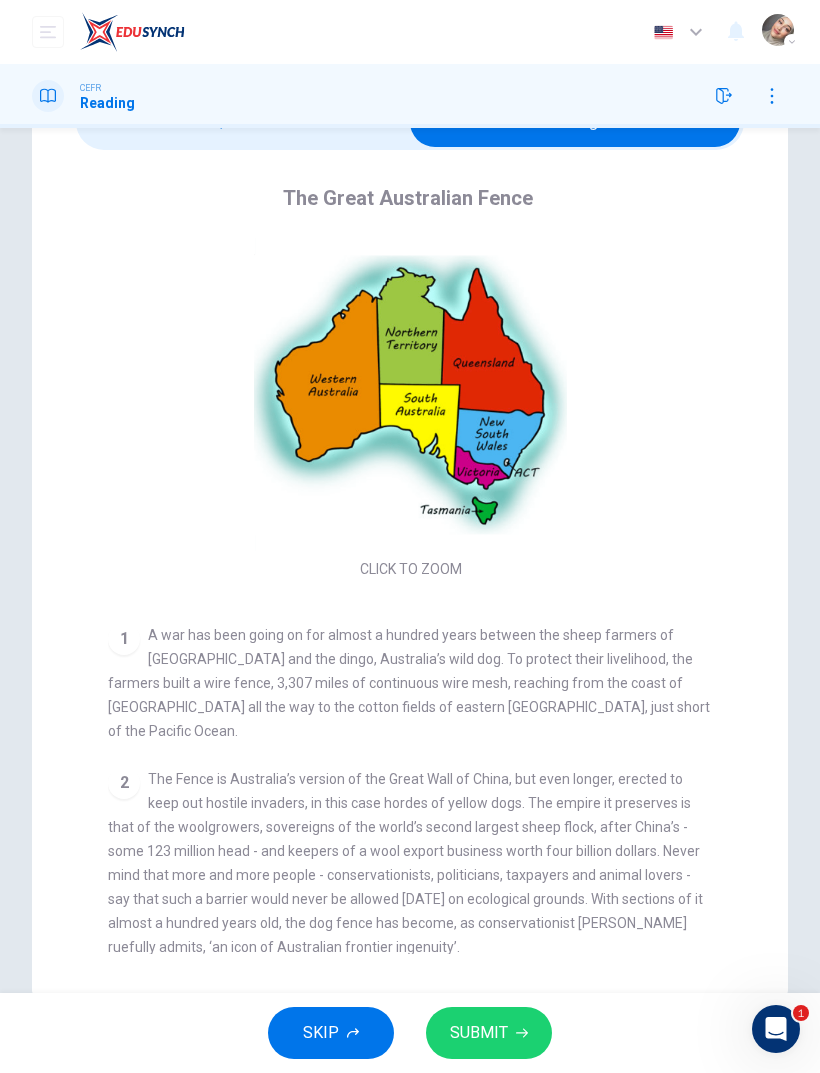 click at bounding box center (575, 122) 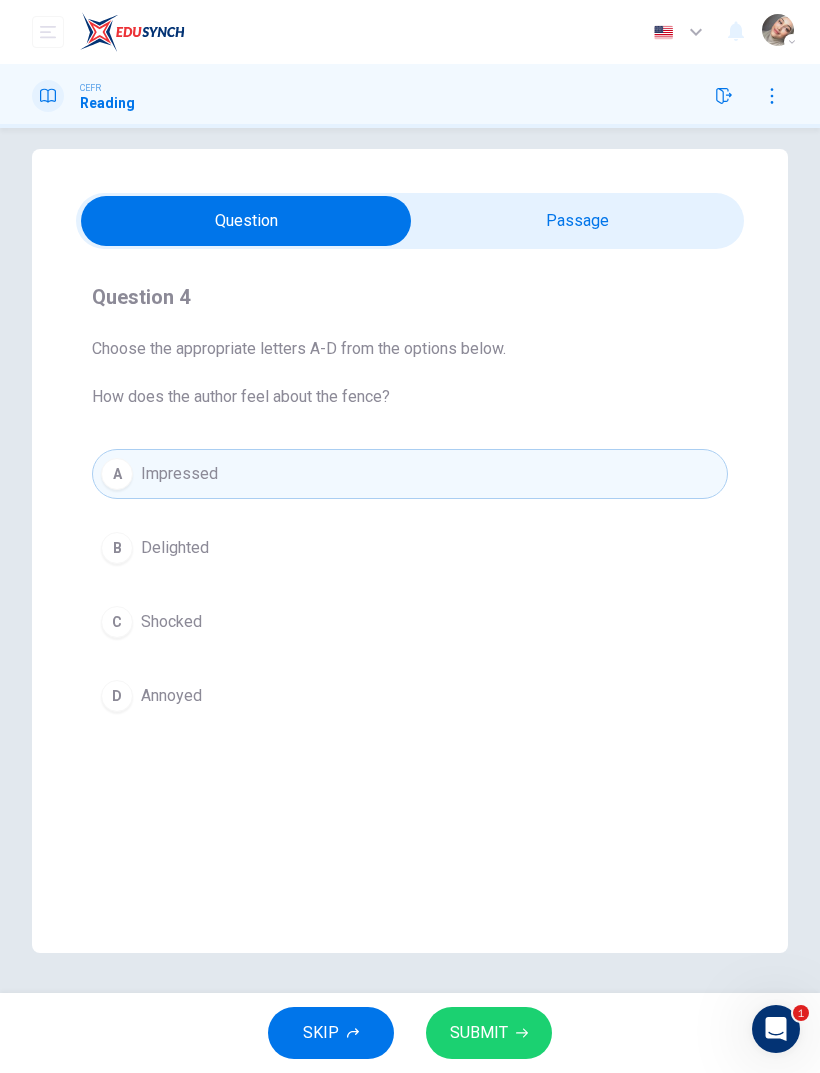 click on "SUBMIT" at bounding box center (489, 1033) 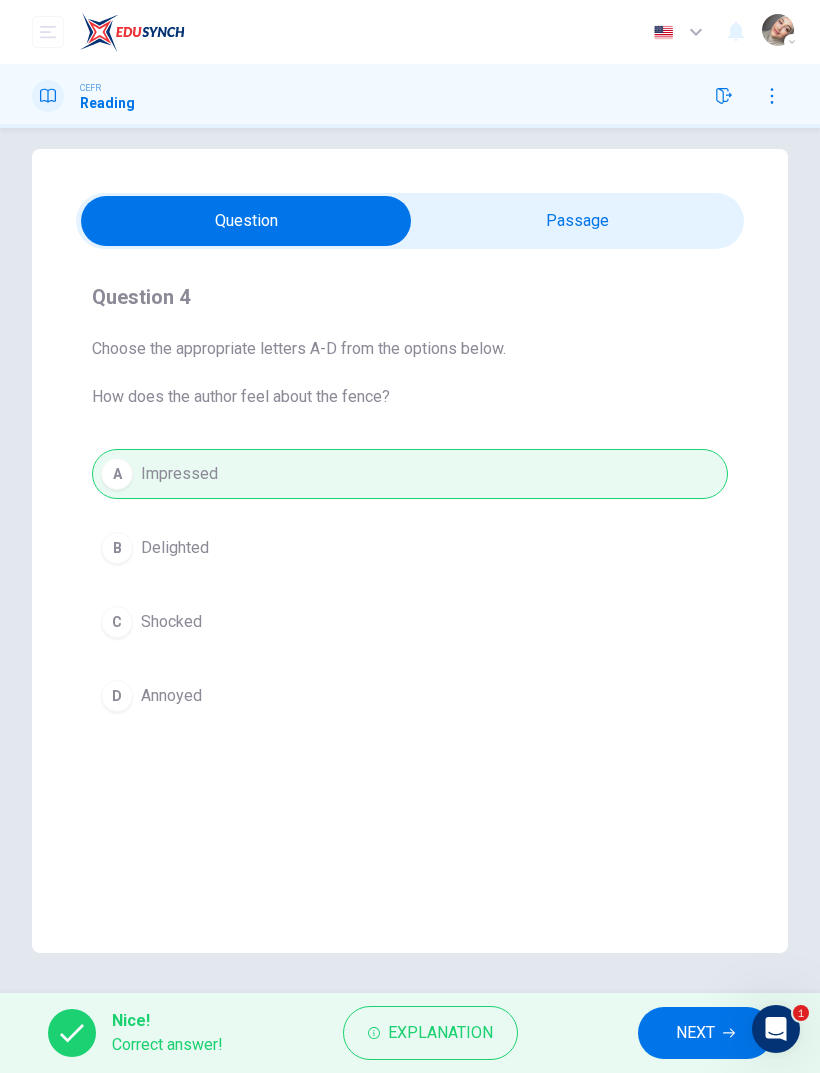 click on "Explanation" at bounding box center [440, 1033] 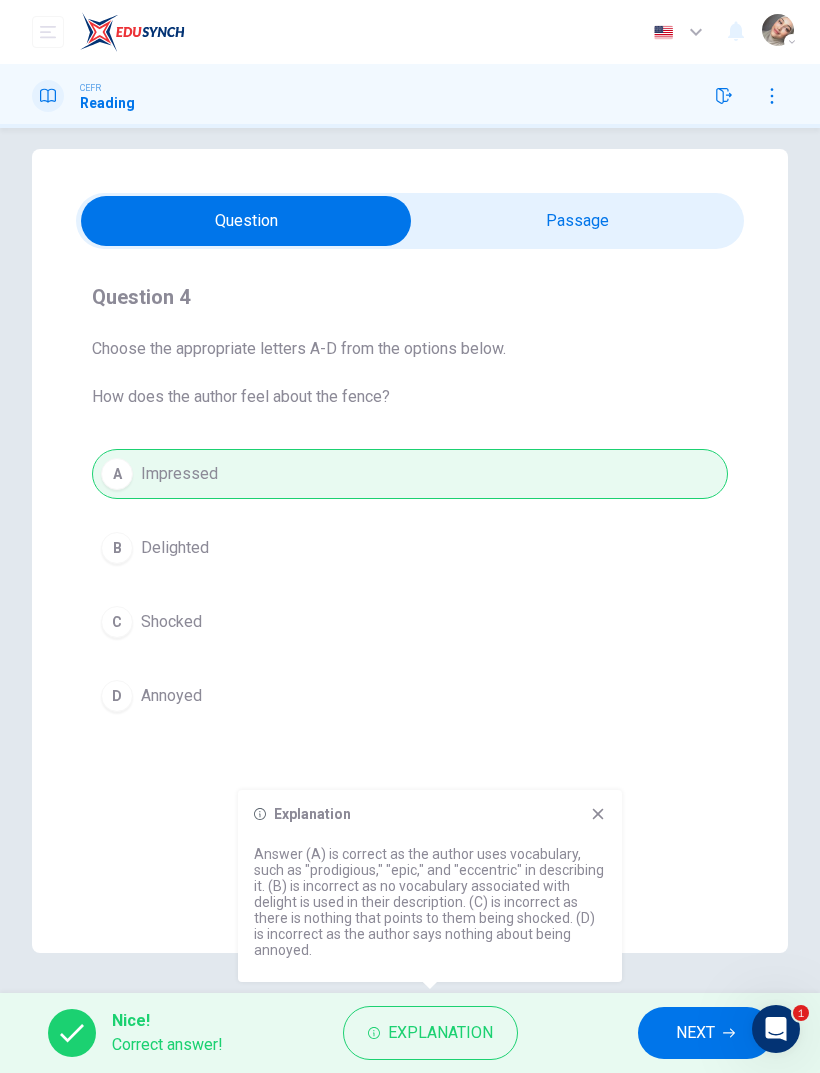 click 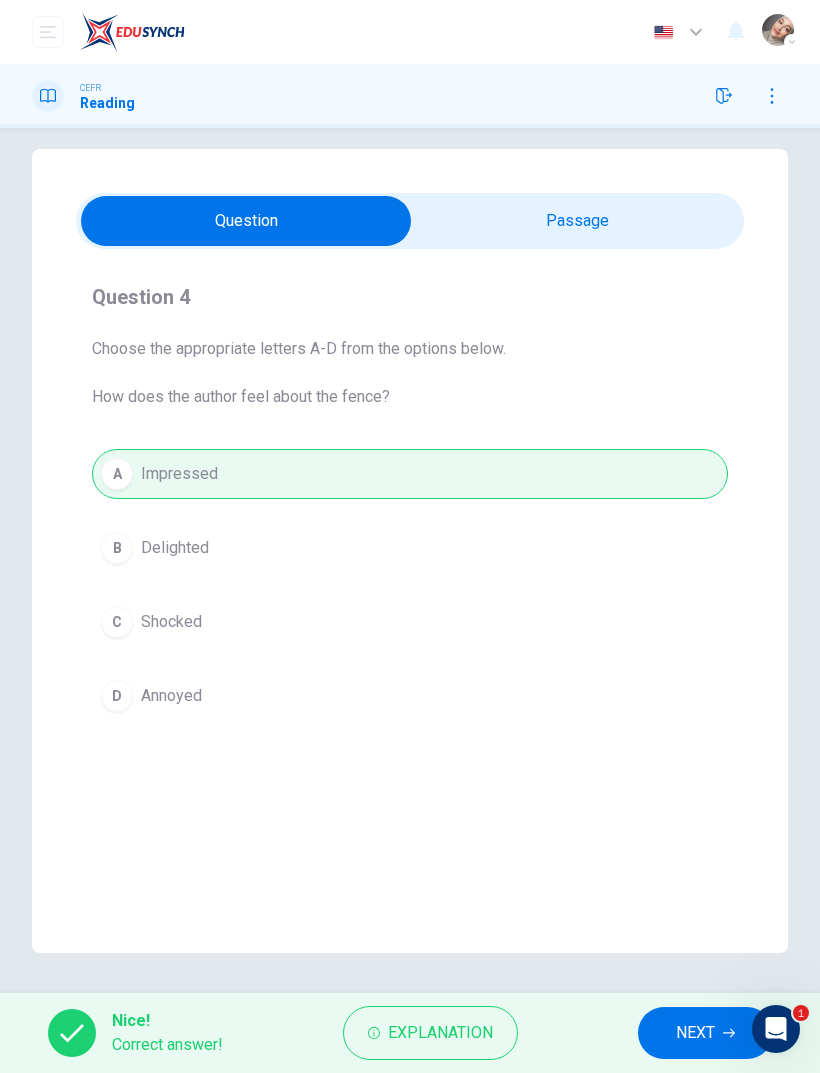 click on "NEXT" at bounding box center [705, 1033] 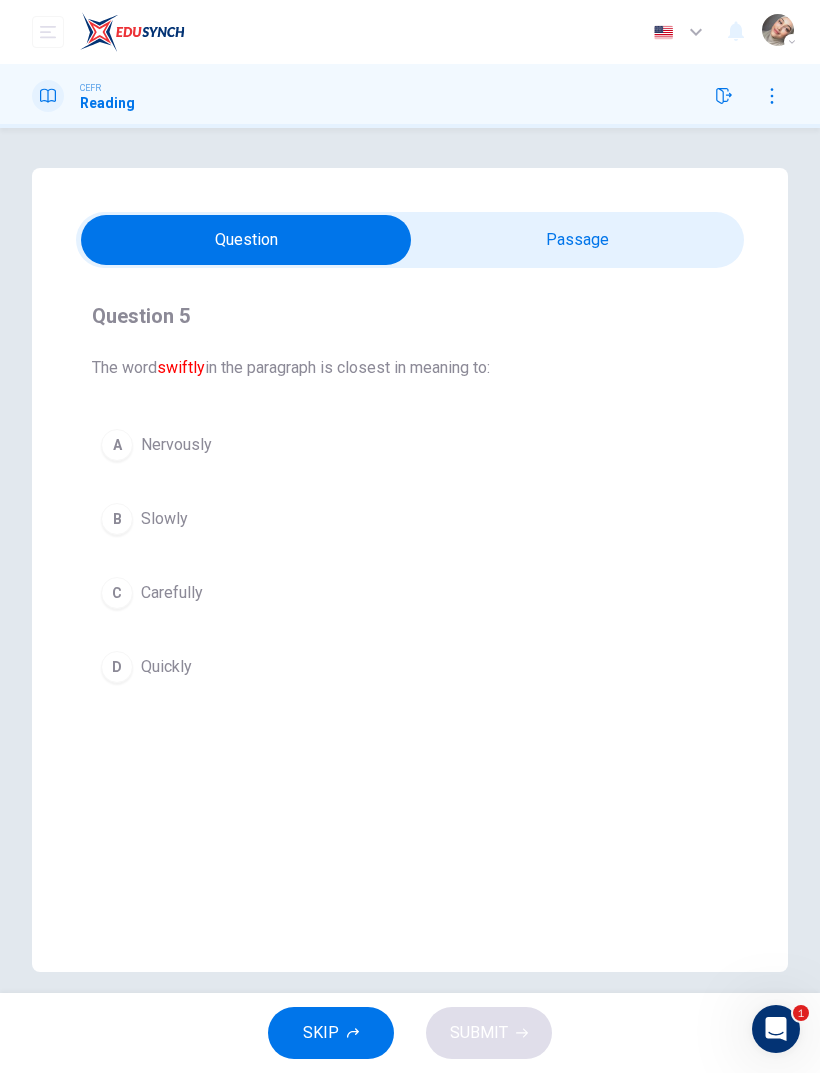 click at bounding box center [246, 240] 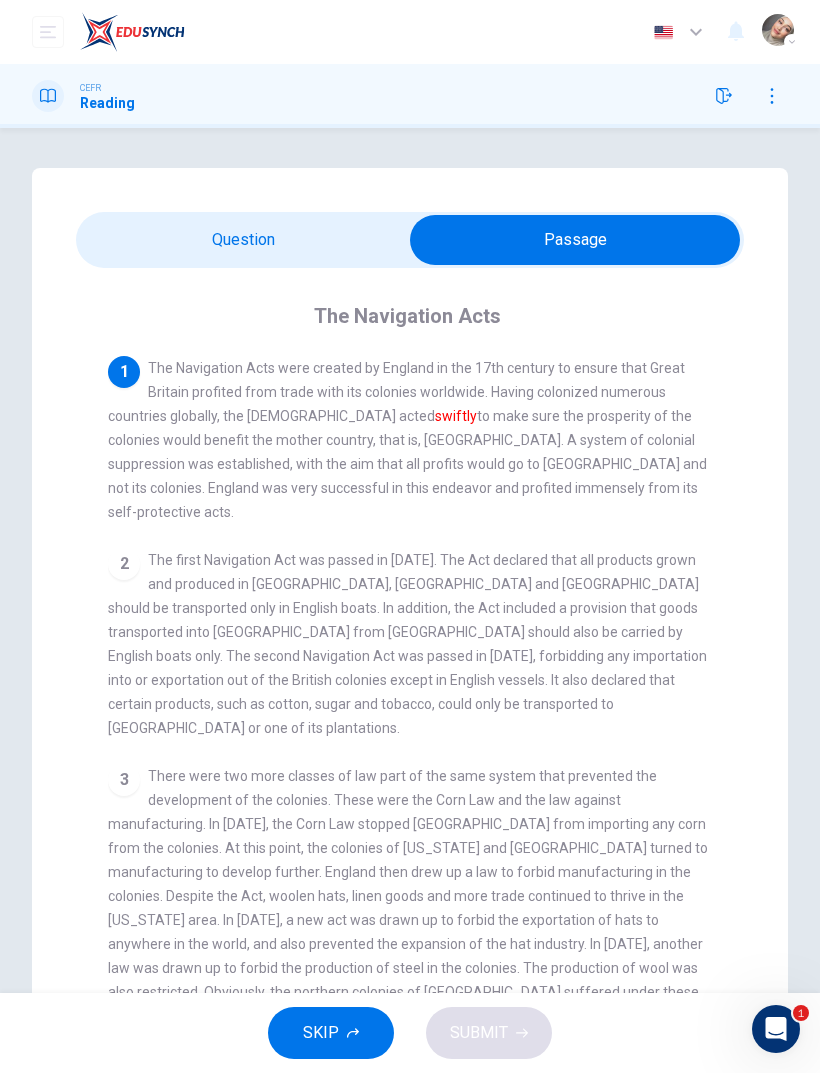 click at bounding box center [575, 240] 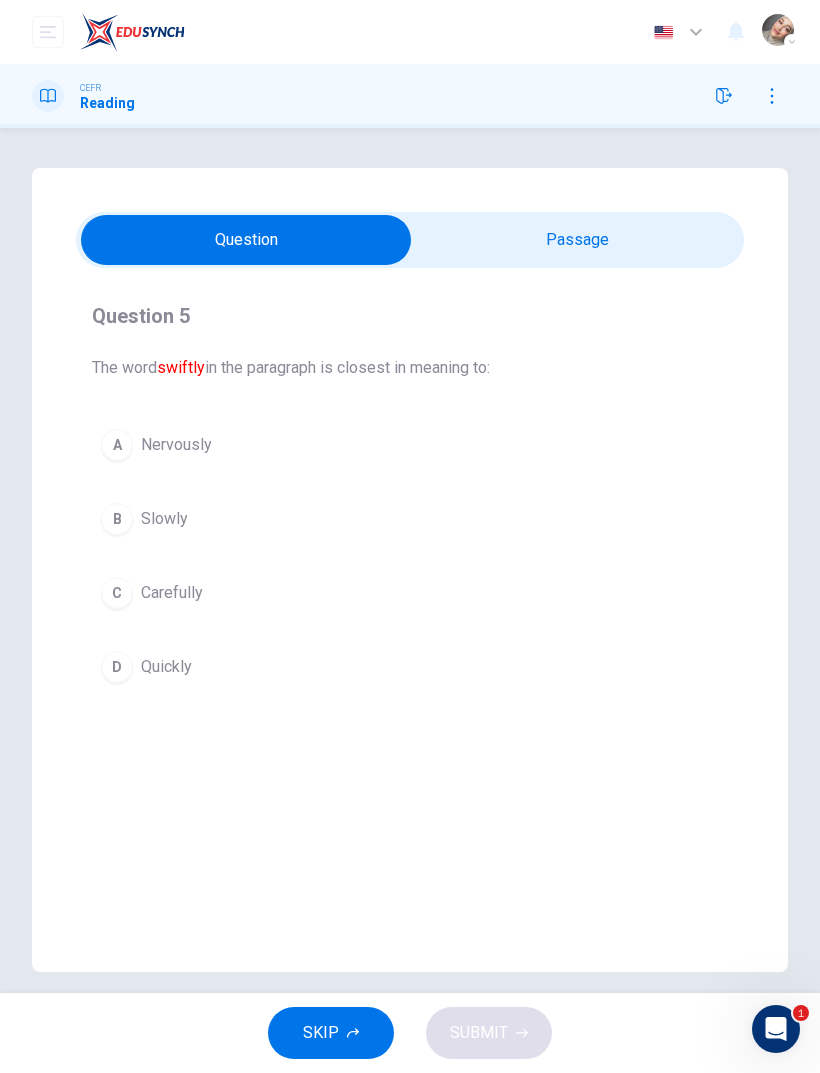 click on "C" at bounding box center (117, 593) 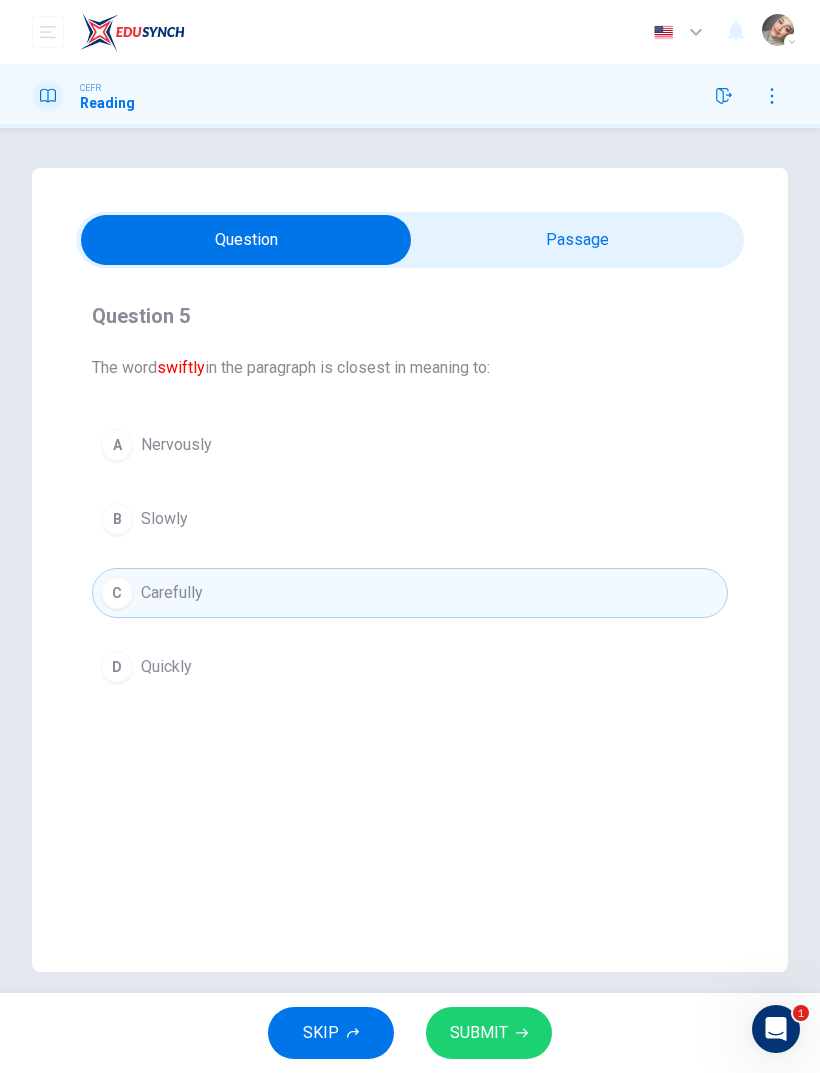 click on "D Quickly" at bounding box center (410, 667) 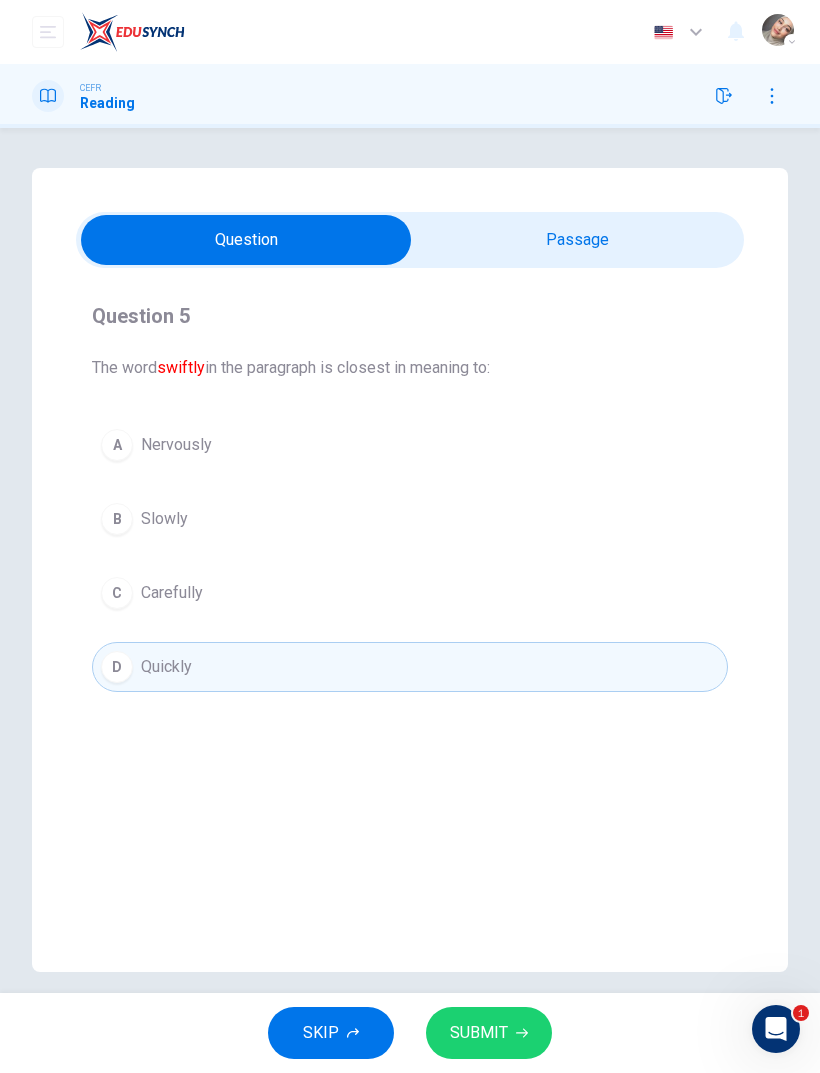 click on "SUBMIT" at bounding box center [489, 1033] 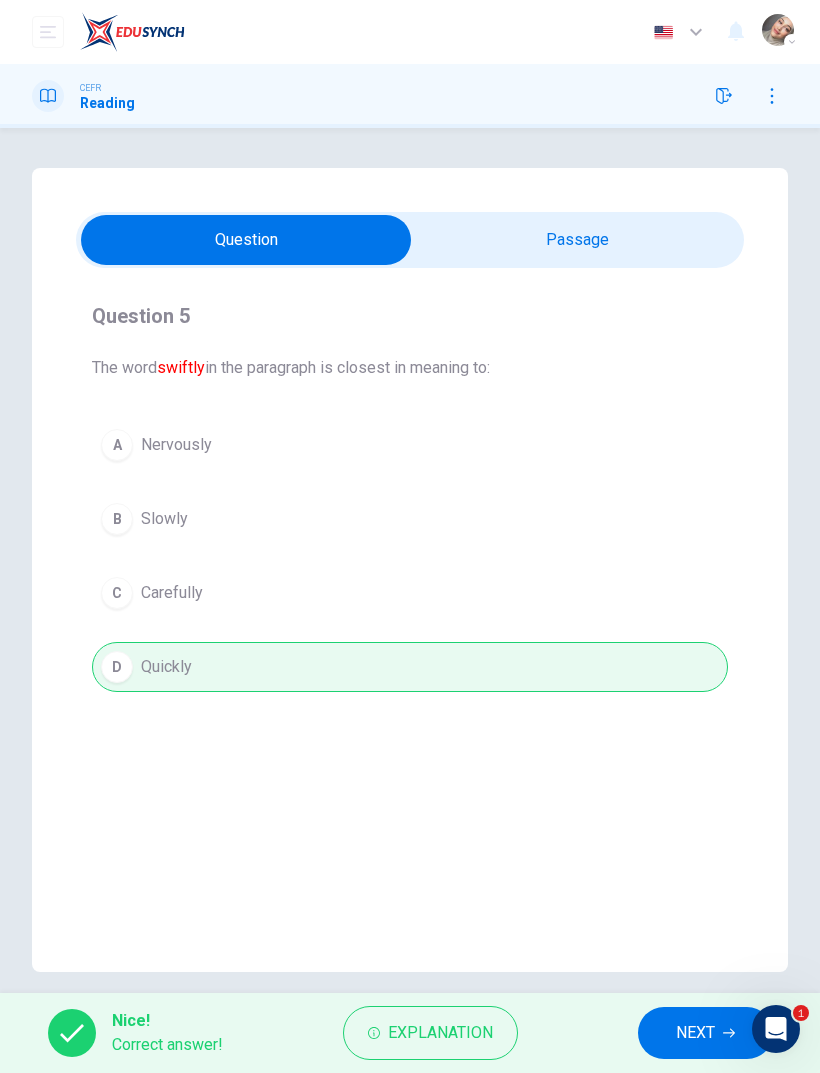 click on "Explanation" at bounding box center (440, 1033) 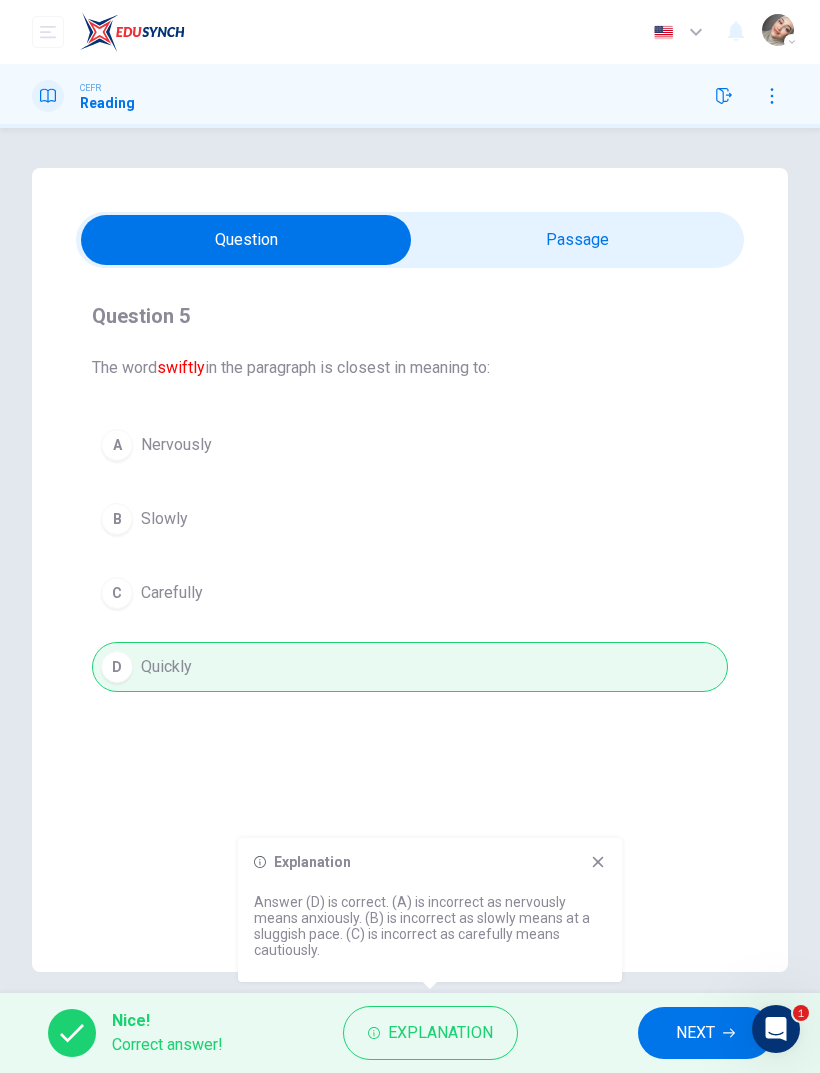 click 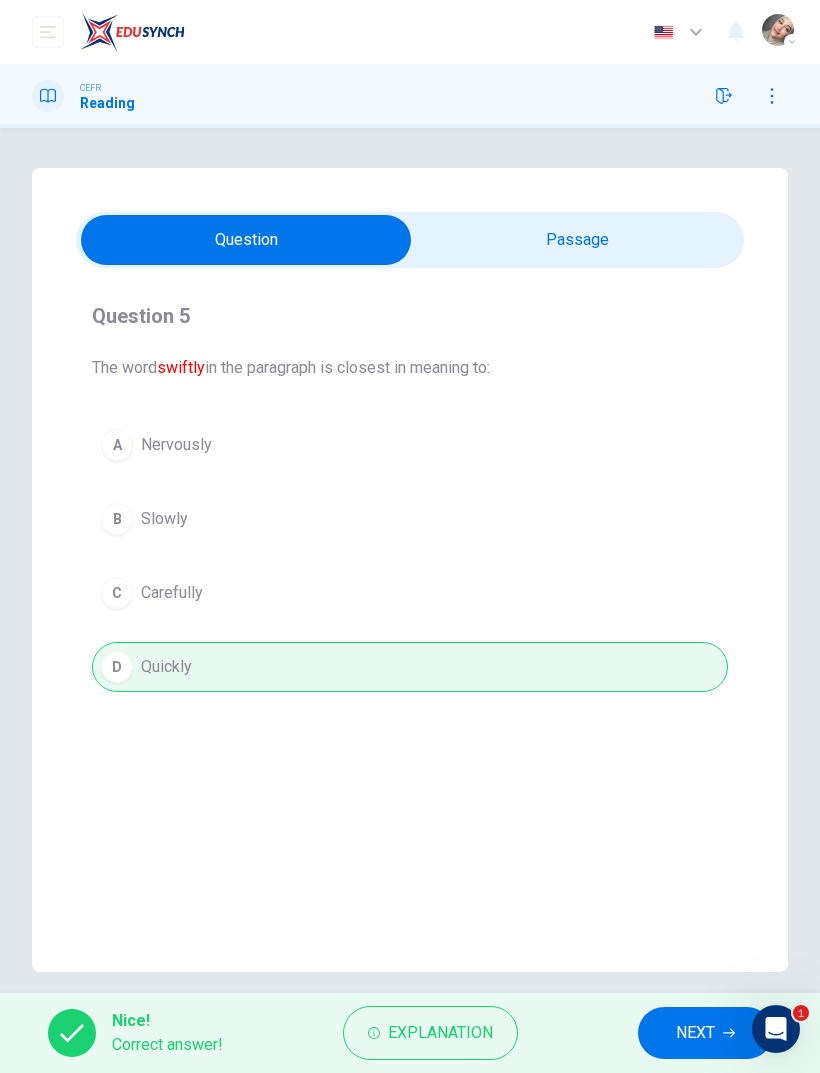 click on "NEXT" at bounding box center [695, 1033] 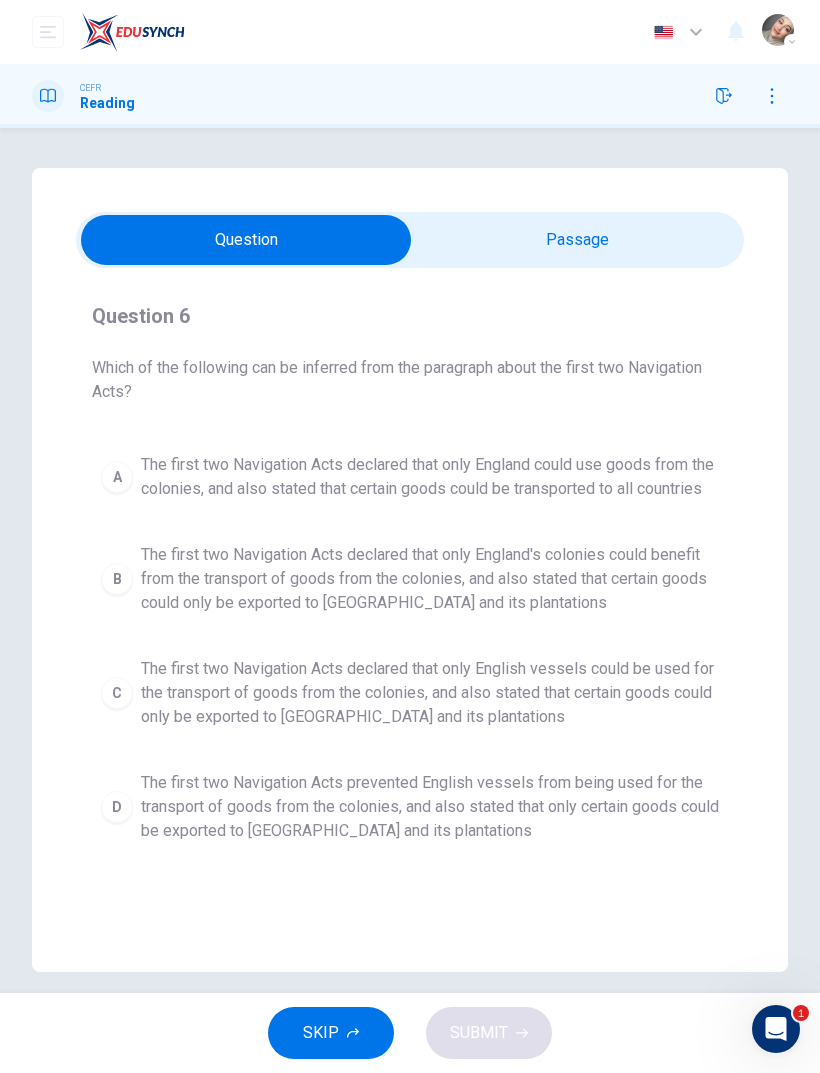 click at bounding box center (246, 240) 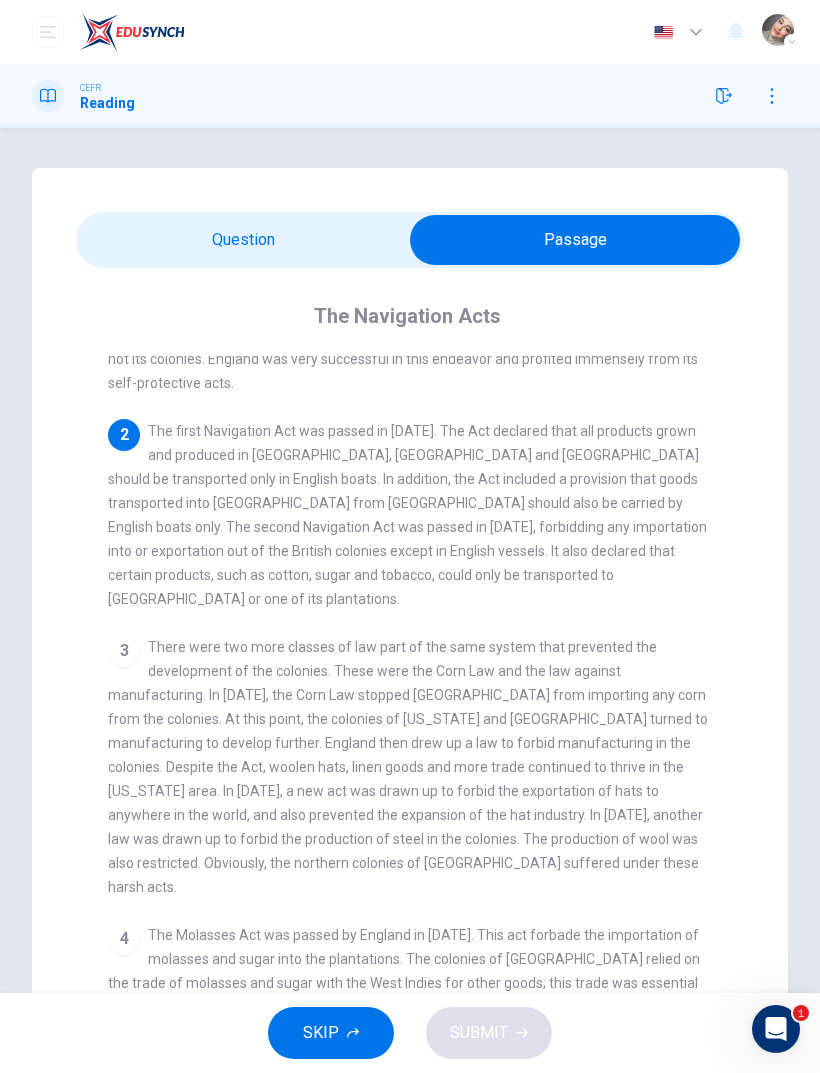 scroll, scrollTop: 142, scrollLeft: 0, axis: vertical 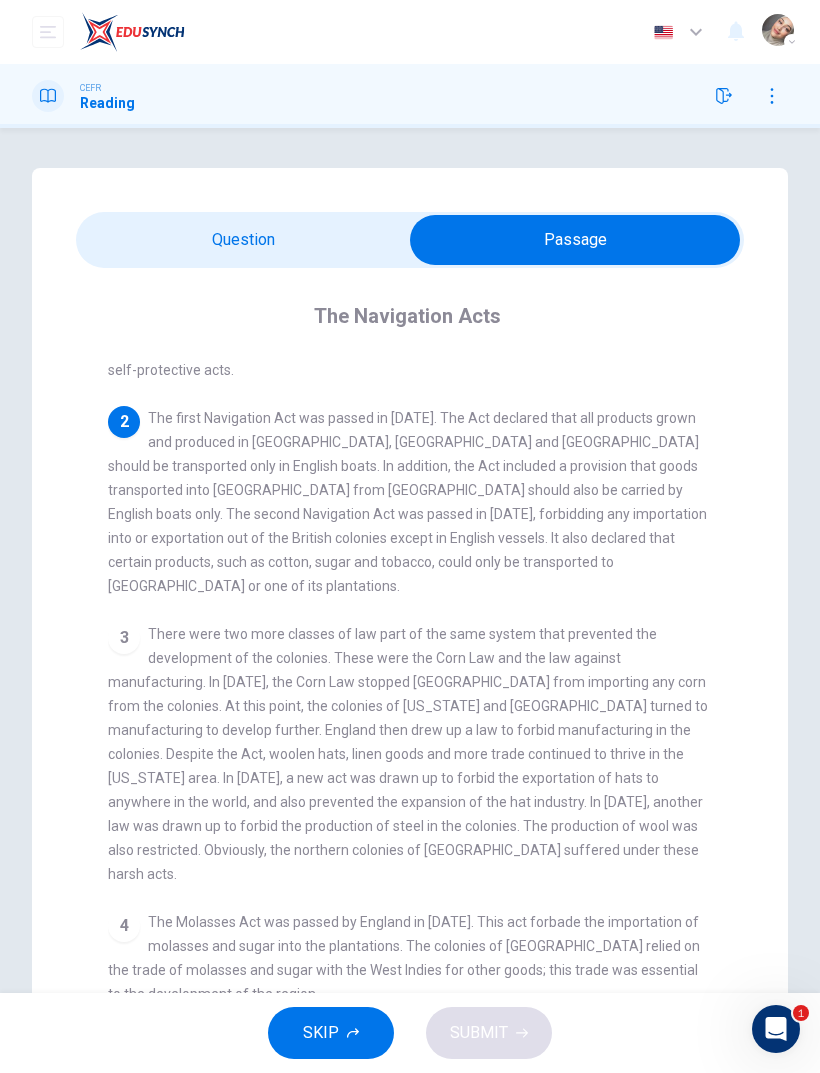 click at bounding box center [575, 240] 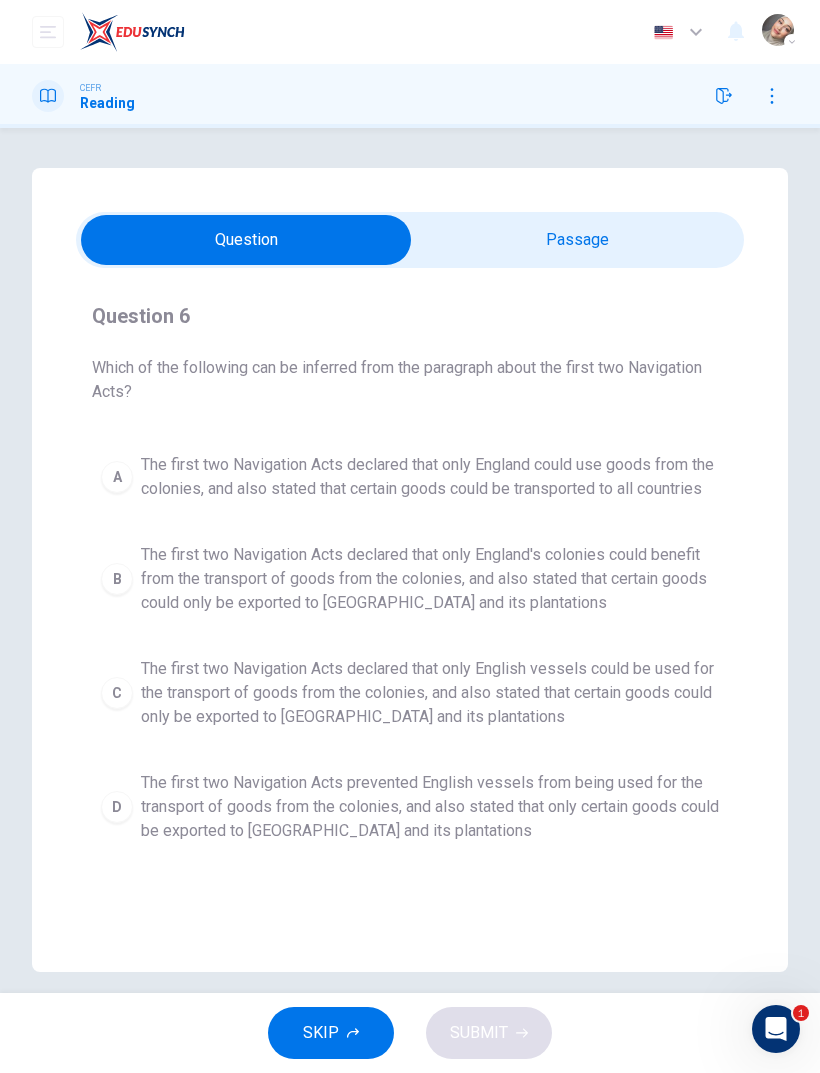 click at bounding box center [246, 240] 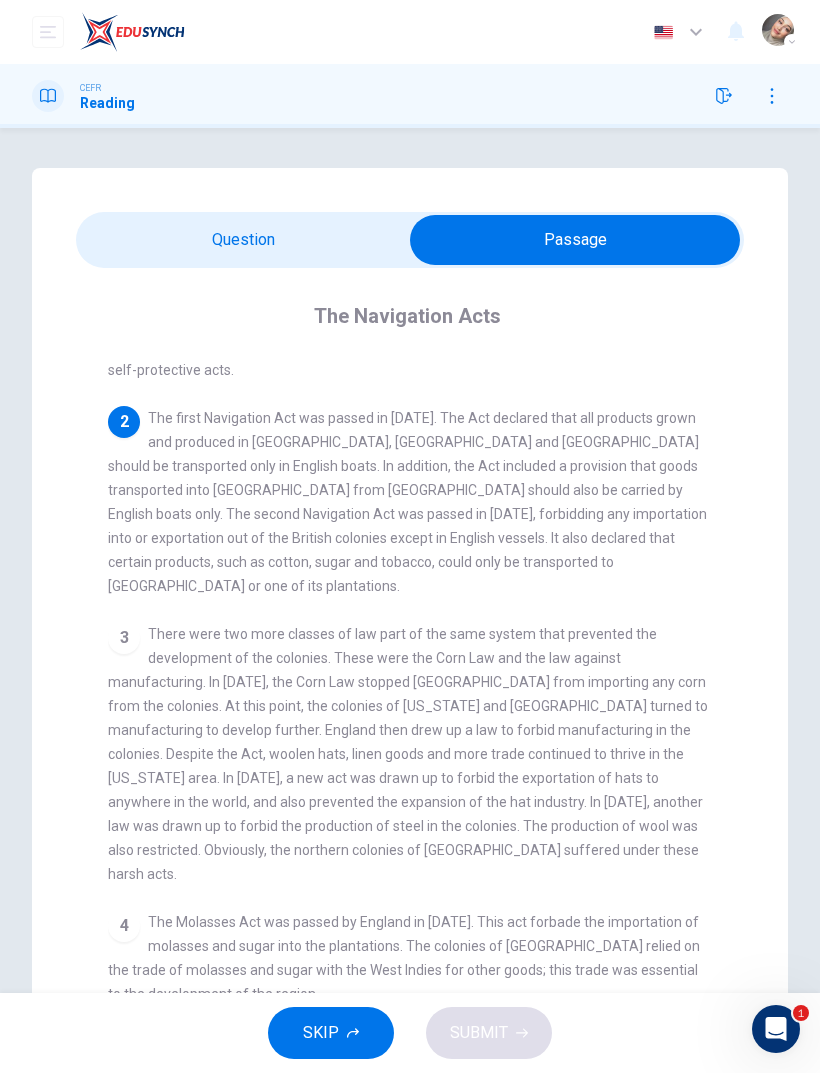 click at bounding box center [575, 240] 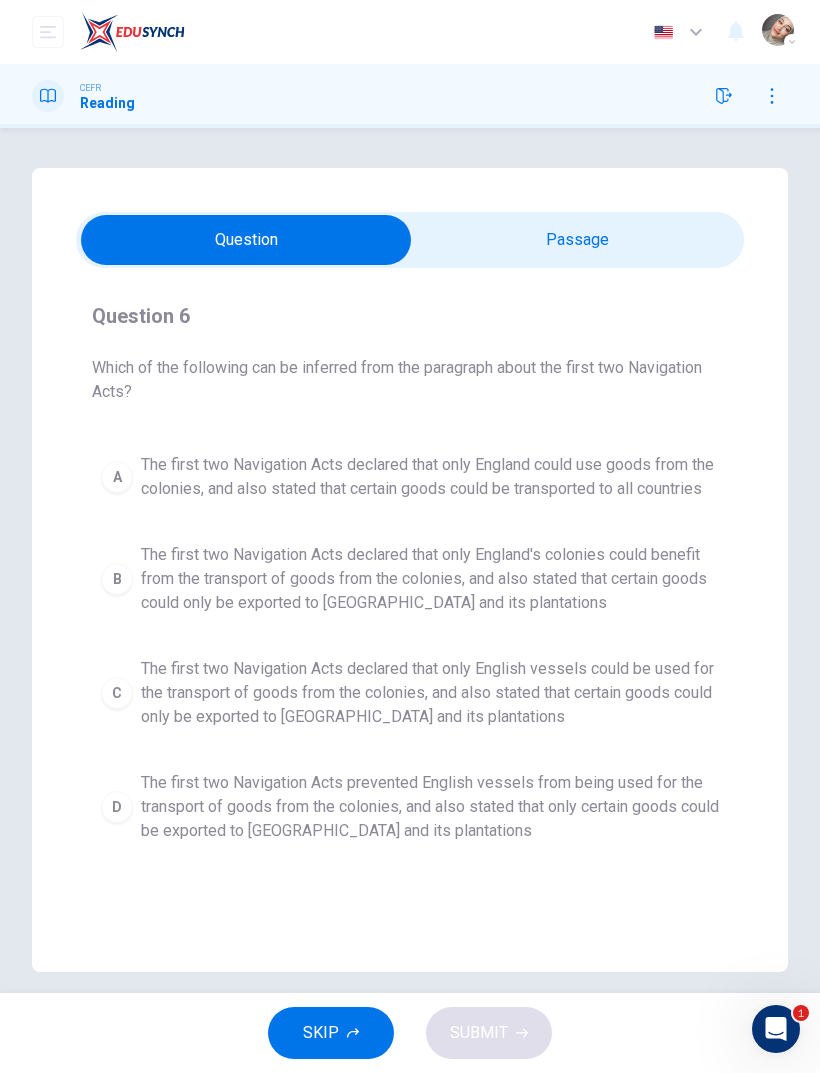 click on "The first two Navigation Acts declared that only England's colonies could benefit from the transport of goods from the colonies, and also stated that certain goods could only be exported to [GEOGRAPHIC_DATA] and its plantations" at bounding box center (430, 579) 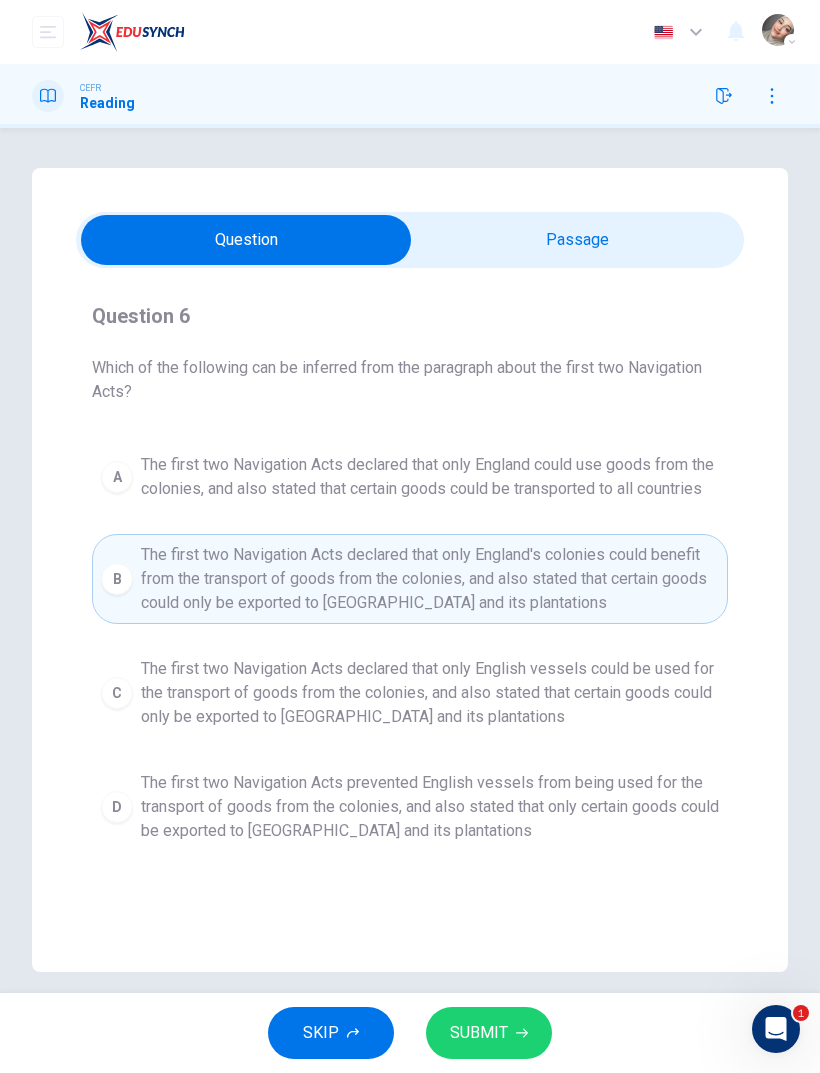 click at bounding box center (246, 240) 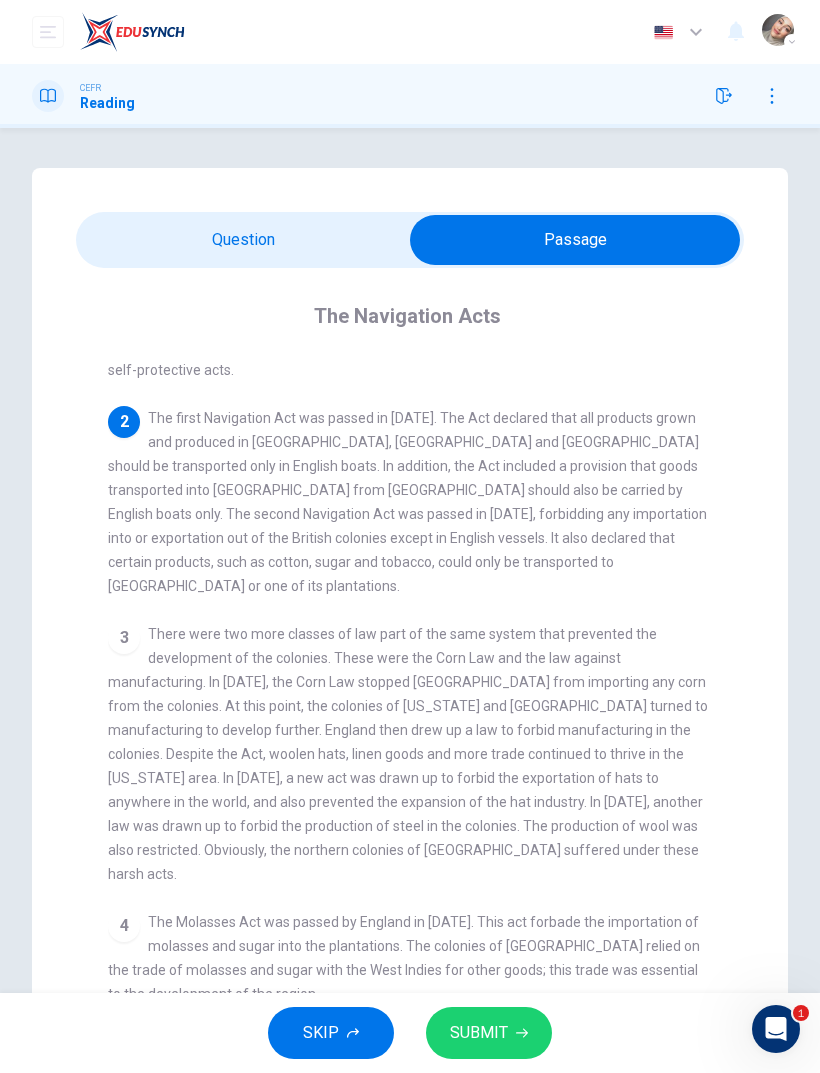 click at bounding box center [575, 240] 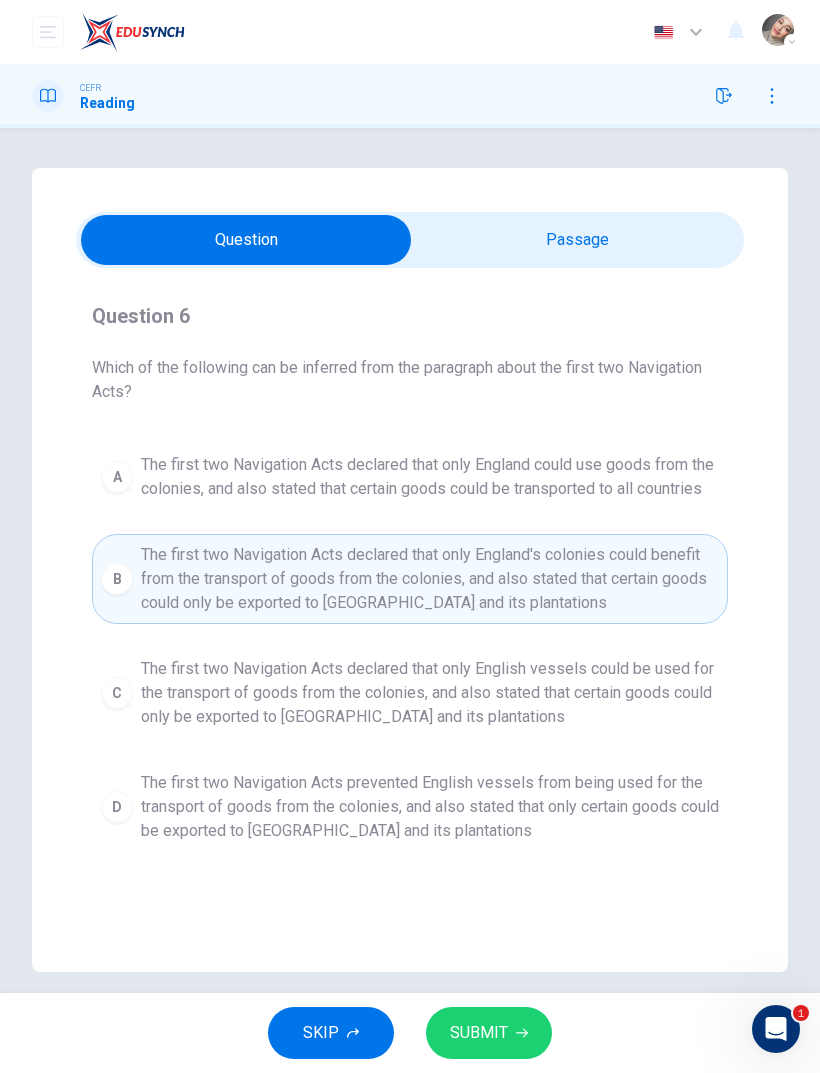 click at bounding box center (246, 240) 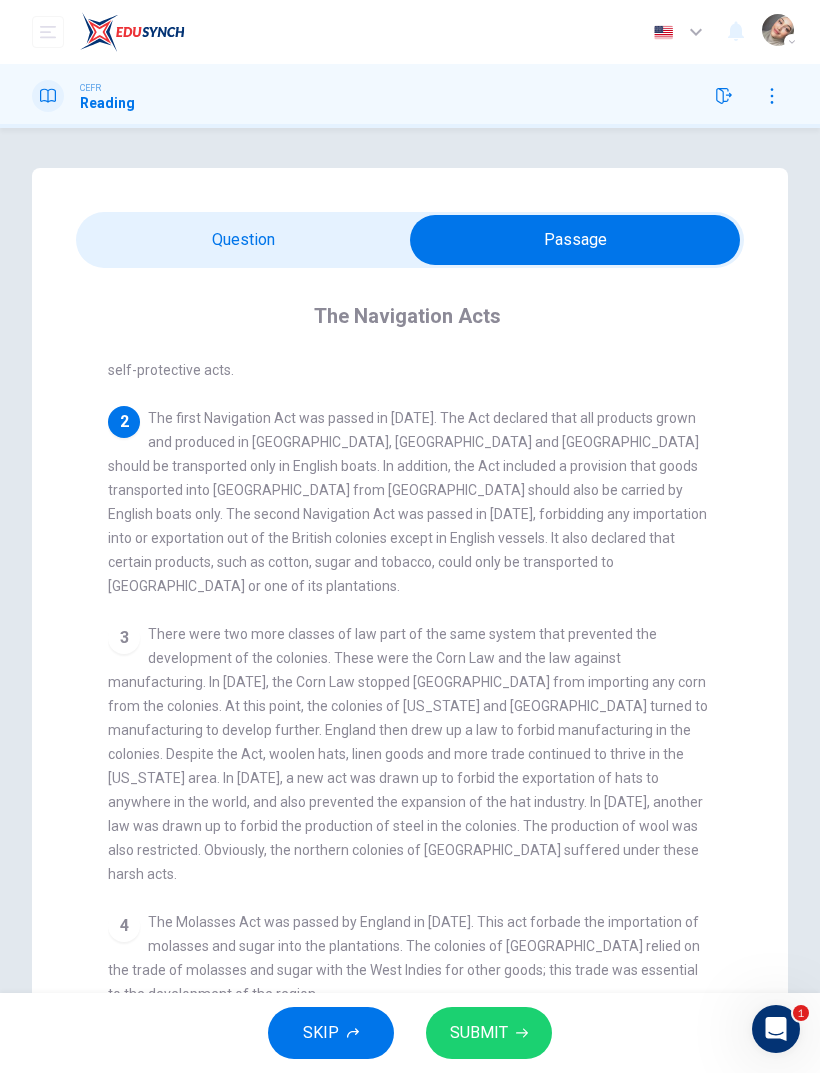 click at bounding box center (575, 240) 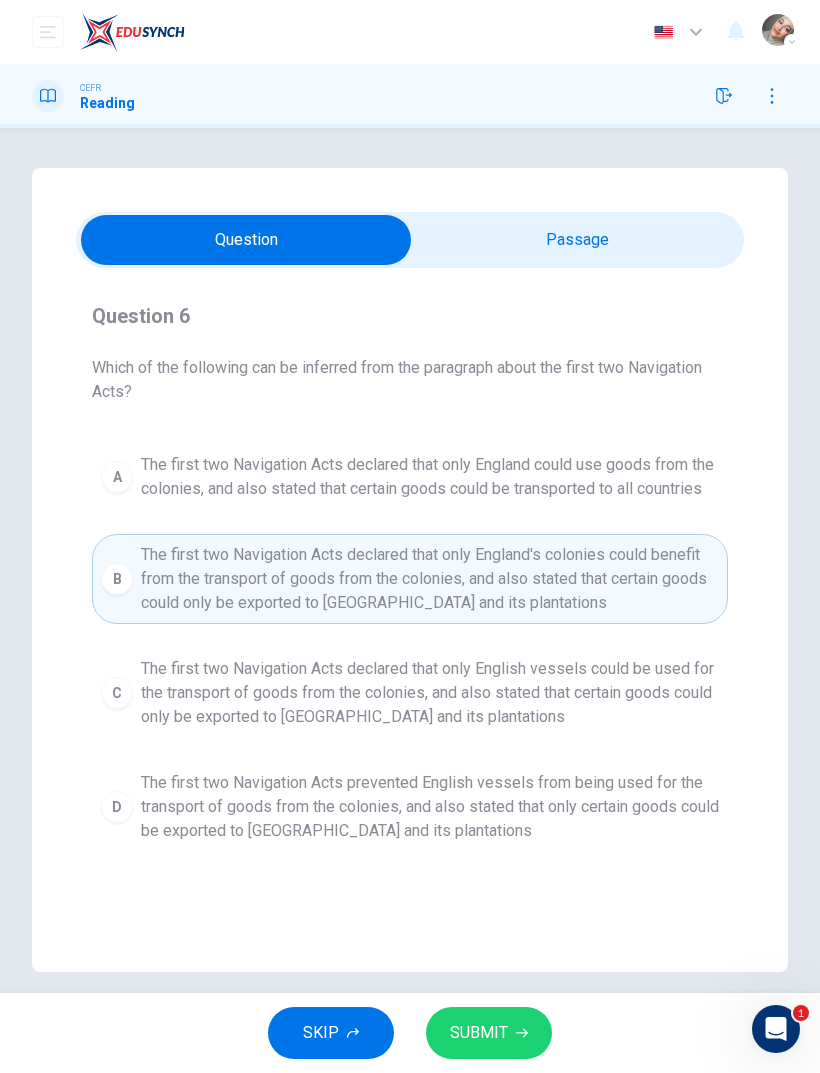 click on "A The first two Navigation Acts declared that only England could use goods from the colonies, and also stated that certain goods could be transported to all countries" at bounding box center [410, 477] 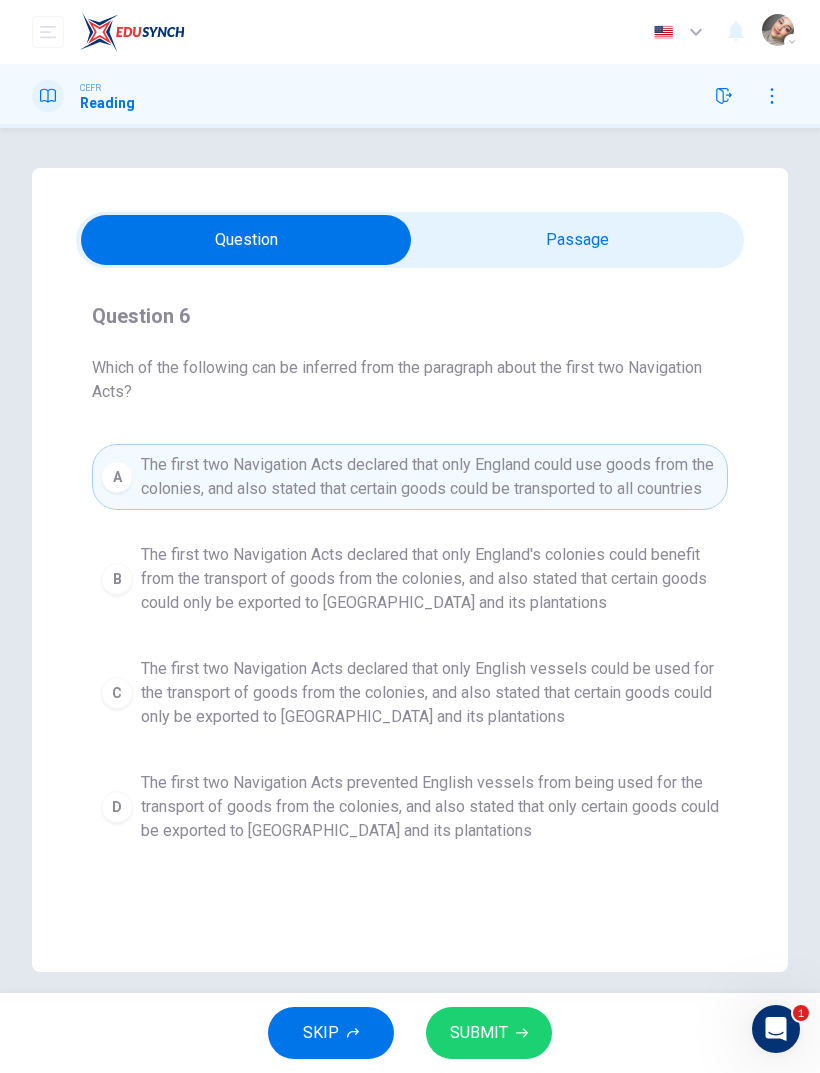 click on "The first two Navigation Acts declared that only English vessels could be used for the transport of goods from the colonies, and also stated that certain goods could only be exported to [GEOGRAPHIC_DATA] and its plantations" at bounding box center (430, 693) 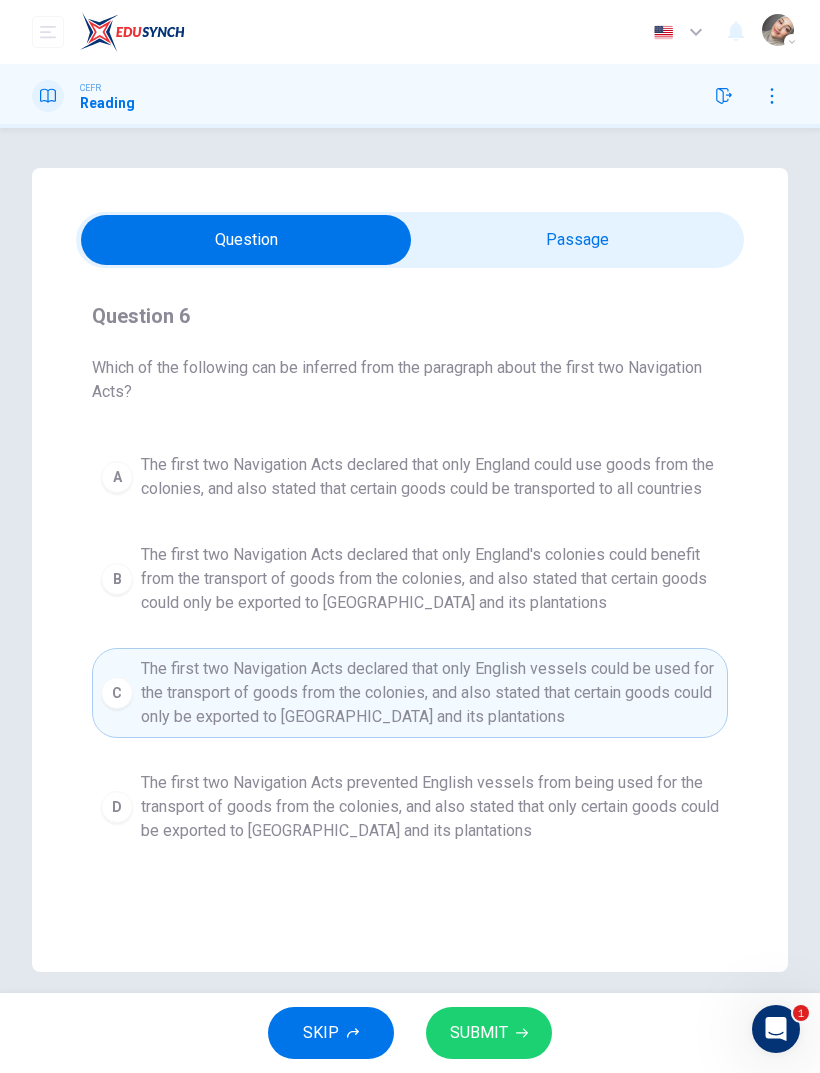 click on "SUBMIT" at bounding box center (479, 1033) 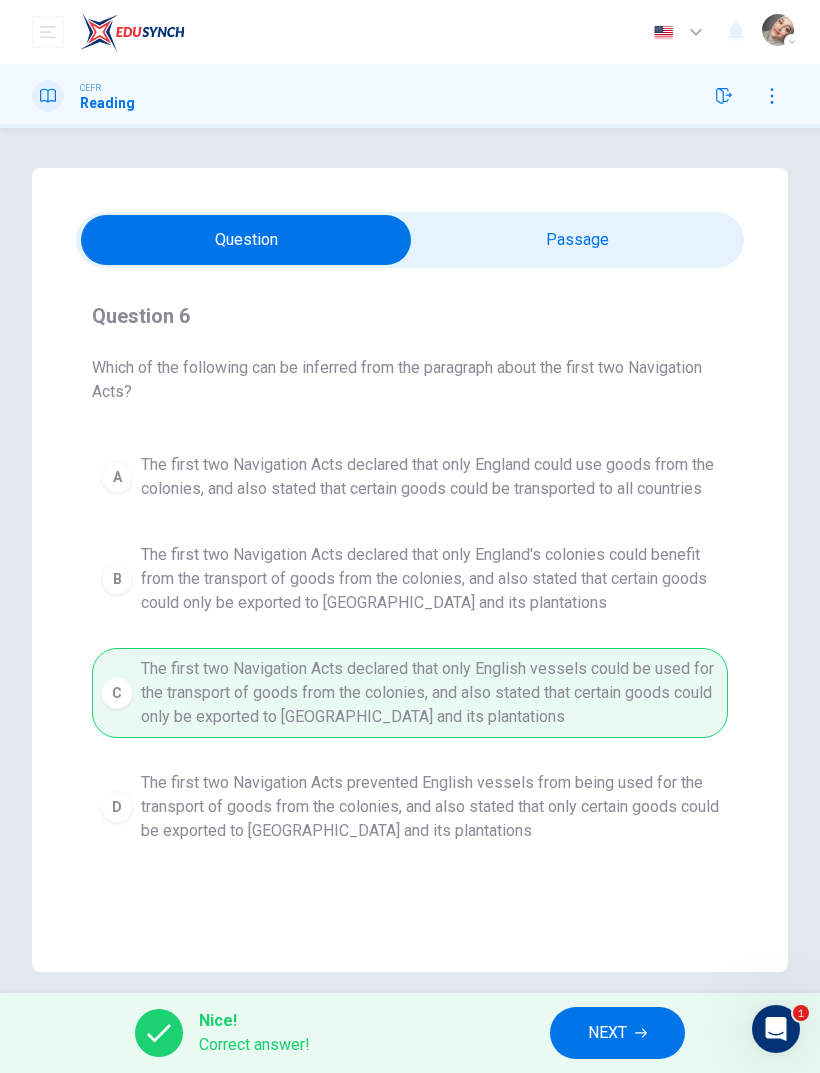 click on "NEXT" at bounding box center [607, 1033] 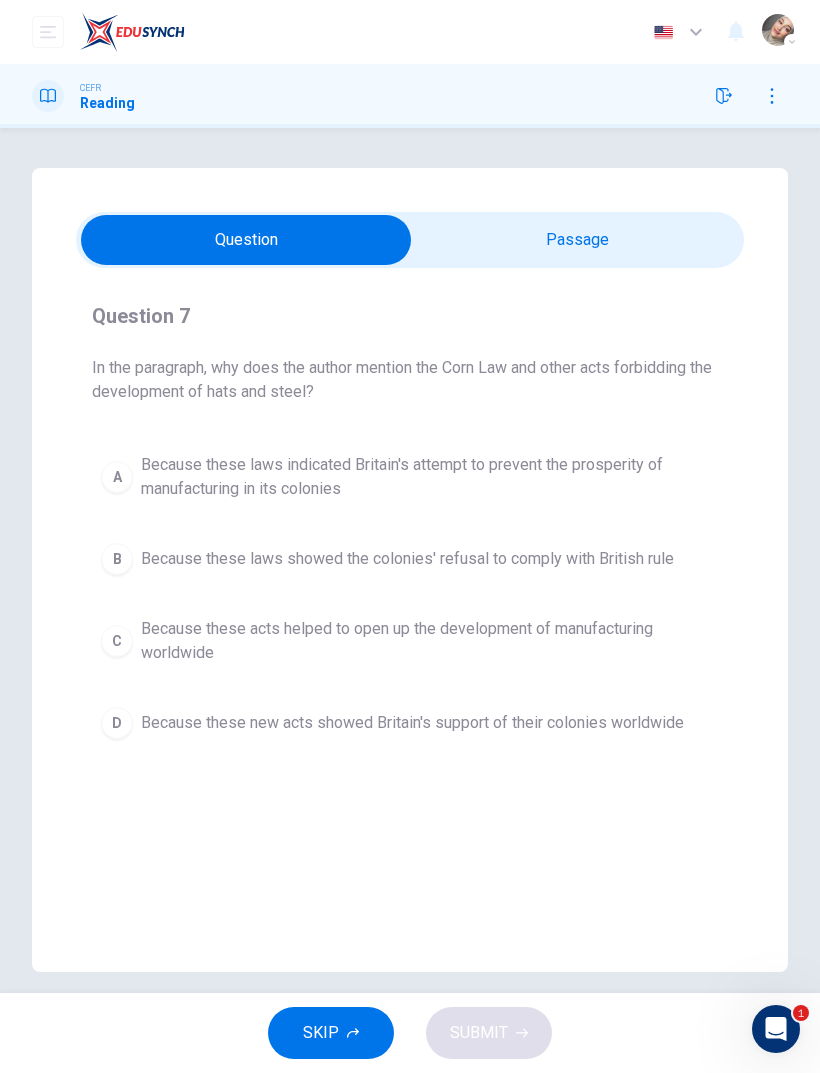 click at bounding box center [246, 240] 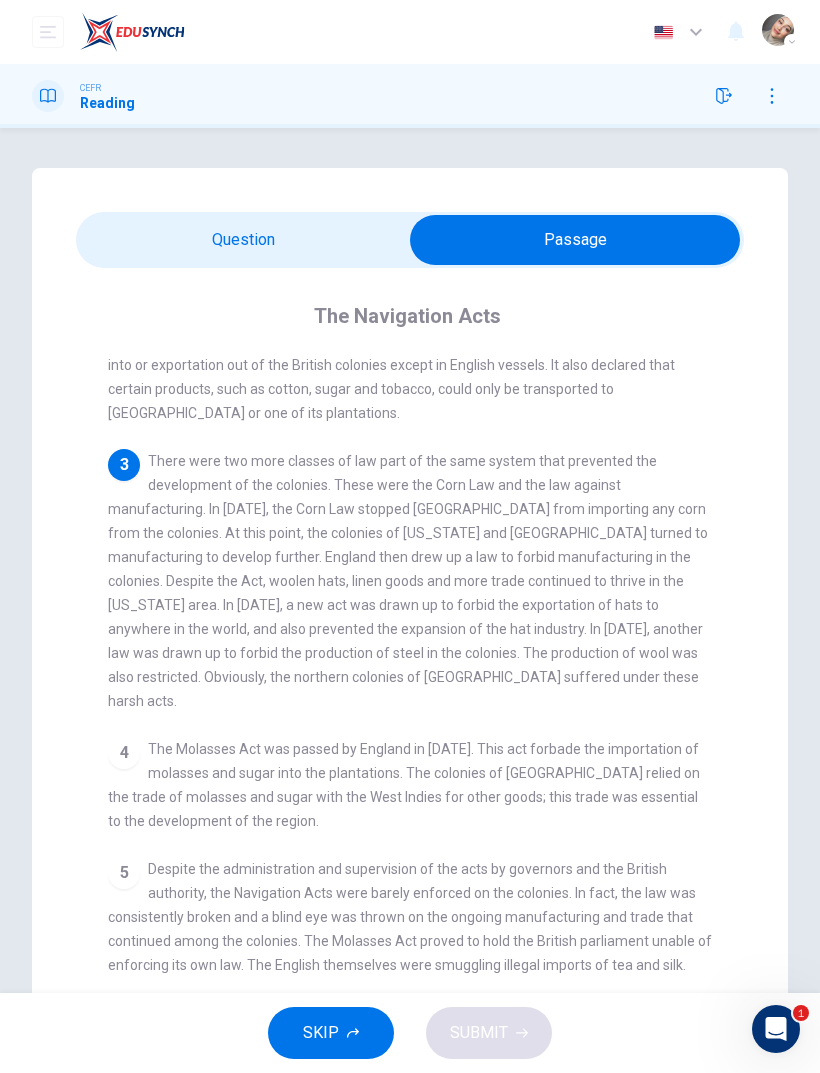 scroll, scrollTop: 314, scrollLeft: 0, axis: vertical 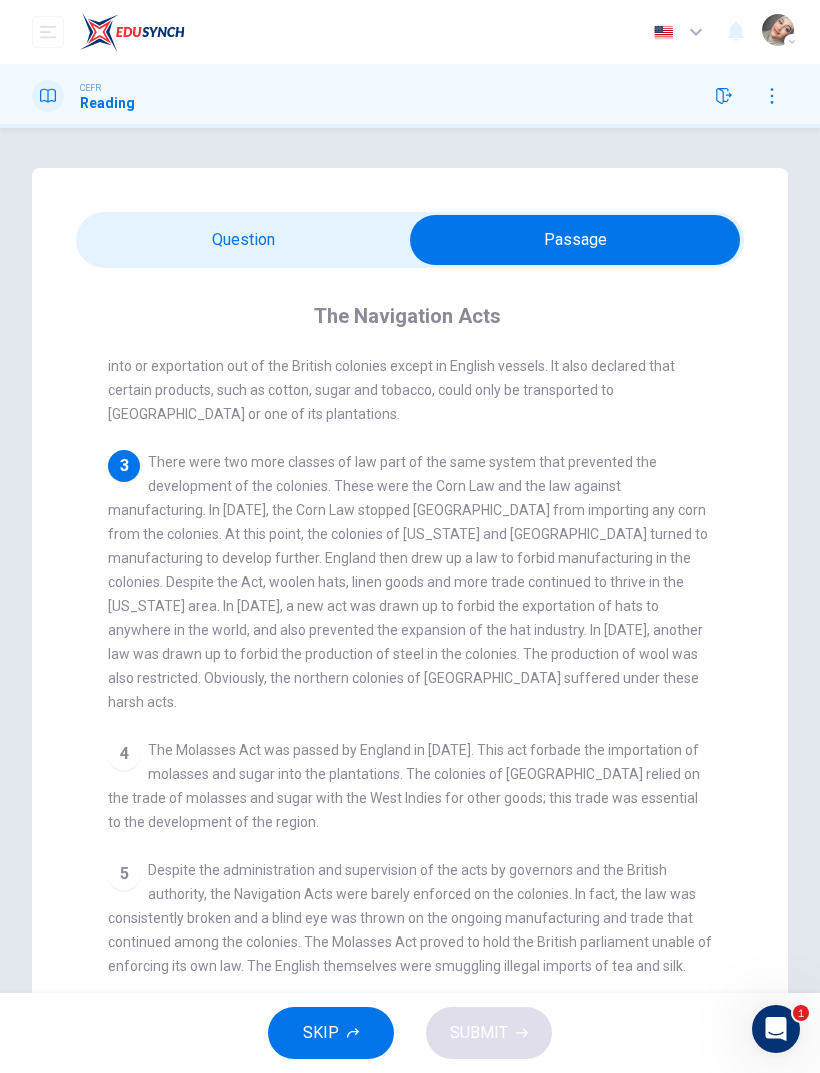 click at bounding box center [575, 240] 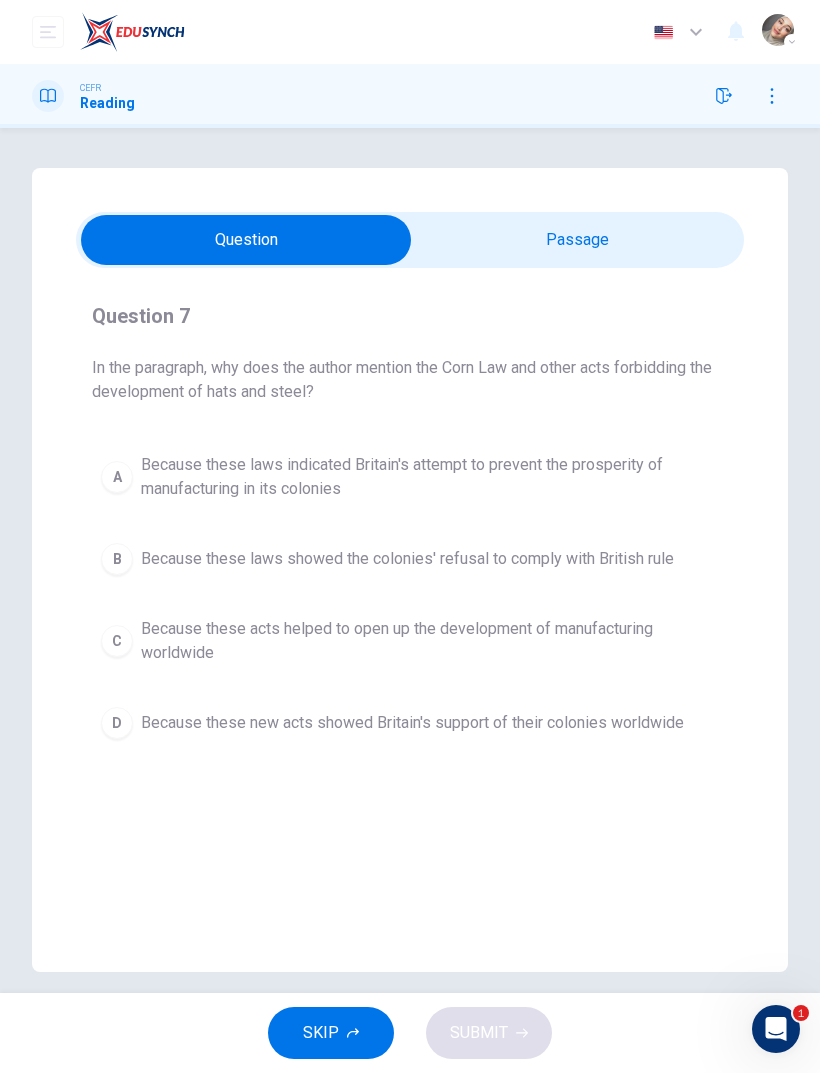 click on "Because these laws indicated Britain's attempt to prevent the prosperity of manufacturing in its colonies" at bounding box center (430, 477) 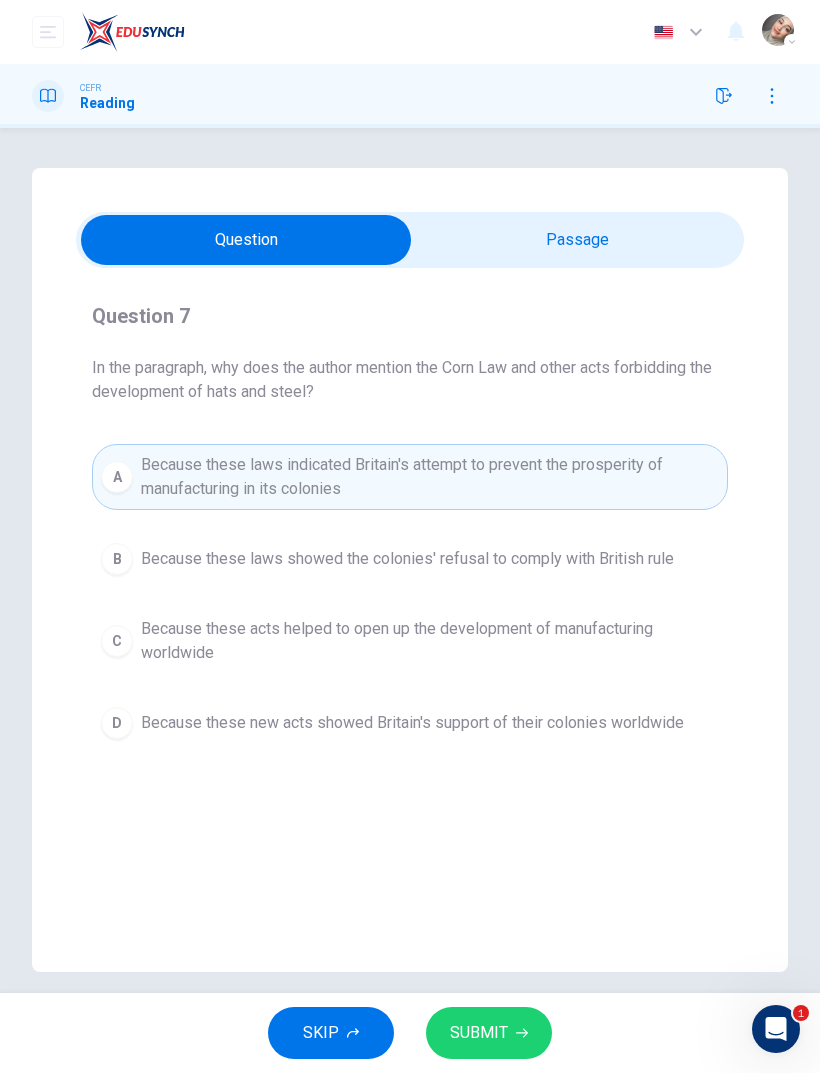 click at bounding box center [246, 240] 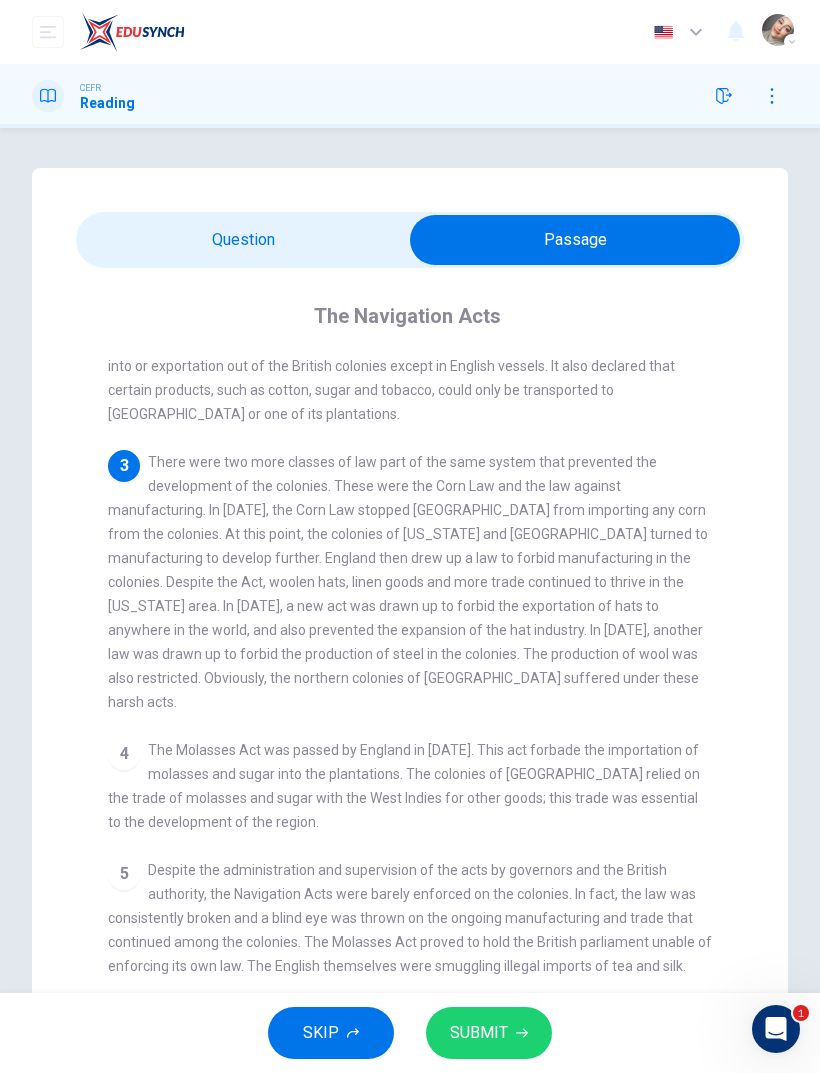 click at bounding box center [575, 240] 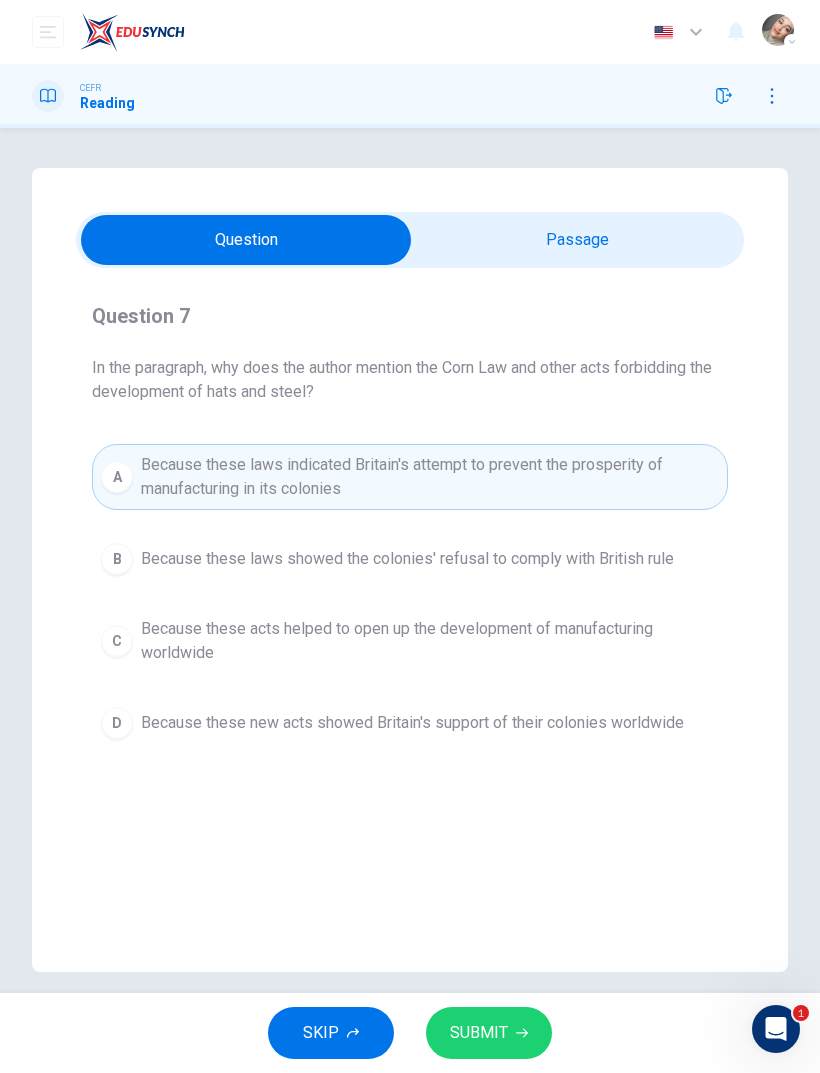 click on "Because these laws showed the colonies' refusal to comply with British rule" at bounding box center (407, 559) 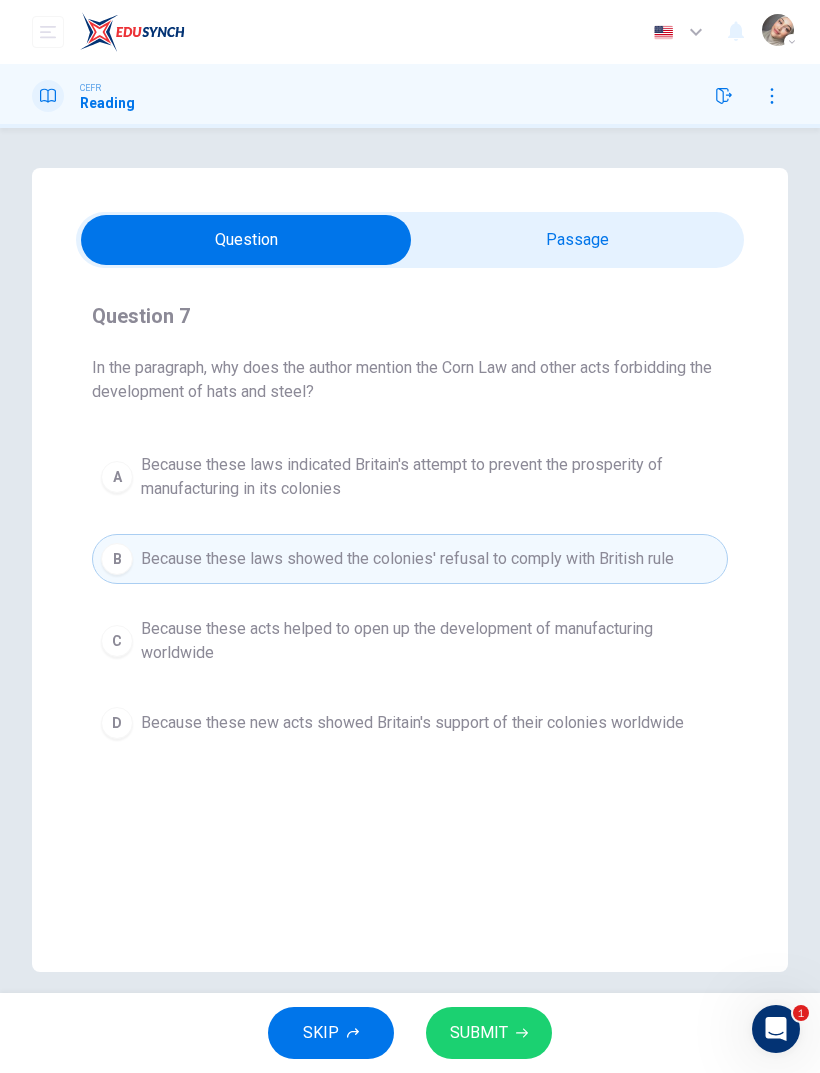 click on "SUBMIT" at bounding box center (479, 1033) 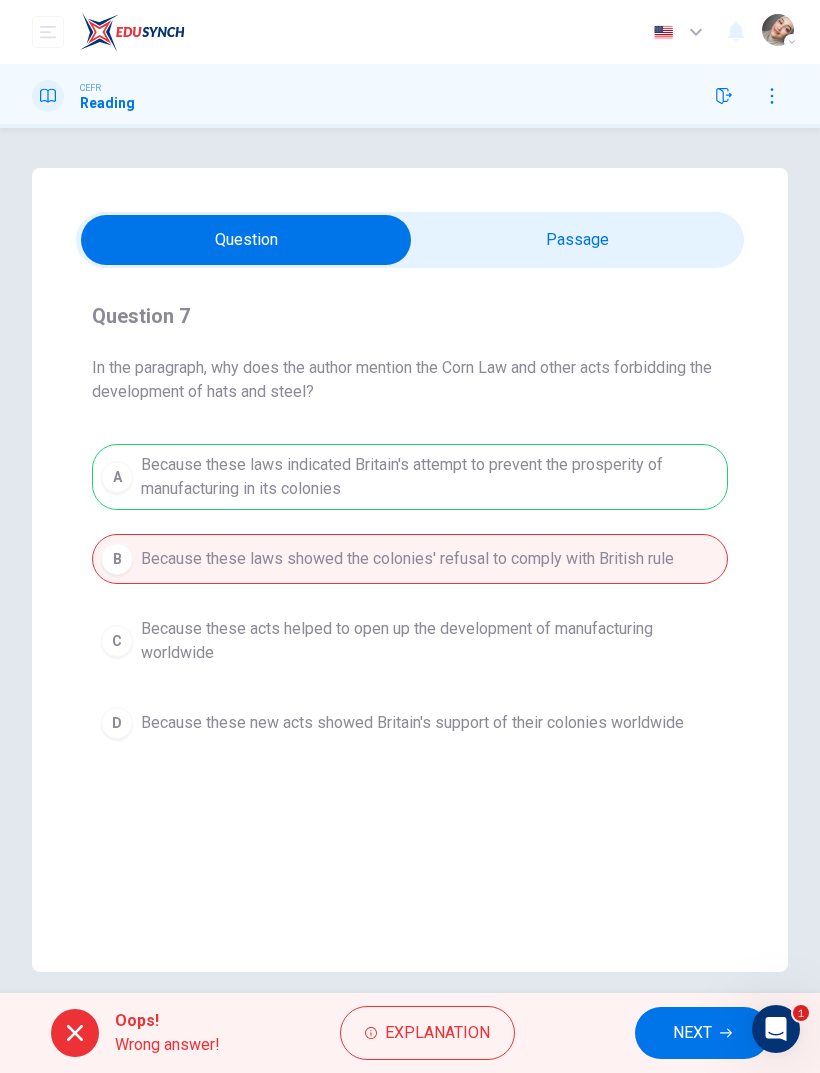click on "Explanation" at bounding box center (437, 1033) 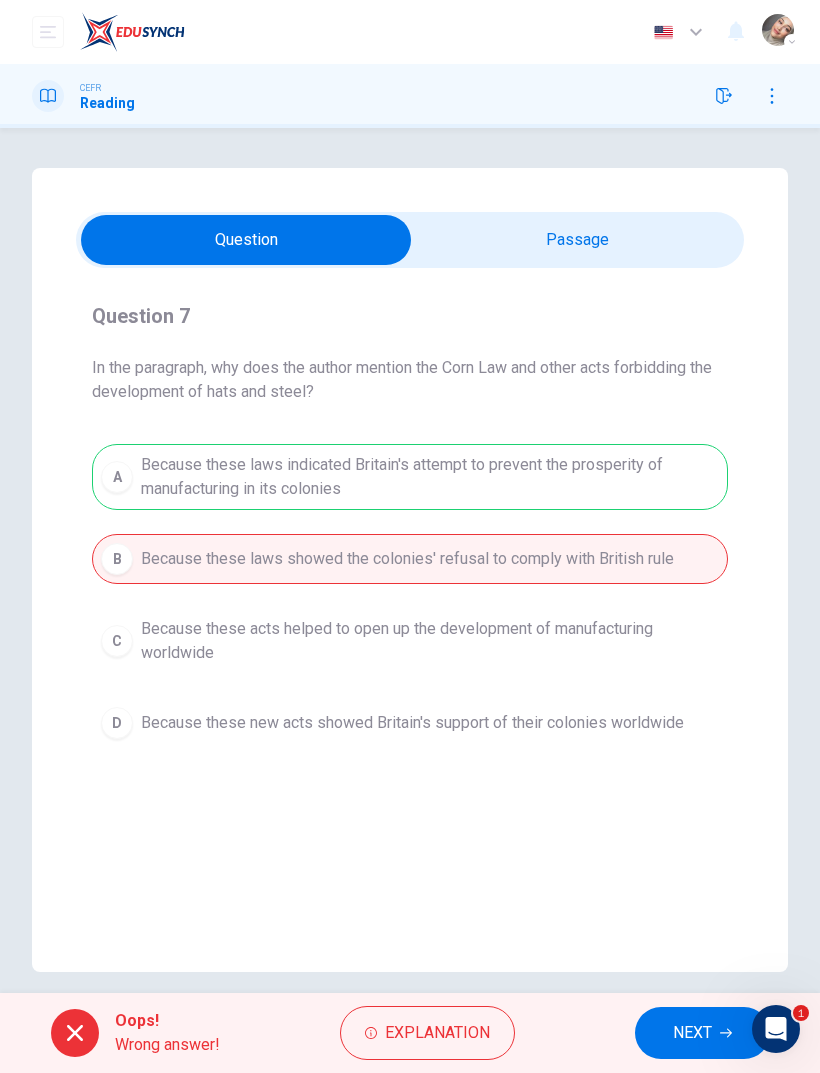 click on "A Because these laws indicated Britain's attempt to prevent the prosperity of manufacturing in its colonies B Because these laws showed the colonies' refusal to comply with British rule C Because these acts helped to open up the development of manufacturing worldwide D Because these new acts showed Britain's support of their colonies worldwide" at bounding box center [410, 596] 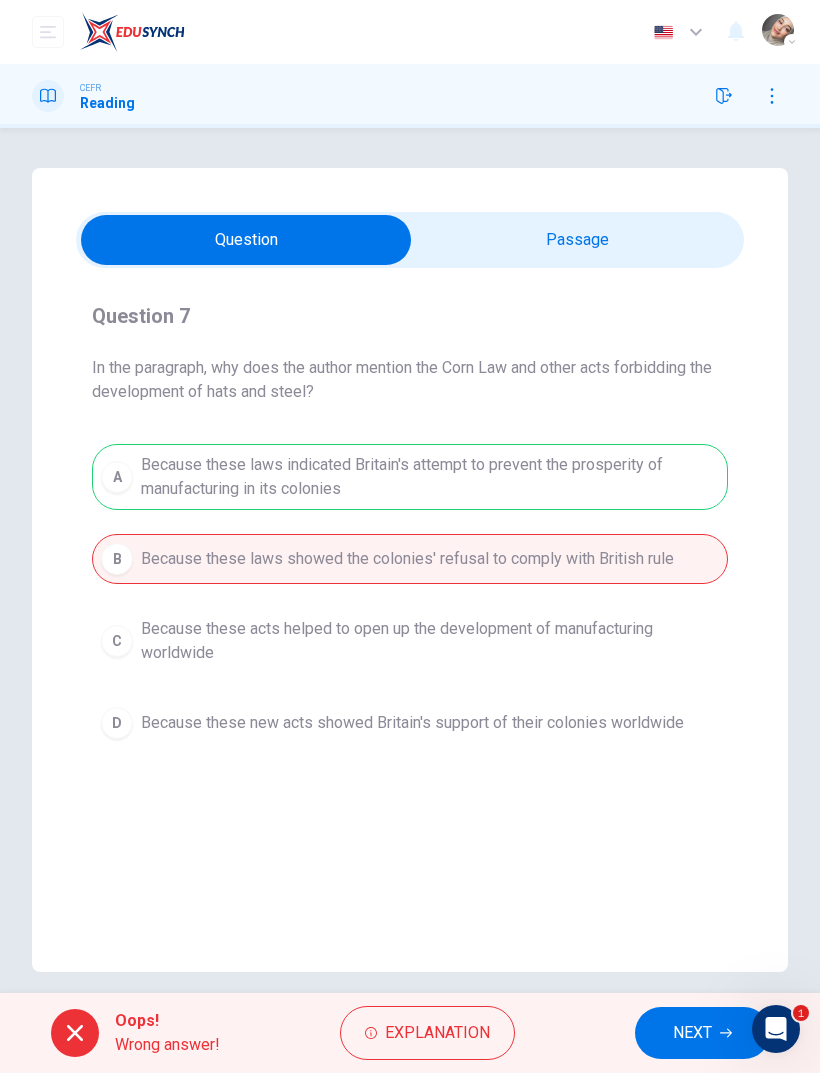 click on "NEXT" at bounding box center [692, 1033] 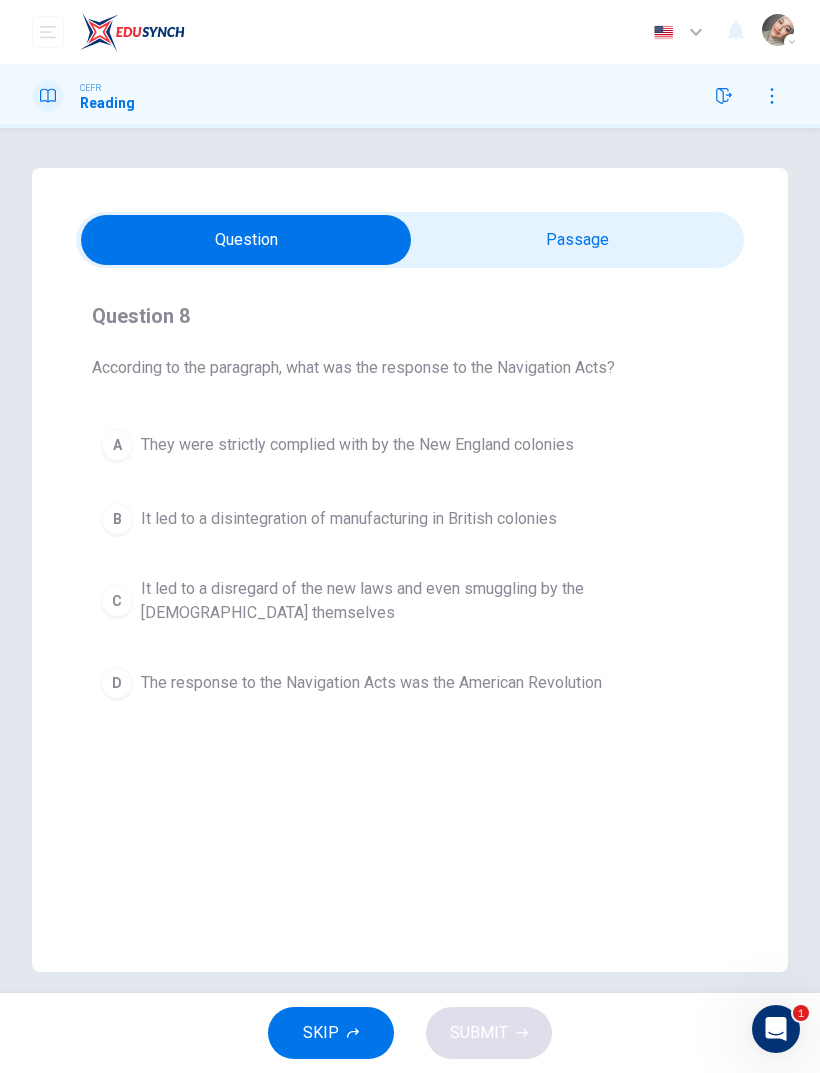 click 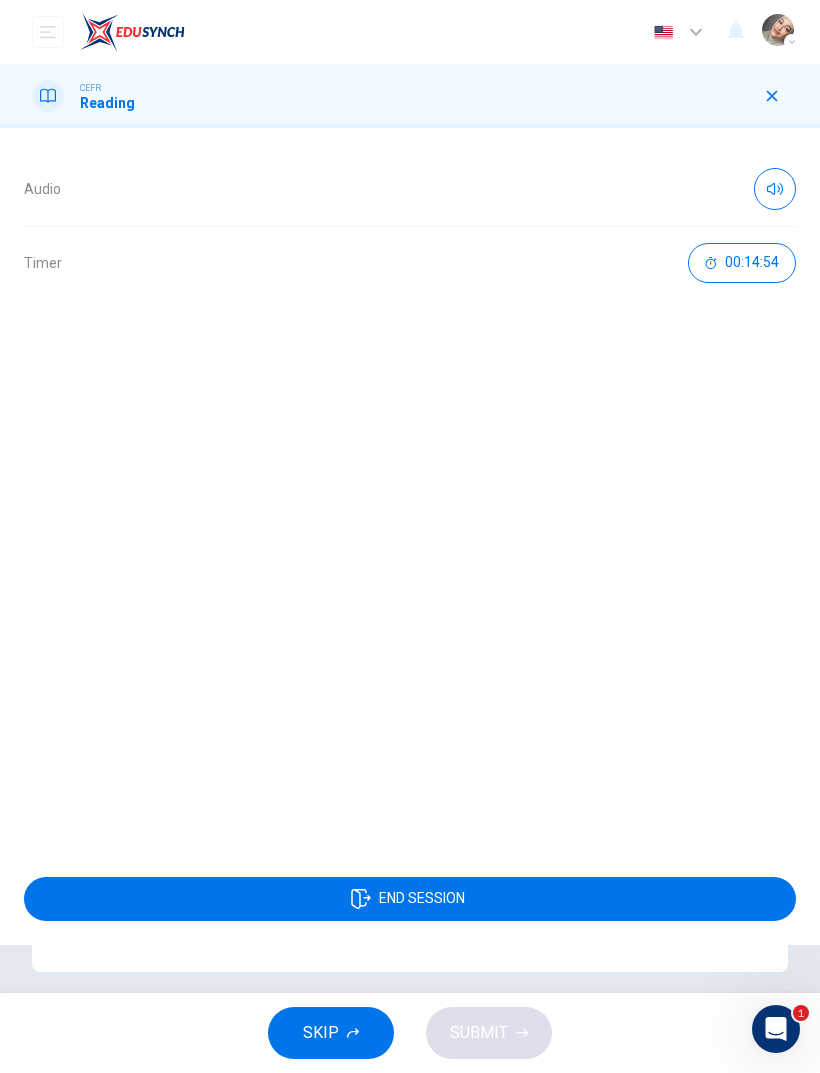 click 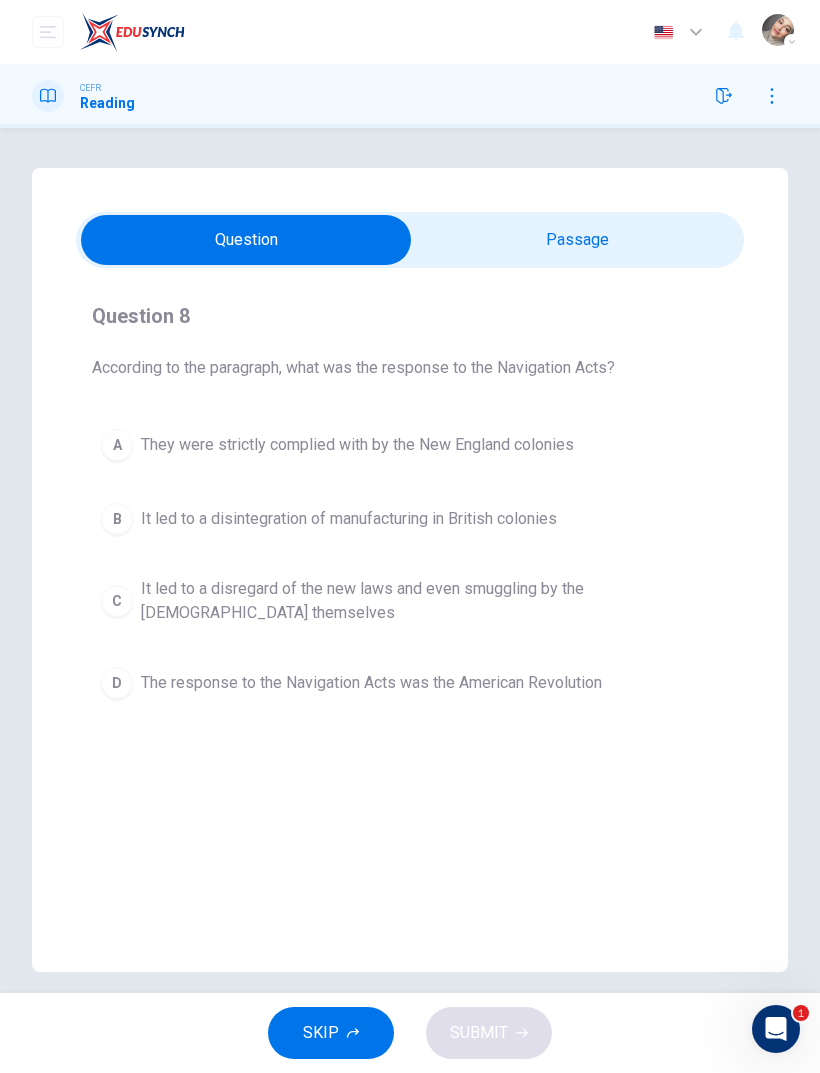 click at bounding box center (246, 240) 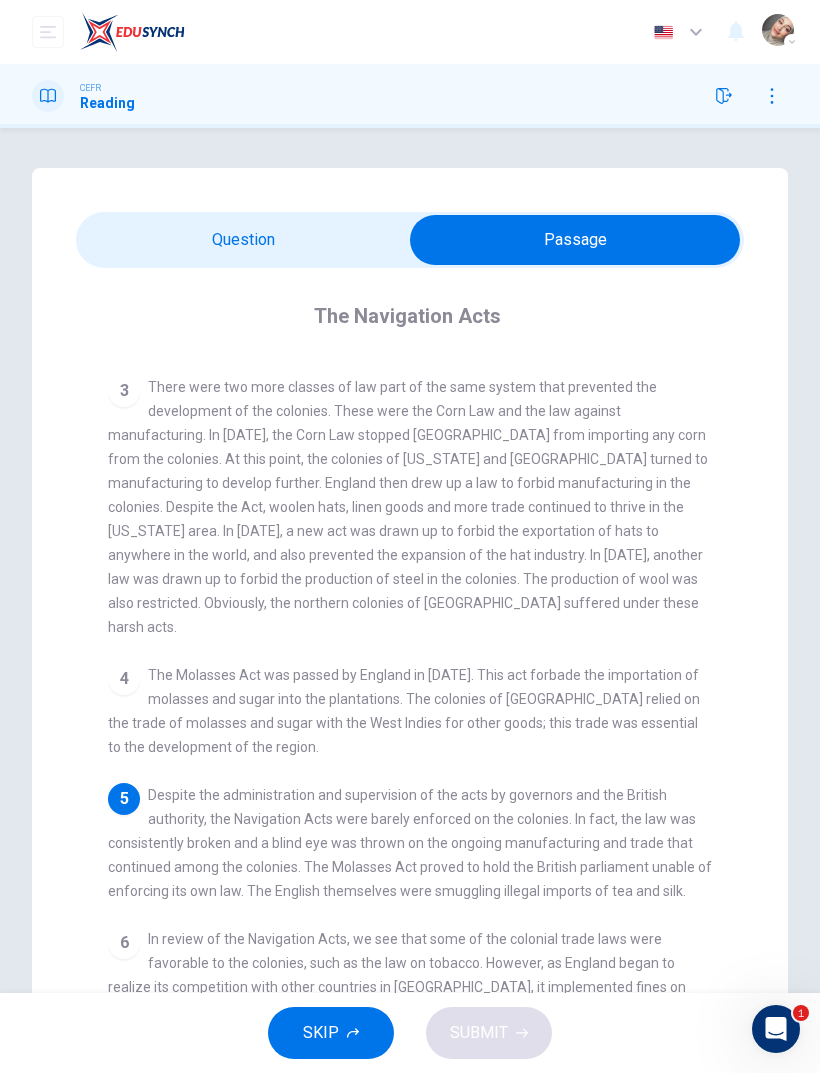 scroll, scrollTop: 388, scrollLeft: 0, axis: vertical 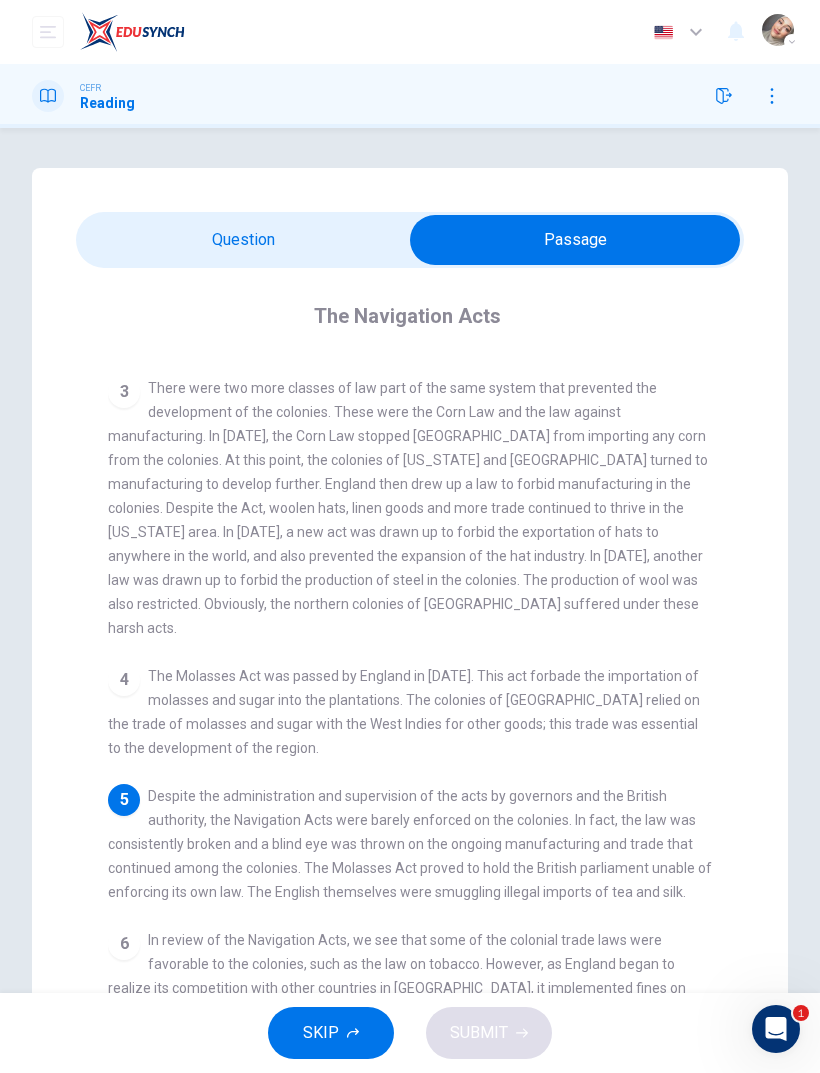 click at bounding box center [575, 240] 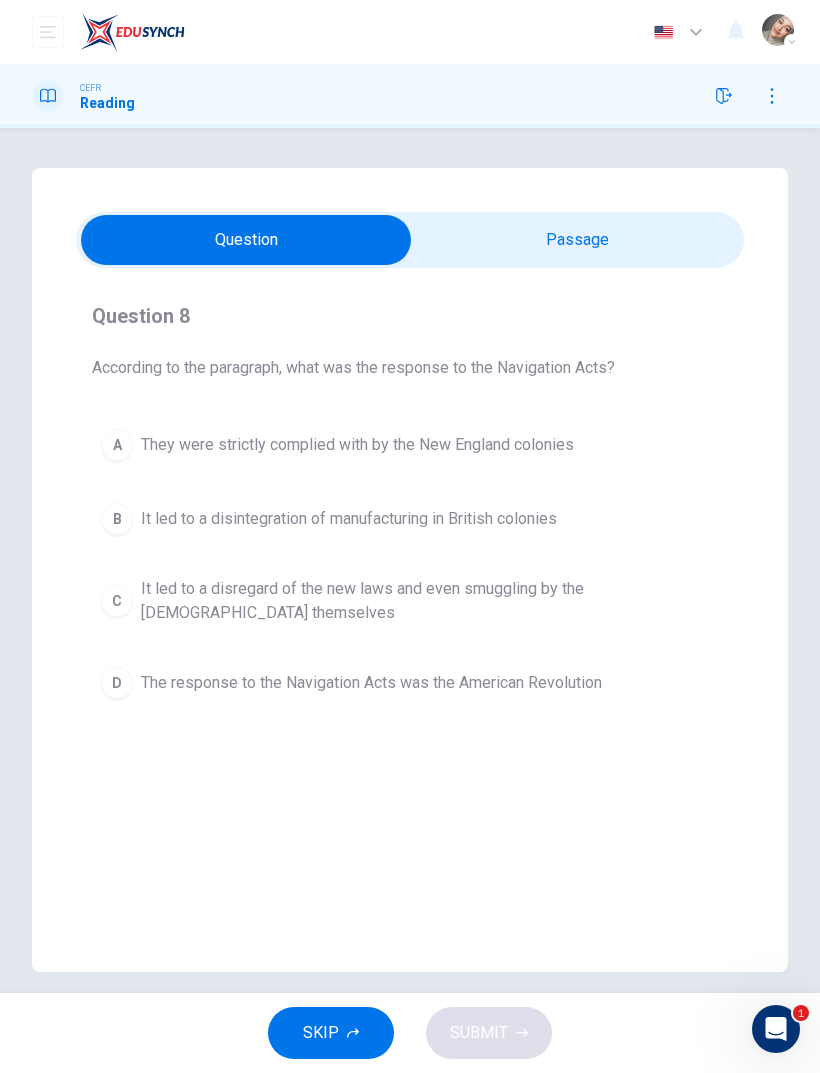 click at bounding box center [246, 240] 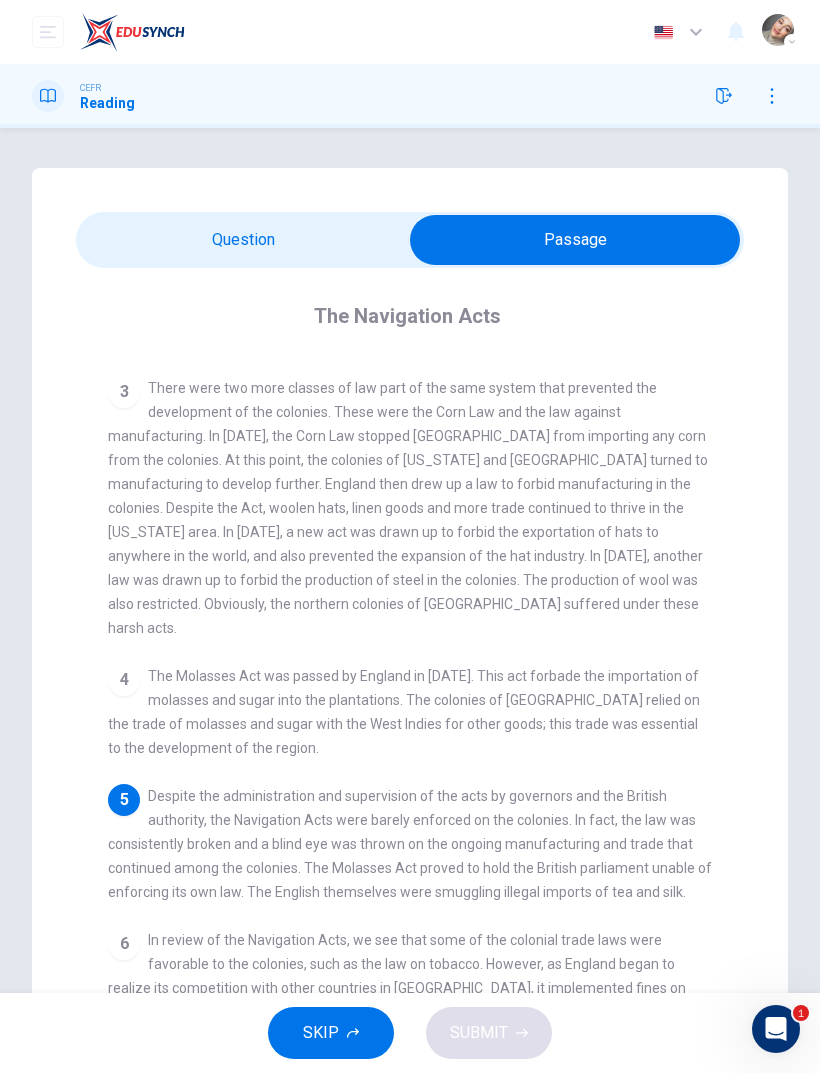 click at bounding box center [575, 240] 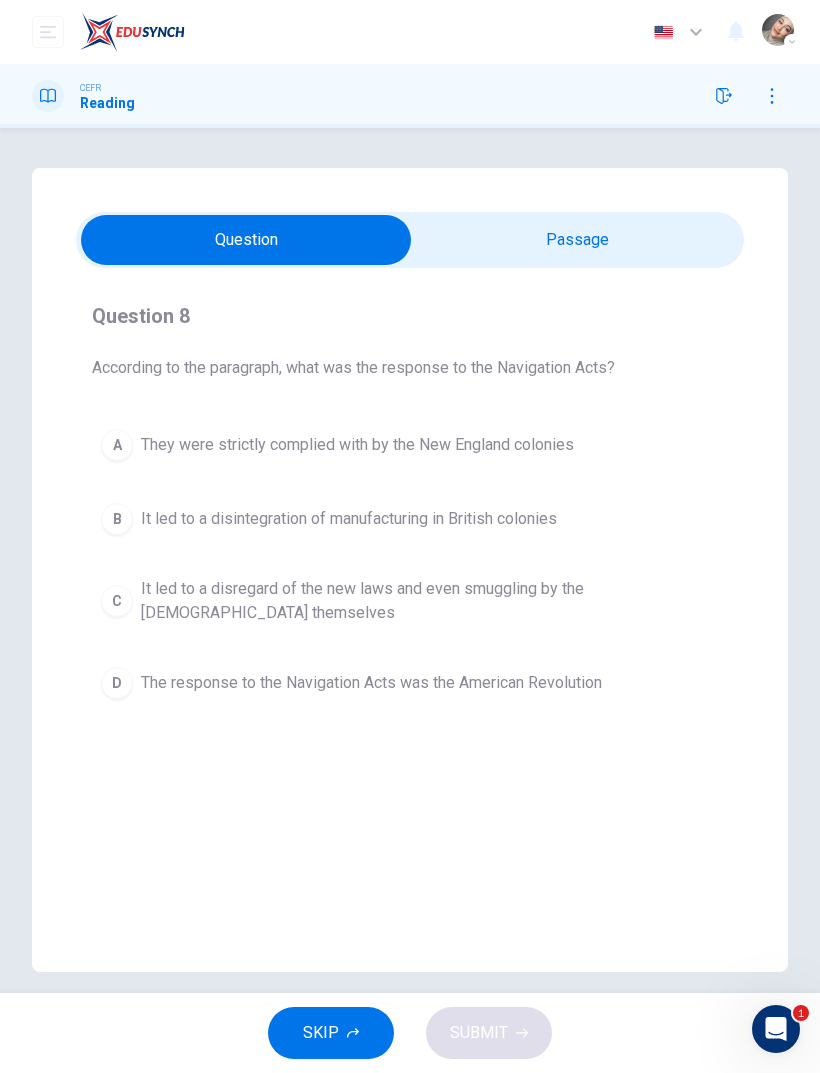 click on "It led to a disregard of the new laws and even smuggling by the [DEMOGRAPHIC_DATA] themselves" at bounding box center (430, 601) 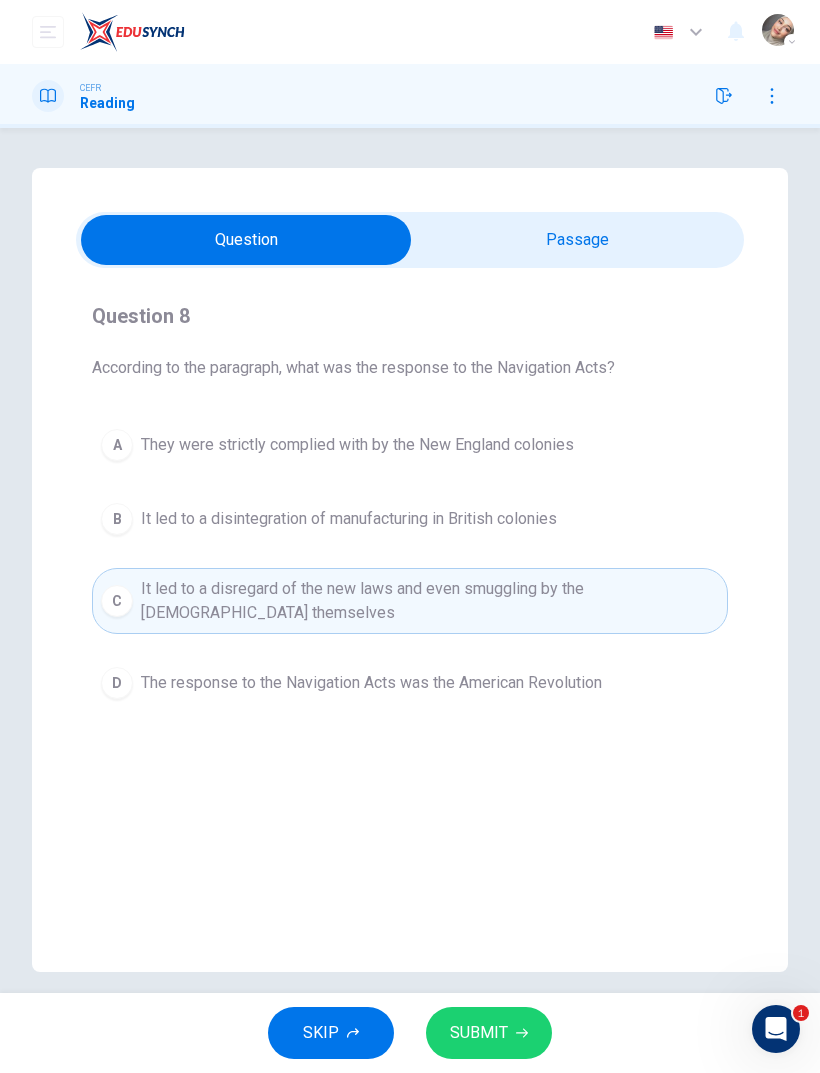 click on "SUBMIT" at bounding box center (489, 1033) 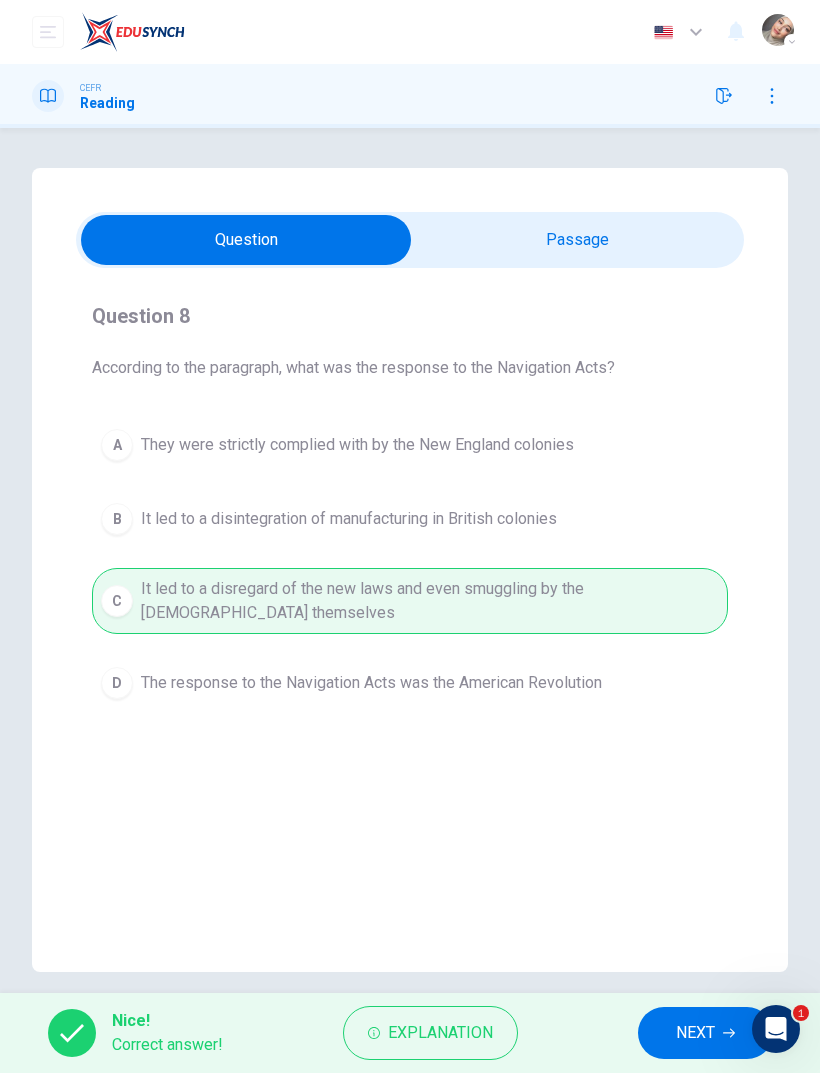 click at bounding box center (246, 240) 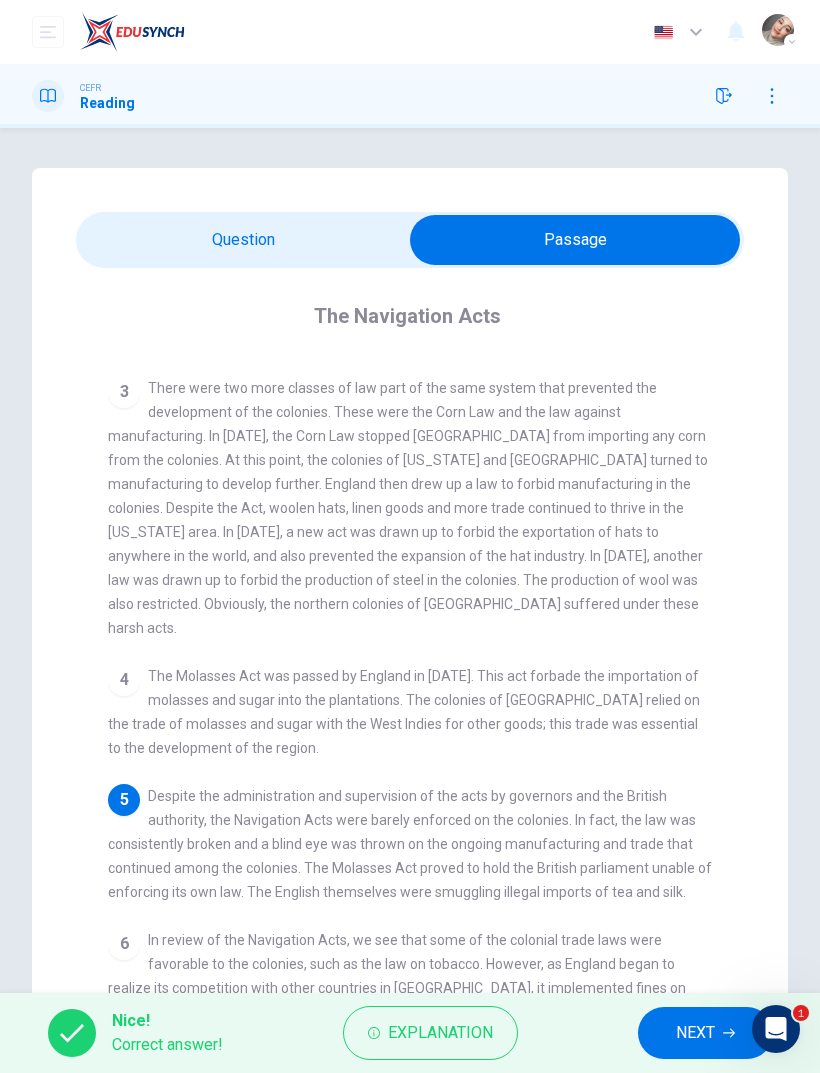 click at bounding box center (575, 240) 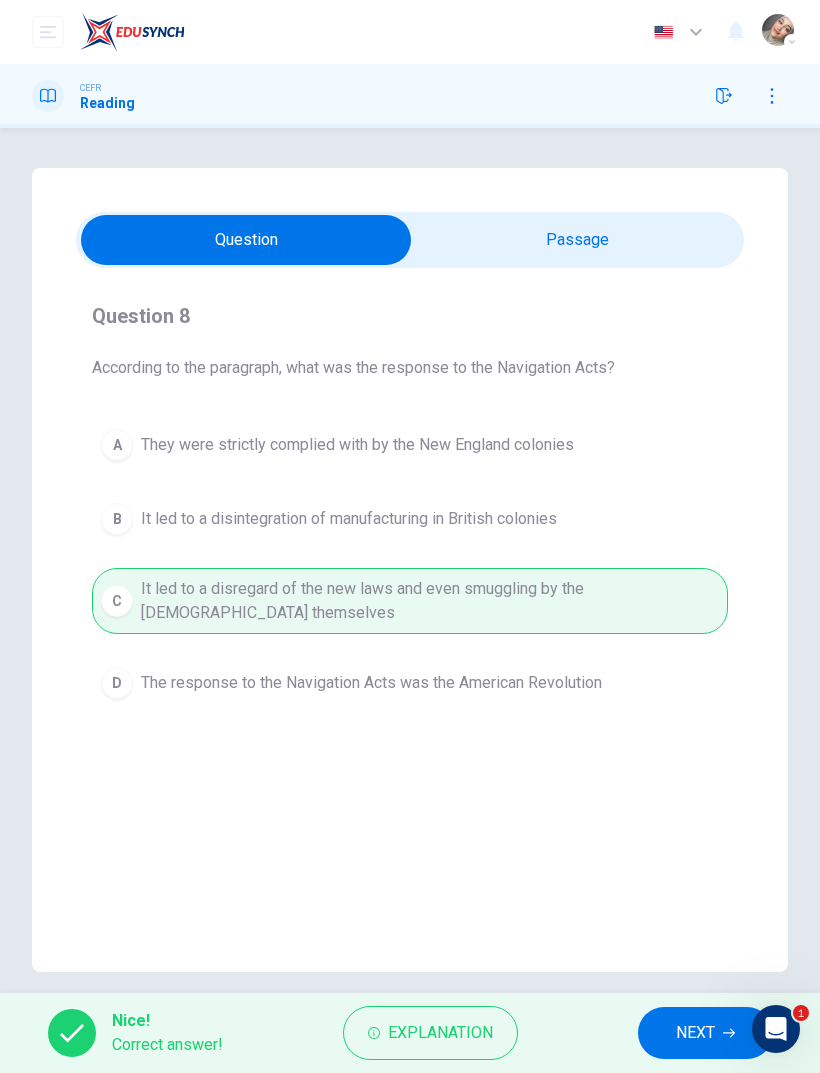 click on "NEXT" at bounding box center [695, 1033] 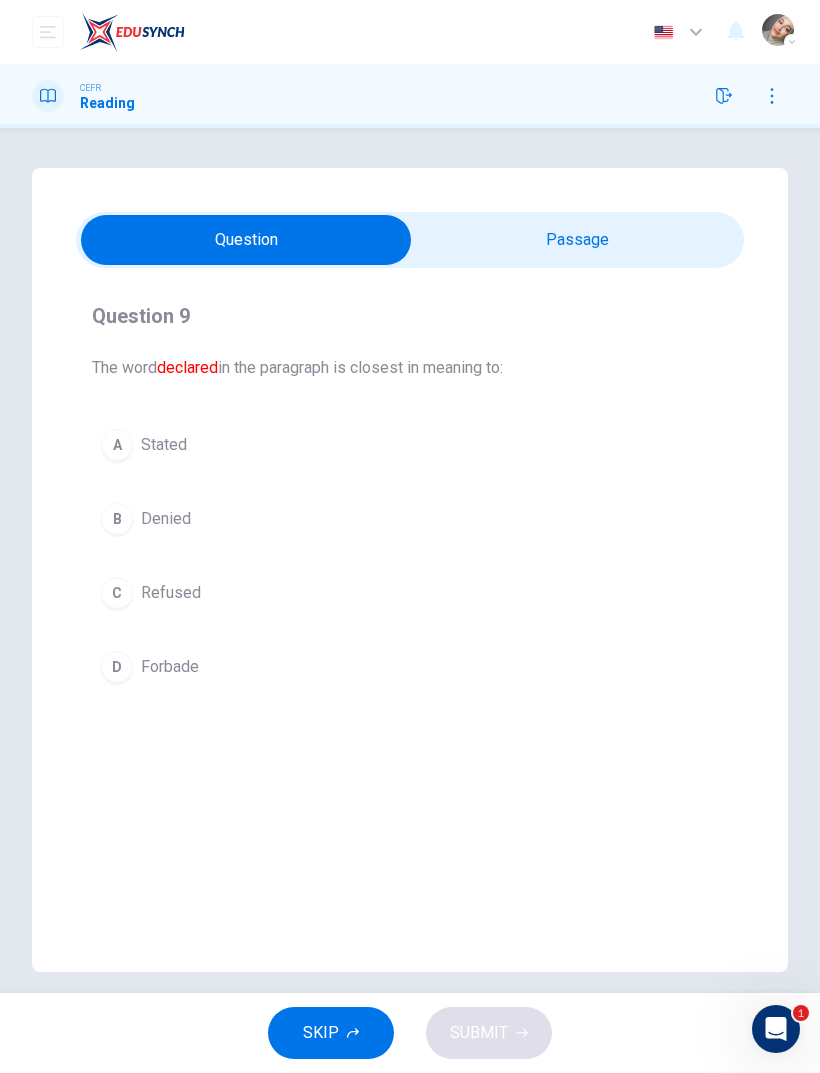 click at bounding box center [246, 240] 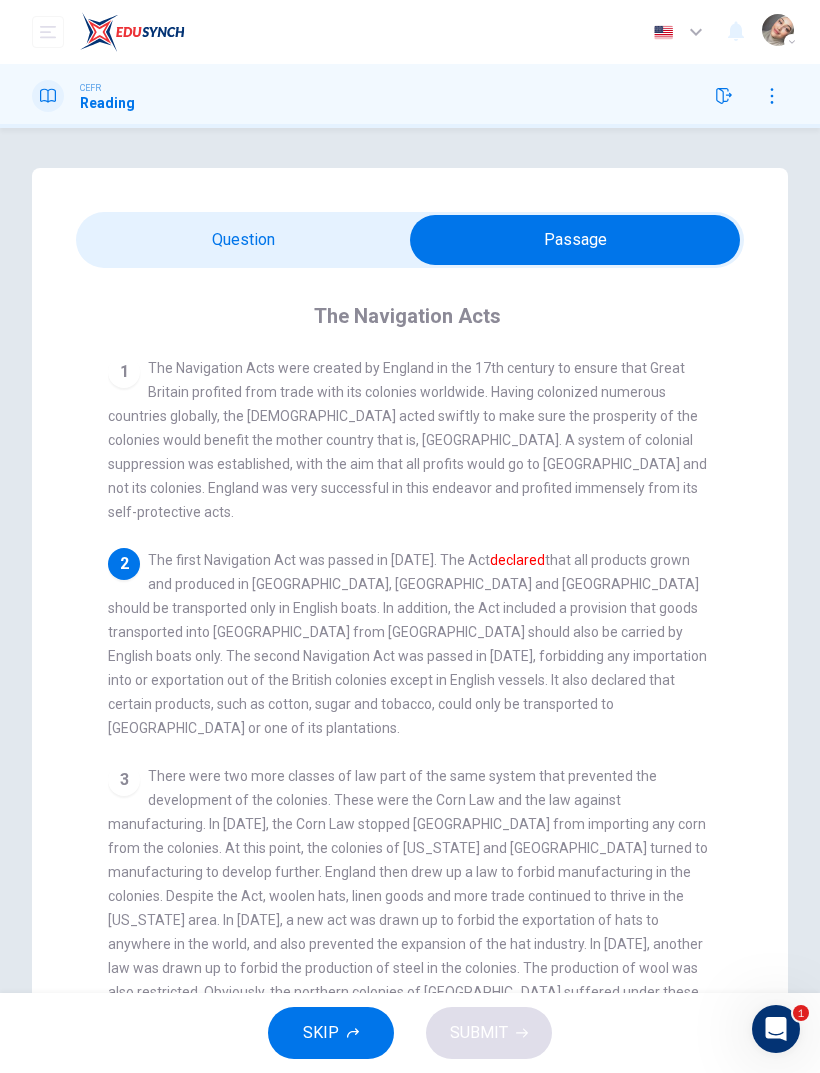 scroll, scrollTop: 0, scrollLeft: 0, axis: both 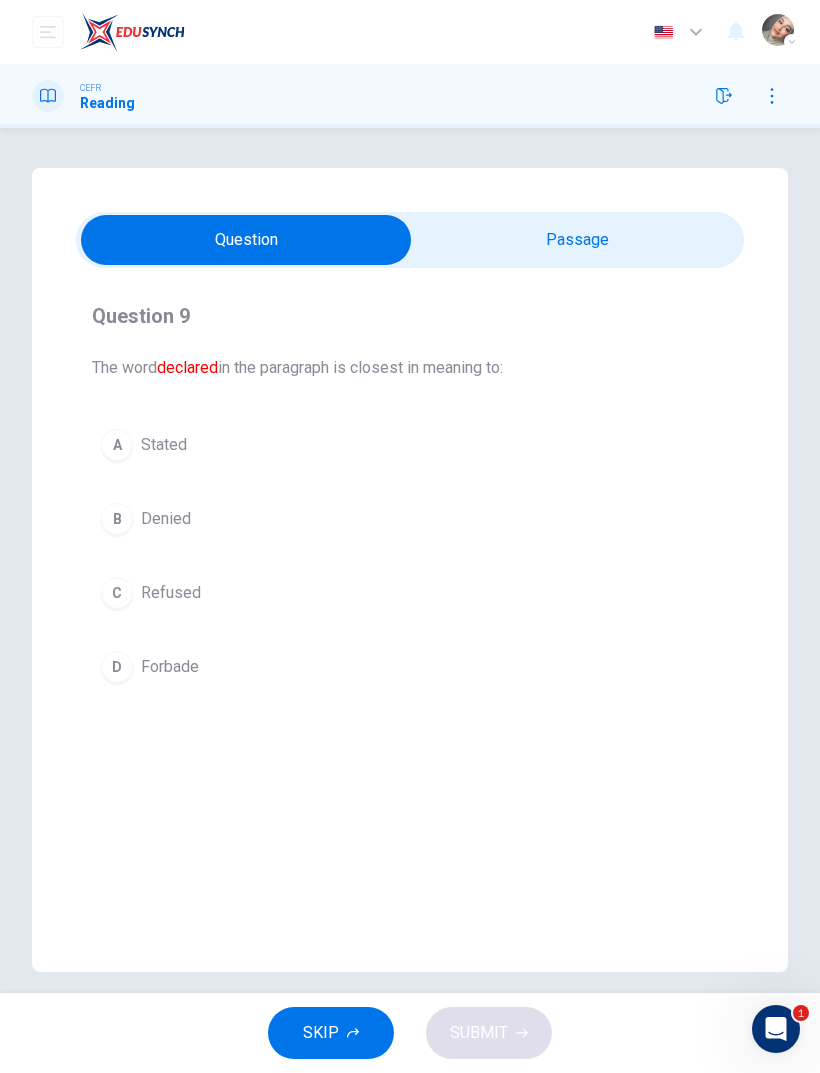 click at bounding box center [246, 240] 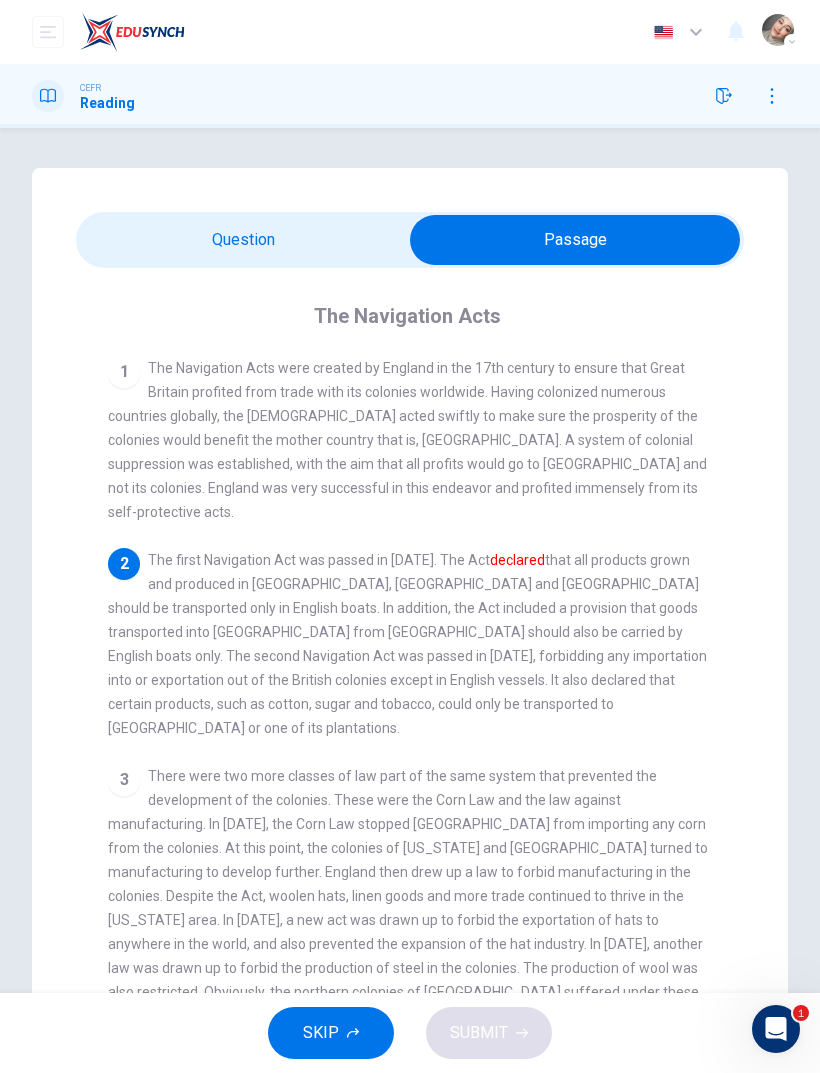 click at bounding box center [575, 240] 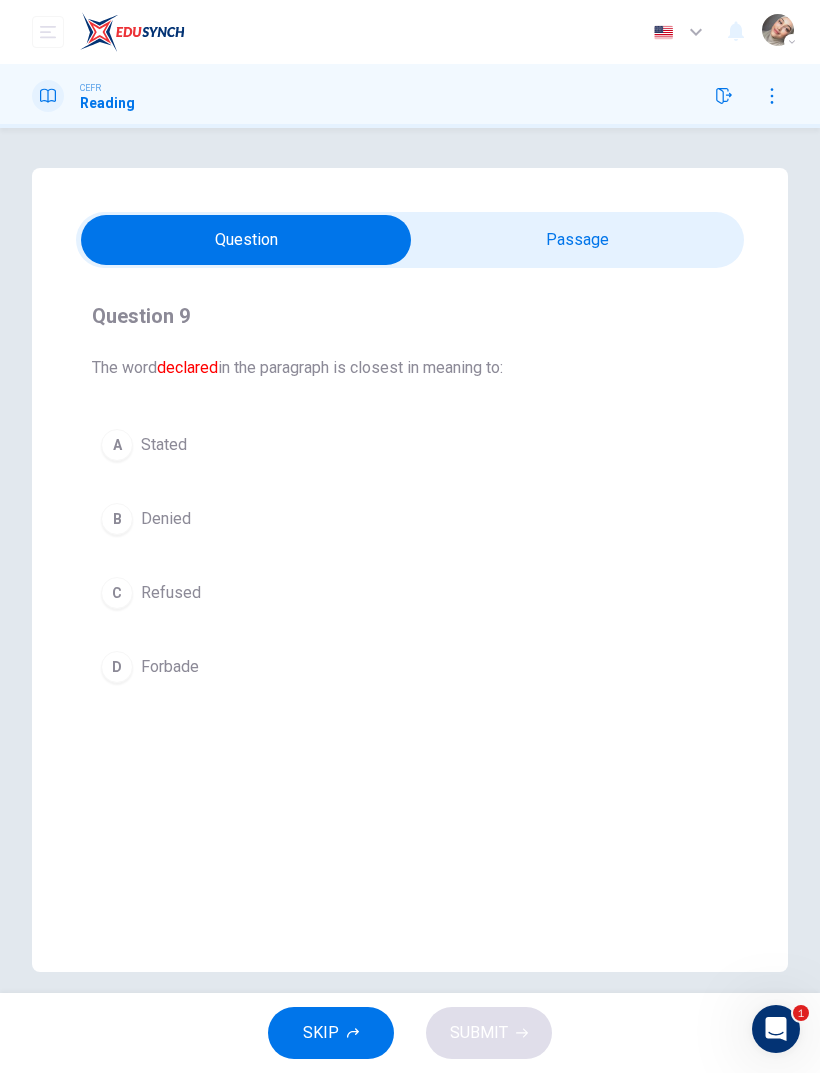 click on "A Stated" at bounding box center (410, 445) 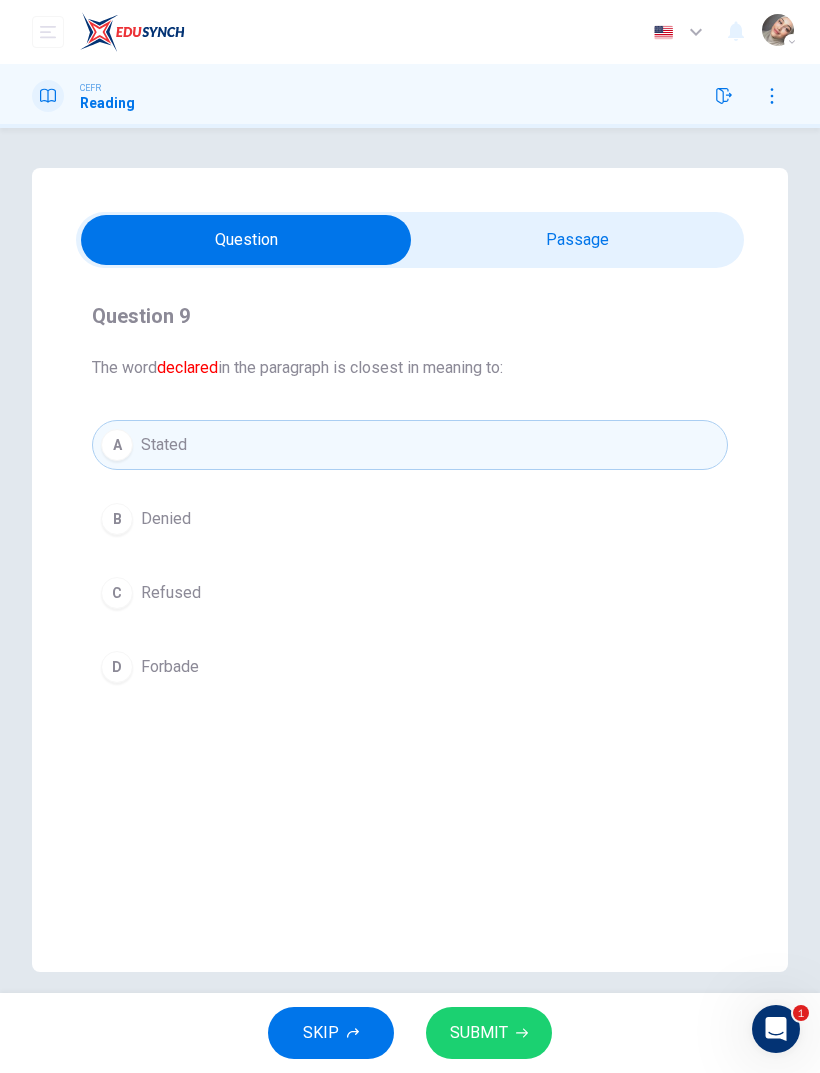 click on "SUBMIT" at bounding box center (489, 1033) 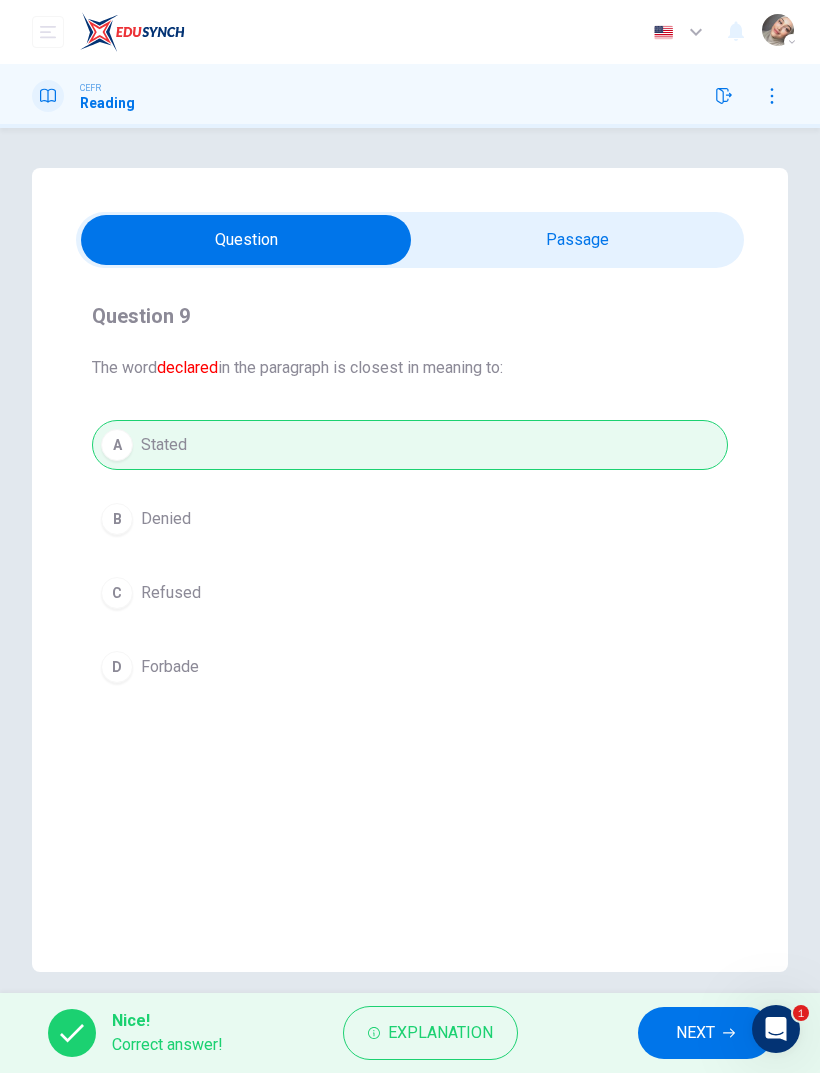 click on "NEXT" at bounding box center [695, 1033] 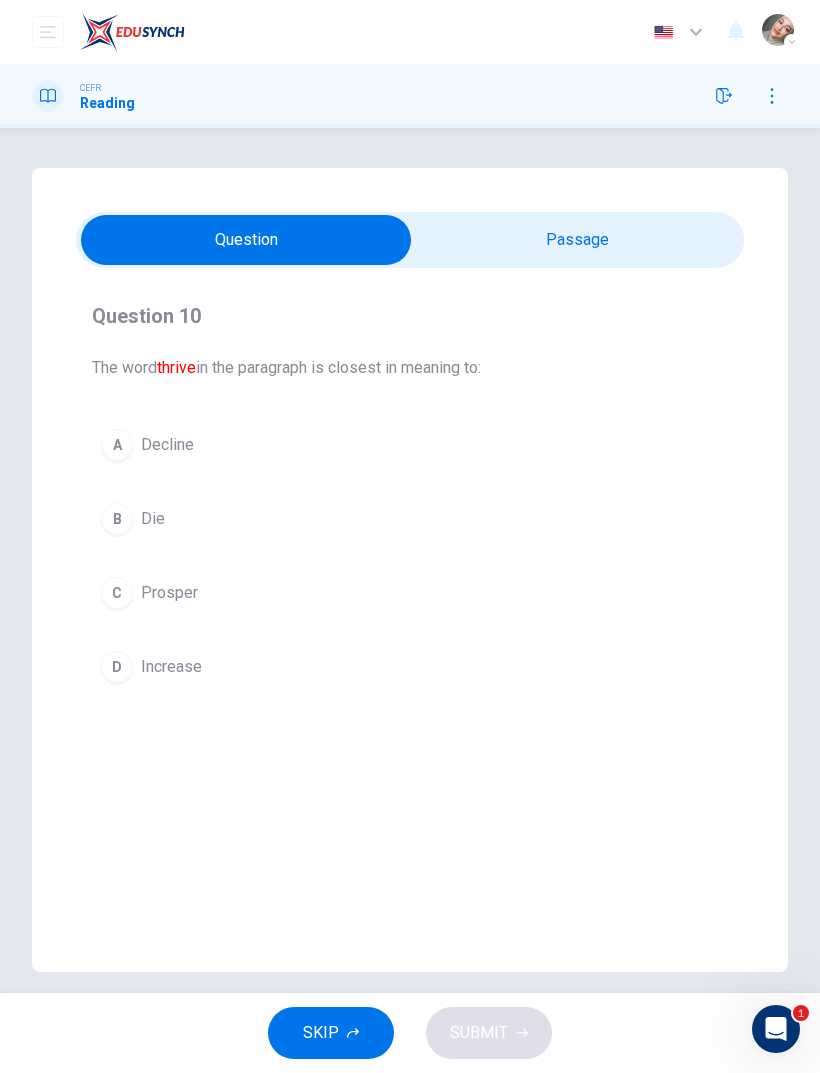click at bounding box center [246, 240] 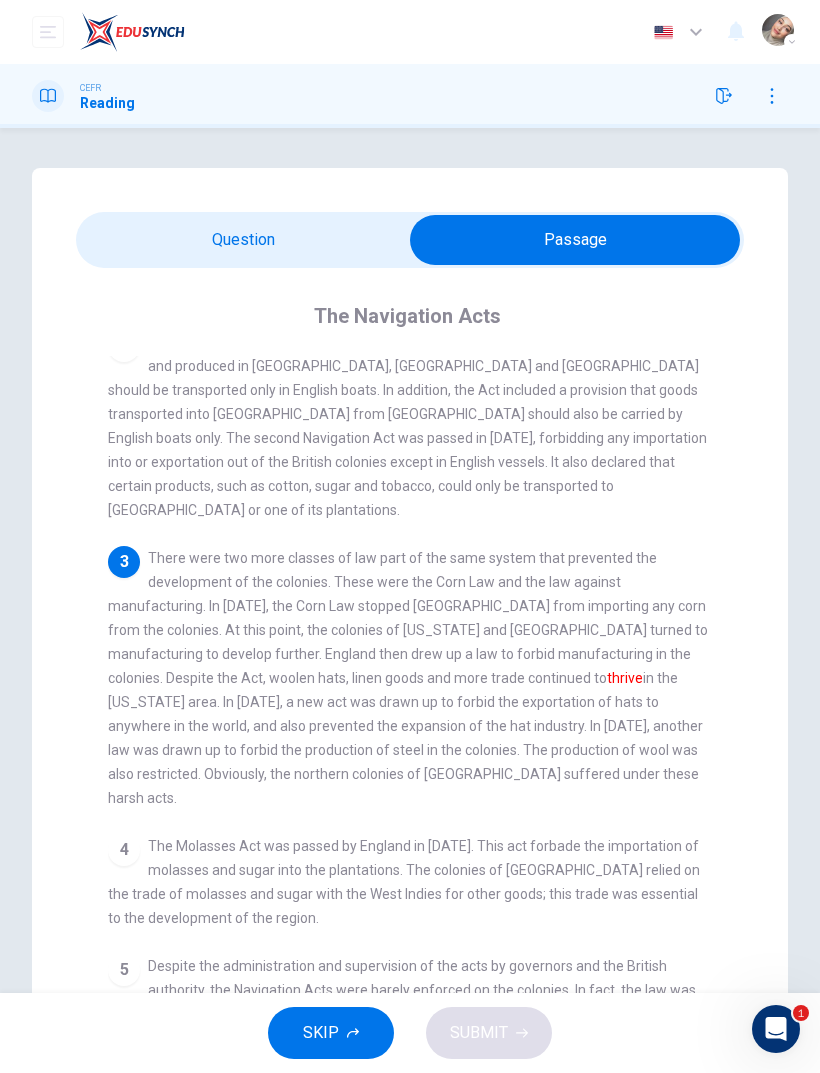 scroll, scrollTop: 220, scrollLeft: 0, axis: vertical 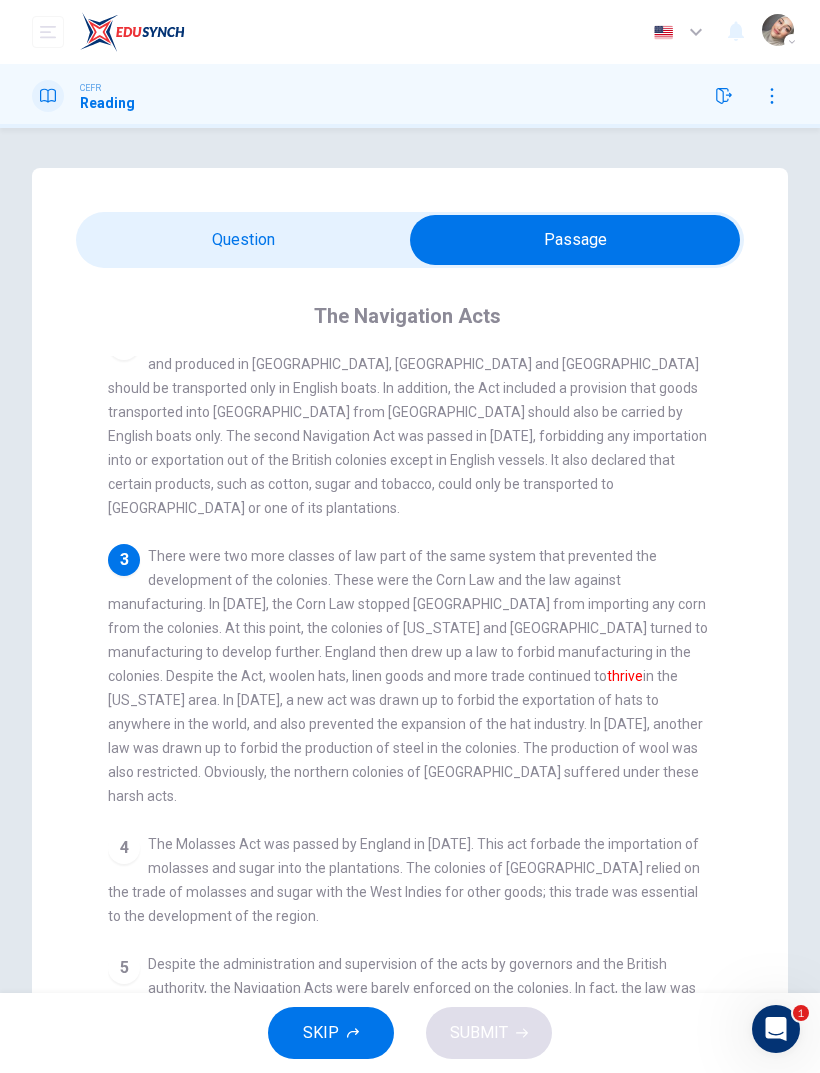 click at bounding box center [575, 240] 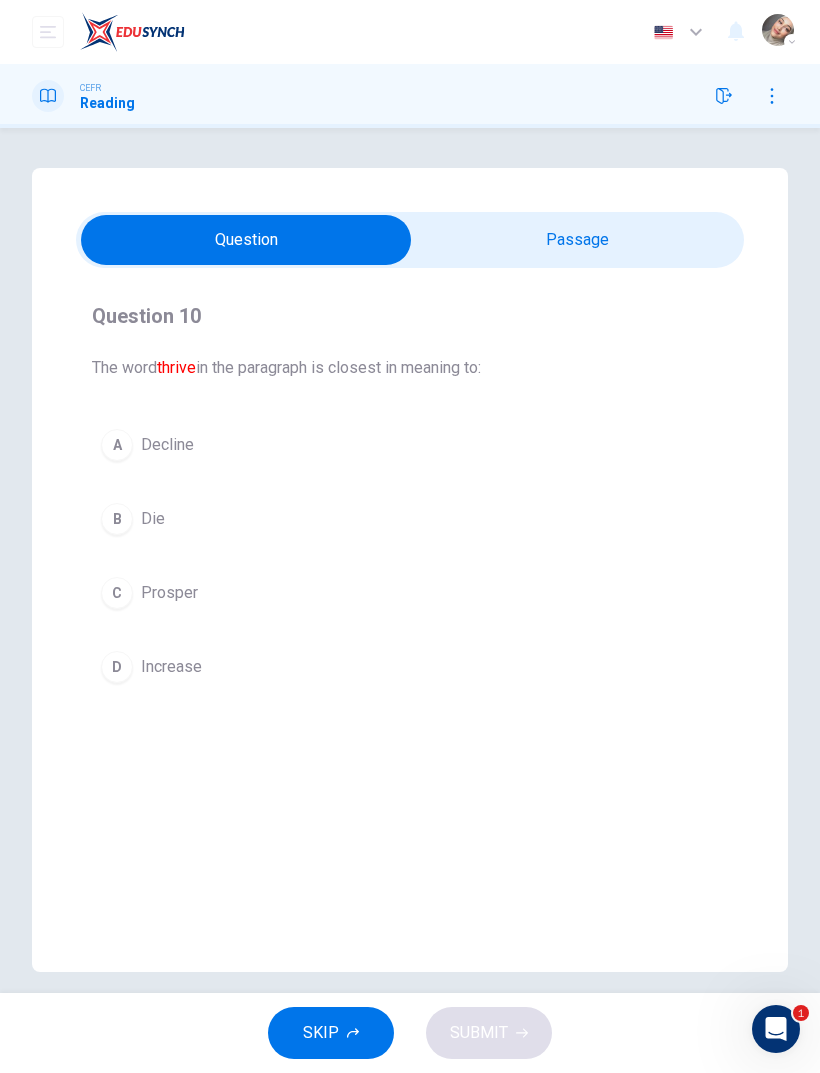 click on "D Increase" at bounding box center (410, 667) 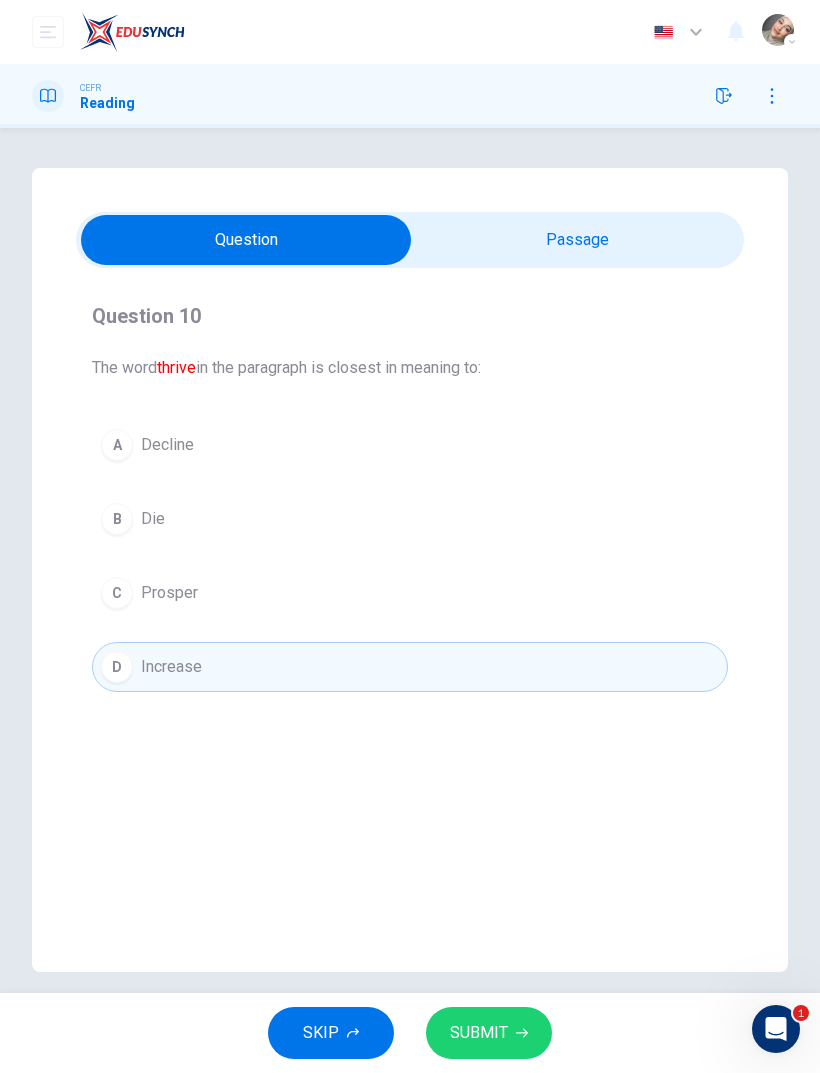 click 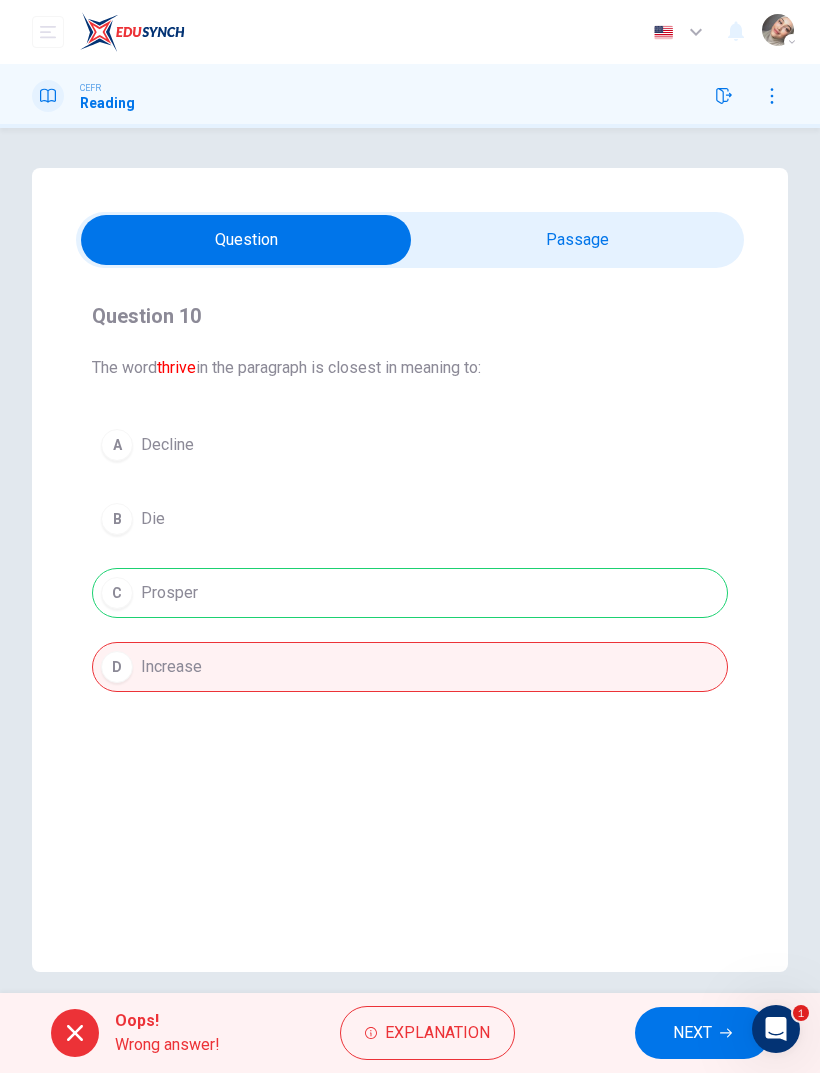 click on "Explanation" at bounding box center (437, 1033) 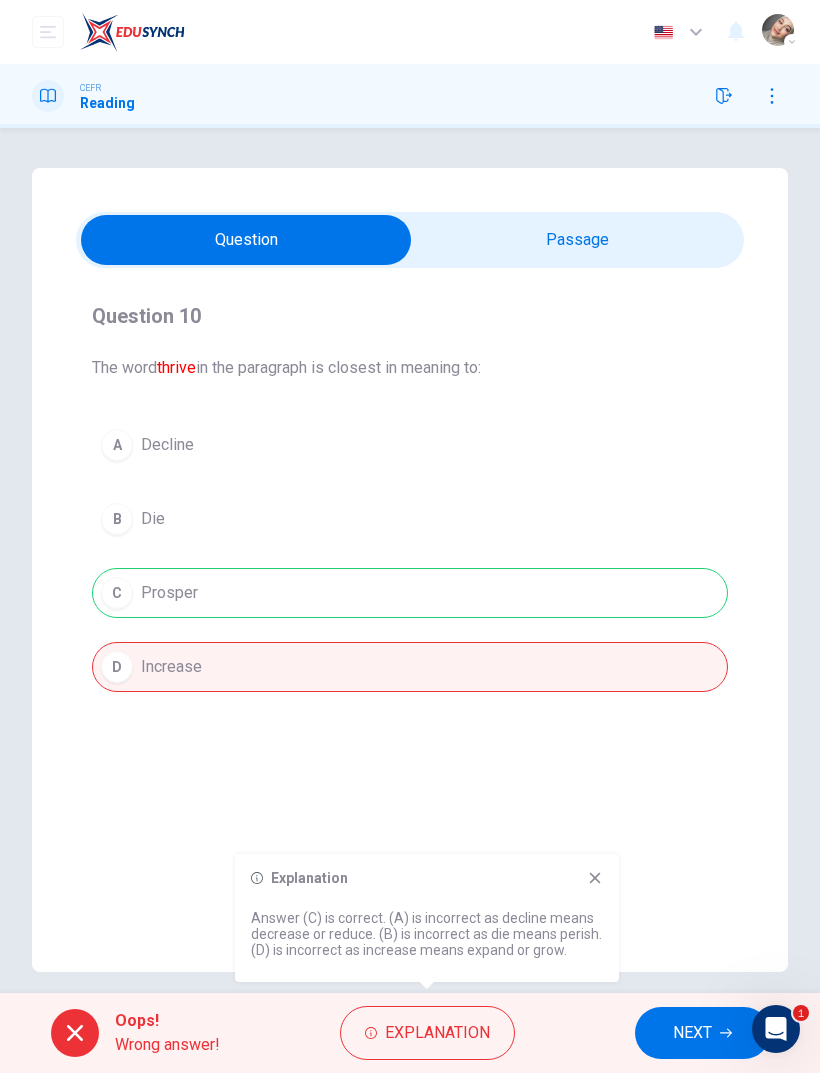 click on "Explanation Answer (C) is correct. (A) is incorrect as decline means decrease or reduce. (B) is incorrect as die means perish. (D) is incorrect as increase means expand or grow." at bounding box center (427, 918) 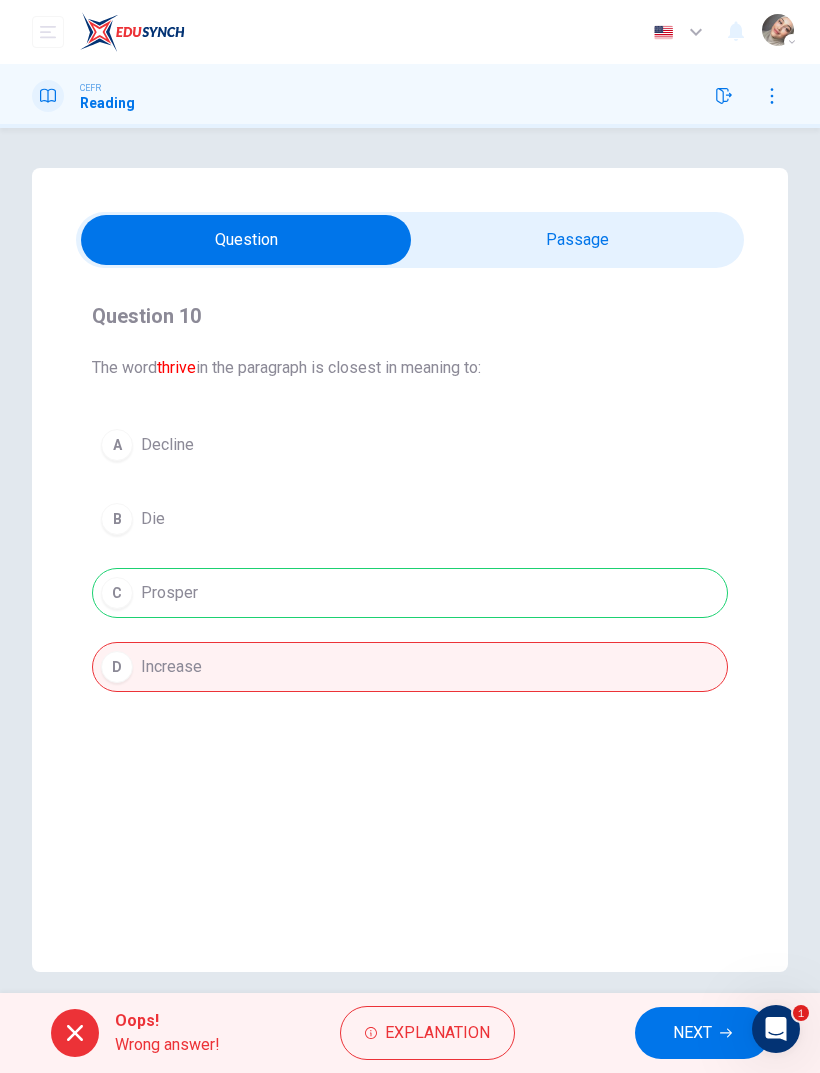 click on "NEXT" at bounding box center [692, 1033] 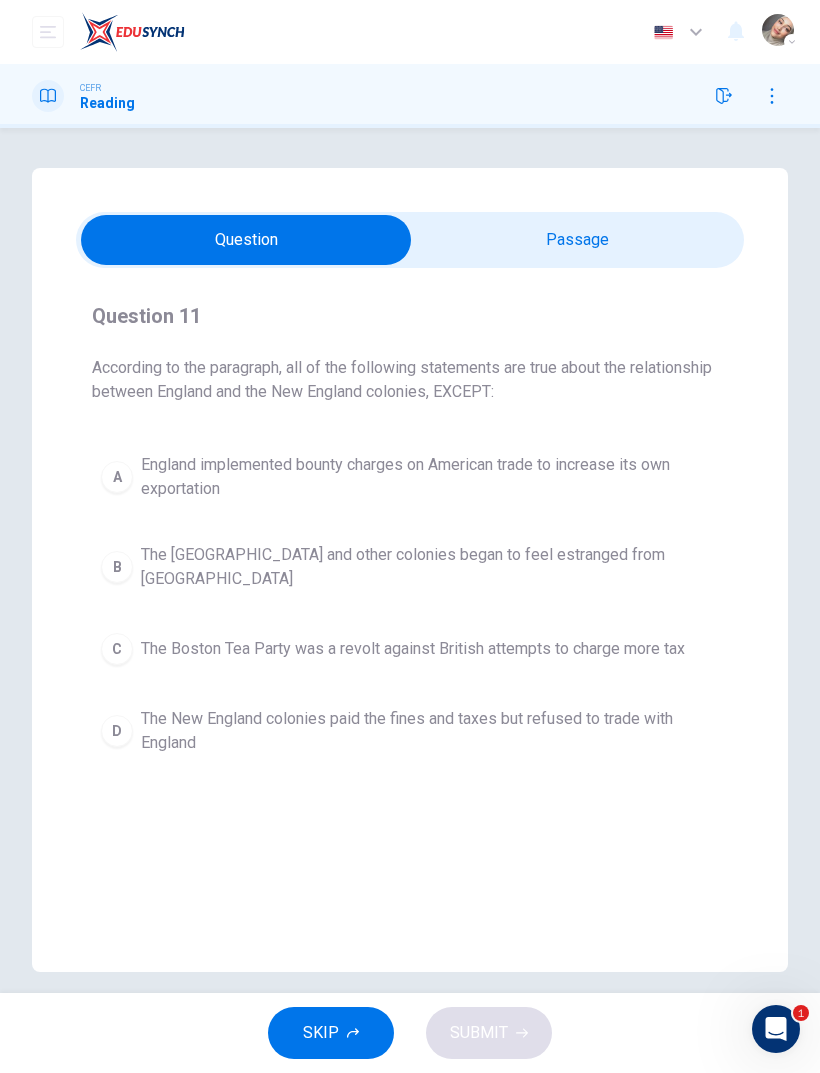 click at bounding box center (246, 240) 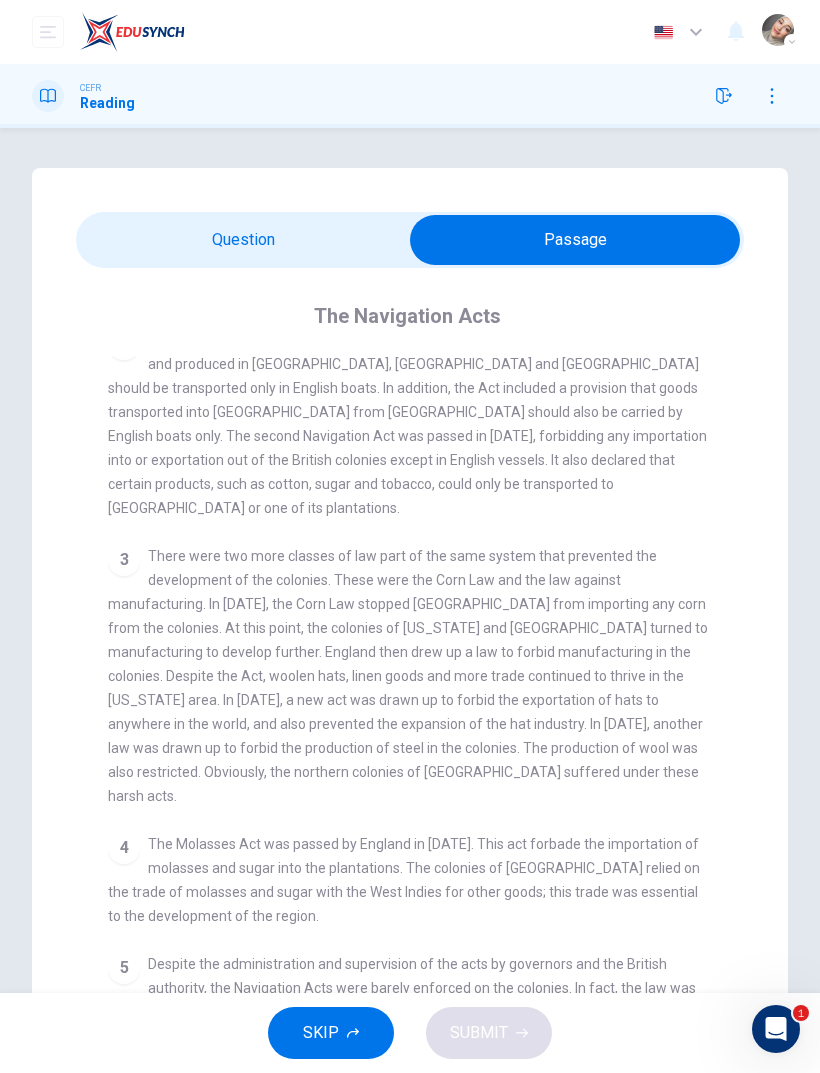 click at bounding box center (575, 240) 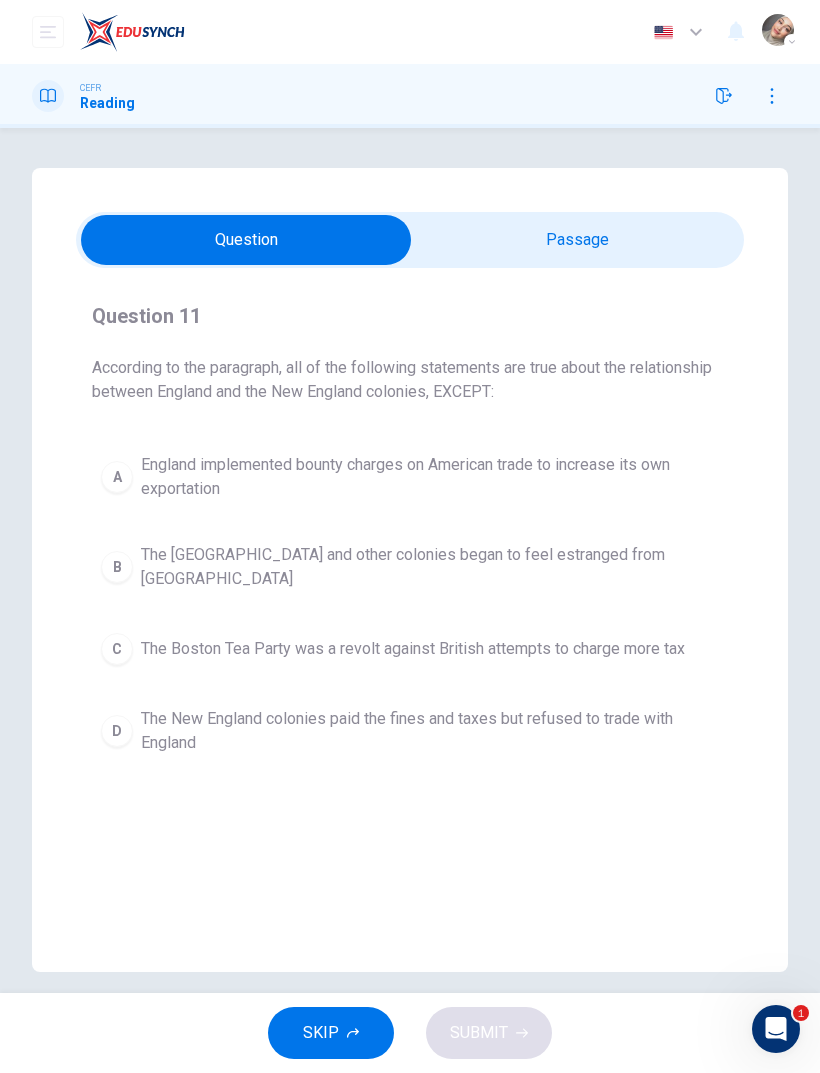click at bounding box center (246, 240) 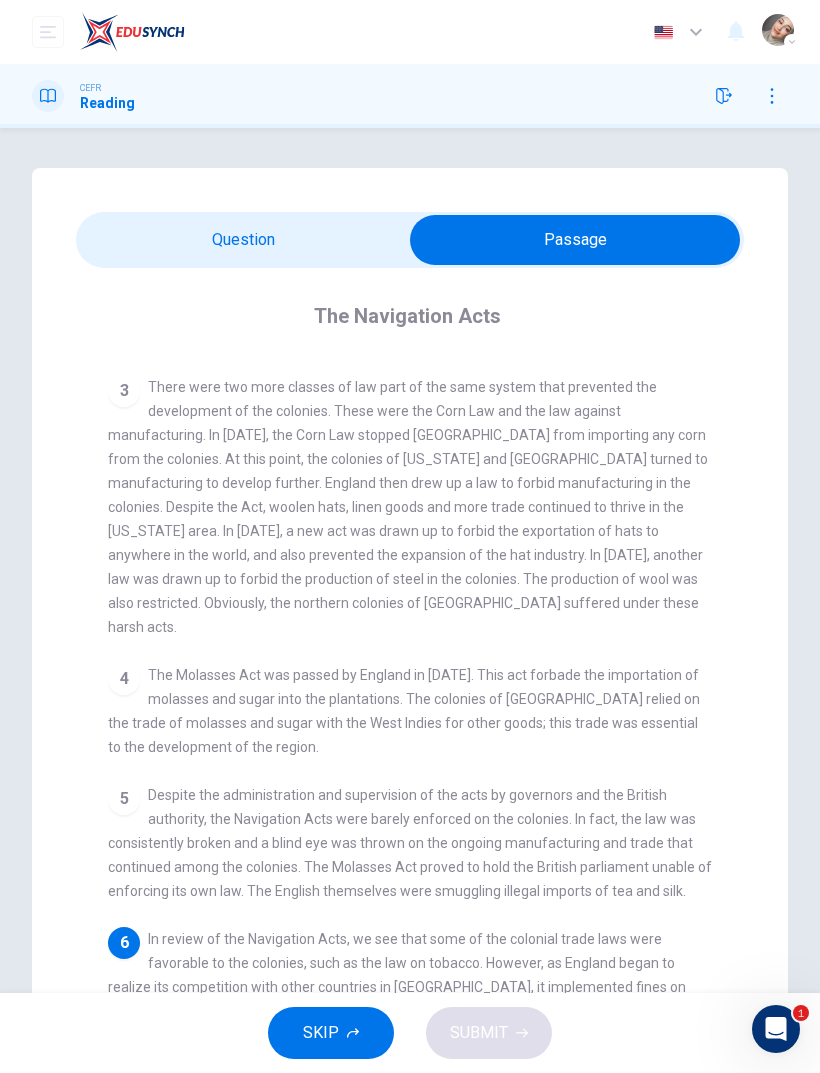 scroll, scrollTop: 388, scrollLeft: 0, axis: vertical 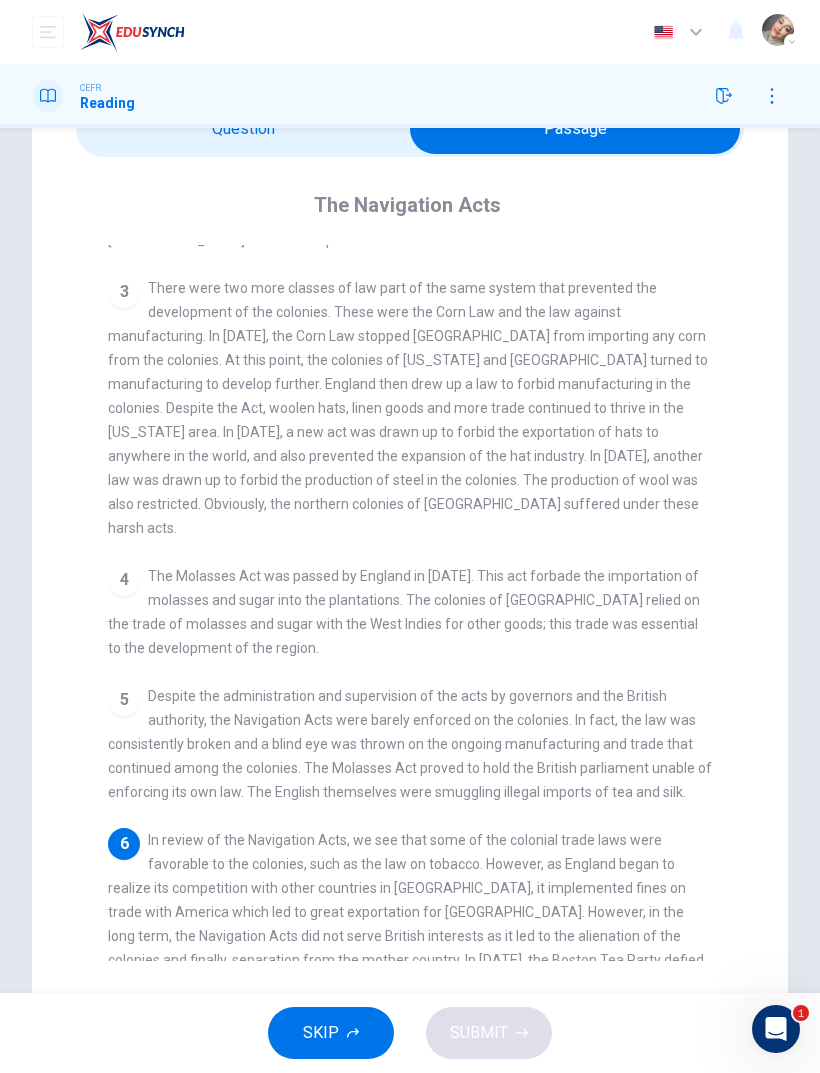 click at bounding box center [575, 129] 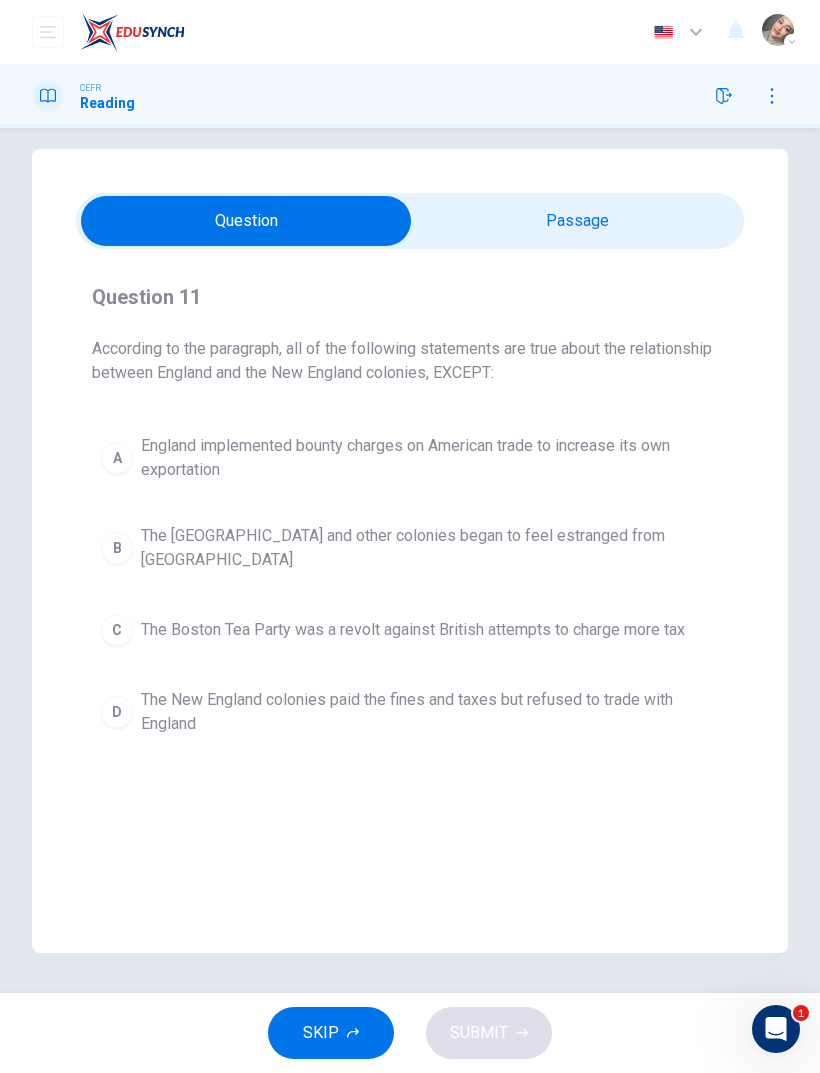 click on "Question Passage Question 11 According to the paragraph, all of the following statements are true about the relationship between England and the New England colonies, EXCEPT: A England implemented bounty charges on American trade to increase its own exportation B The [GEOGRAPHIC_DATA] and other colonies began to feel estranged from Britain C The Boston Tea Party was a revolt against British attempts to charge more tax D The New England colonies paid the fines and taxes but refused to trade with England The Navigation Acts 1 2 3 4 The Molasses Act was passed by England in [DATE]. This act forbade the importation of molasses and sugar into the plantations. The colonies of [GEOGRAPHIC_DATA] relied on the trade of molasses and sugar with the West Indies for other goods; this trade was essential to the development of the region. 5 6" at bounding box center (410, 551) 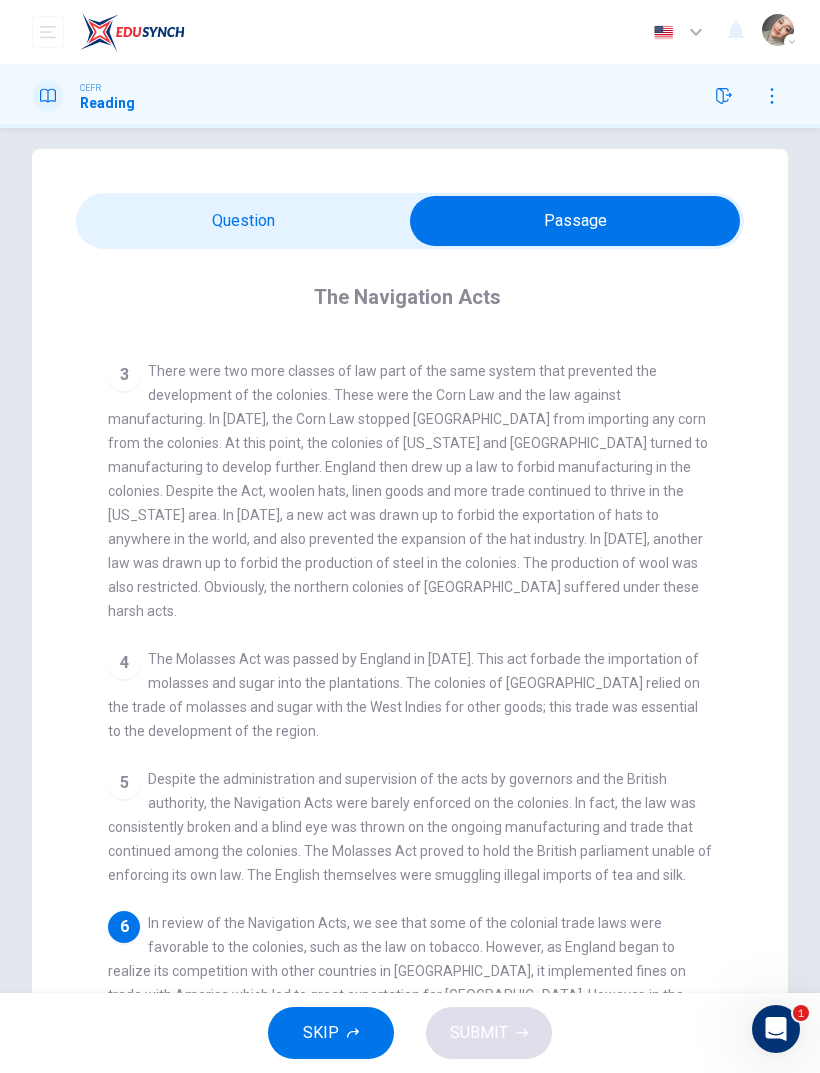 scroll, scrollTop: 384, scrollLeft: 0, axis: vertical 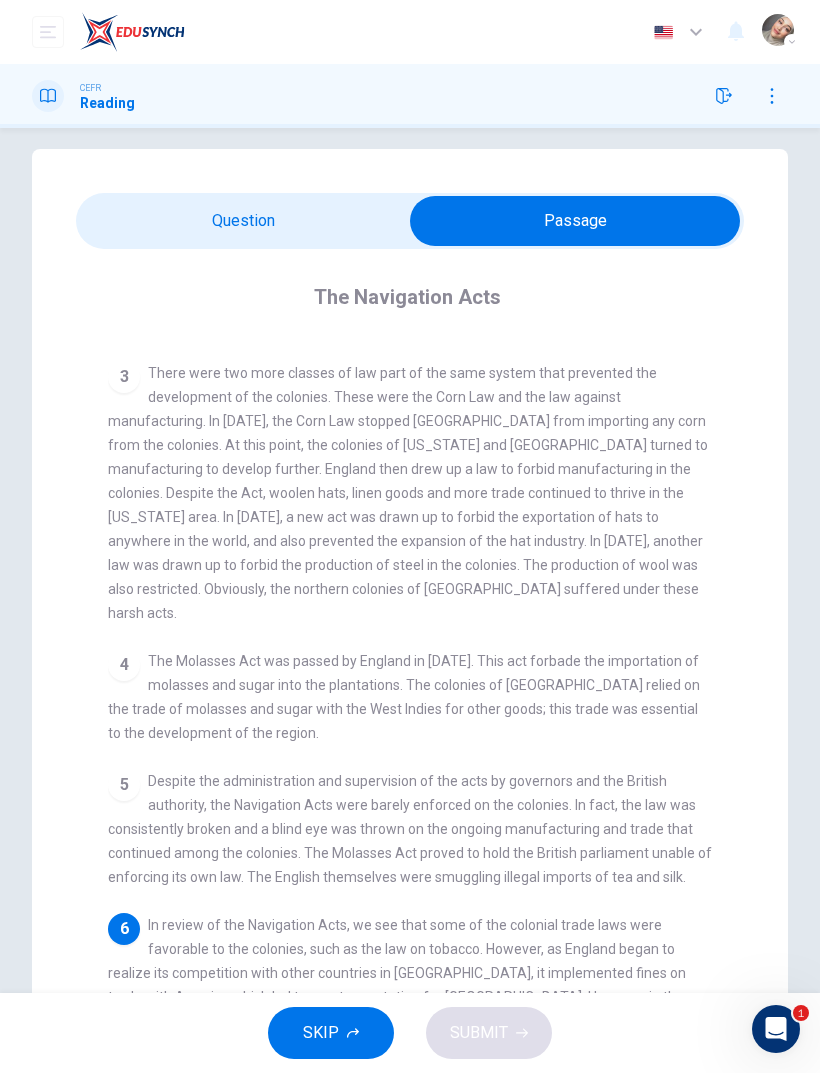 click at bounding box center [575, 221] 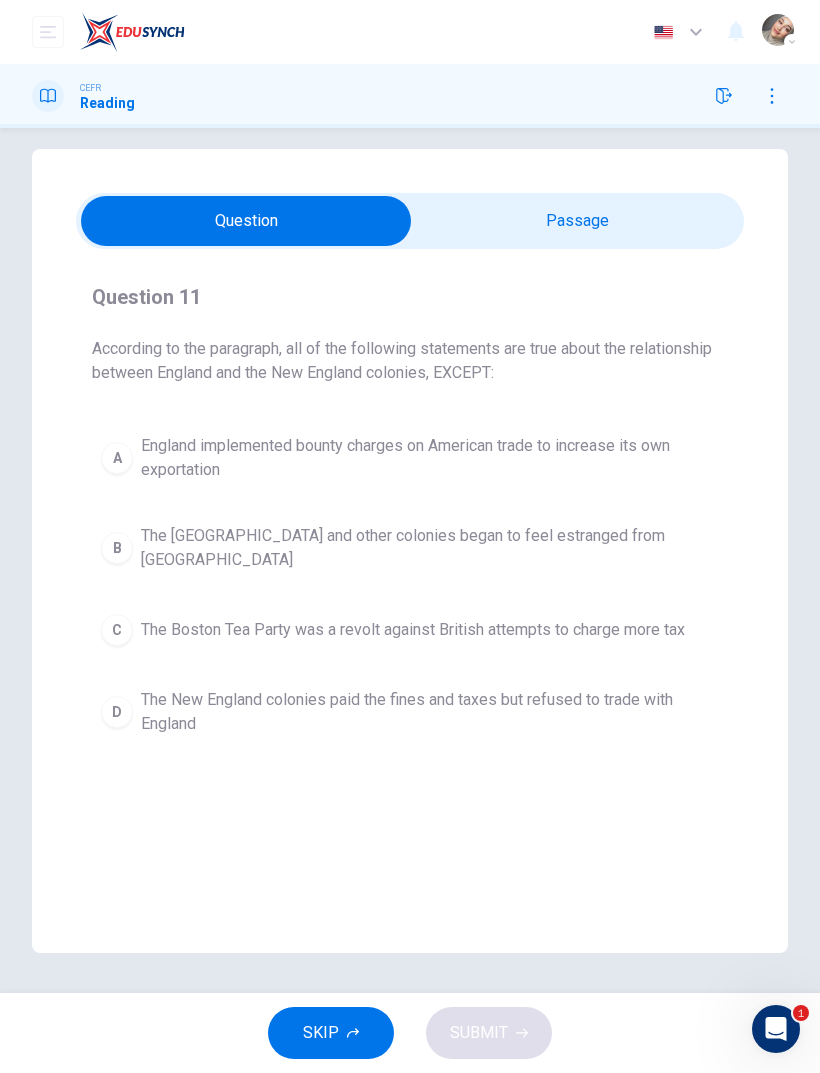 click at bounding box center [246, 221] 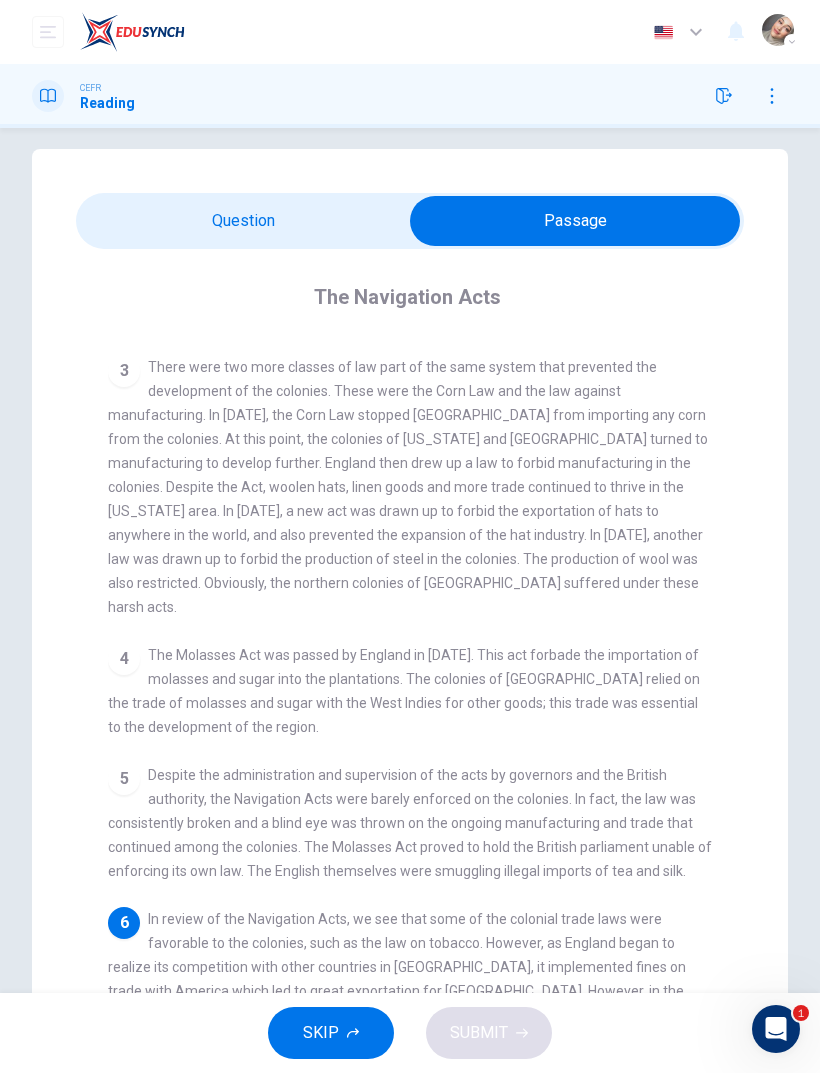 scroll, scrollTop: 388, scrollLeft: 0, axis: vertical 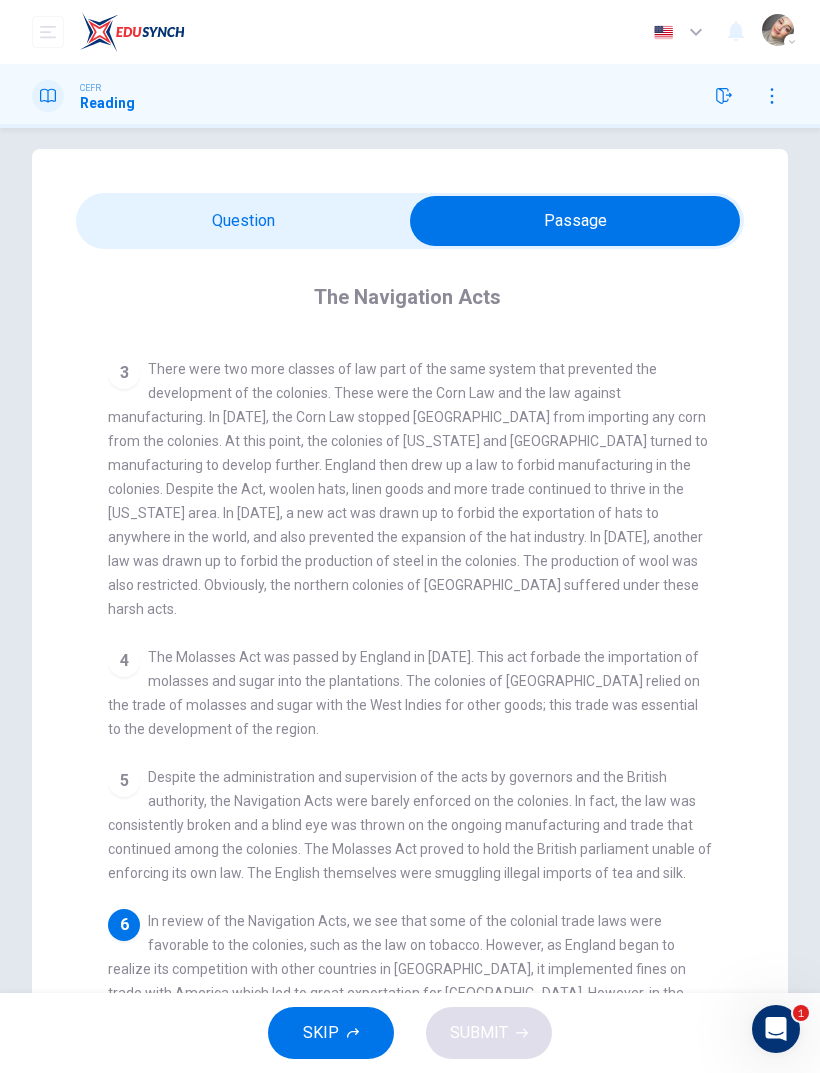click at bounding box center (575, 221) 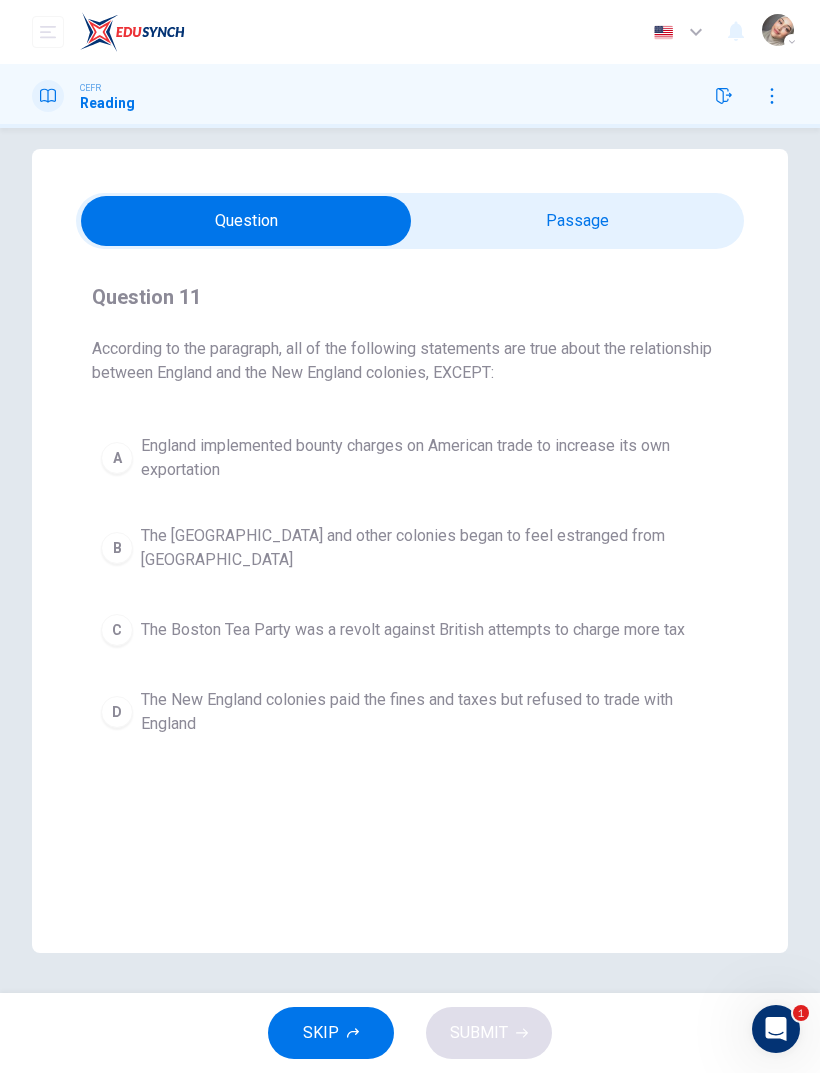 click at bounding box center [246, 221] 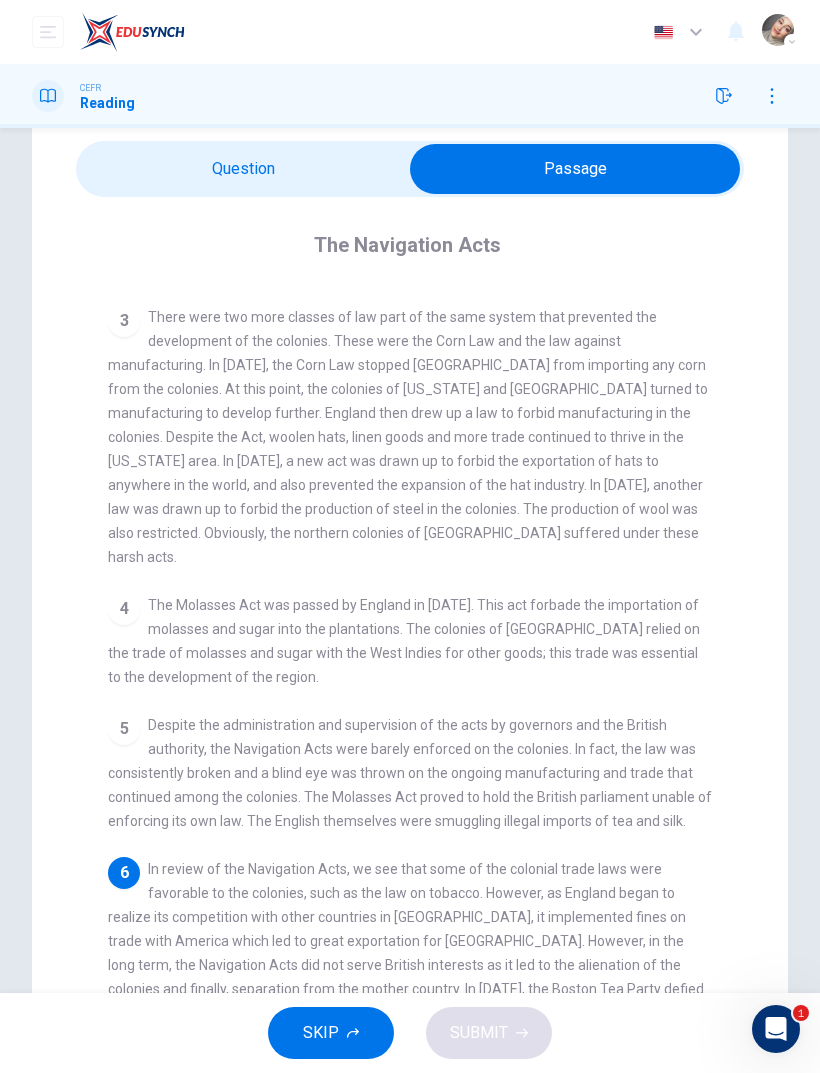 scroll, scrollTop: 72, scrollLeft: 0, axis: vertical 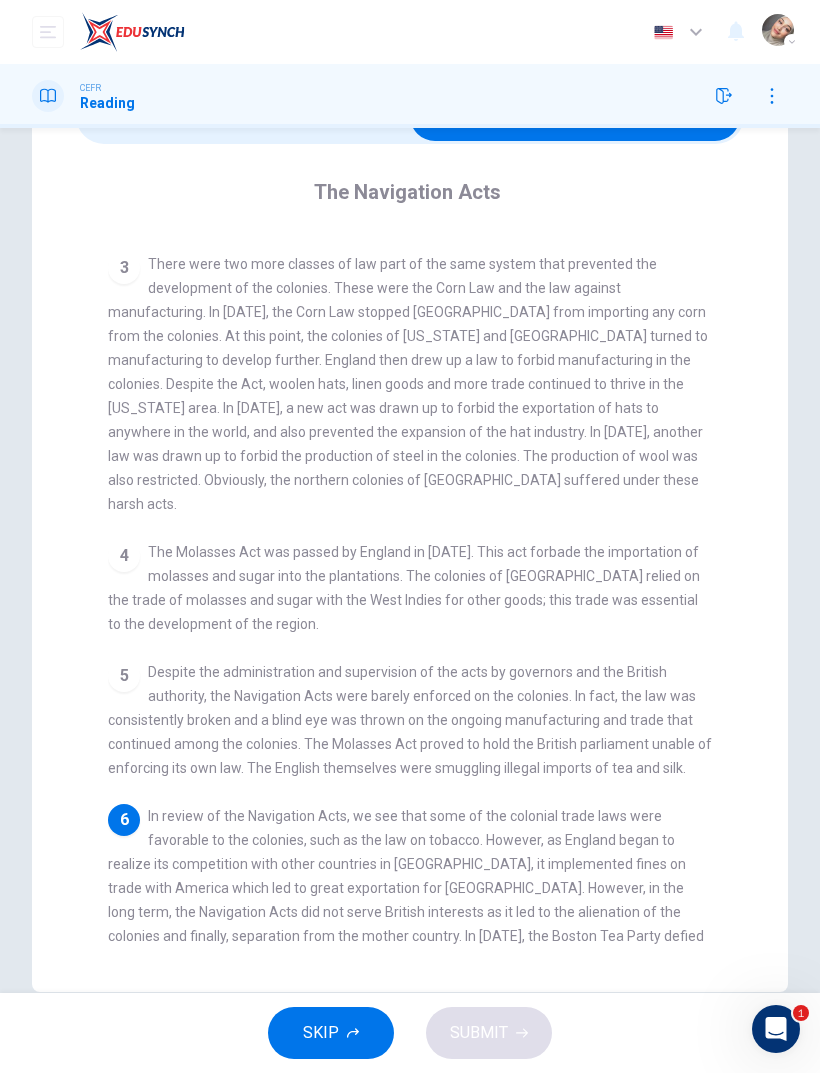 click at bounding box center [575, 116] 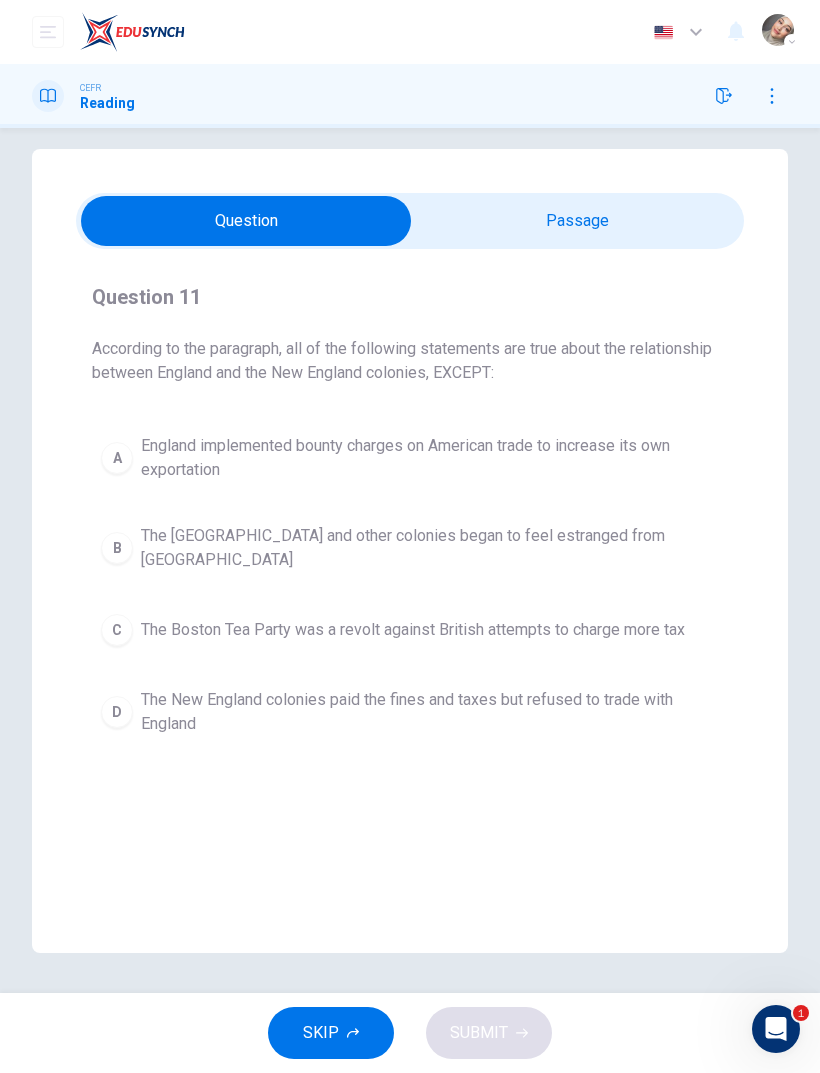 scroll, scrollTop: 19, scrollLeft: 0, axis: vertical 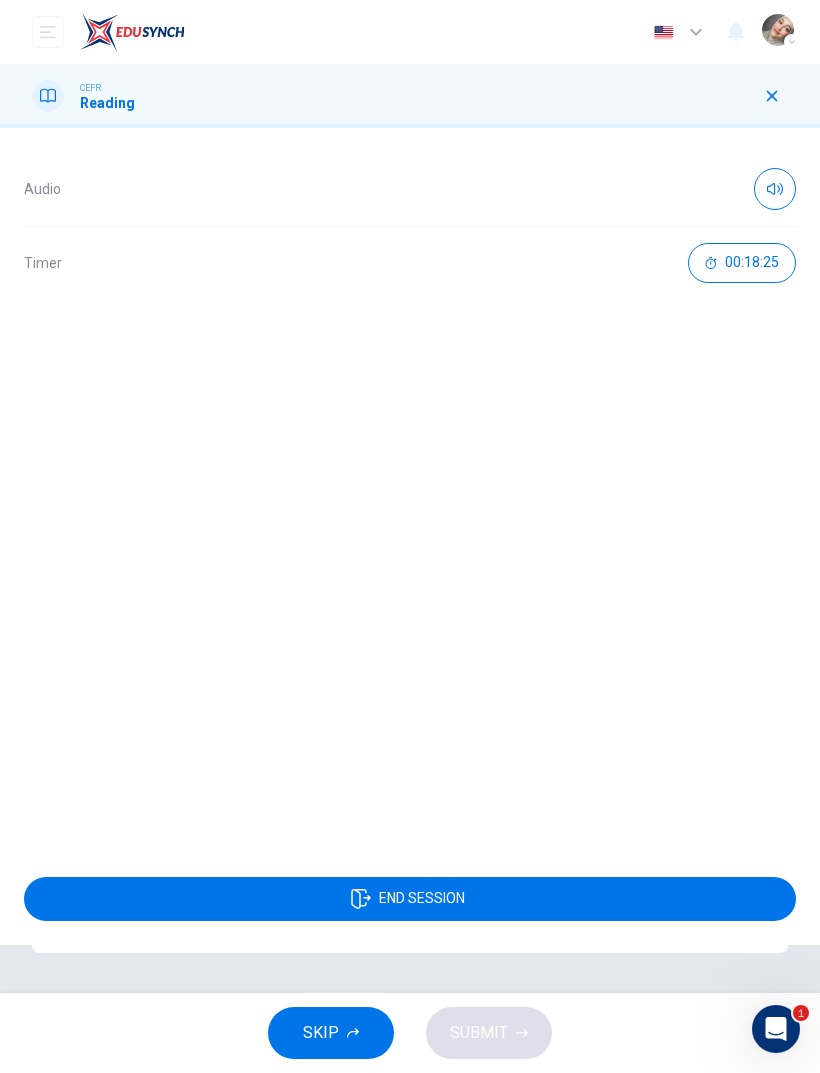 click 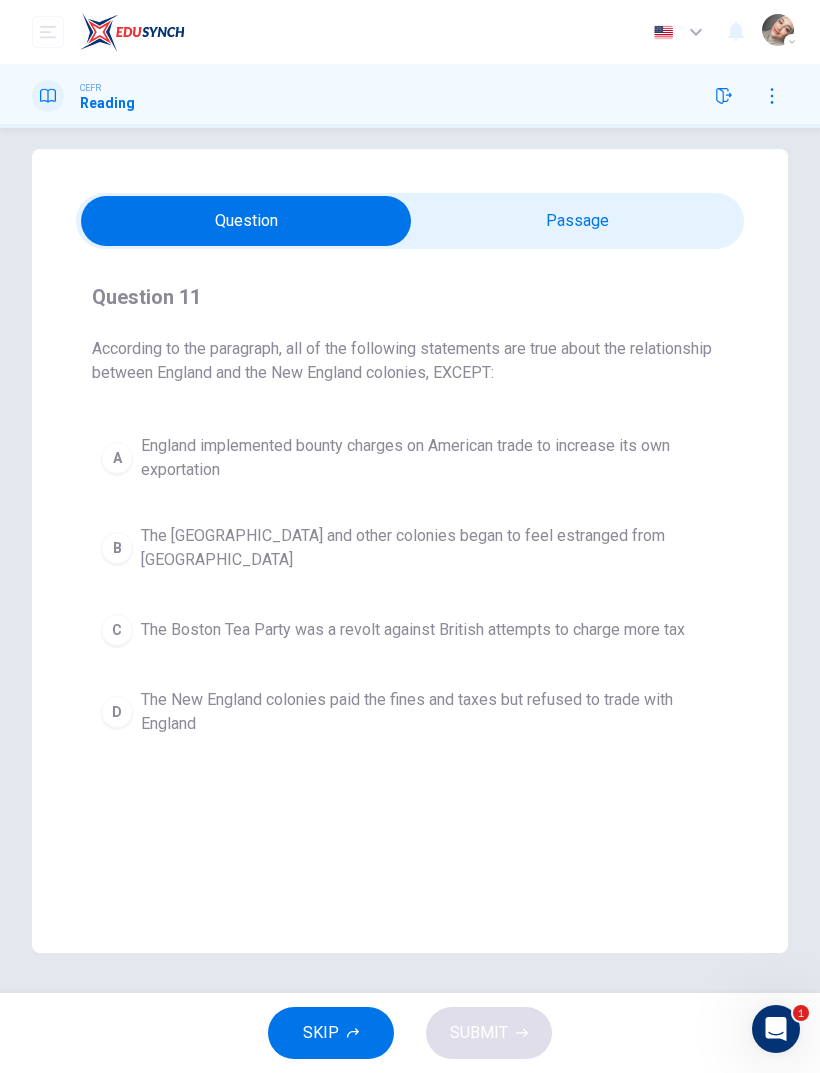 click on "The New England colonies paid the fines and taxes but refused to trade with England" at bounding box center [430, 712] 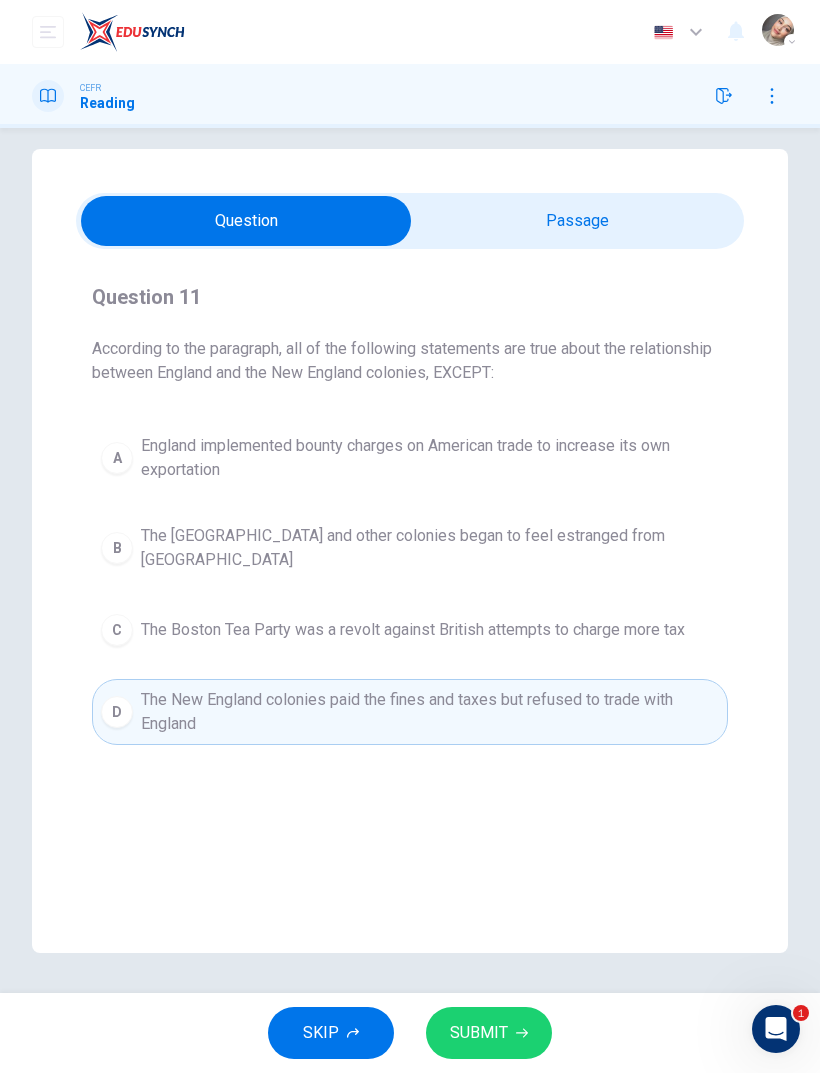 click on "SUBMIT" at bounding box center [479, 1033] 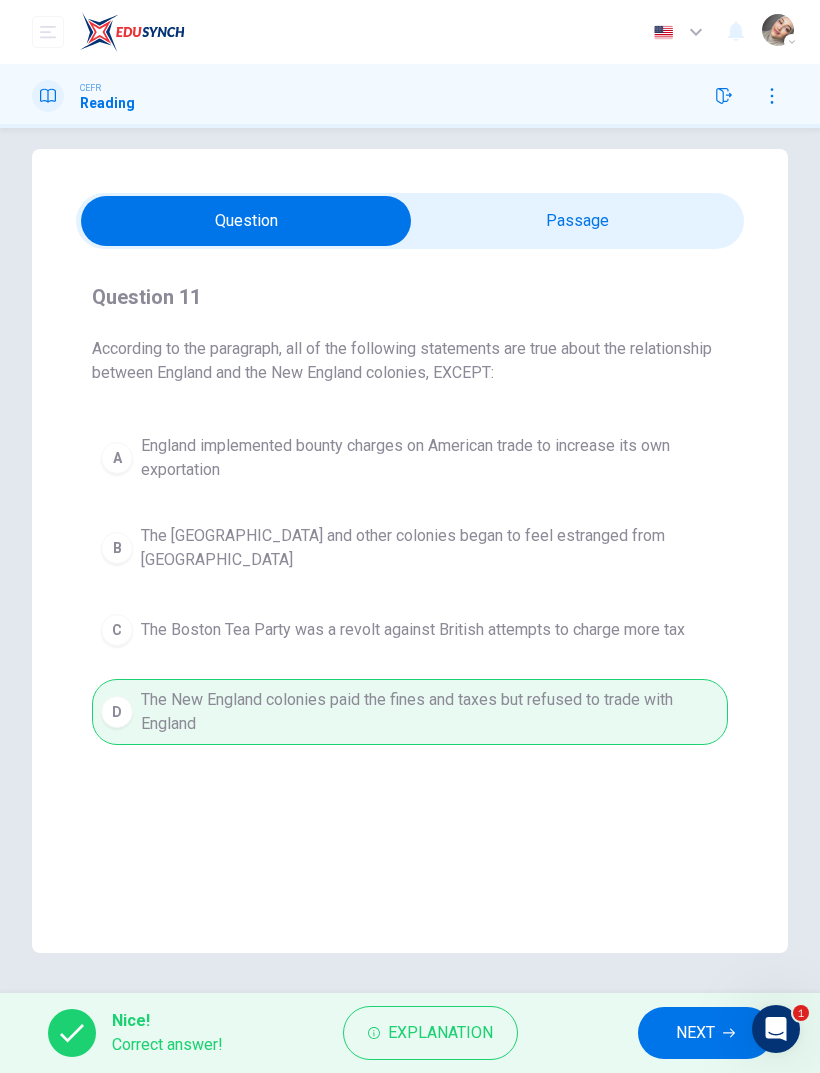 click on "NEXT" at bounding box center (705, 1033) 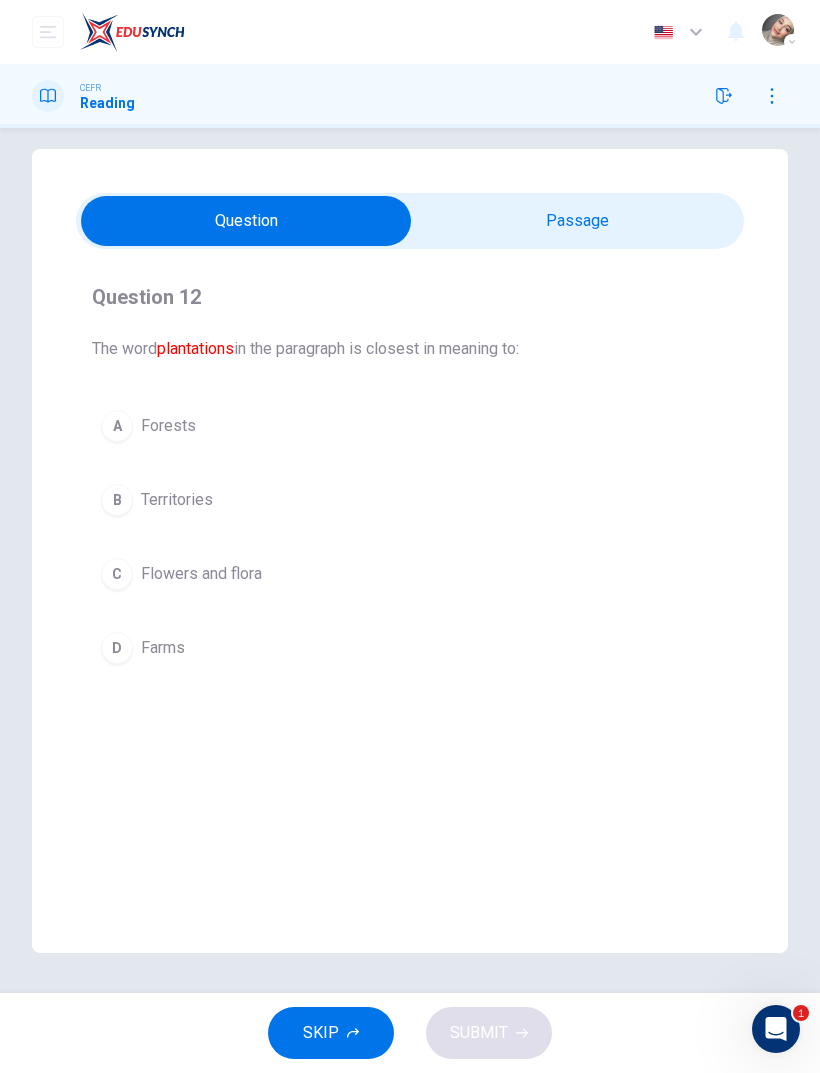 click at bounding box center (246, 221) 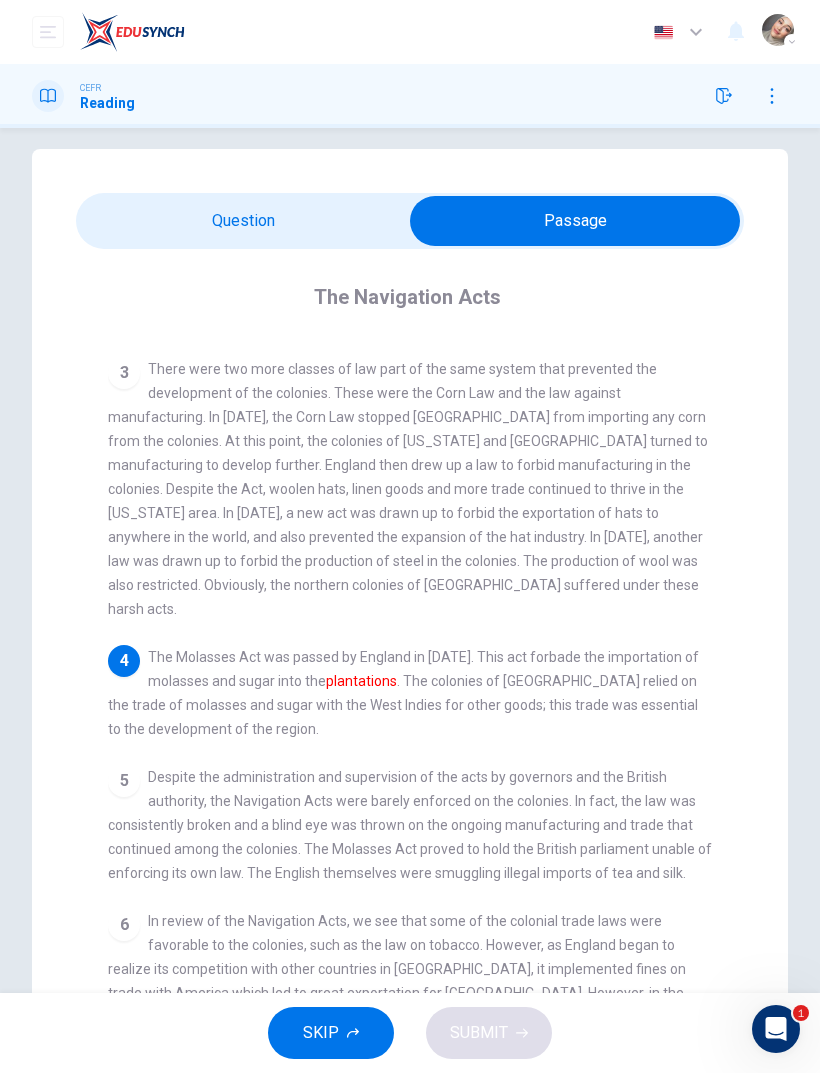 click at bounding box center (575, 221) 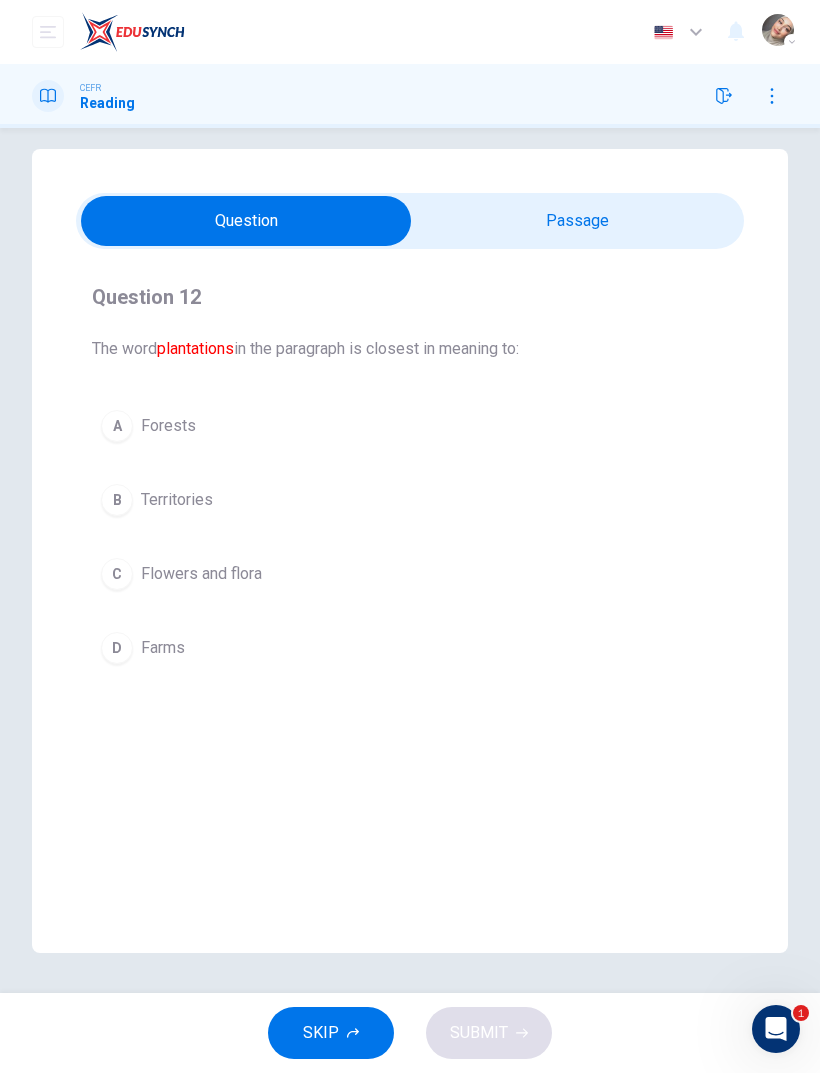 click at bounding box center [246, 221] 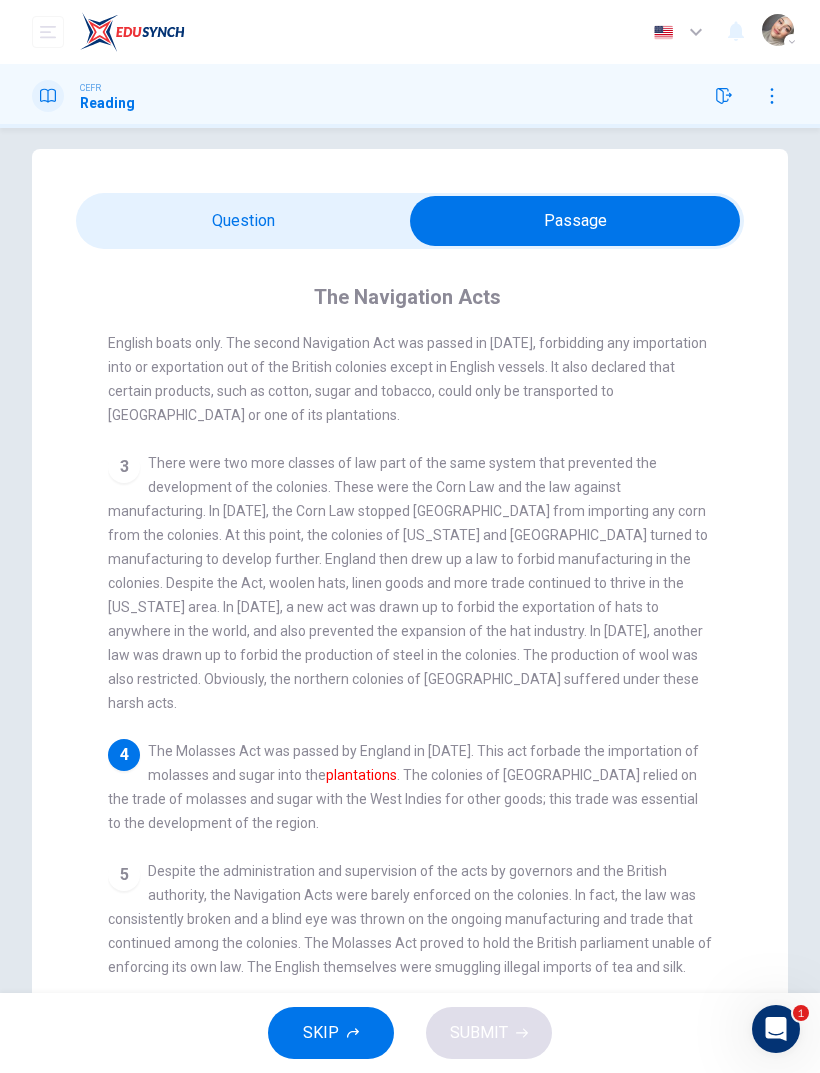 scroll, scrollTop: 288, scrollLeft: 0, axis: vertical 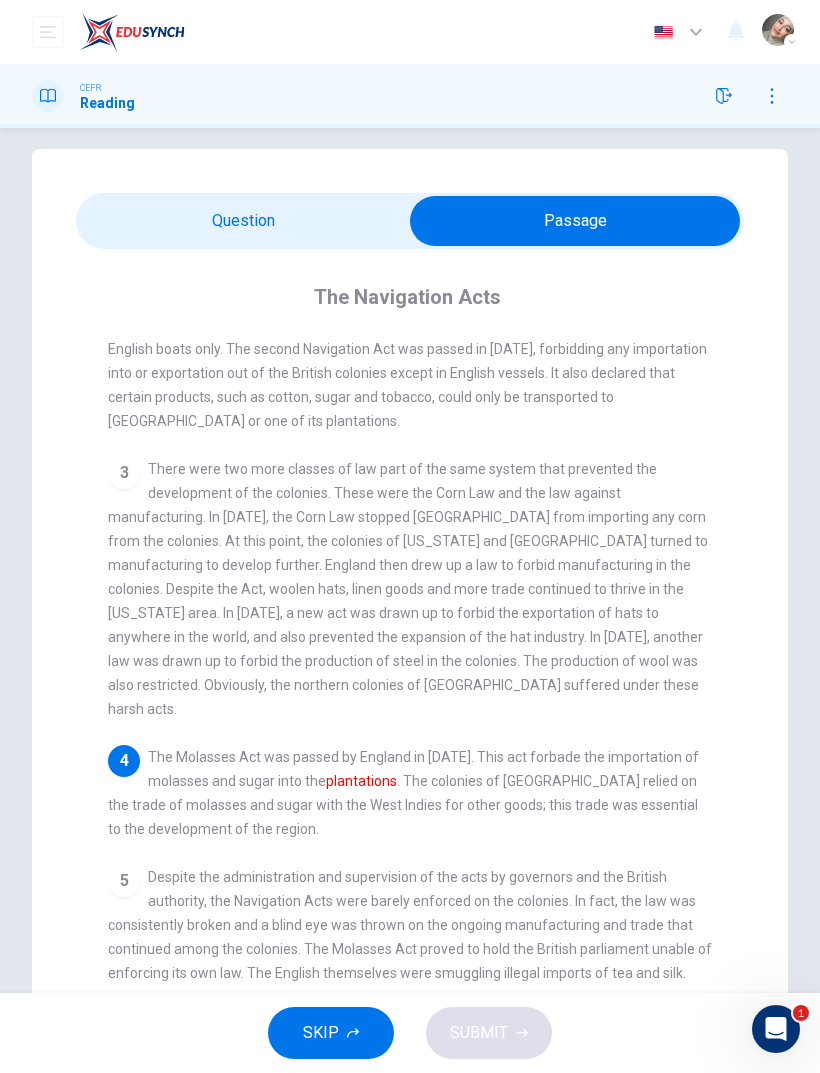 click at bounding box center [575, 221] 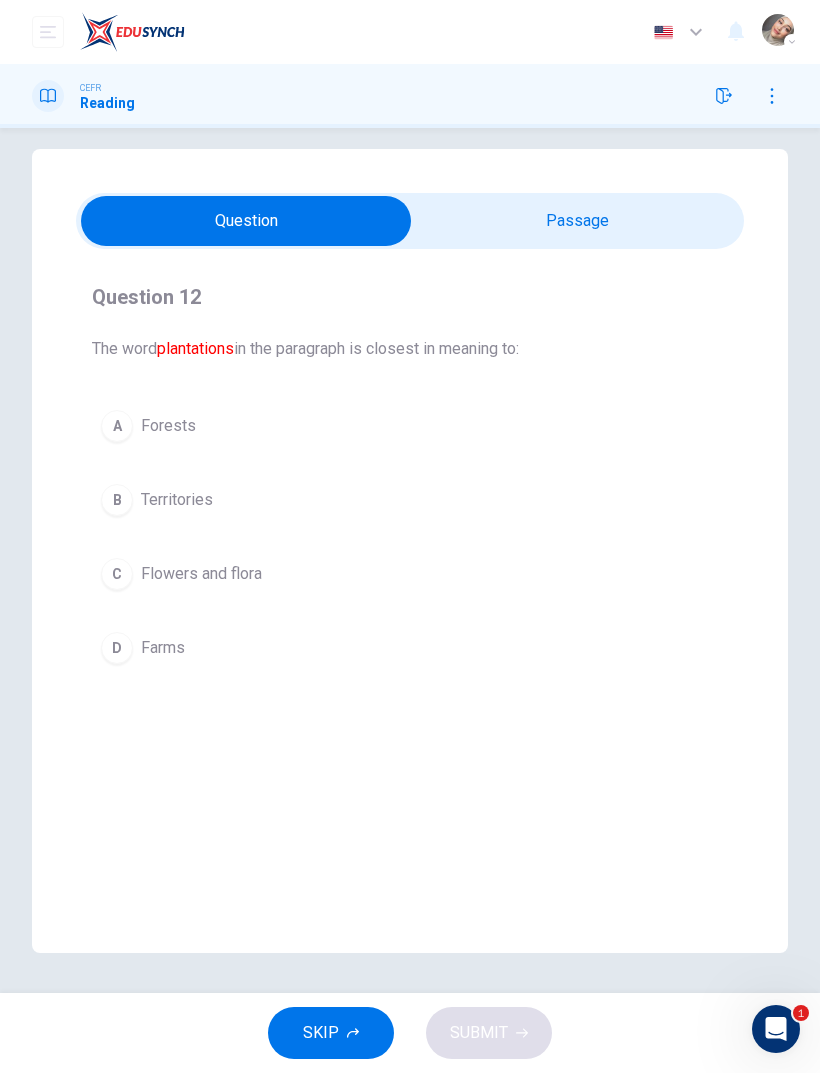 click on "D Farms" at bounding box center [410, 648] 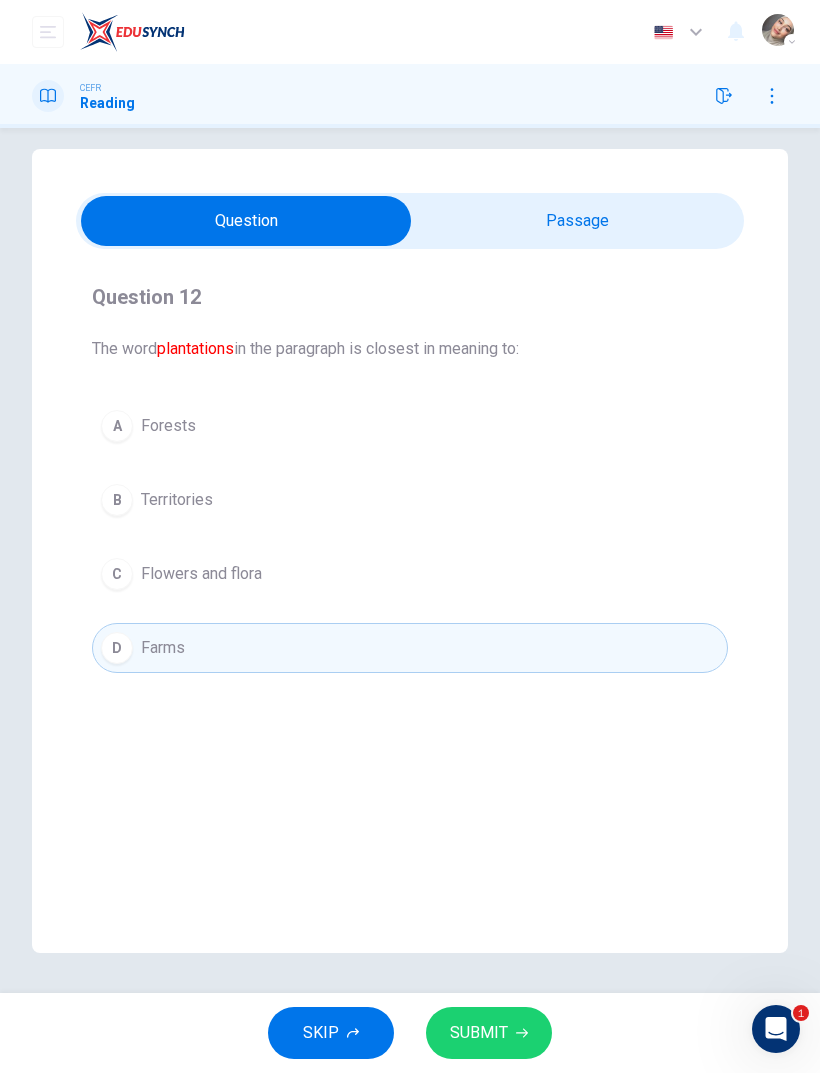 click on "SUBMIT" at bounding box center [489, 1033] 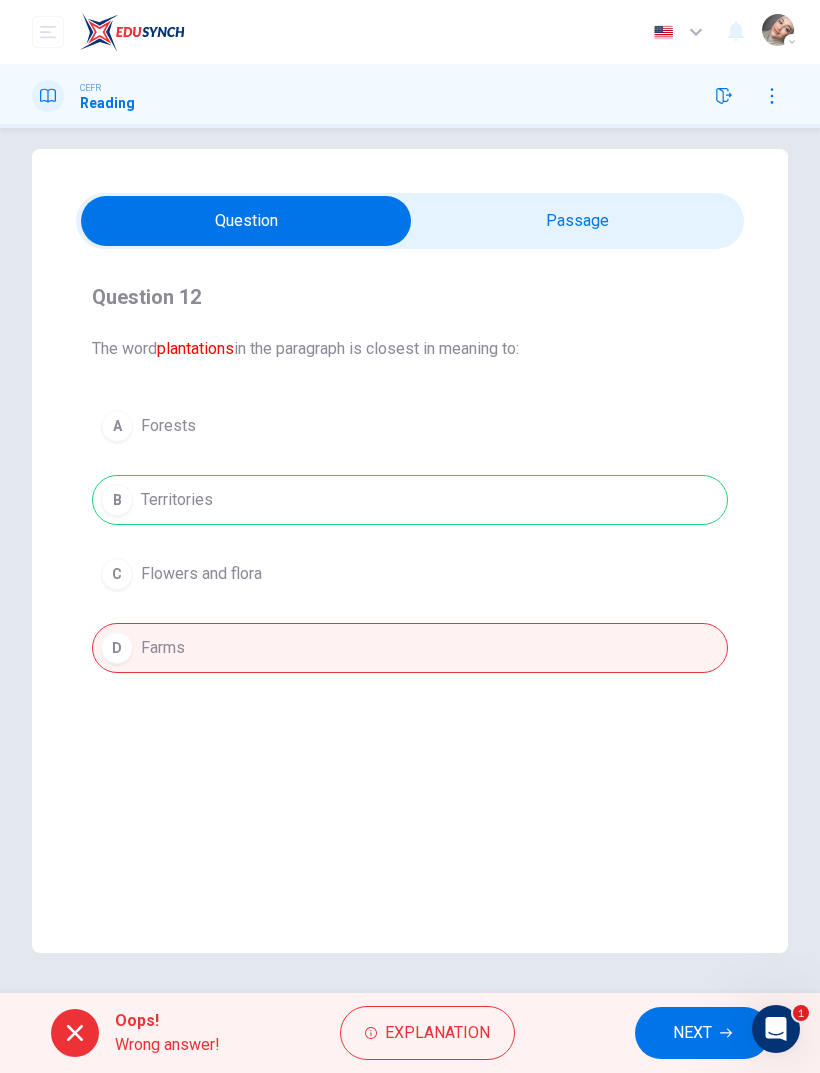 click on "Explanation" at bounding box center (427, 1033) 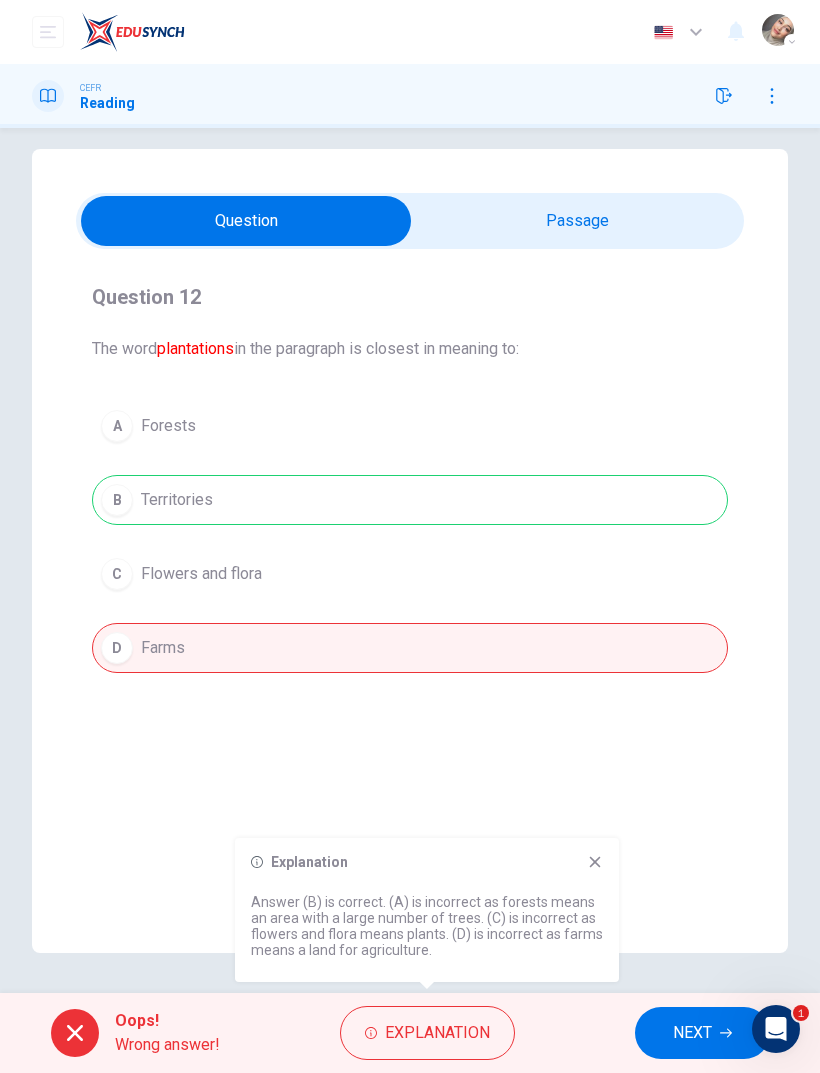 click 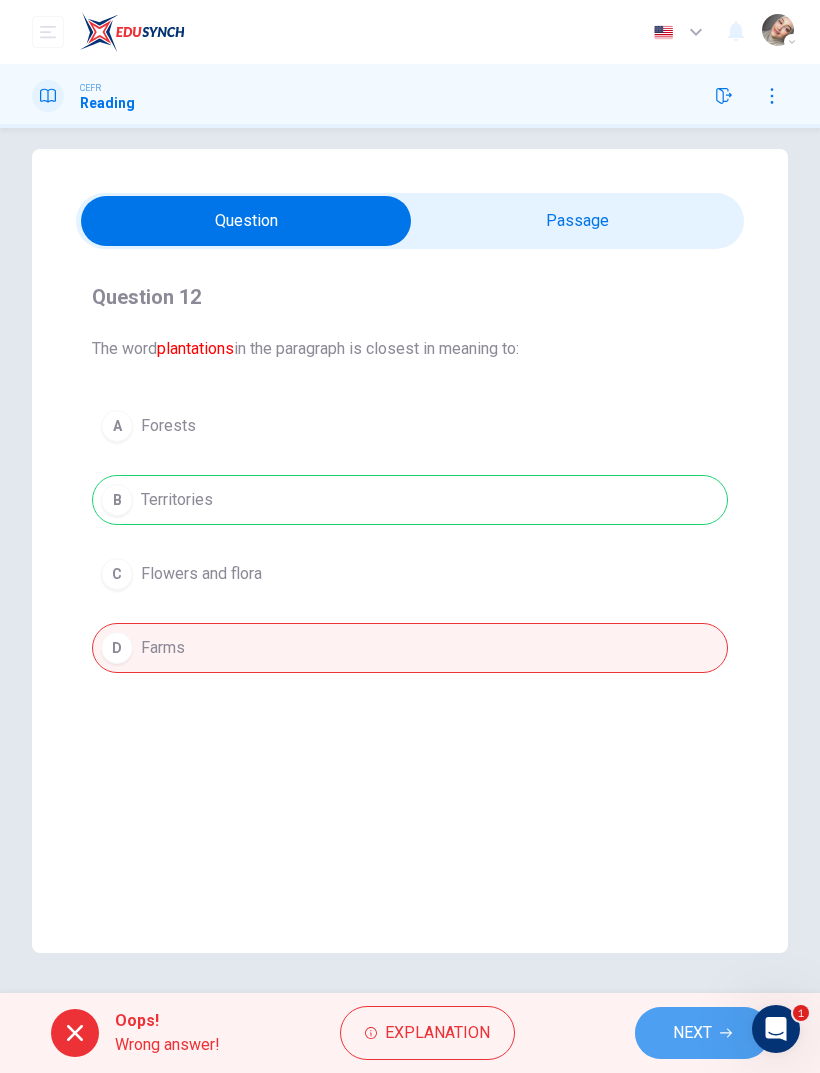 click on "NEXT" at bounding box center [702, 1033] 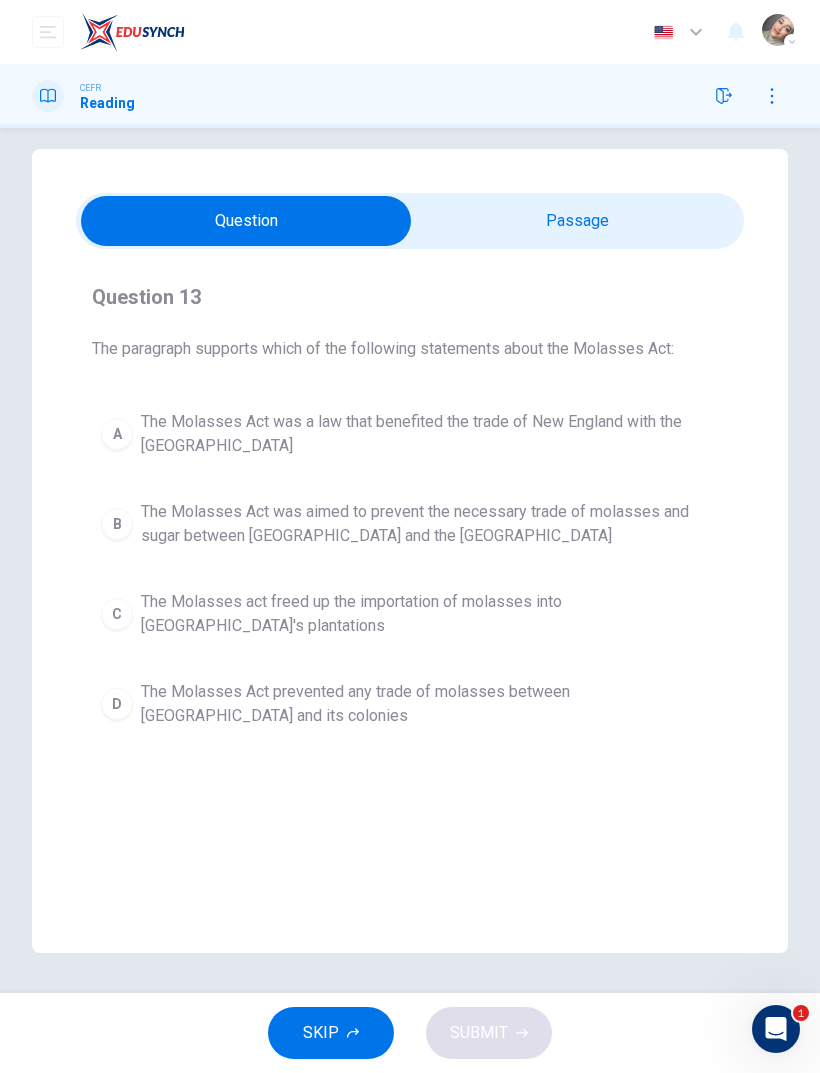 click at bounding box center (246, 221) 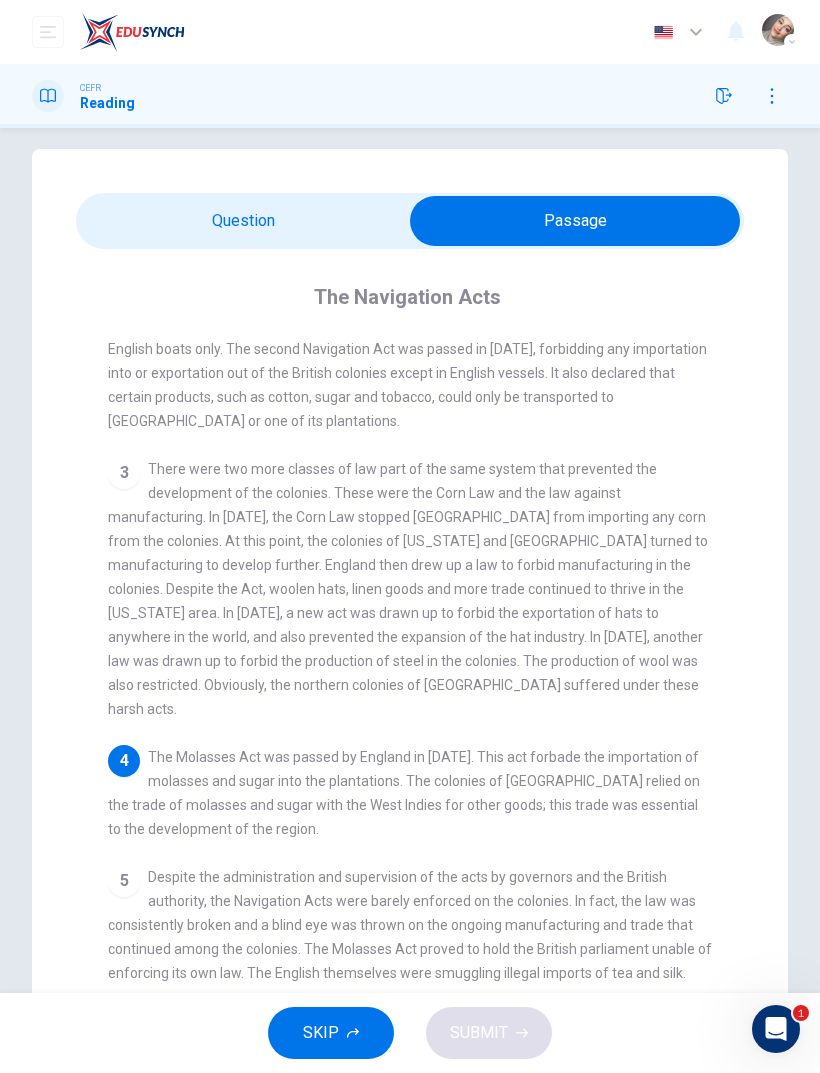 click at bounding box center (575, 221) 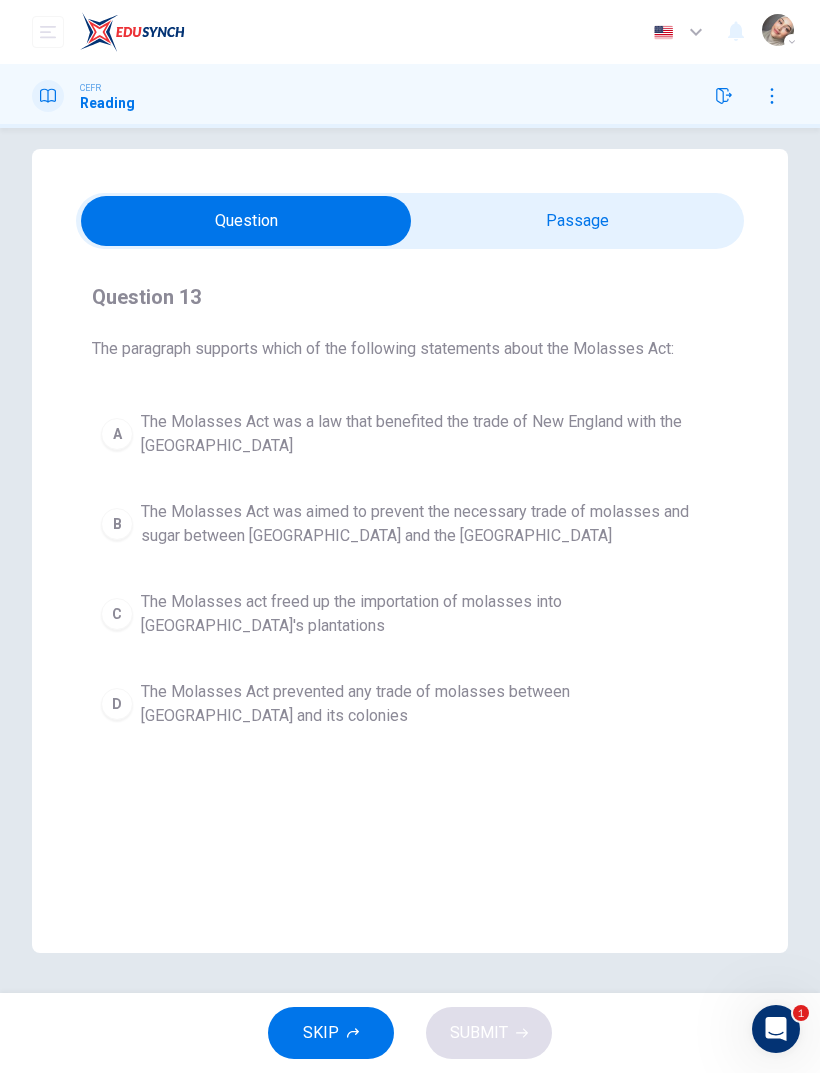 click at bounding box center [246, 221] 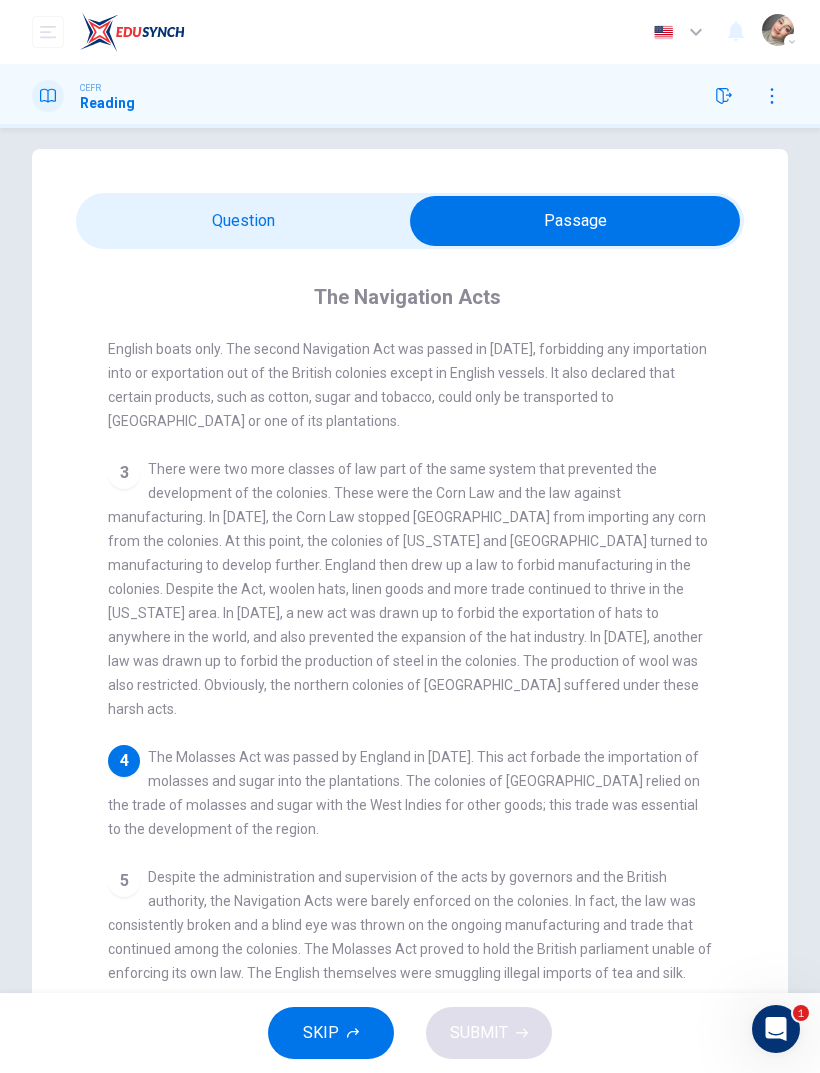 click at bounding box center [575, 221] 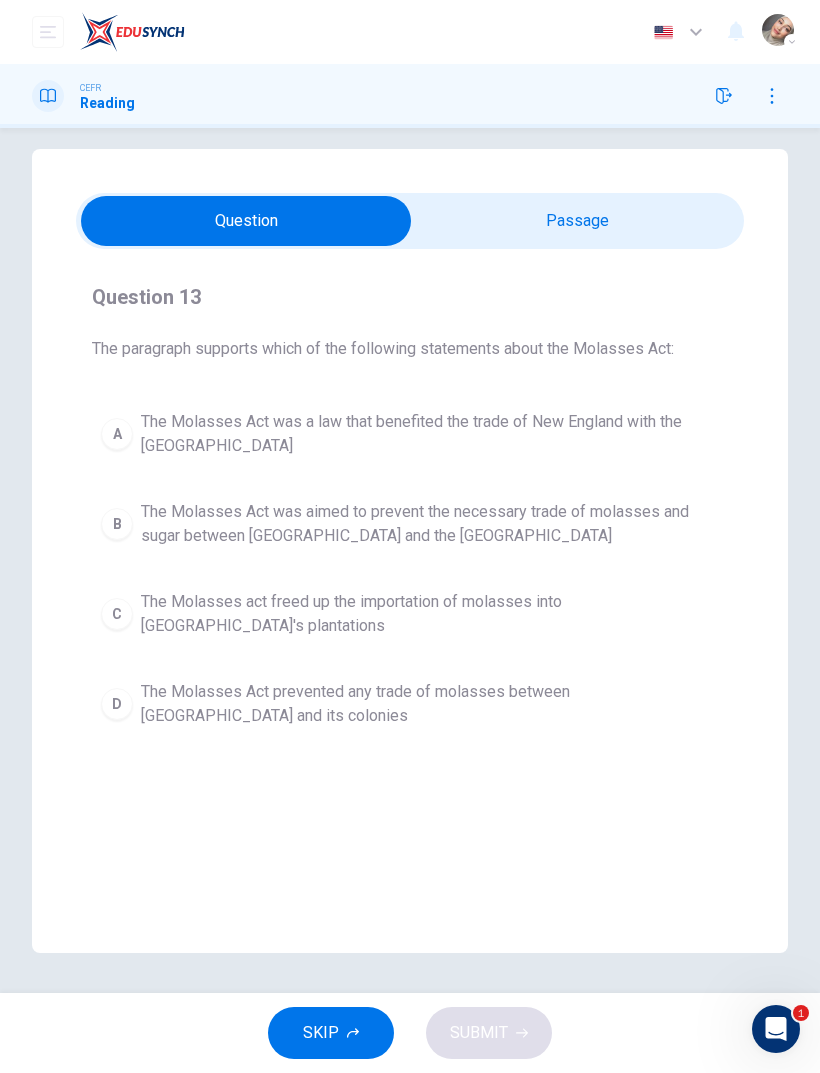 click on "The Molasses Act was aimed to prevent the necessary trade of molasses and sugar between [GEOGRAPHIC_DATA] and the [GEOGRAPHIC_DATA]" at bounding box center (430, 524) 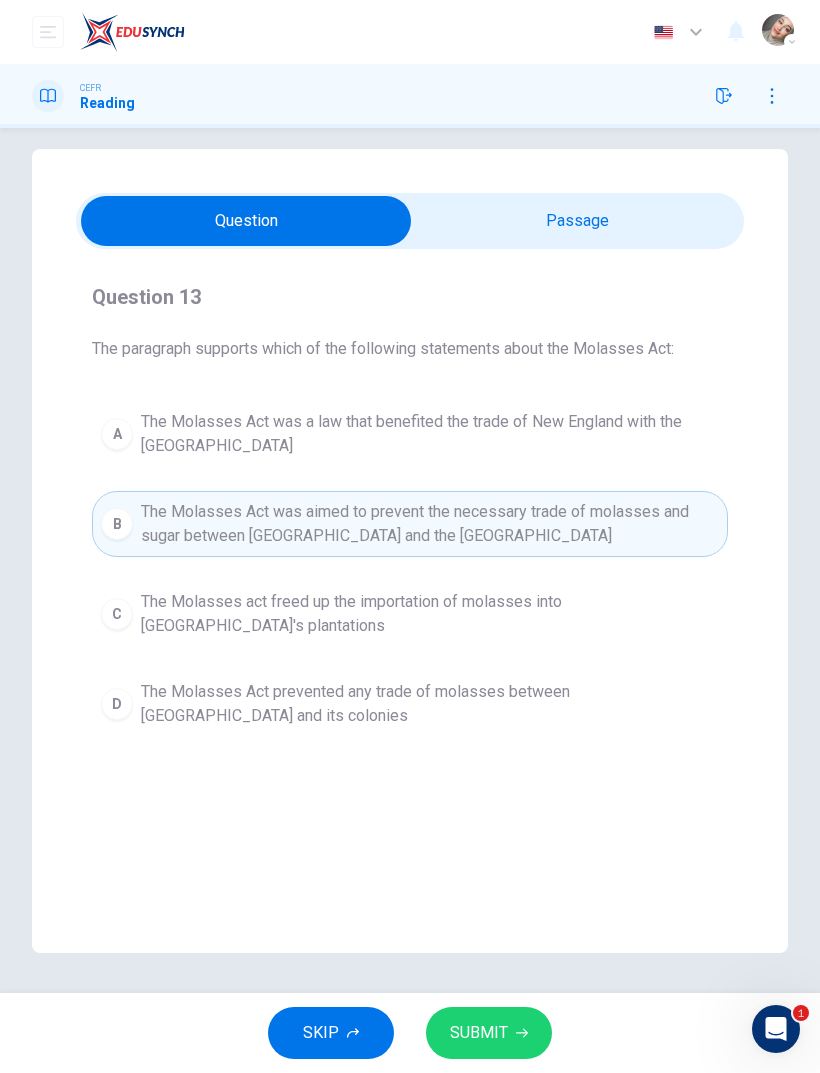 click on "The Molasses act freed up the importation of molasses into [GEOGRAPHIC_DATA]'s plantations" at bounding box center (430, 614) 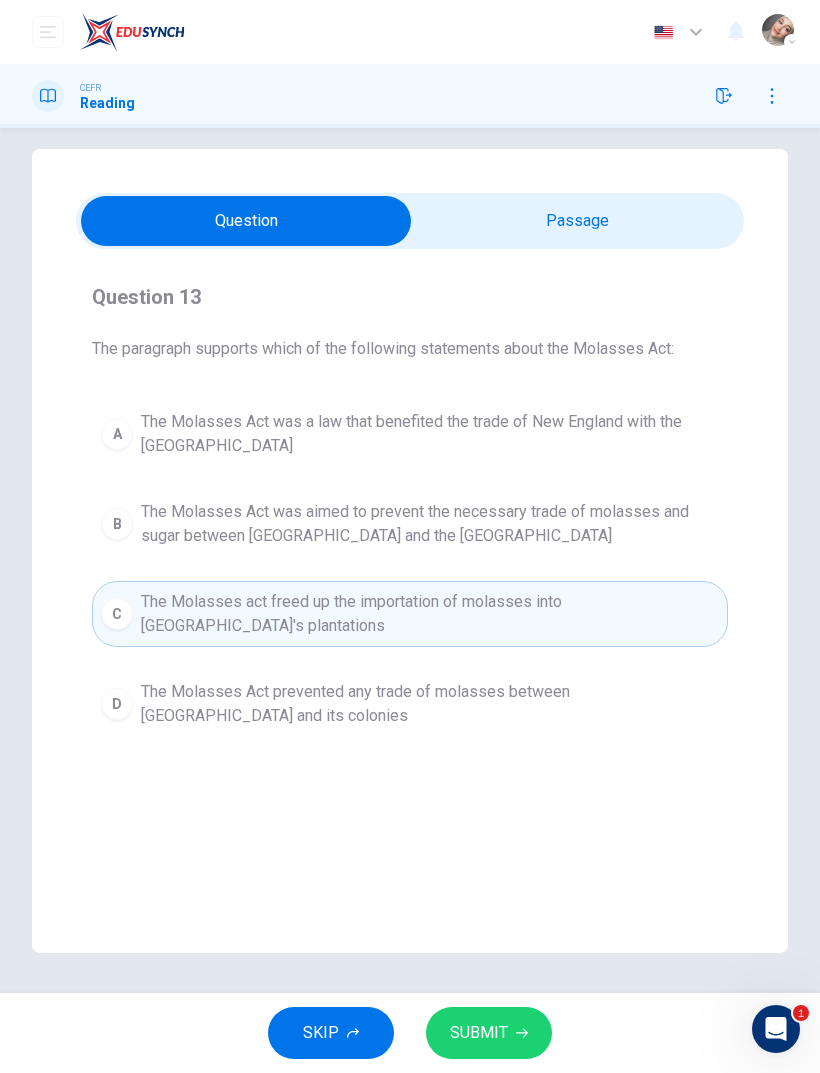 click at bounding box center [246, 221] 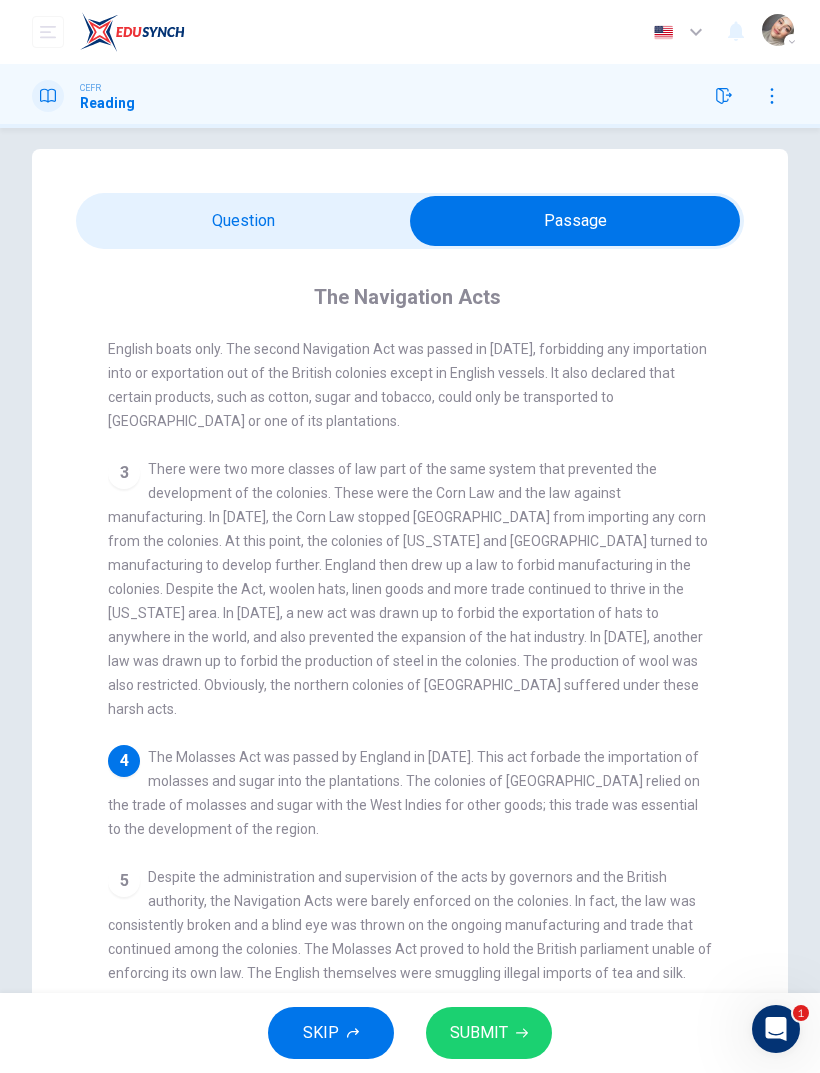 click at bounding box center (575, 221) 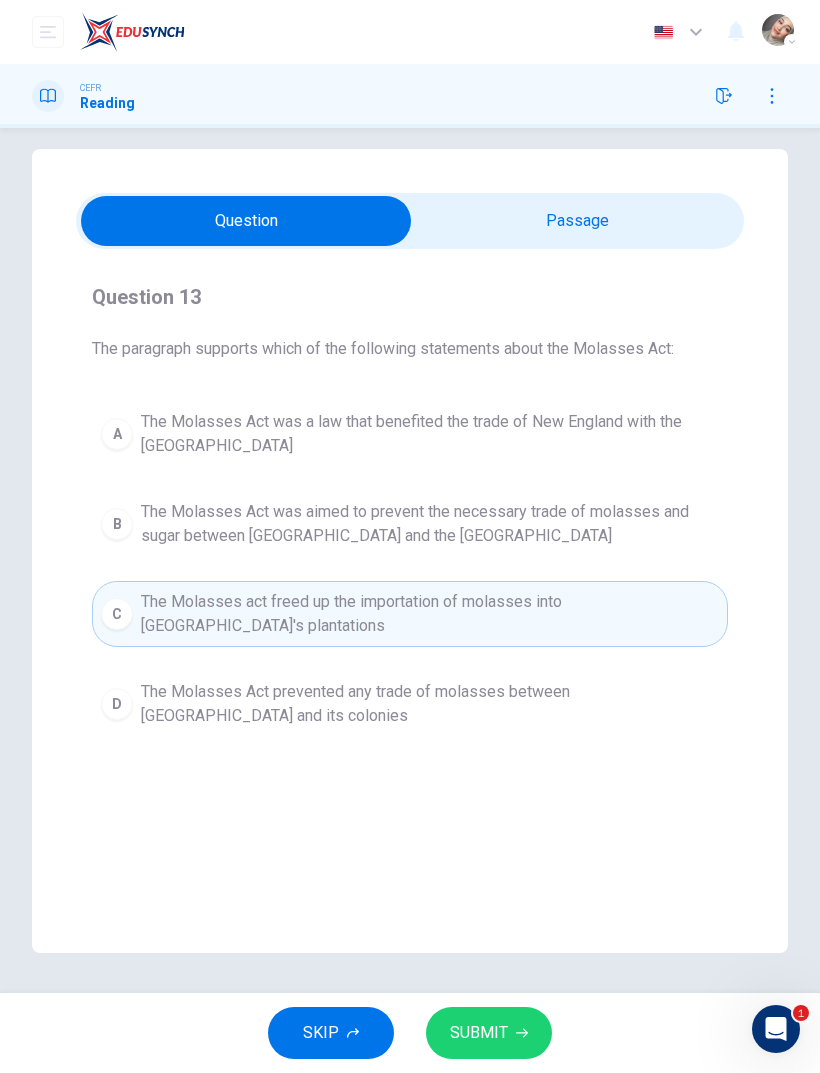 click at bounding box center [246, 221] 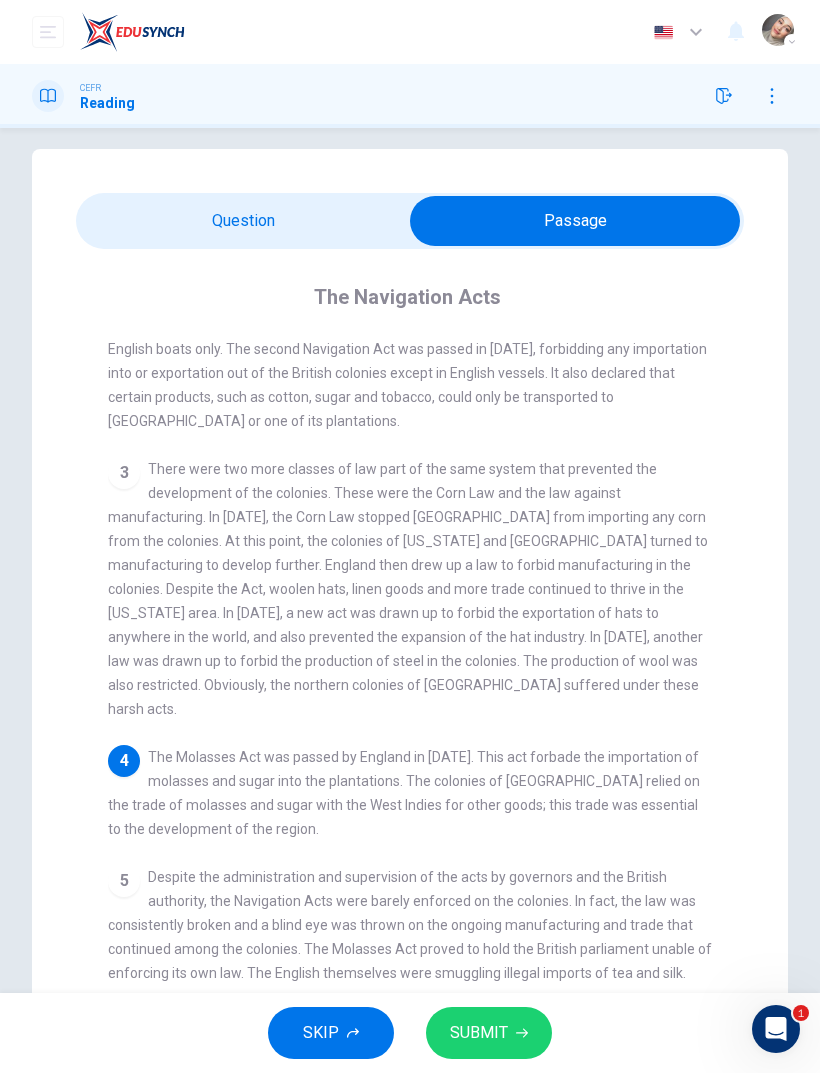 click at bounding box center (575, 221) 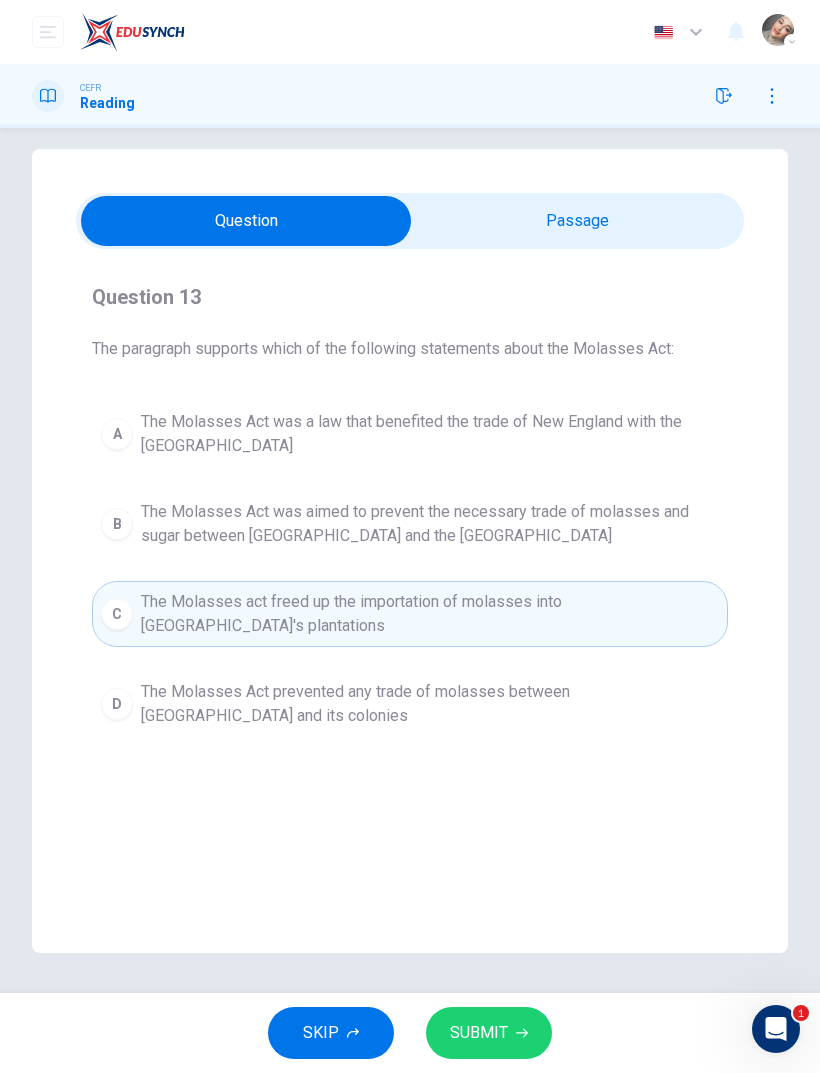 click on "SUBMIT" at bounding box center [489, 1033] 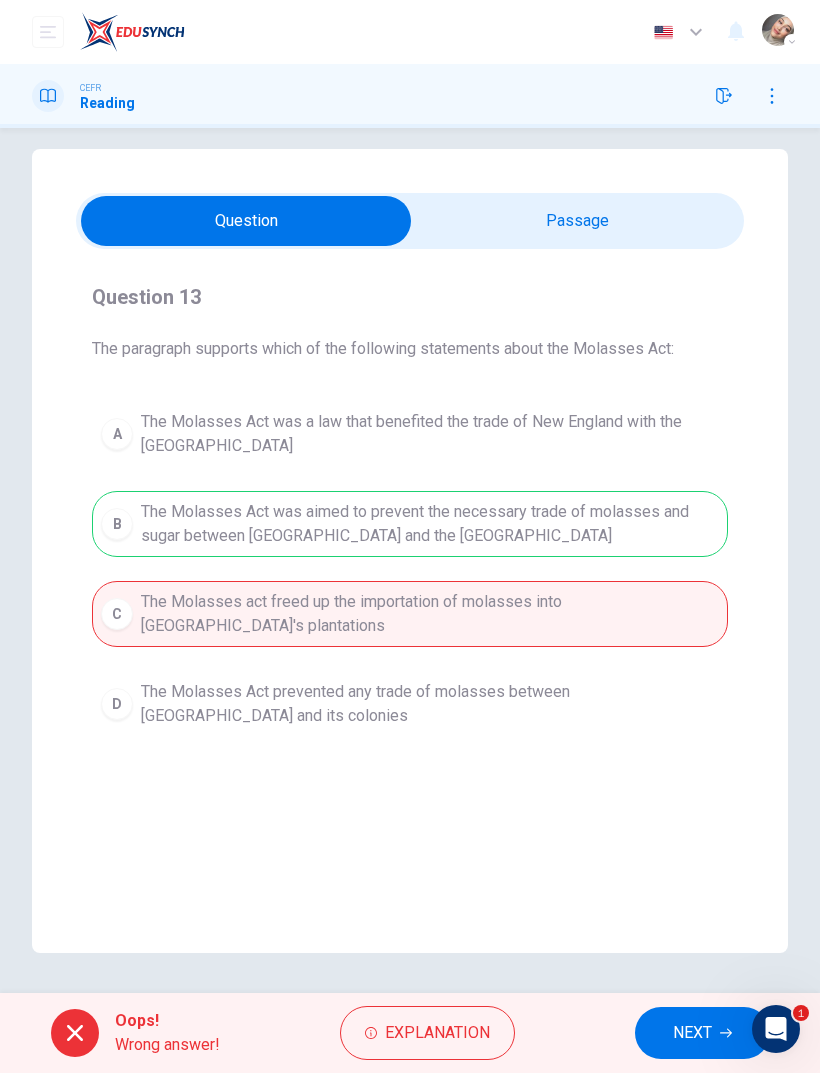 click on "Explanation" at bounding box center (437, 1033) 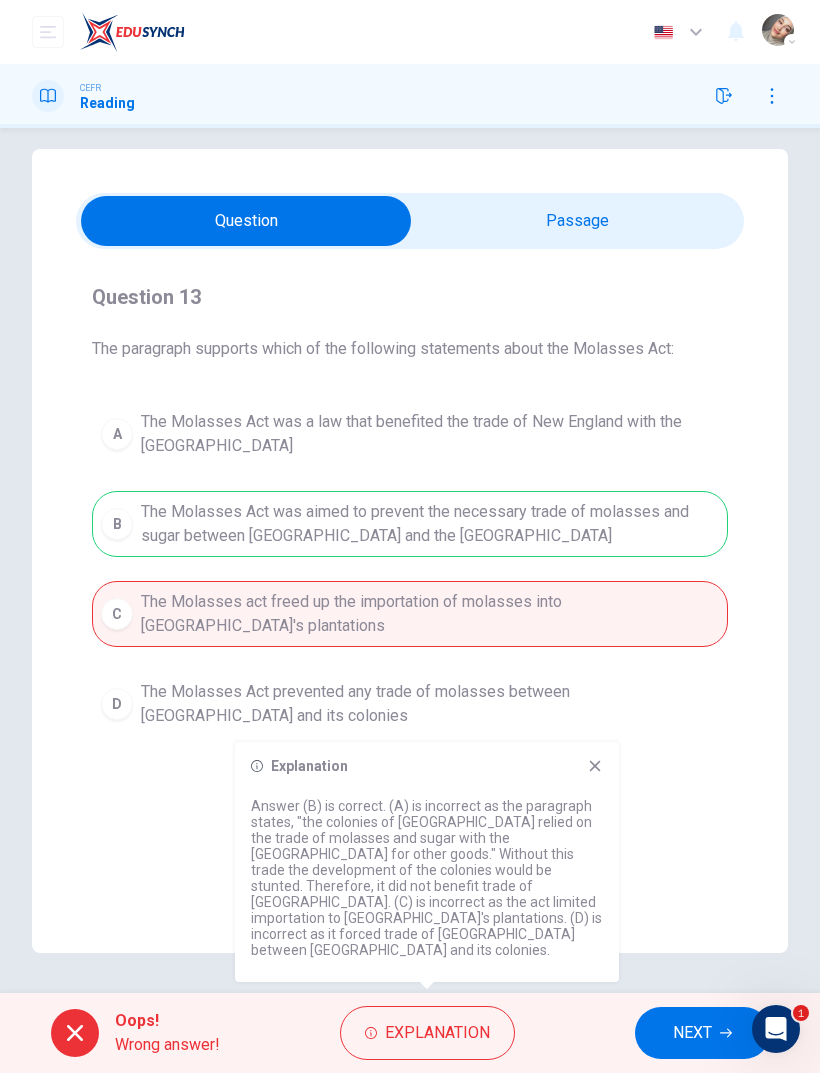 click 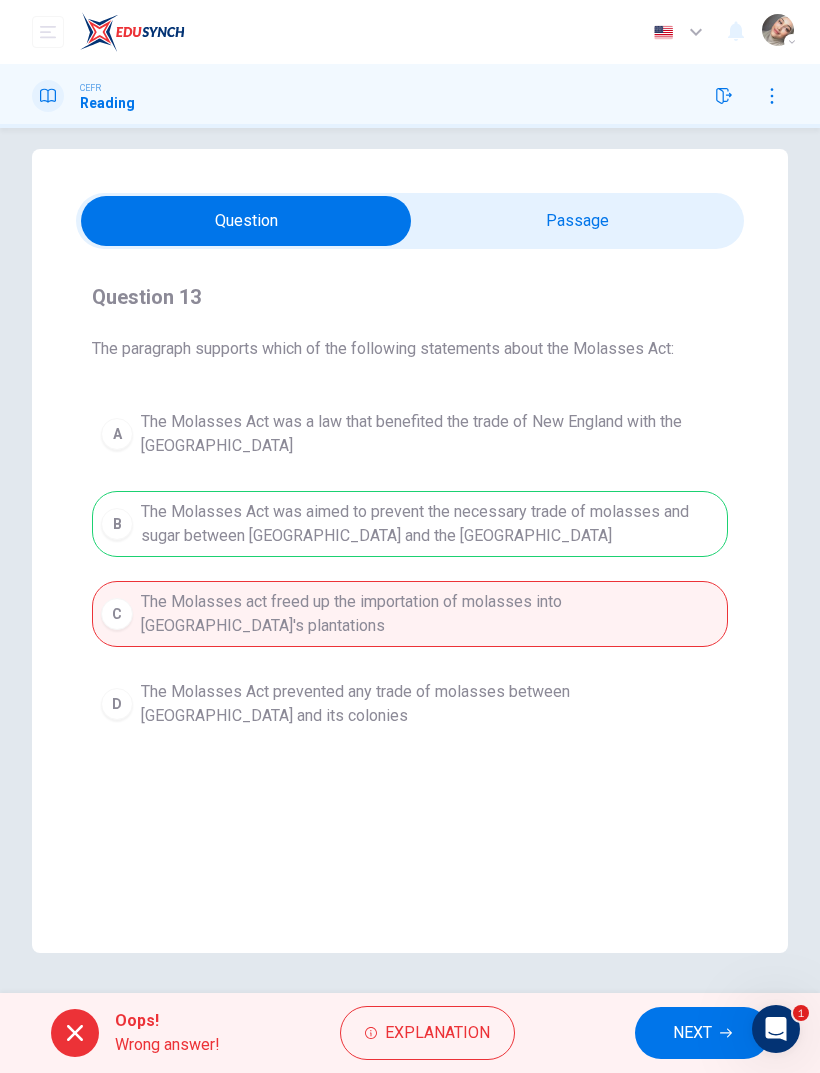 click on "Explanation" at bounding box center [437, 1033] 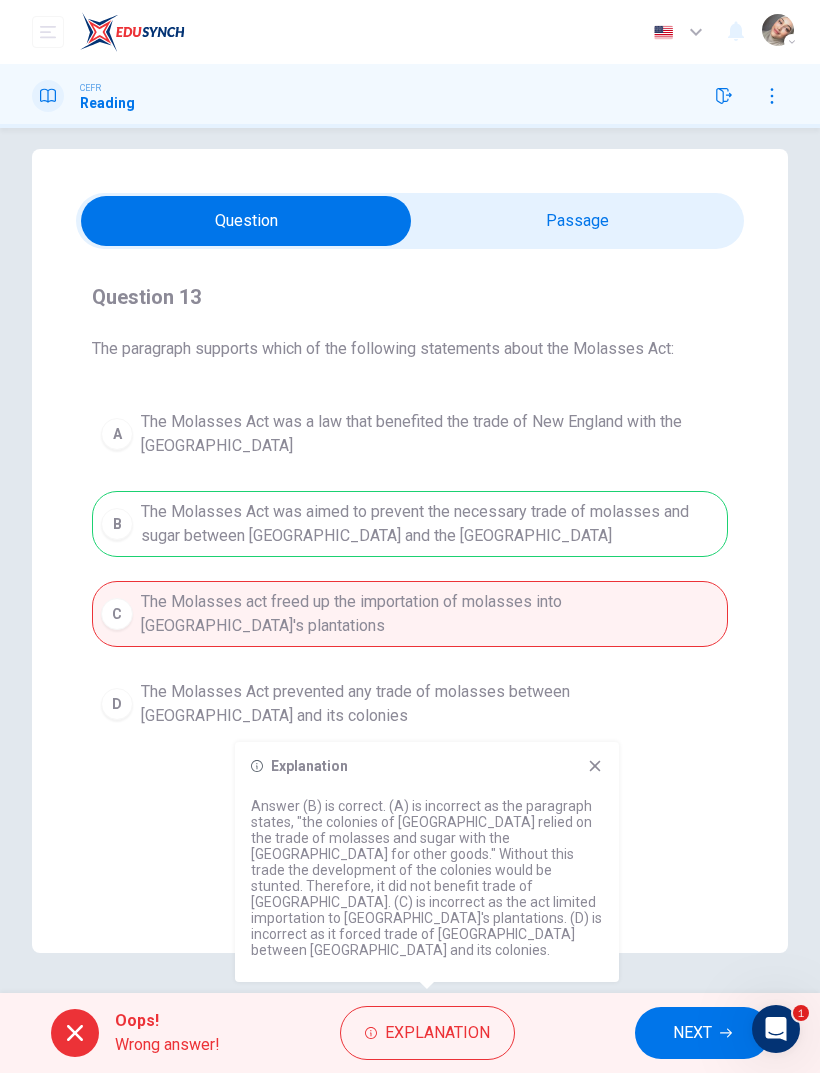 click 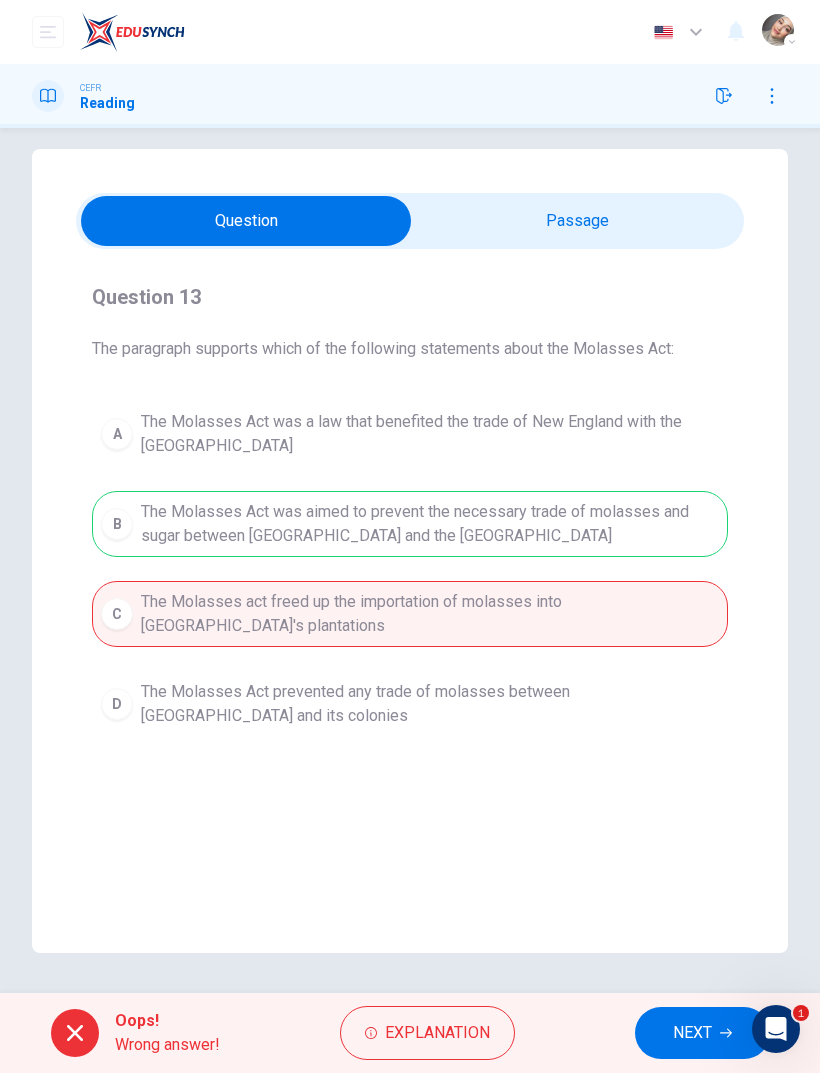 click on "CEFR Reading" at bounding box center [410, 96] 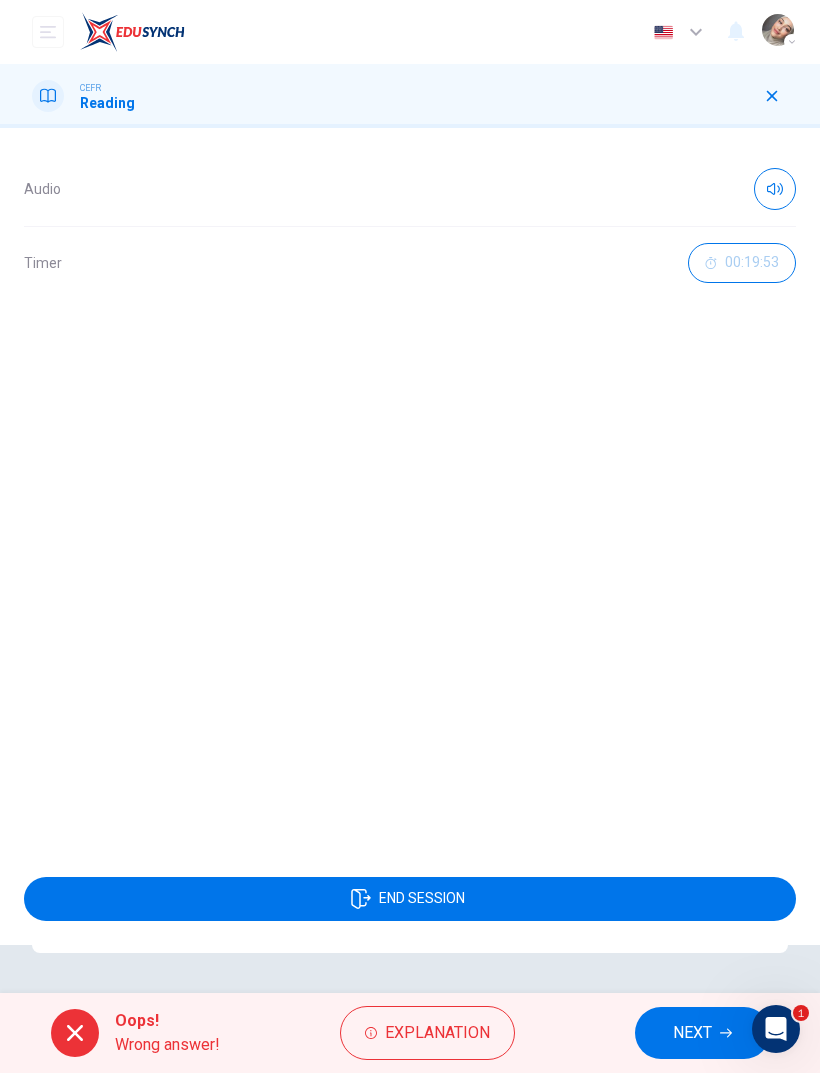 click at bounding box center [772, 96] 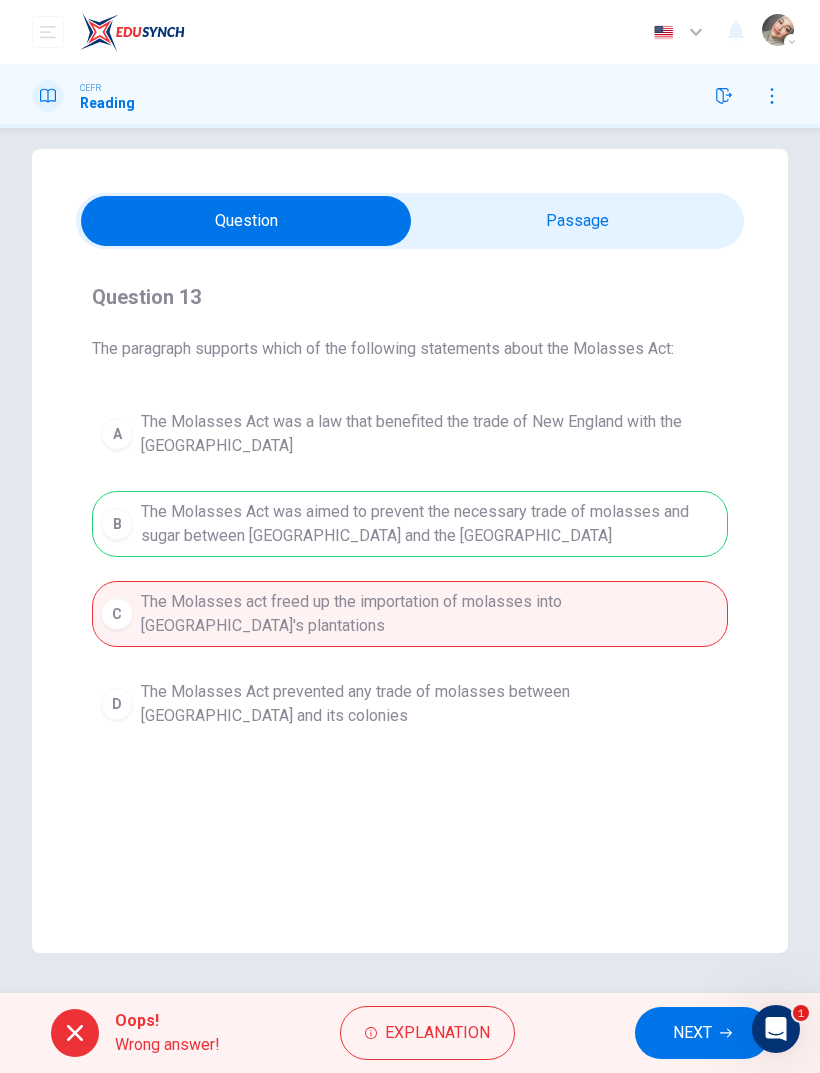 click on "NEXT" at bounding box center [692, 1033] 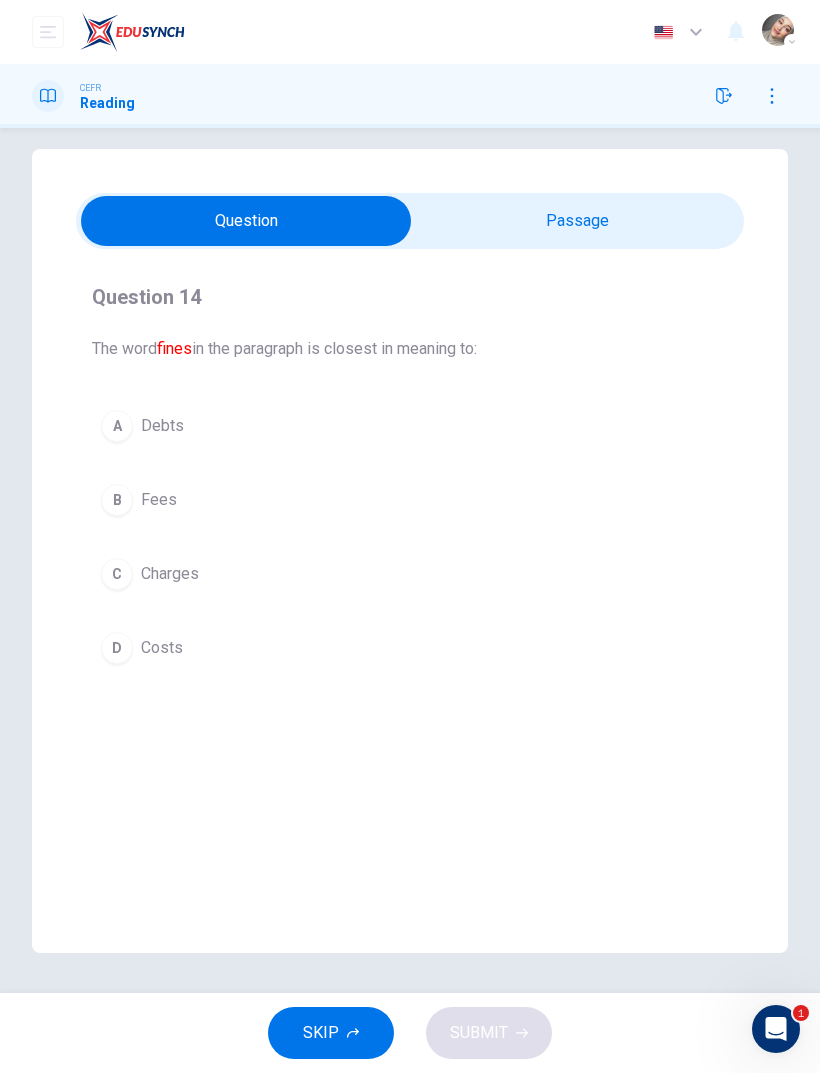 click at bounding box center (246, 221) 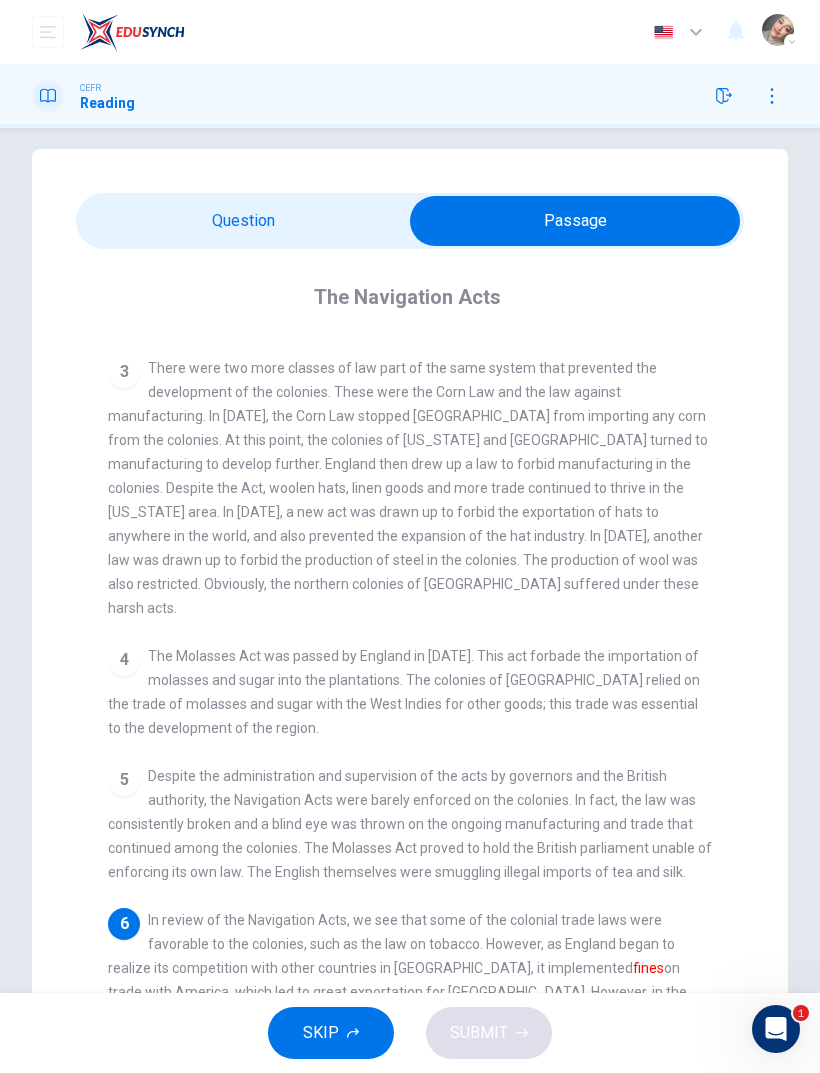 scroll, scrollTop: 388, scrollLeft: 0, axis: vertical 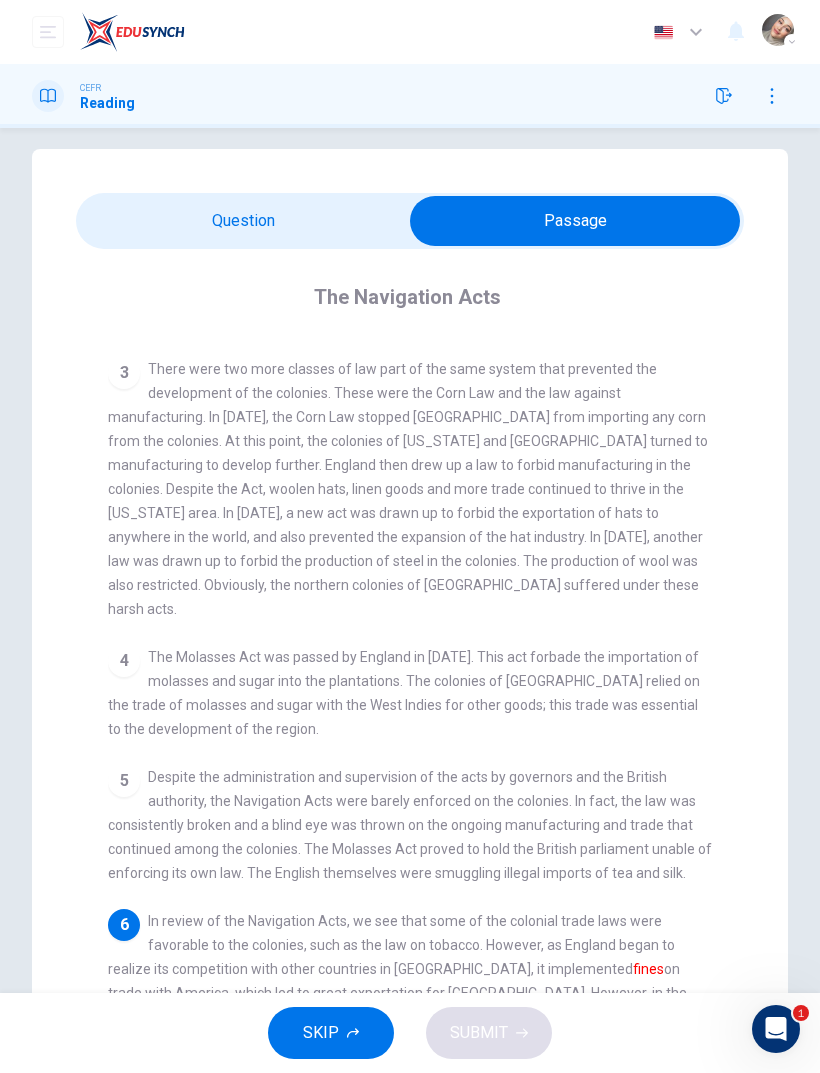 click at bounding box center (575, 221) 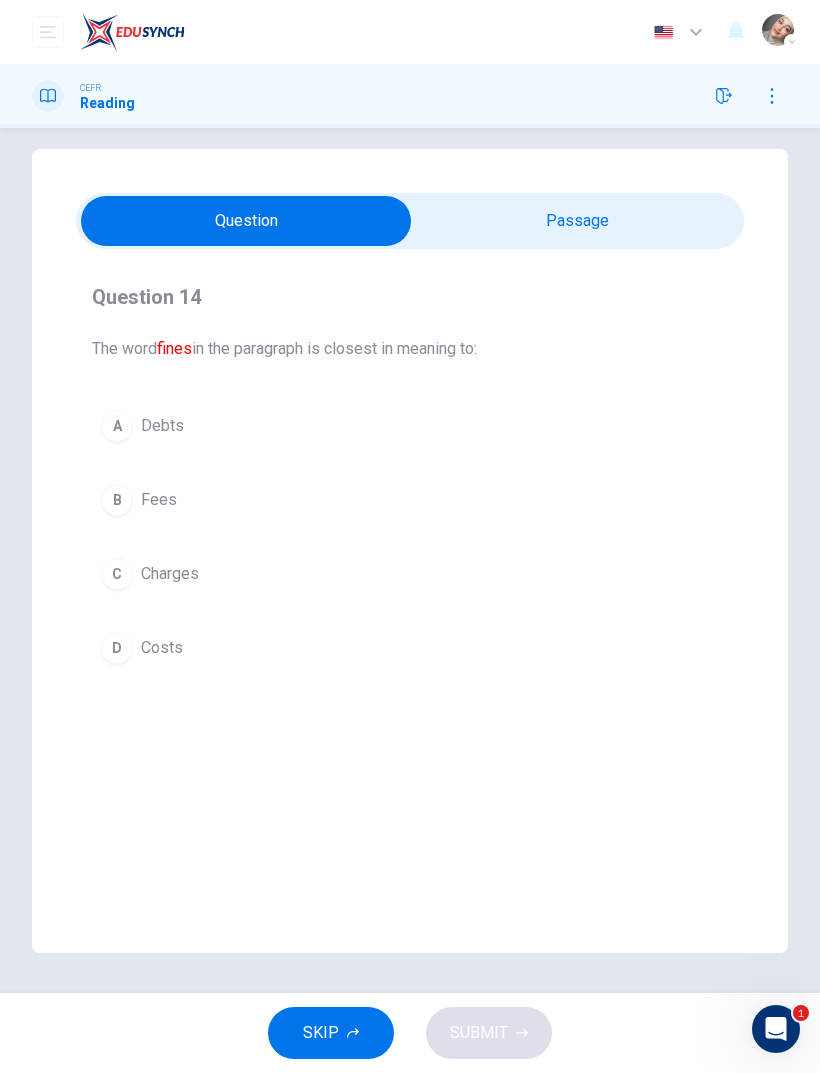 click on "C Charges" at bounding box center [410, 574] 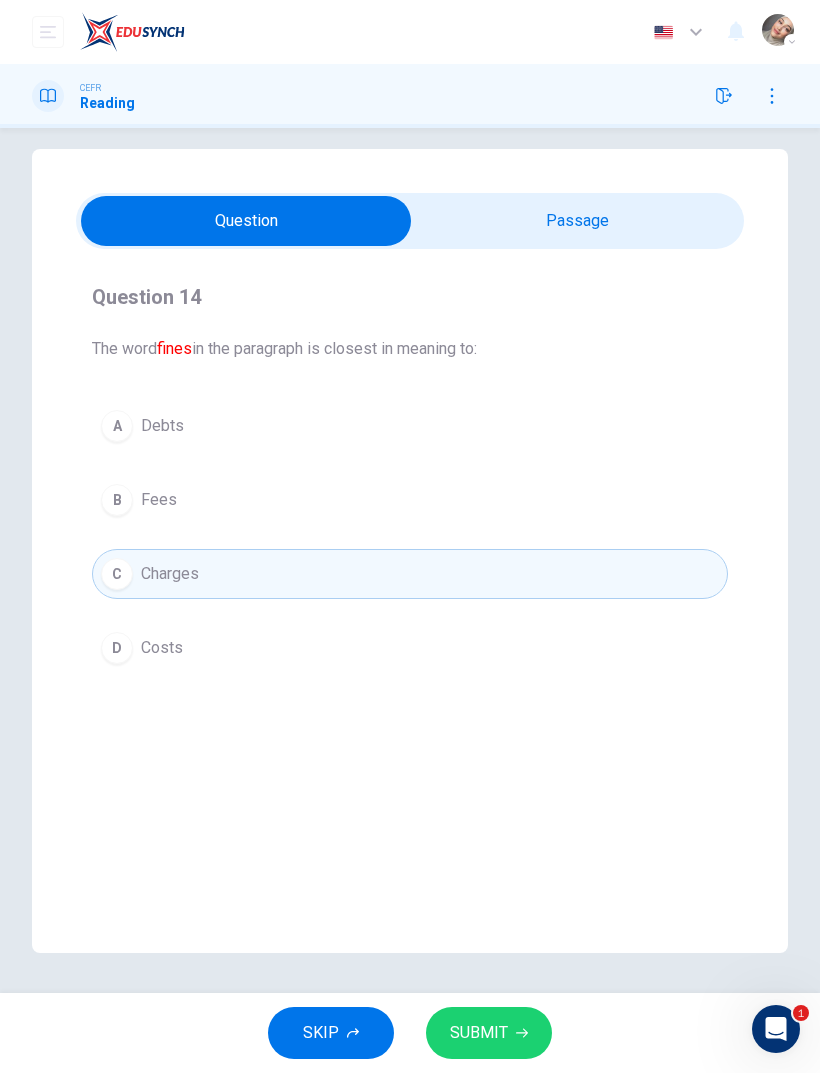 click on "SUBMIT" at bounding box center (489, 1033) 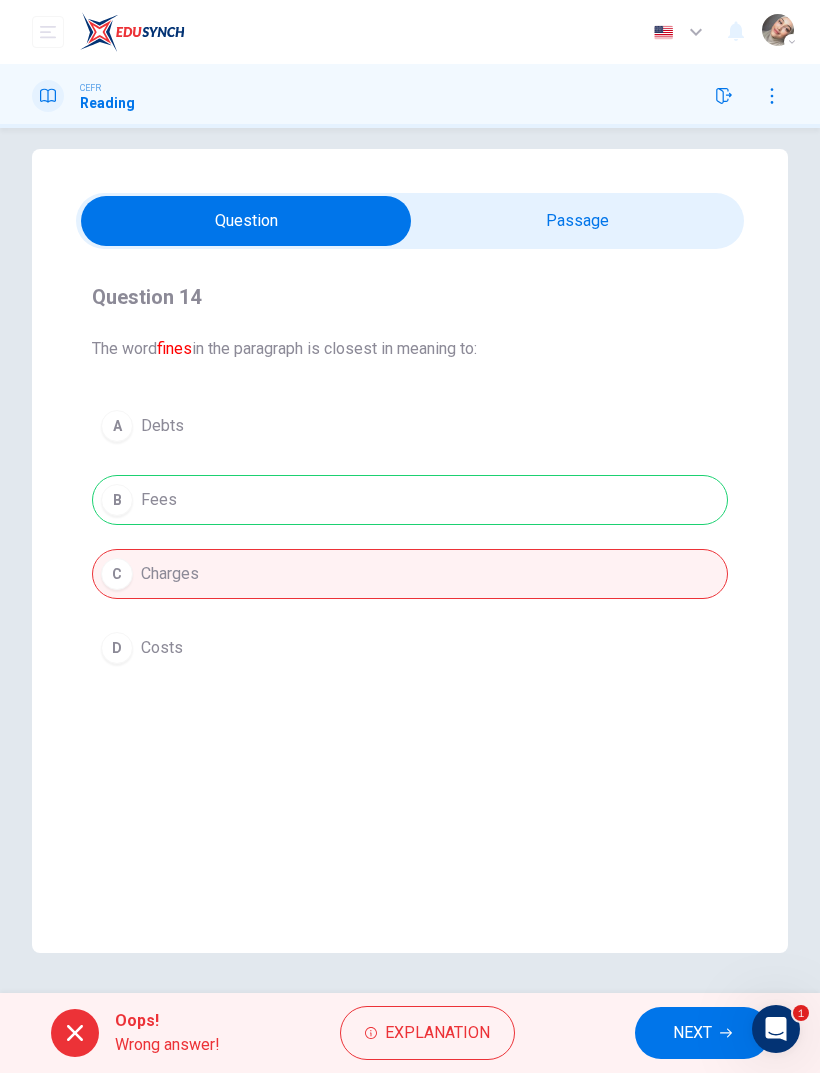 click on "Explanation" at bounding box center (437, 1033) 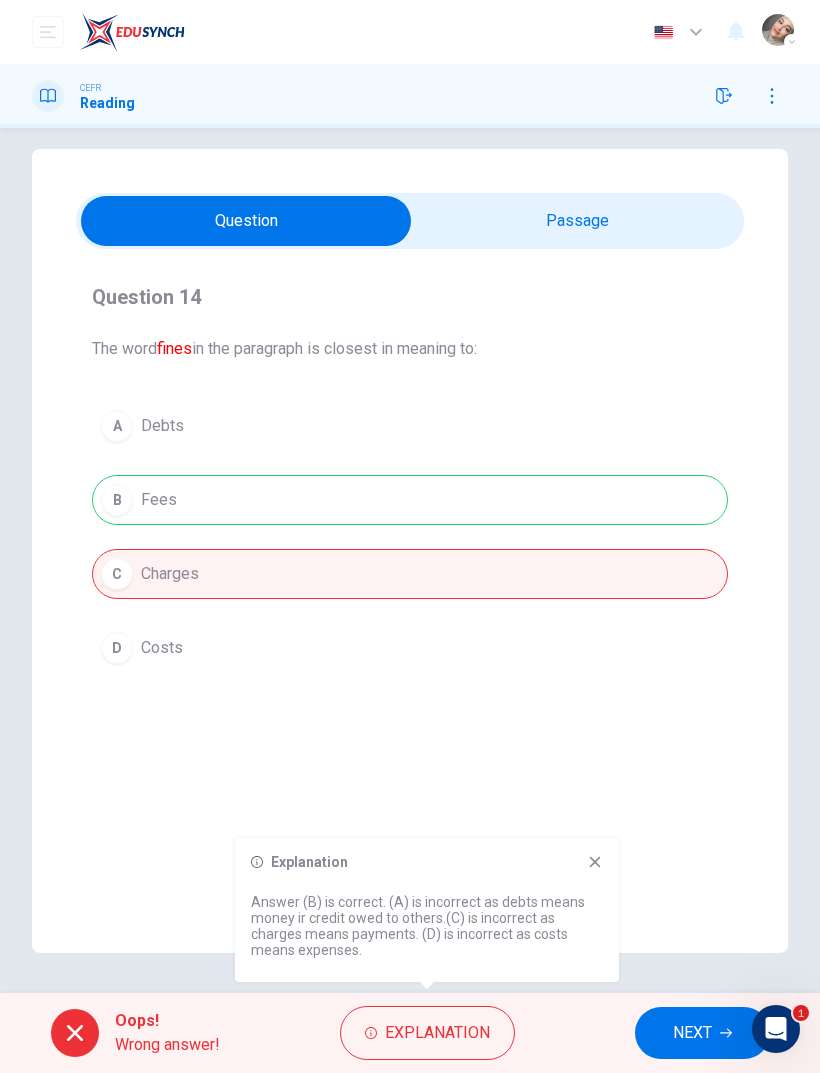 click on "NEXT" at bounding box center (692, 1033) 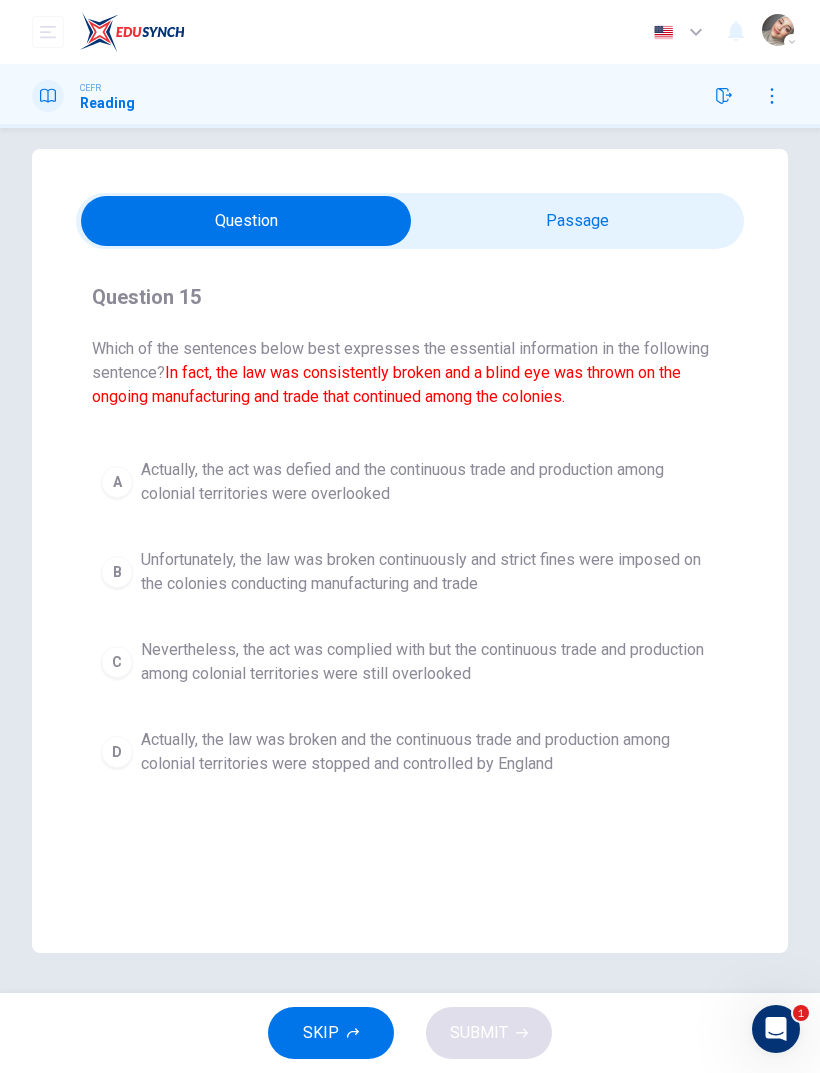 click at bounding box center (246, 221) 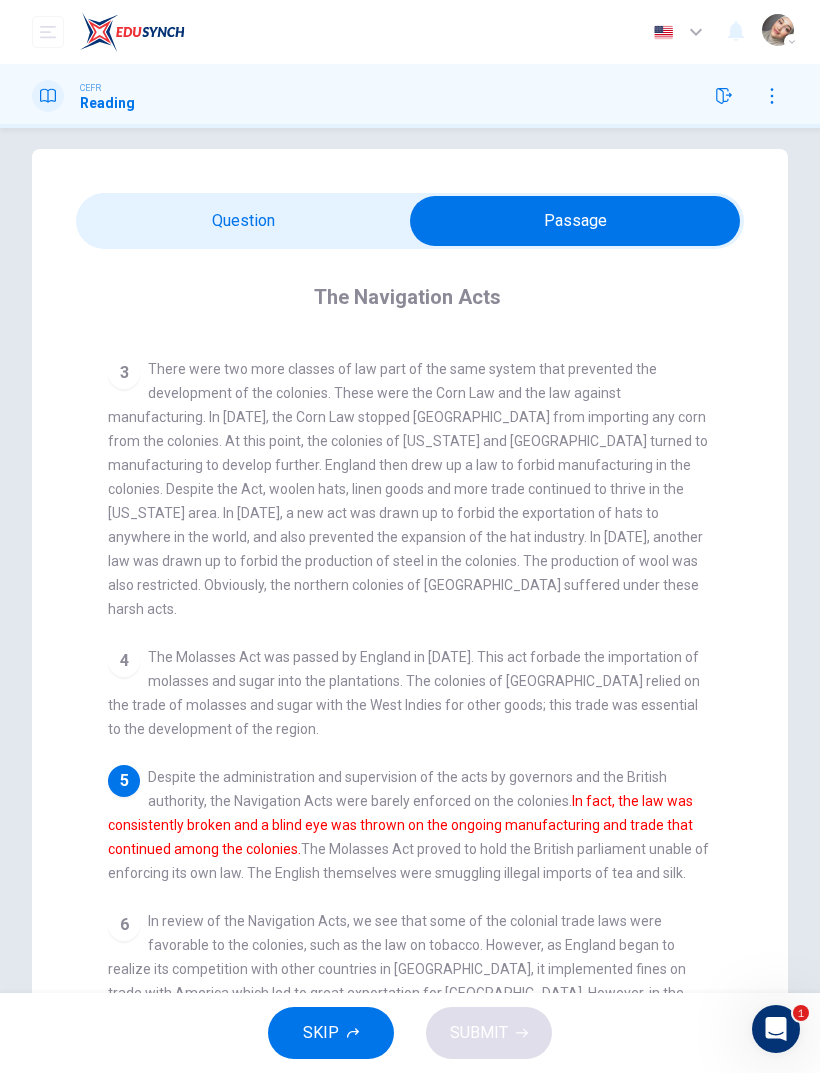 click 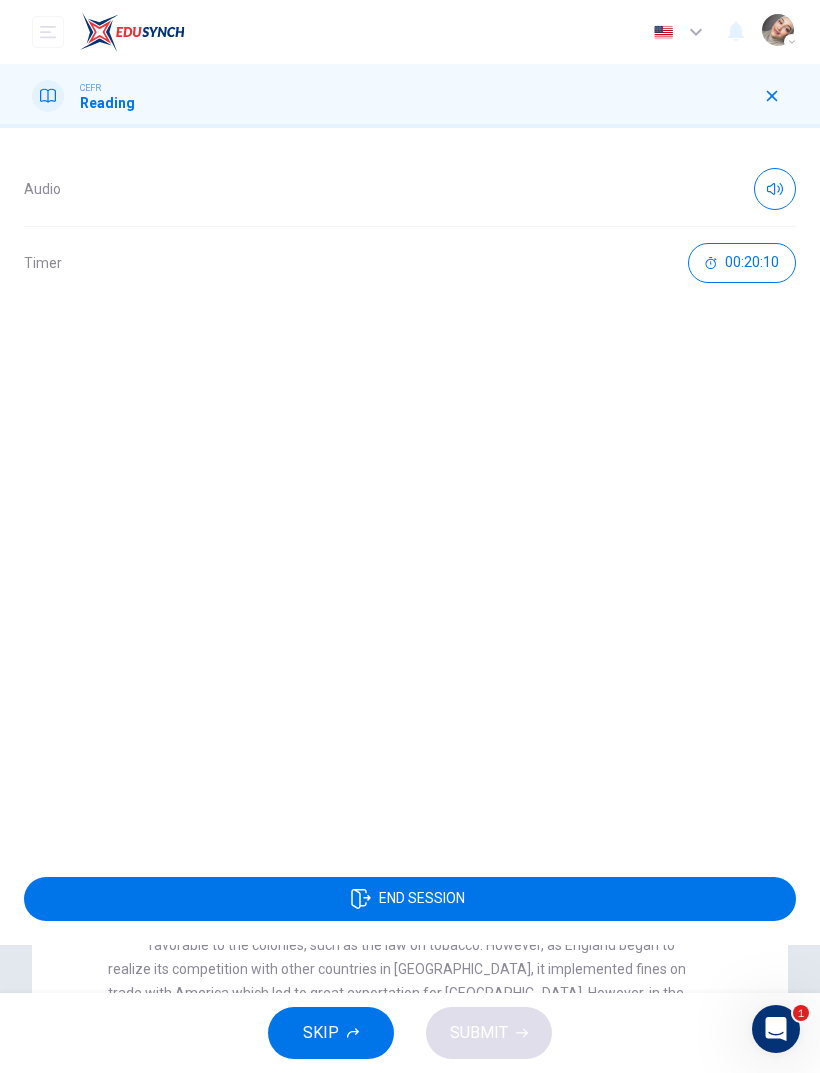 click at bounding box center [772, 96] 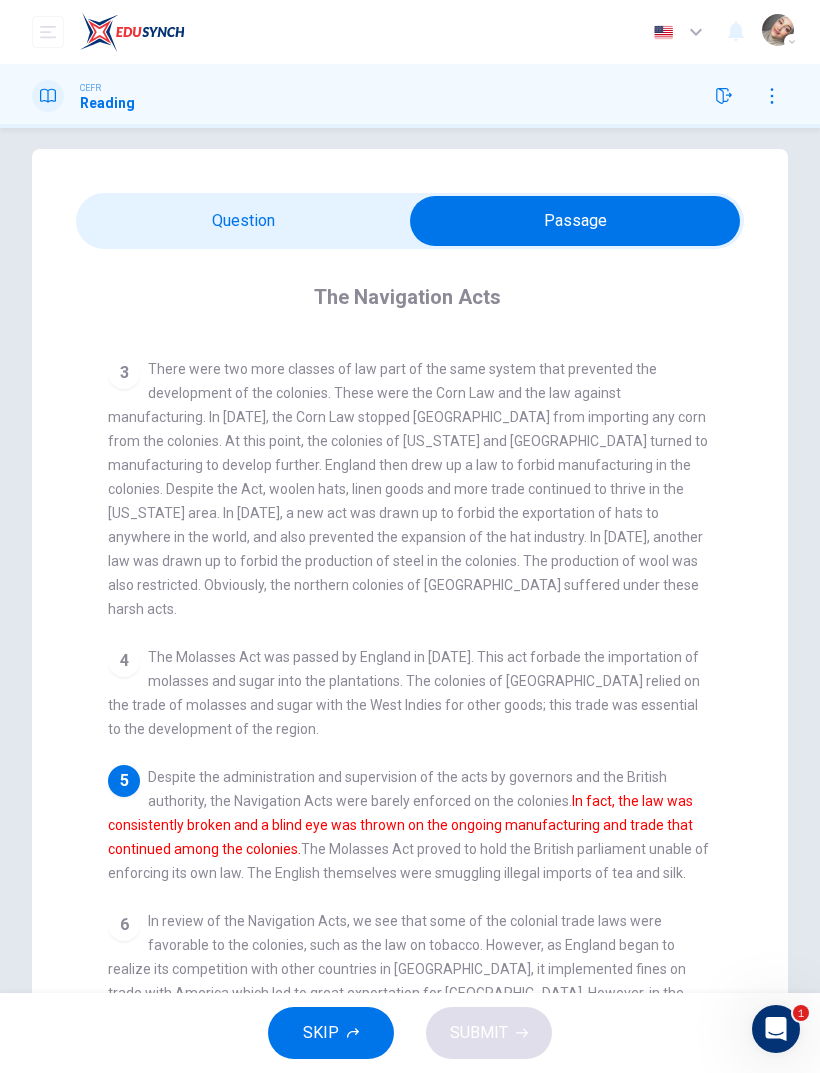 click at bounding box center [575, 221] 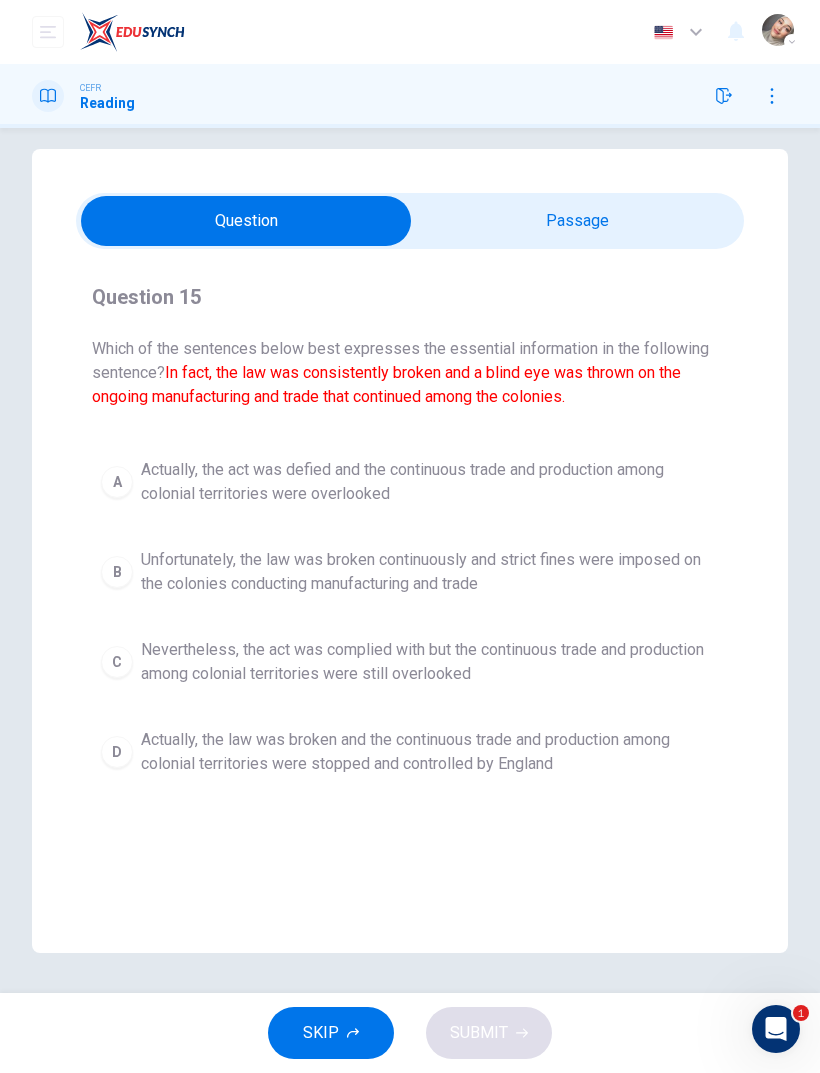 click on "Unfortunately, the law was broken continuously and strict fines were imposed on the colonies conducting manufacturing and trade" at bounding box center [430, 572] 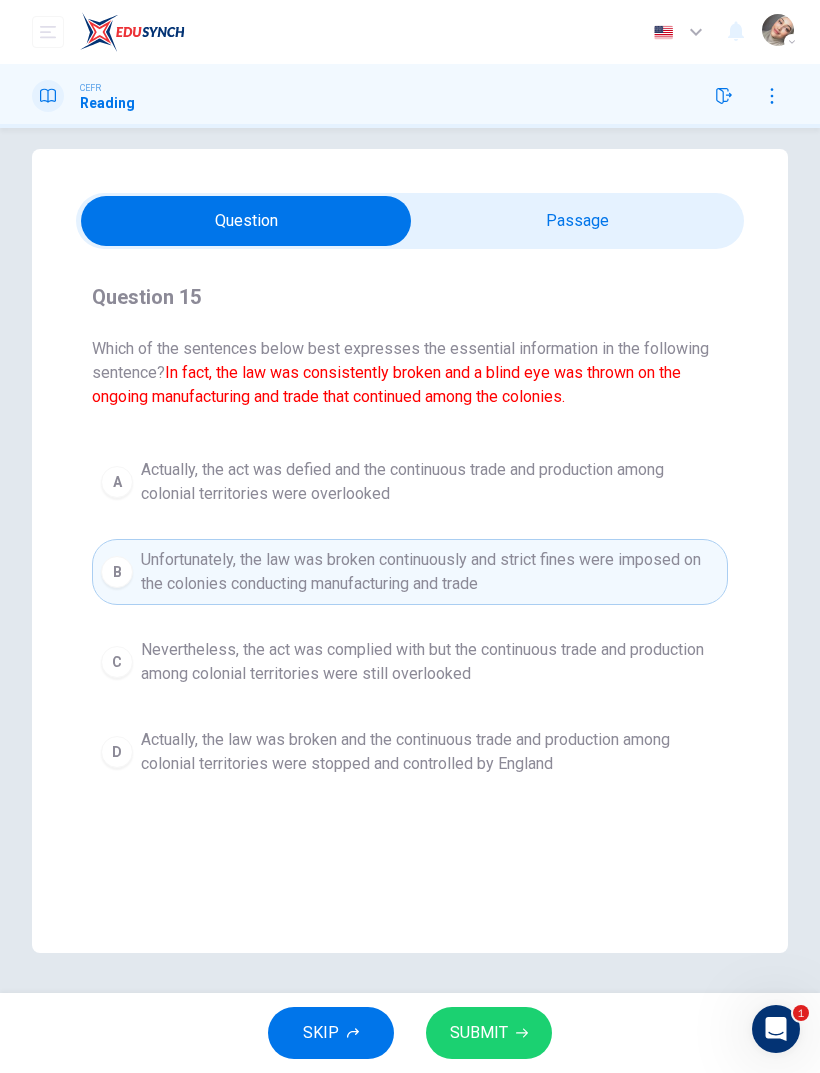 click on "Actually, the act was defied and the continuous trade and production among colonial territories were overlooked" at bounding box center (430, 482) 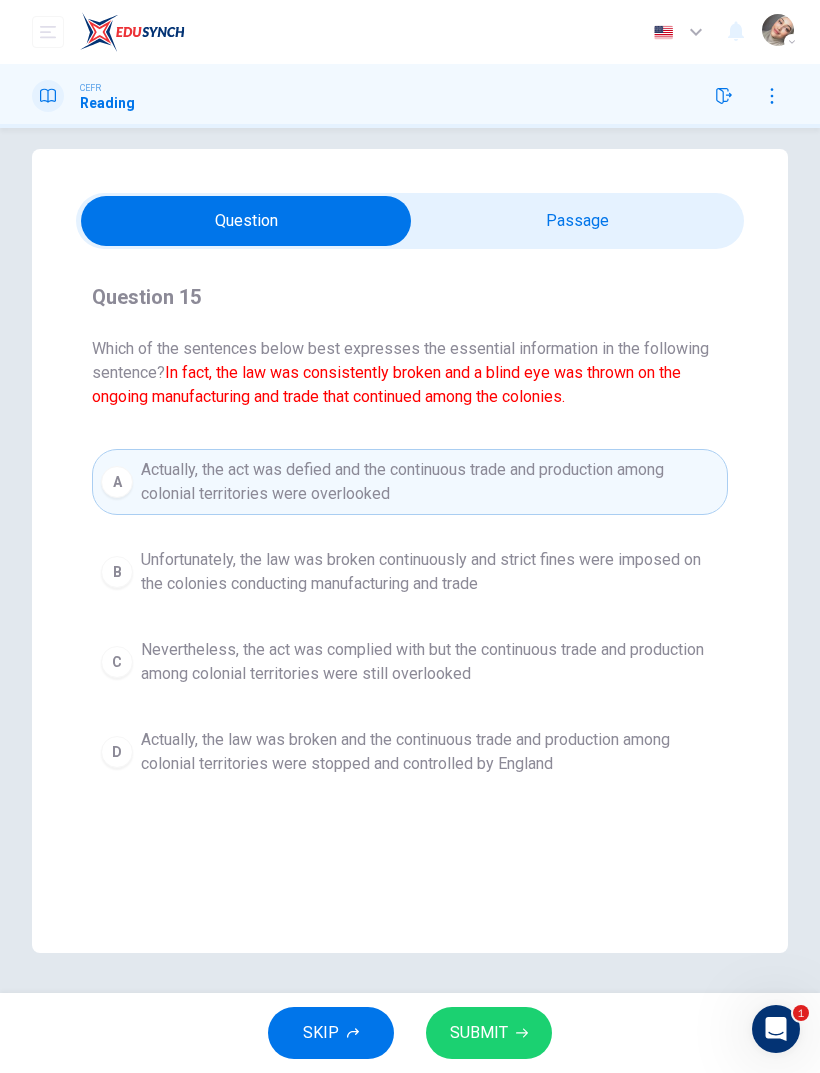 click on "SUBMIT" at bounding box center [479, 1033] 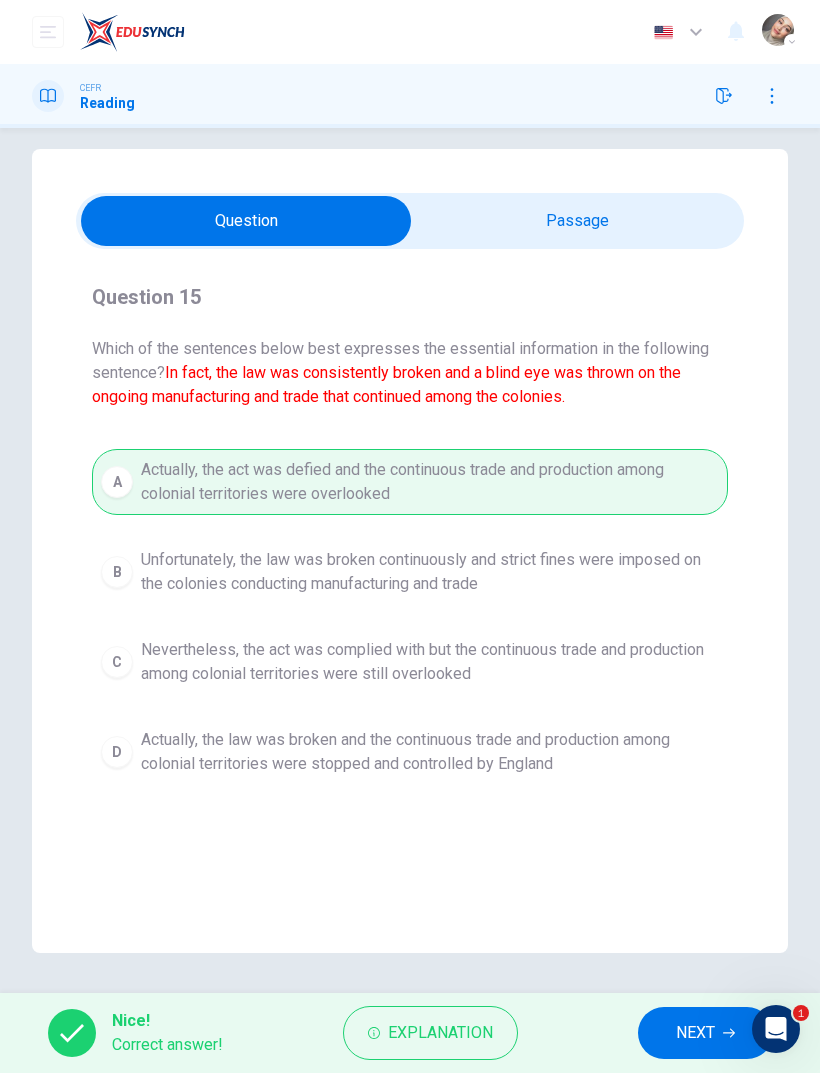 click on "NEXT" at bounding box center (705, 1033) 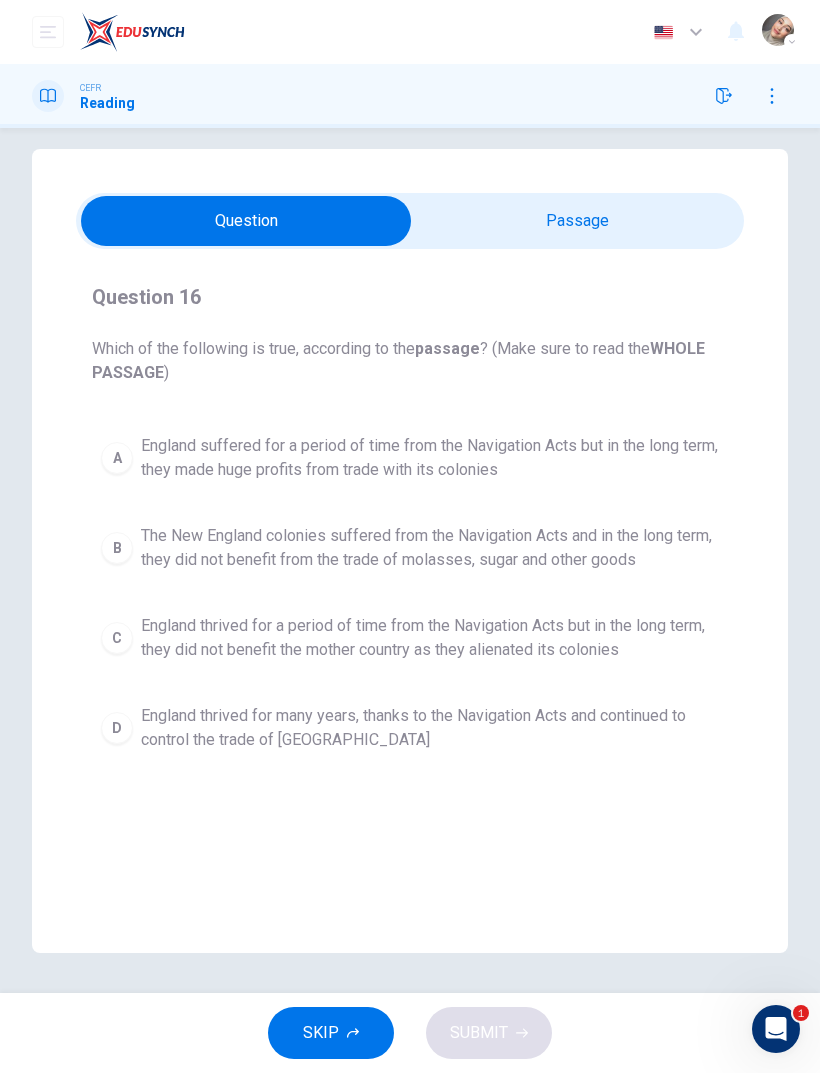 click at bounding box center (246, 221) 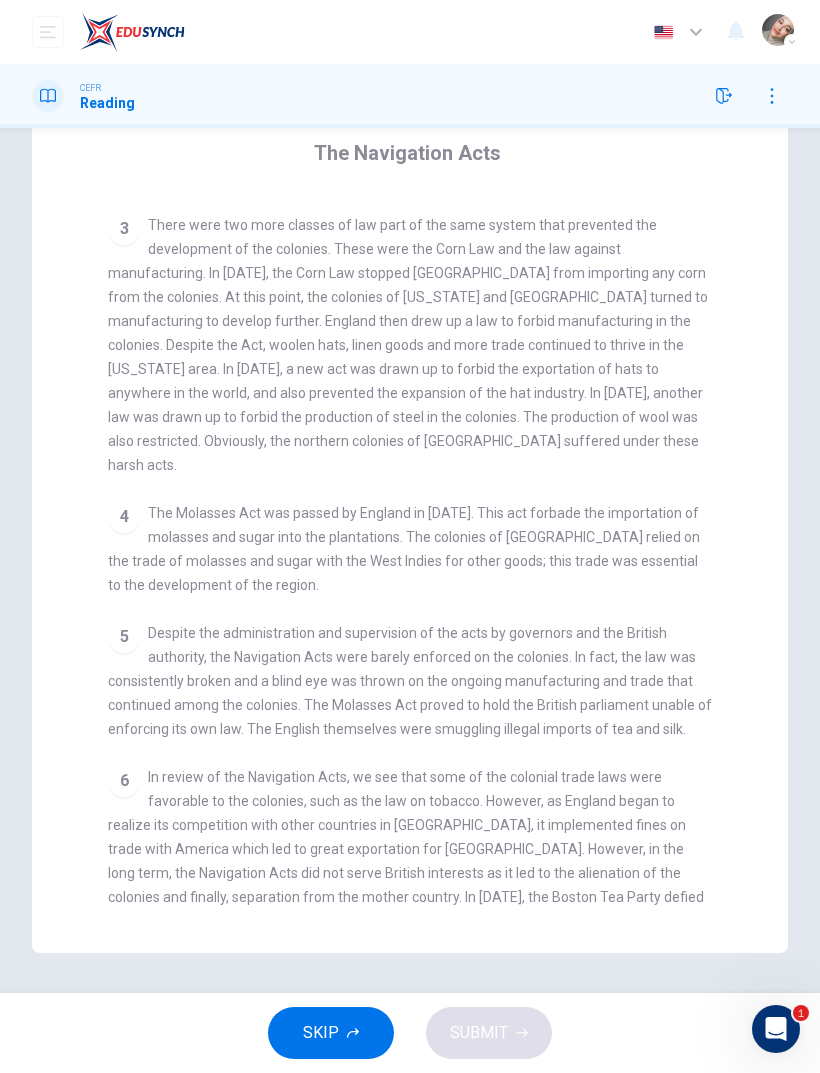 scroll, scrollTop: 163, scrollLeft: 0, axis: vertical 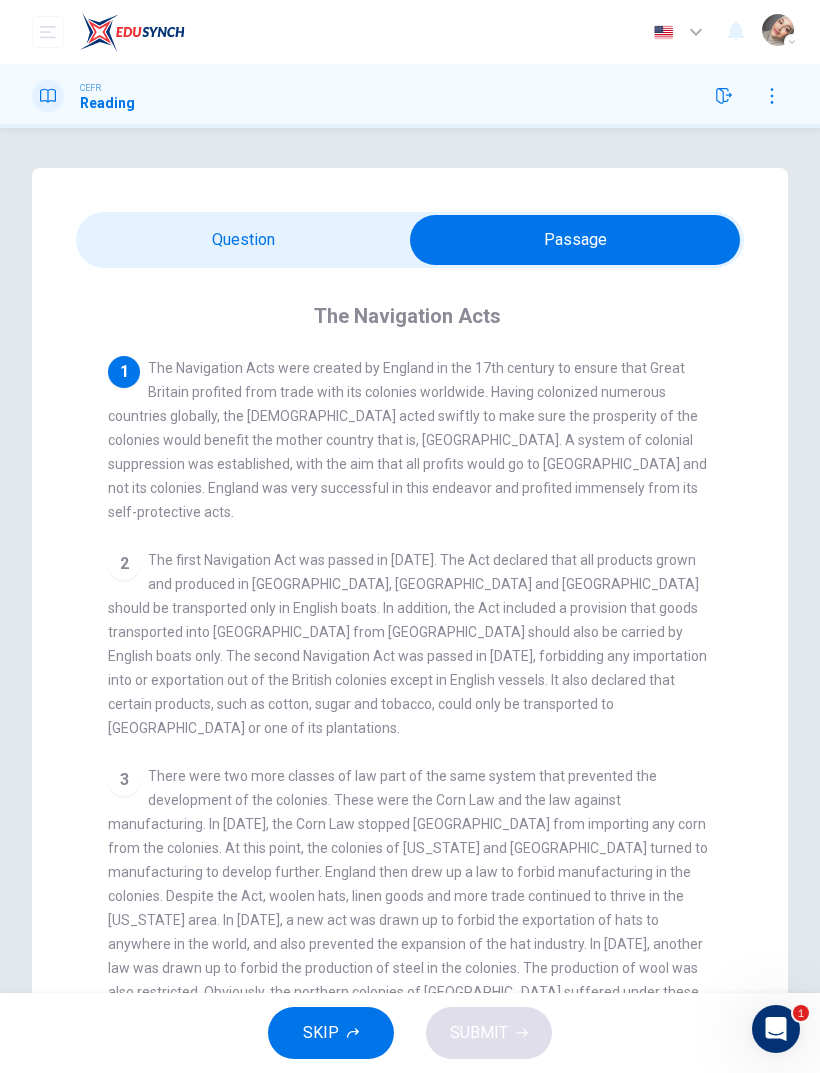 click at bounding box center [575, 240] 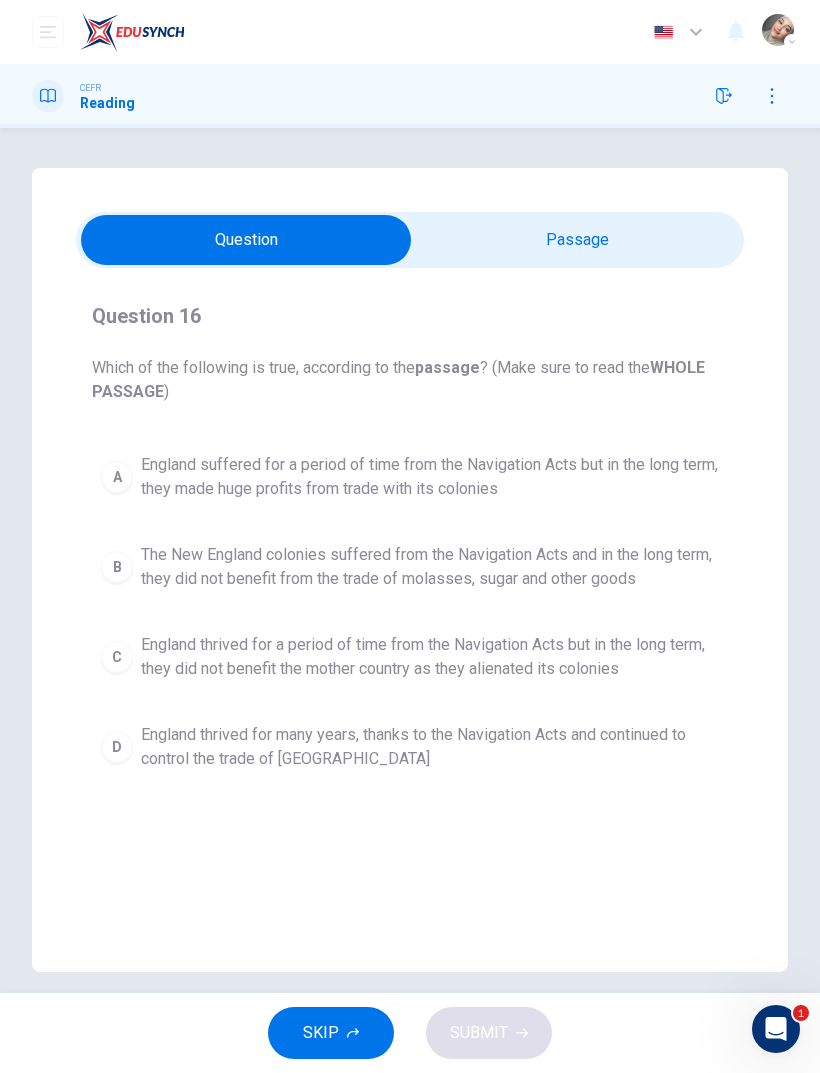 click at bounding box center [246, 240] 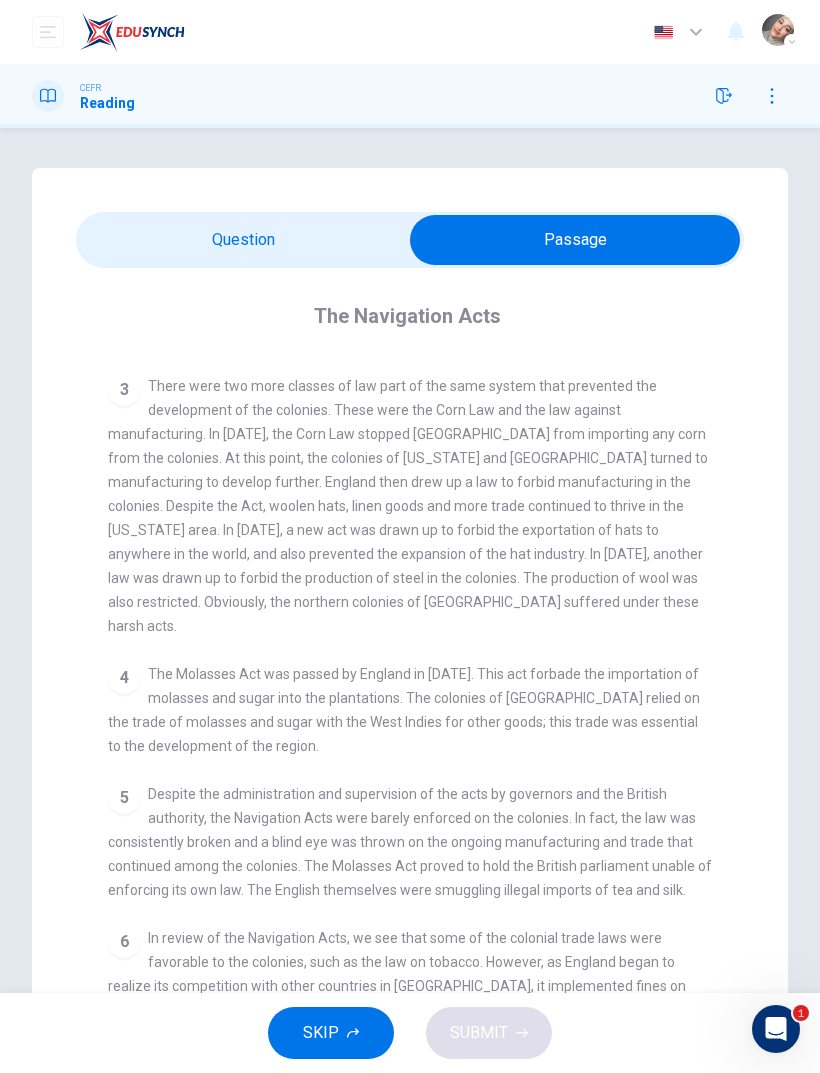 scroll, scrollTop: 388, scrollLeft: 0, axis: vertical 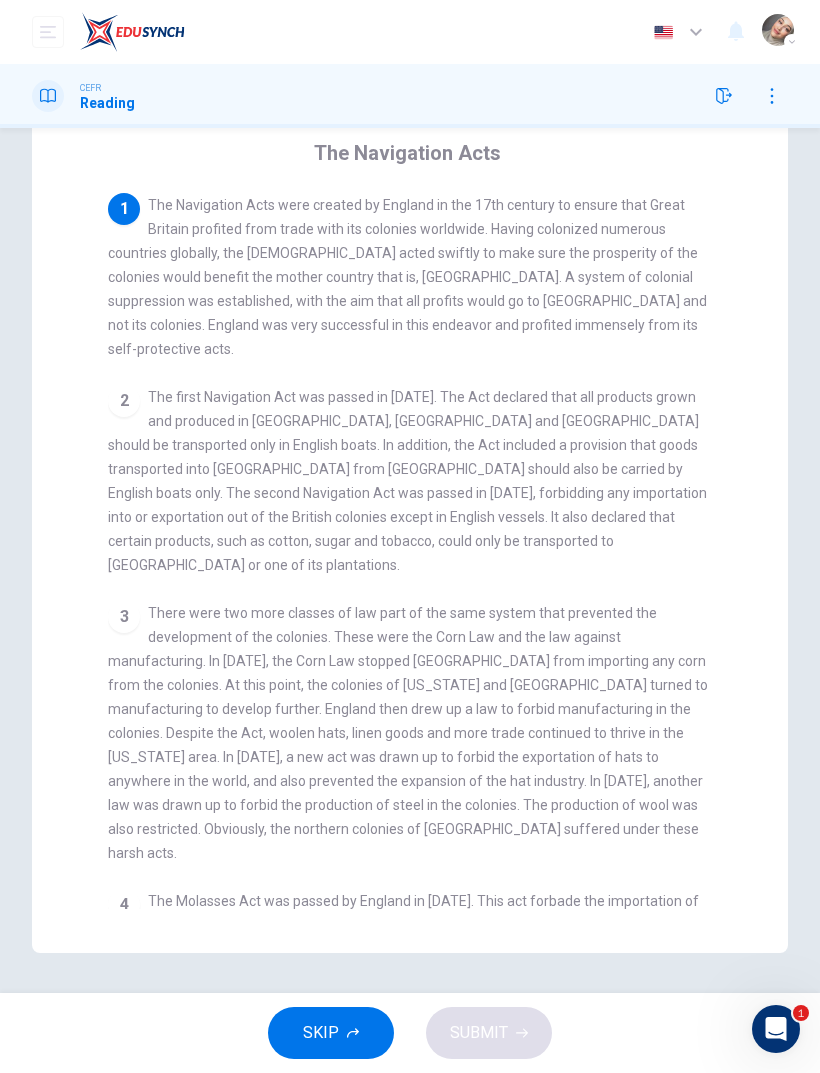 click on "The Navigation Acts" at bounding box center (407, 153) 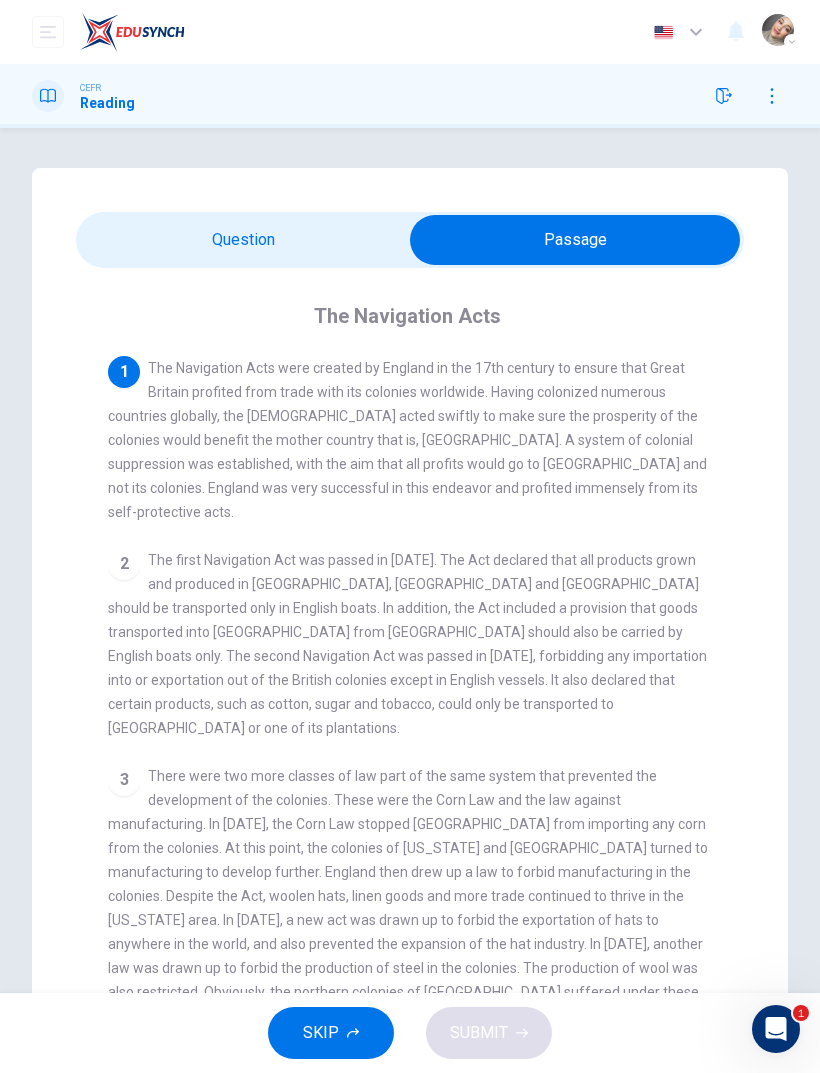 scroll, scrollTop: 0, scrollLeft: 0, axis: both 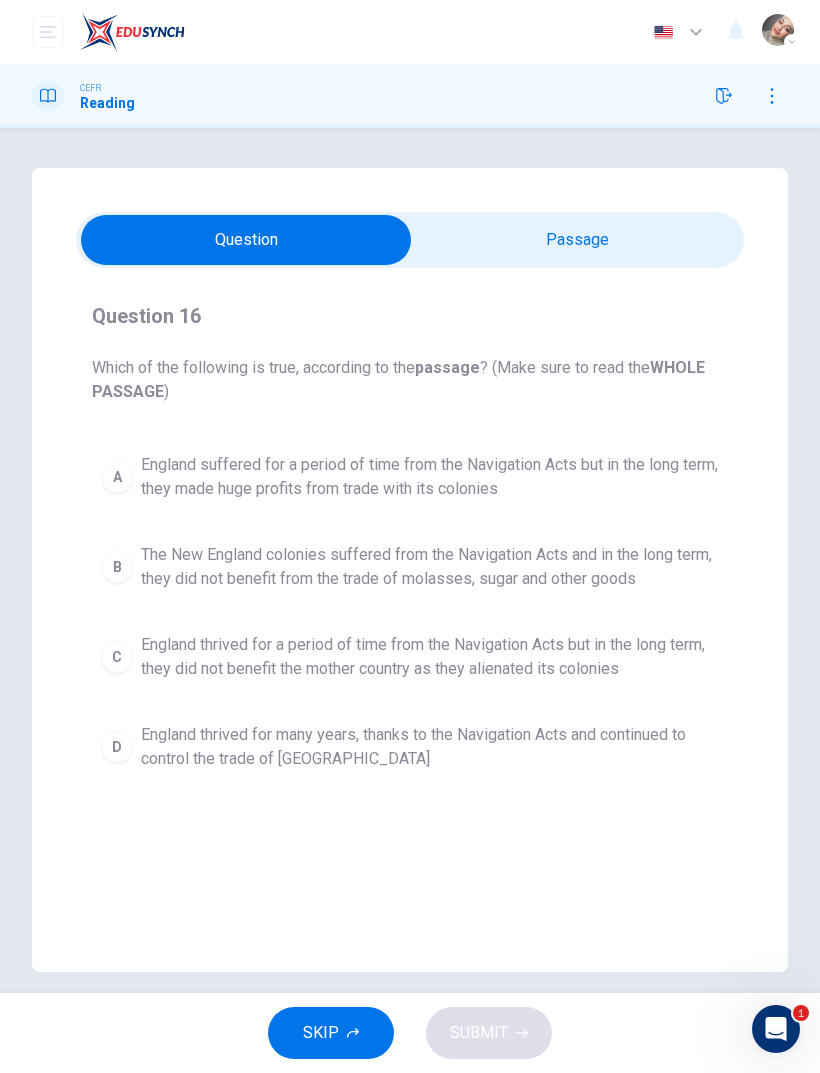 click on "C England thrived for a period of time from the Navigation Acts but in the long term, they did not benefit the mother country as they alienated its colonies" at bounding box center [410, 657] 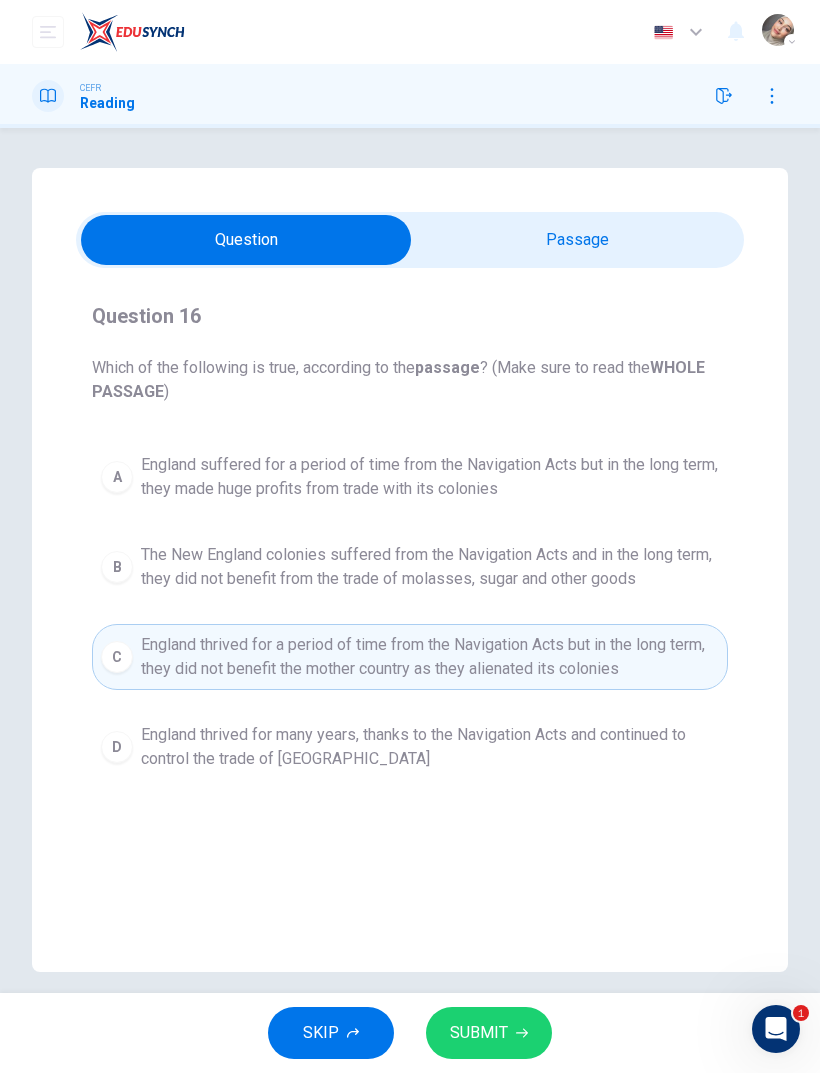 click on "SUBMIT" at bounding box center (489, 1033) 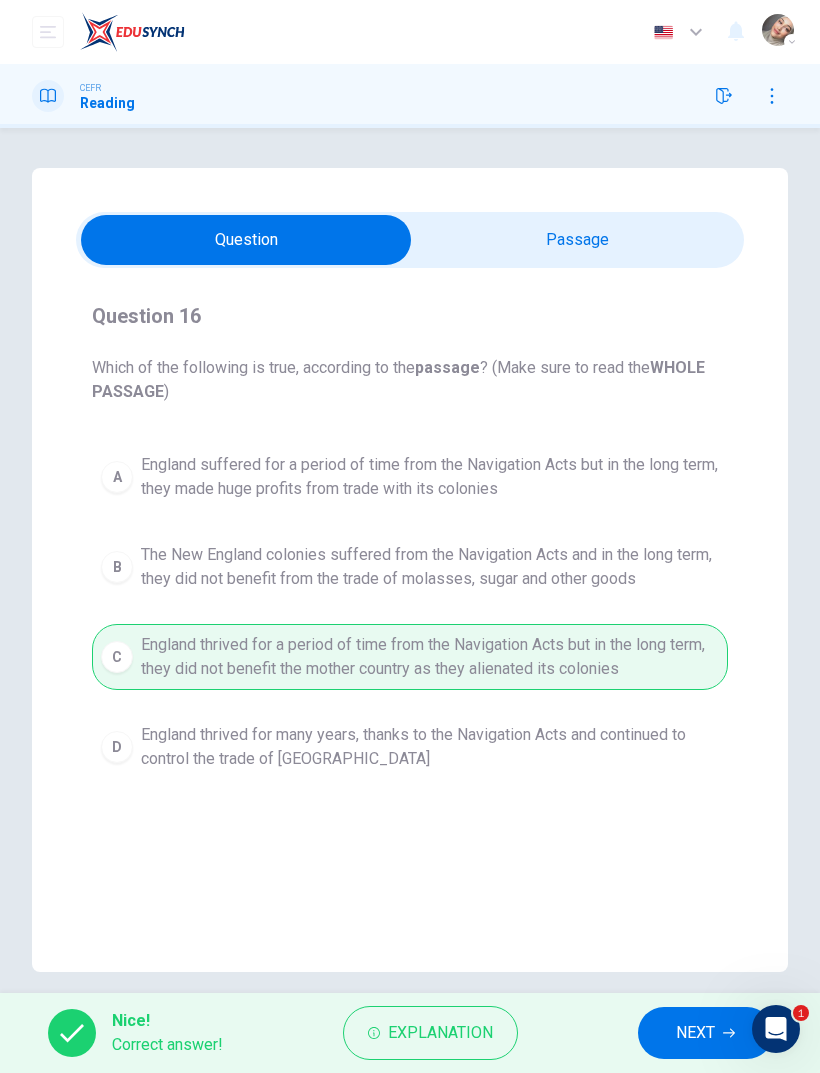 click on "Explanation" at bounding box center [430, 1033] 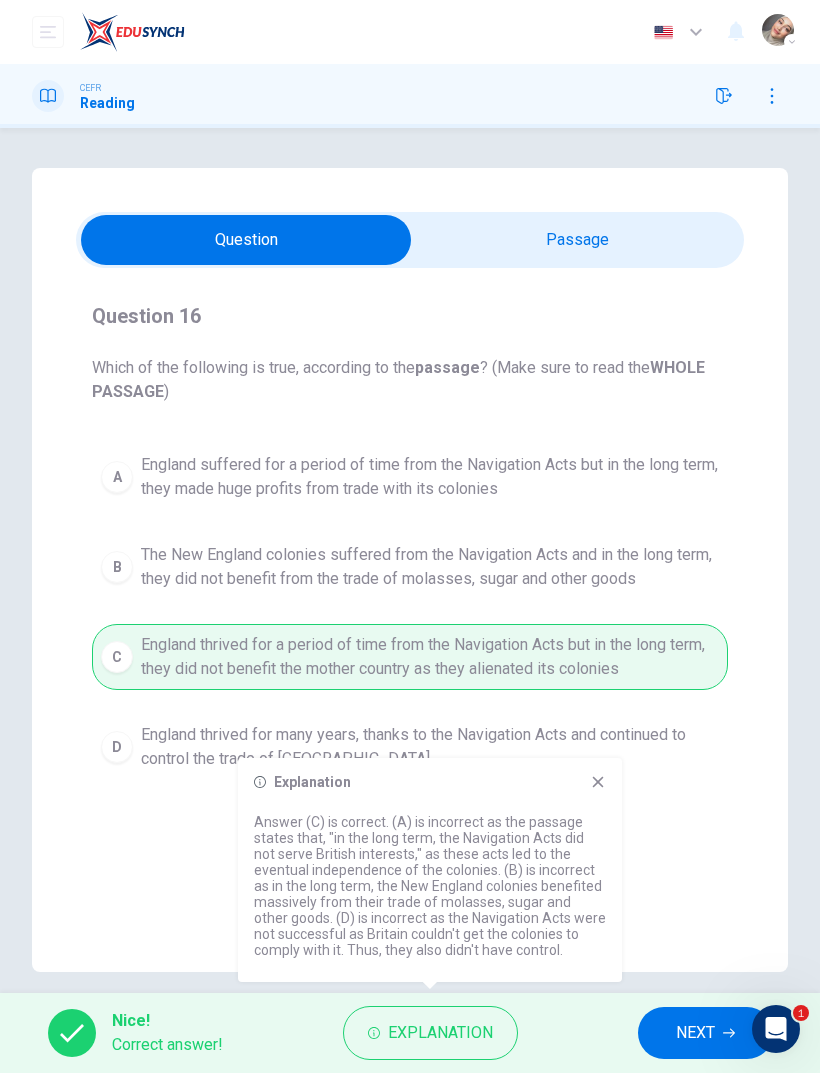 click 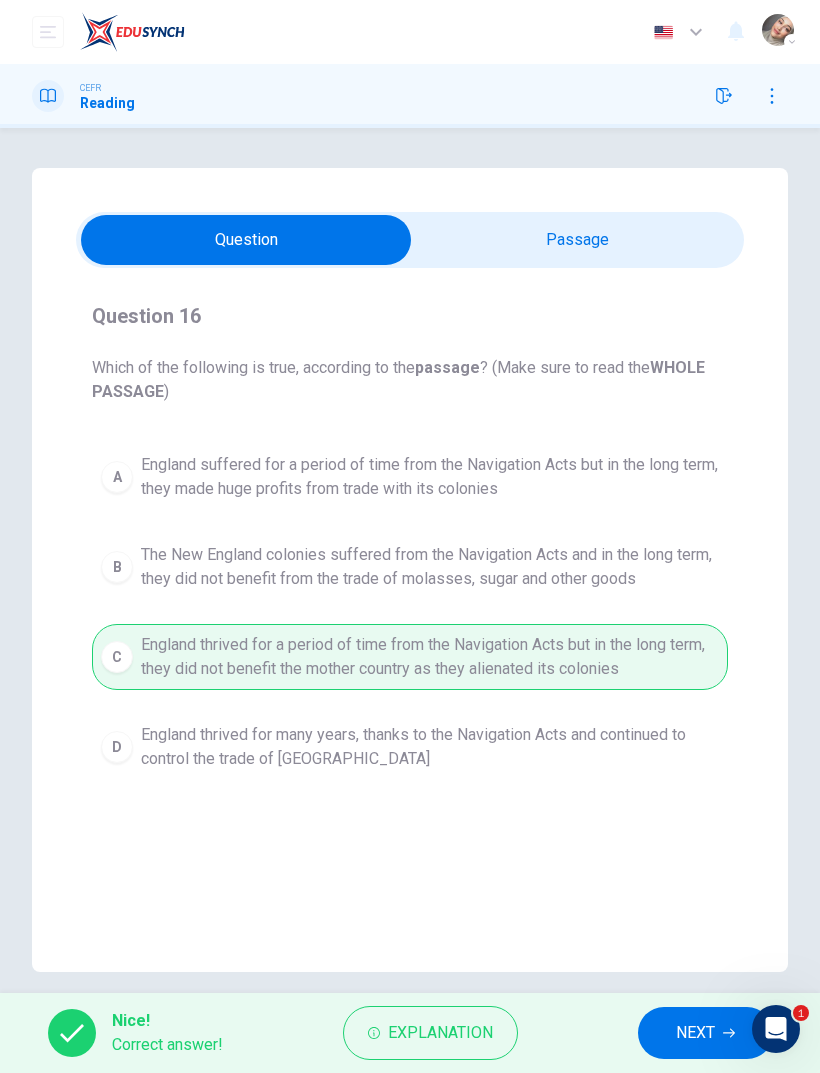 click on "NEXT" at bounding box center (695, 1033) 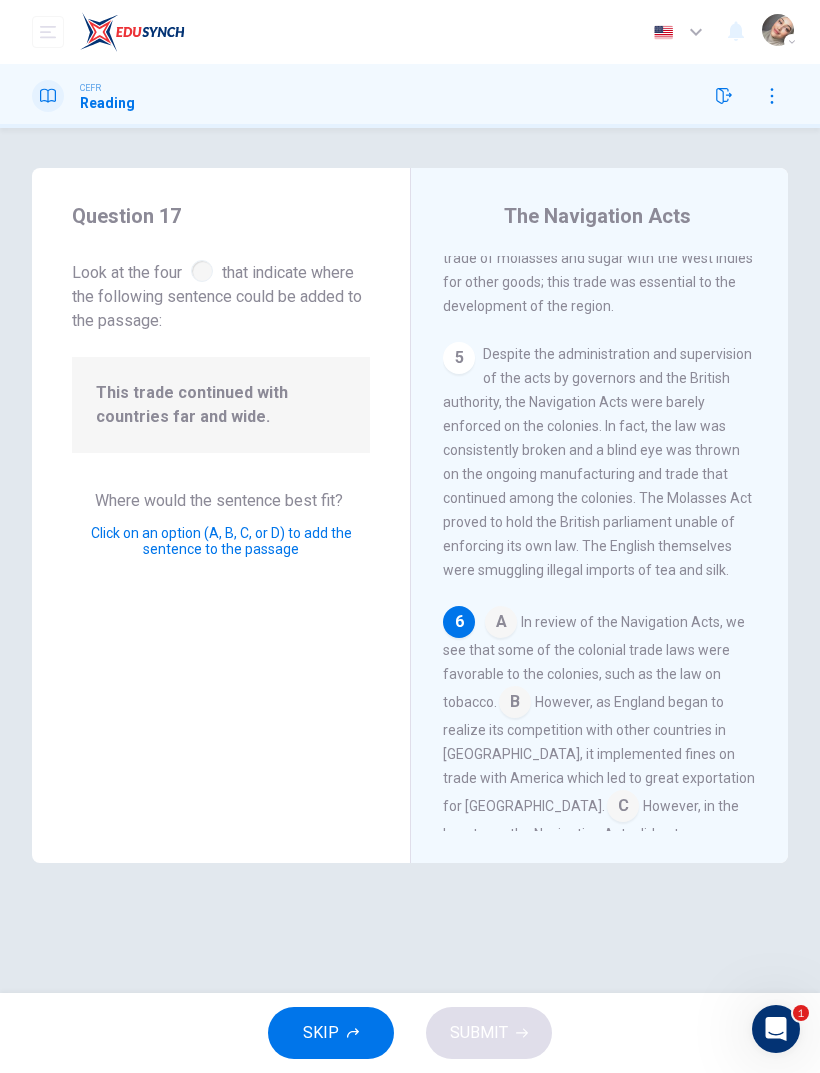 scroll, scrollTop: 1425, scrollLeft: 0, axis: vertical 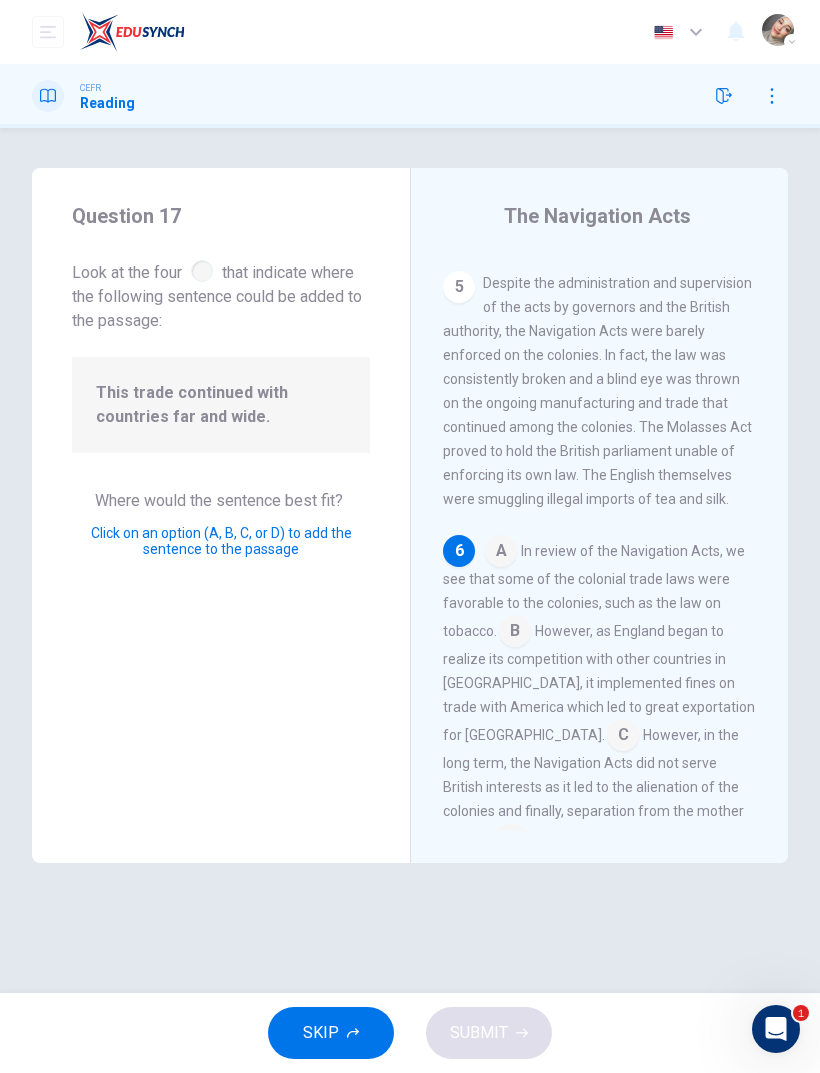 click at bounding box center (511, 841) 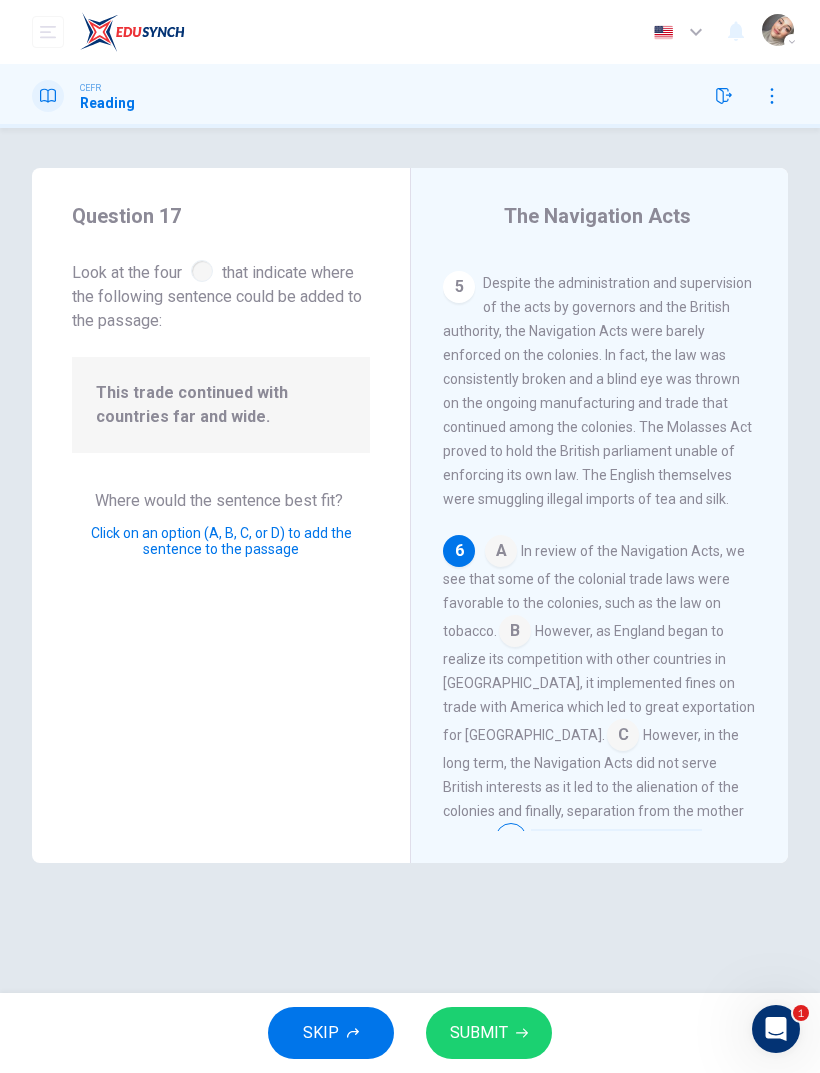 click at bounding box center (623, 737) 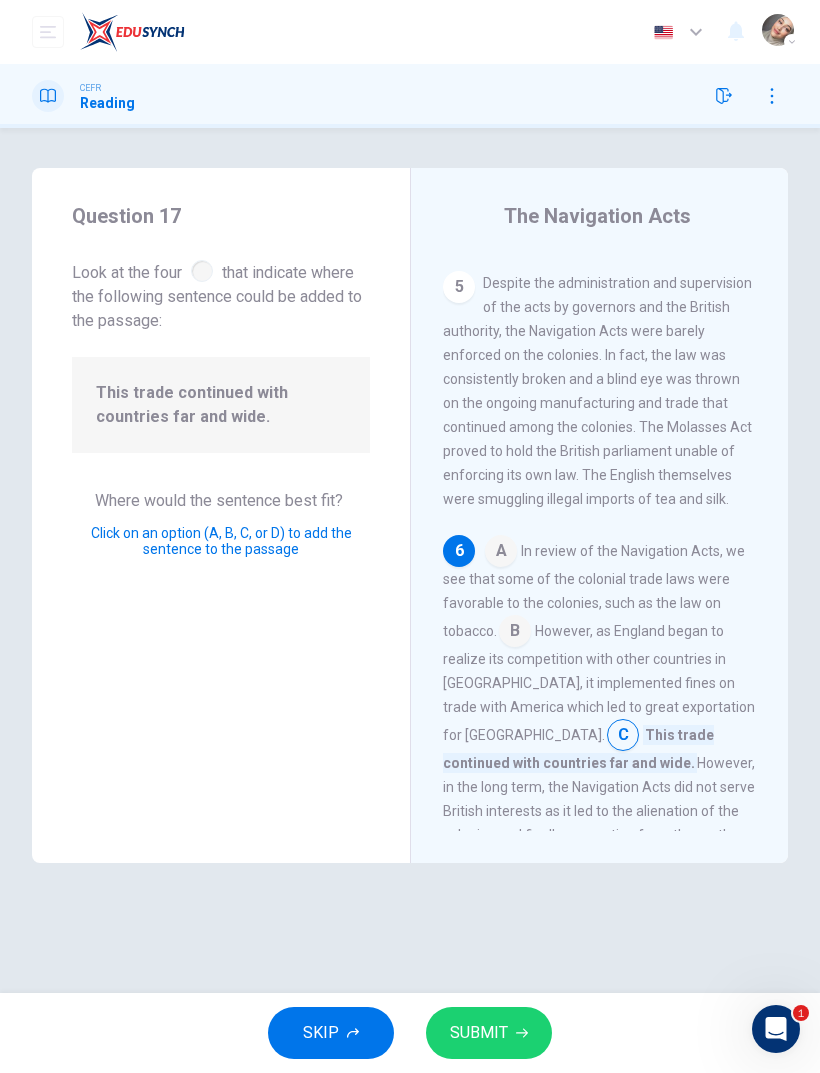 click 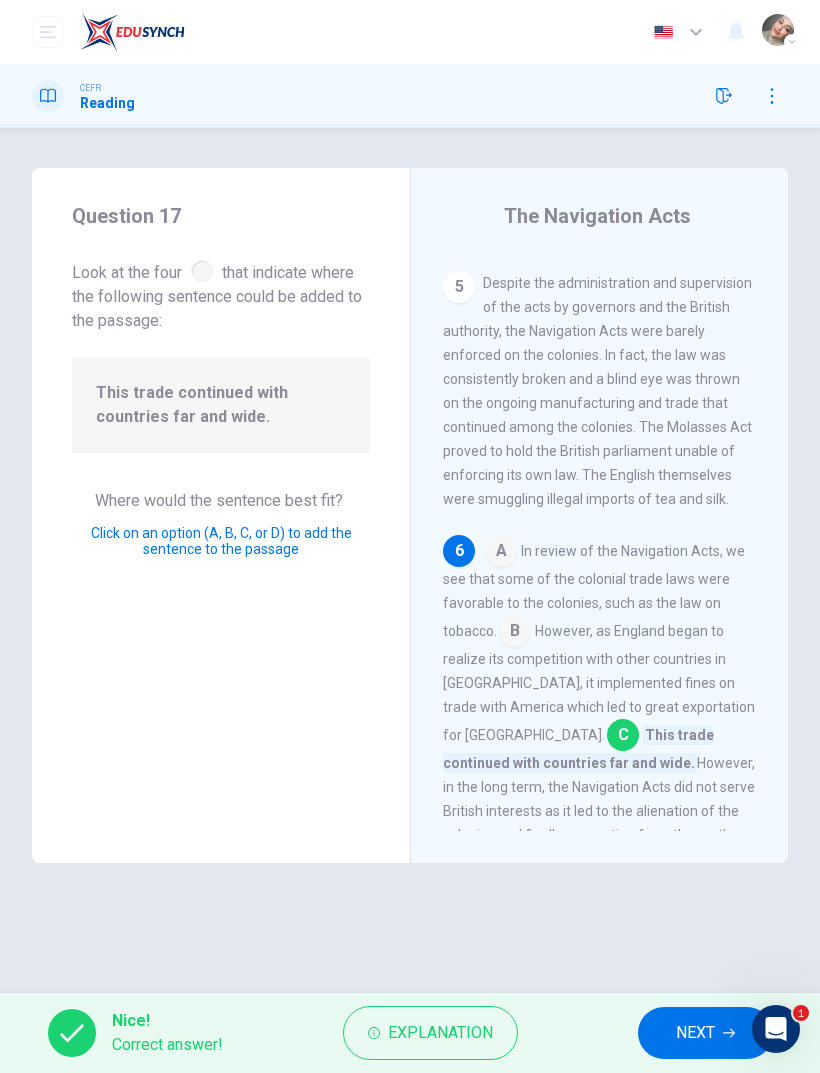 click on "NEXT" at bounding box center (705, 1033) 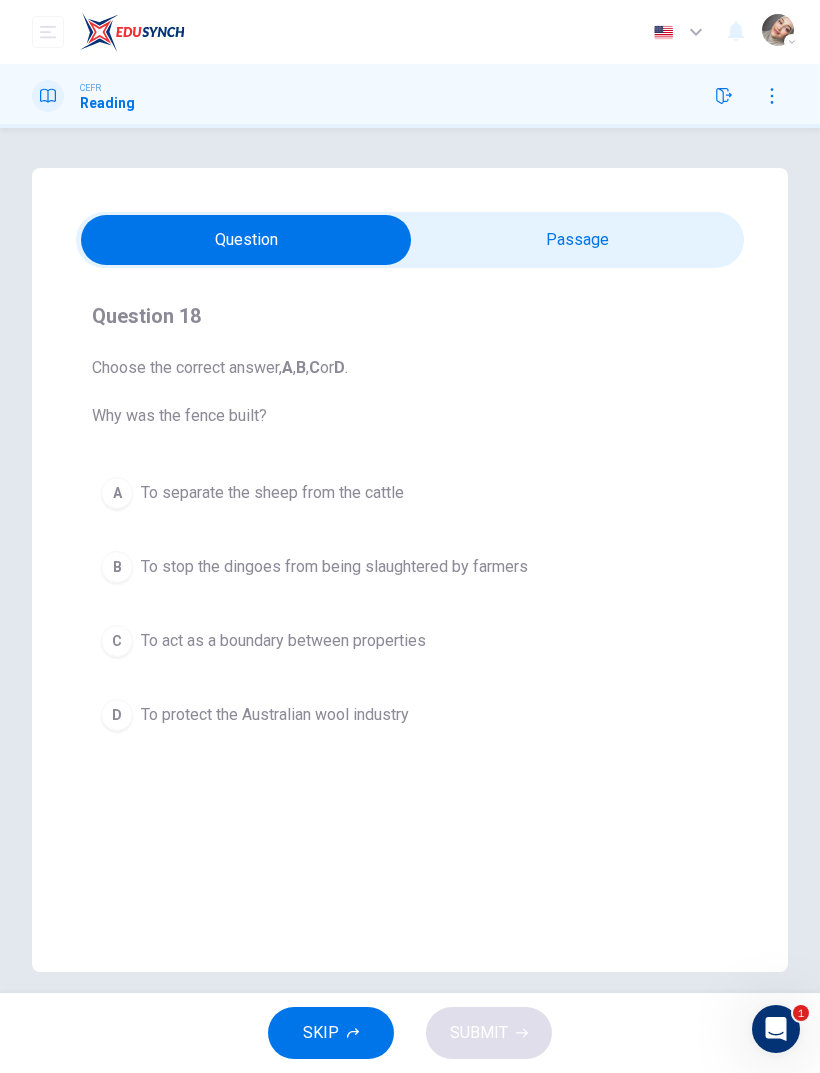 click at bounding box center (246, 240) 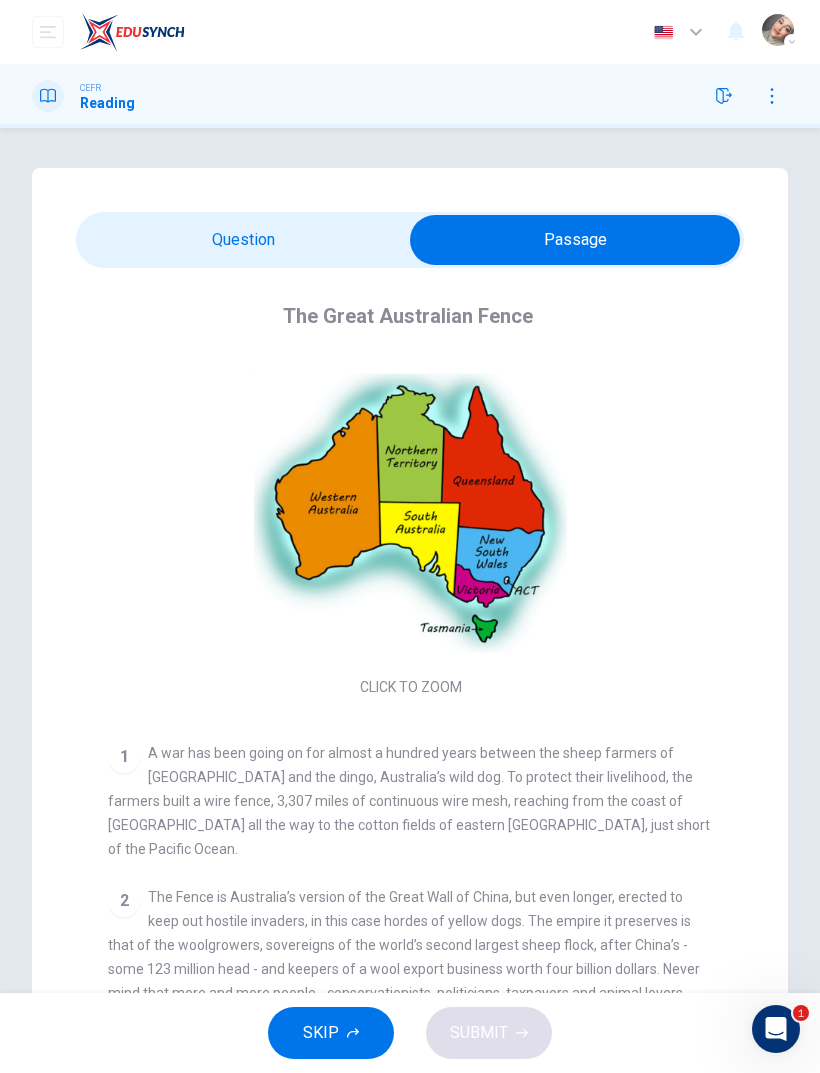 click at bounding box center [575, 240] 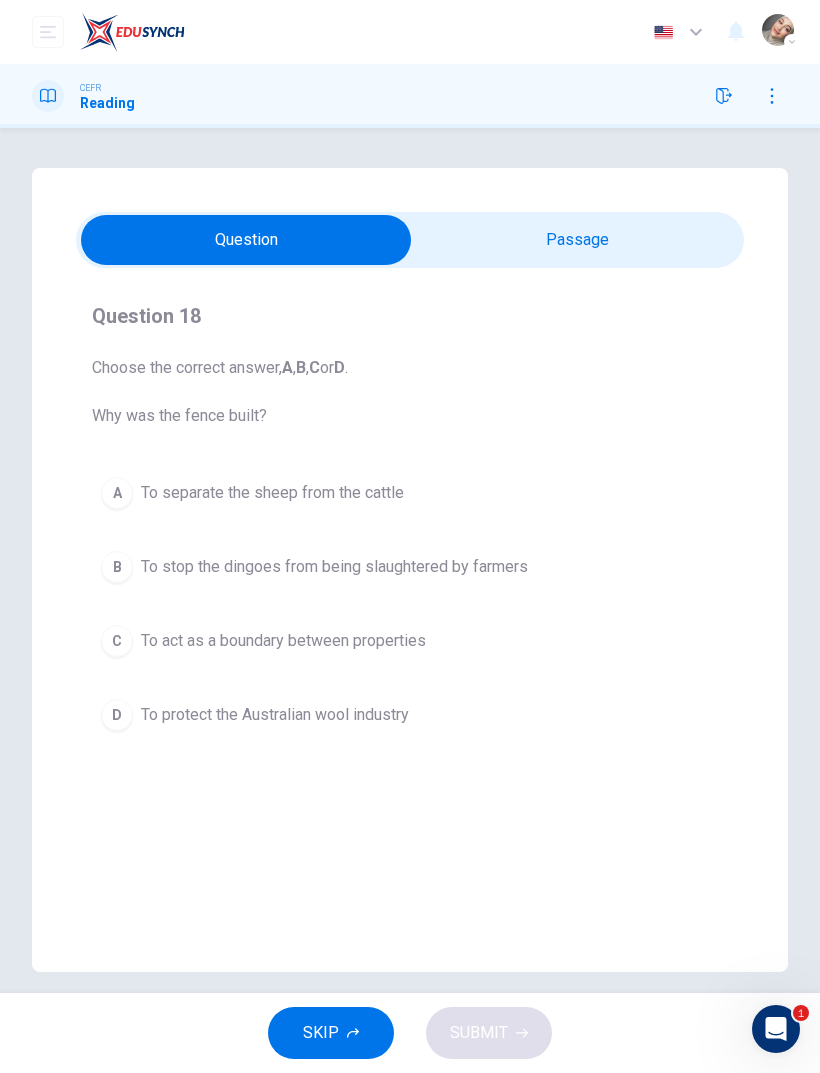 click at bounding box center [246, 240] 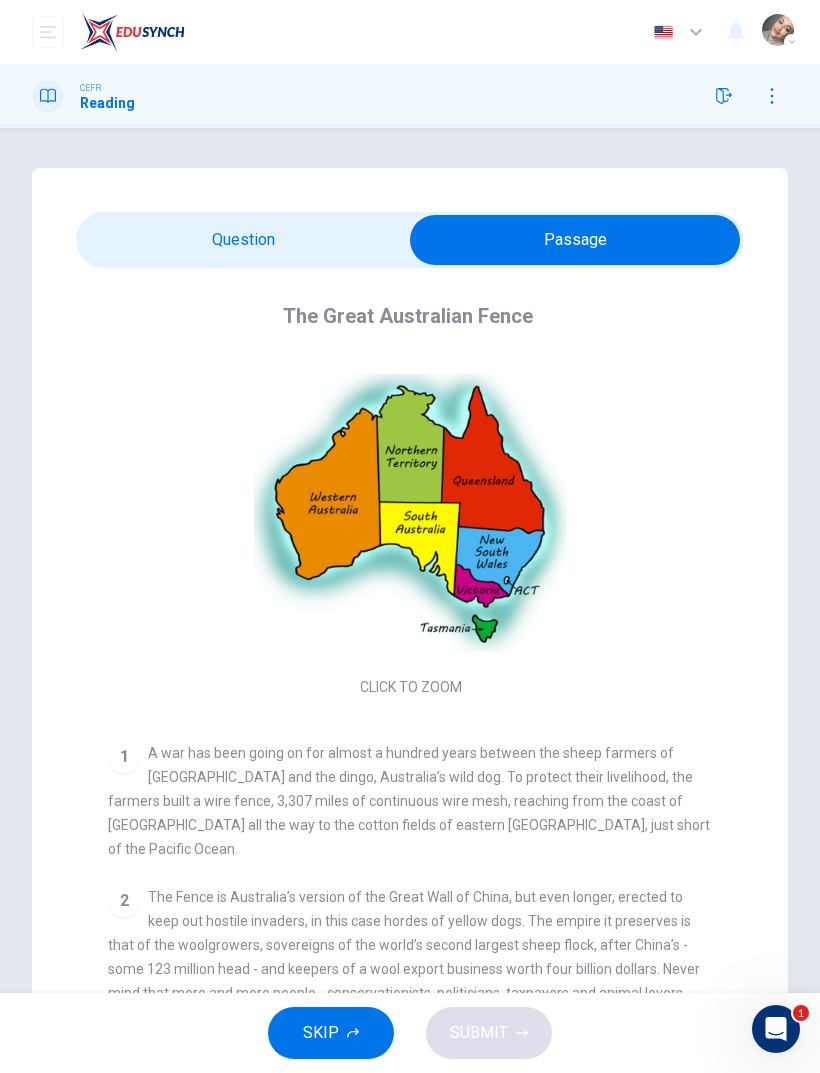 scroll, scrollTop: -45, scrollLeft: 0, axis: vertical 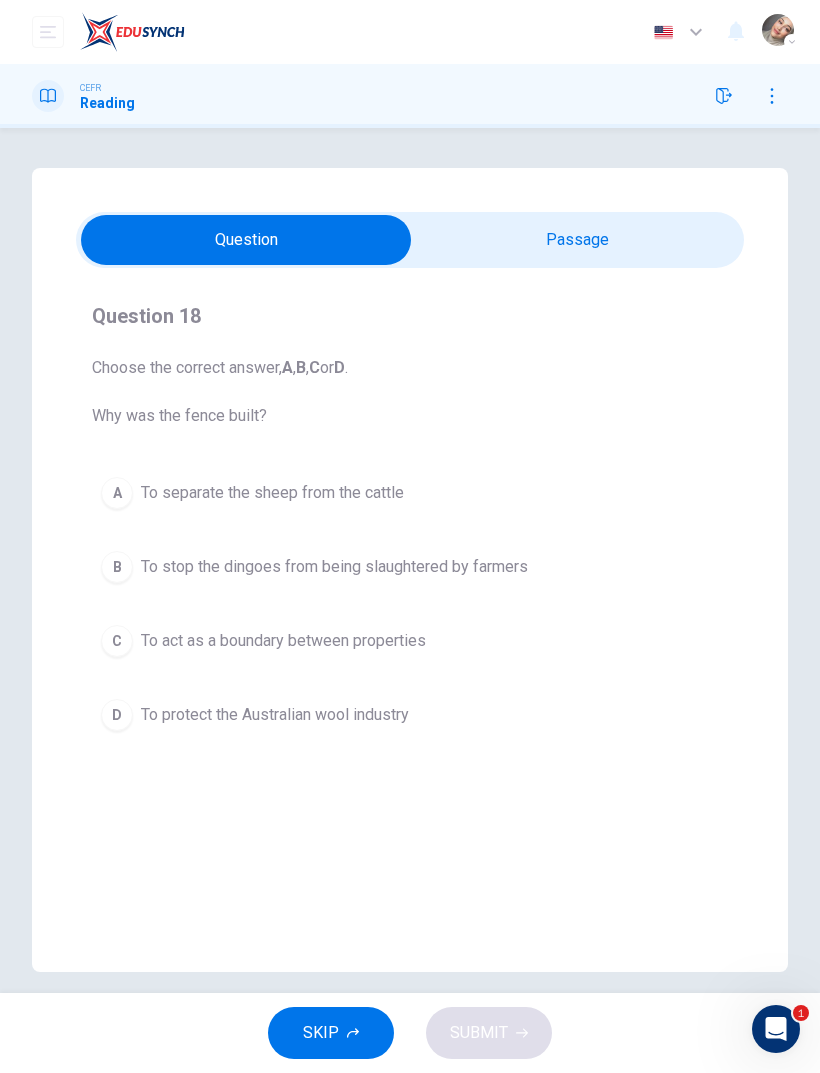 click on "C To act as a boundary between properties" at bounding box center [410, 641] 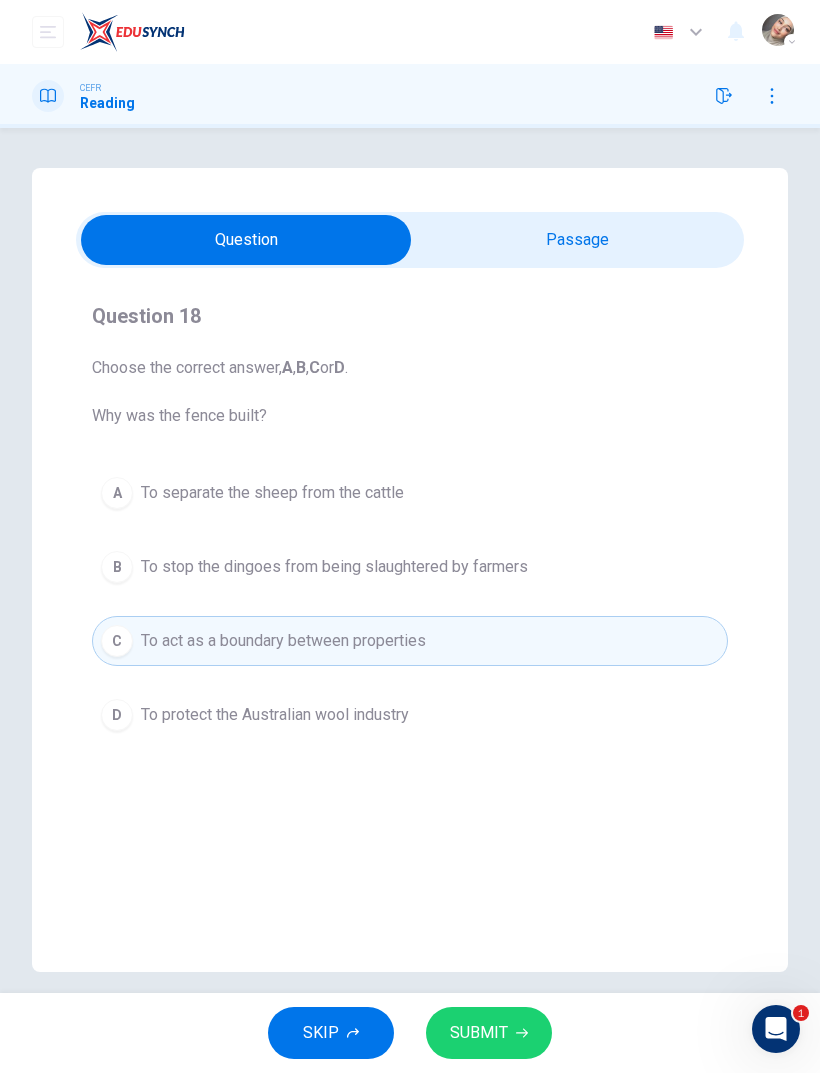 click on "D To protect the Australian wool industry" at bounding box center (410, 715) 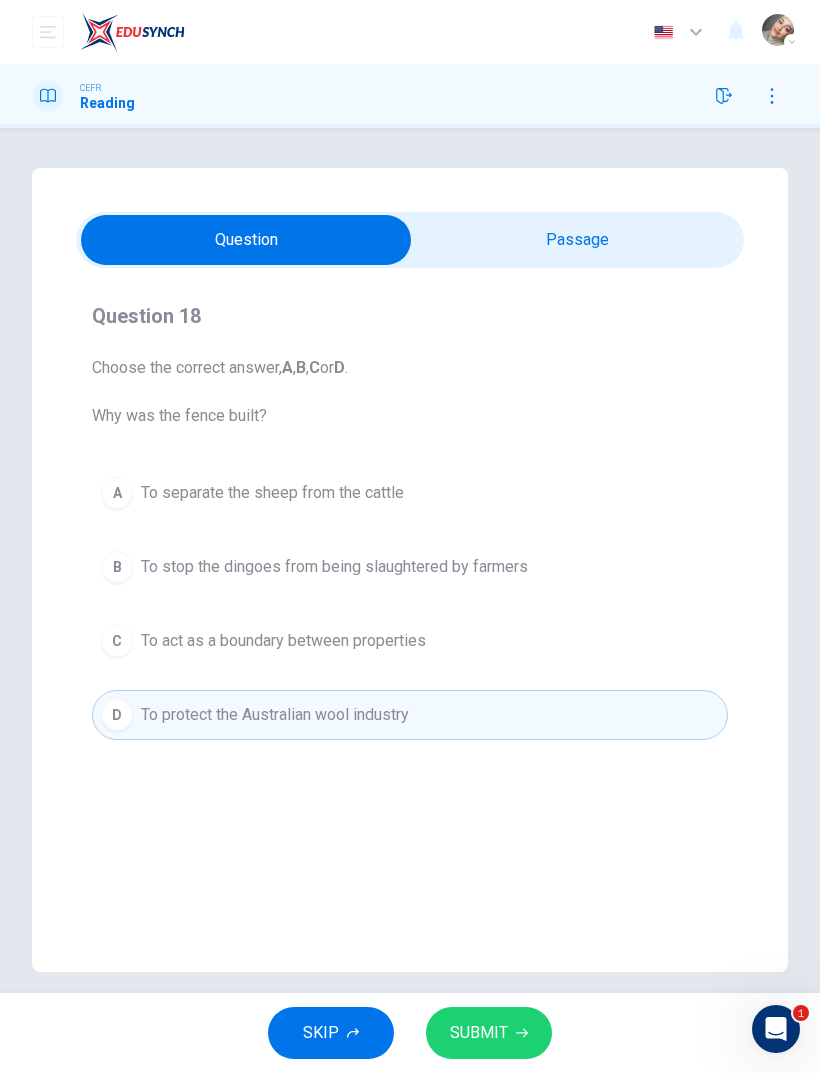 click on "SUBMIT" at bounding box center [479, 1033] 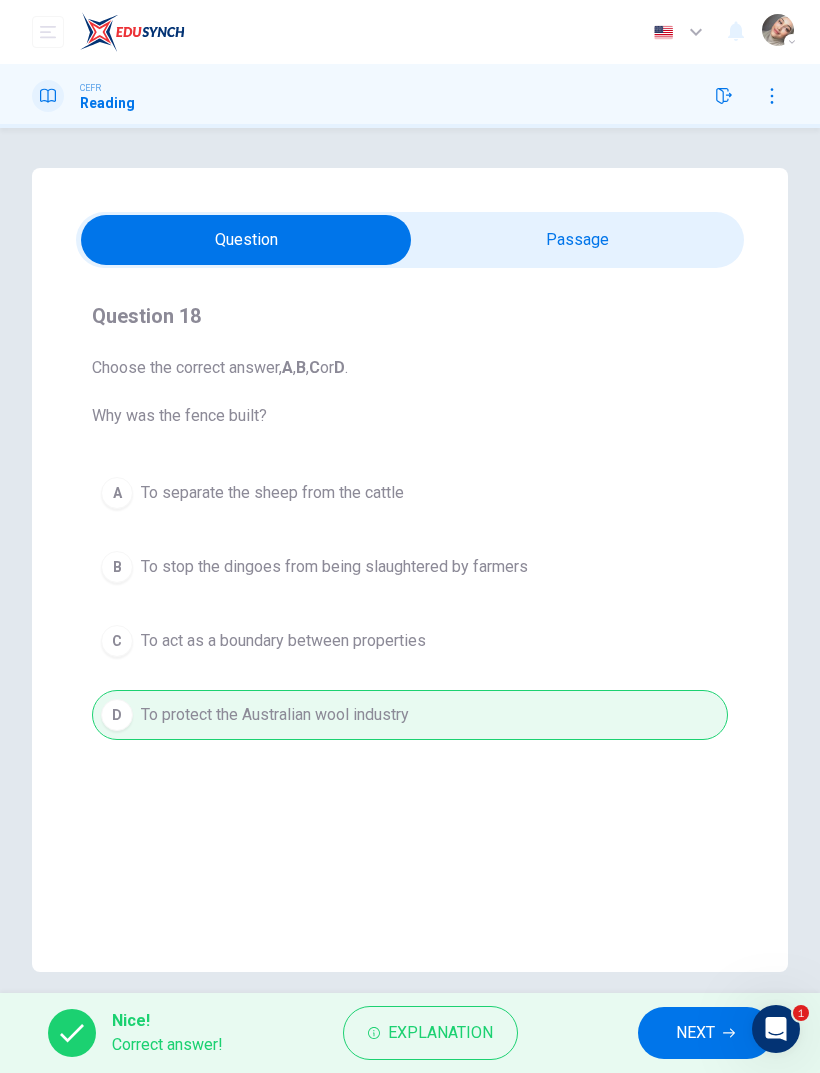 click on "NEXT" at bounding box center [695, 1033] 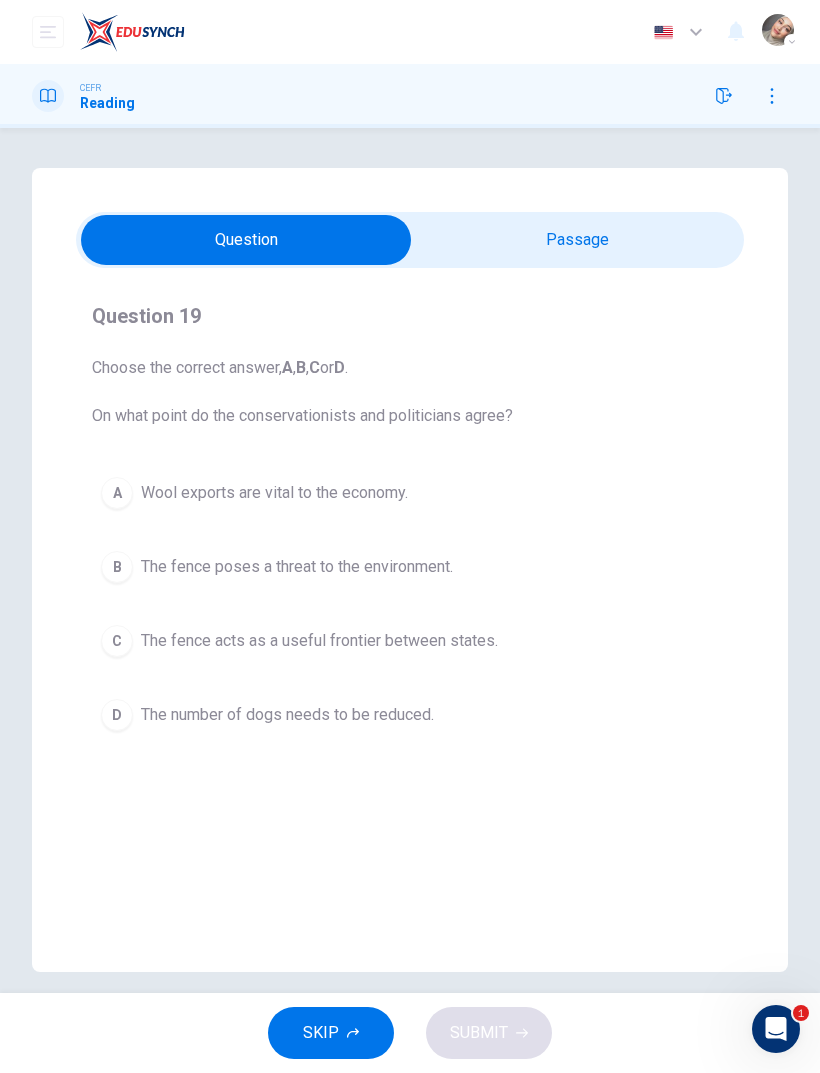 click on "D The number of dogs needs to be reduced." at bounding box center (410, 715) 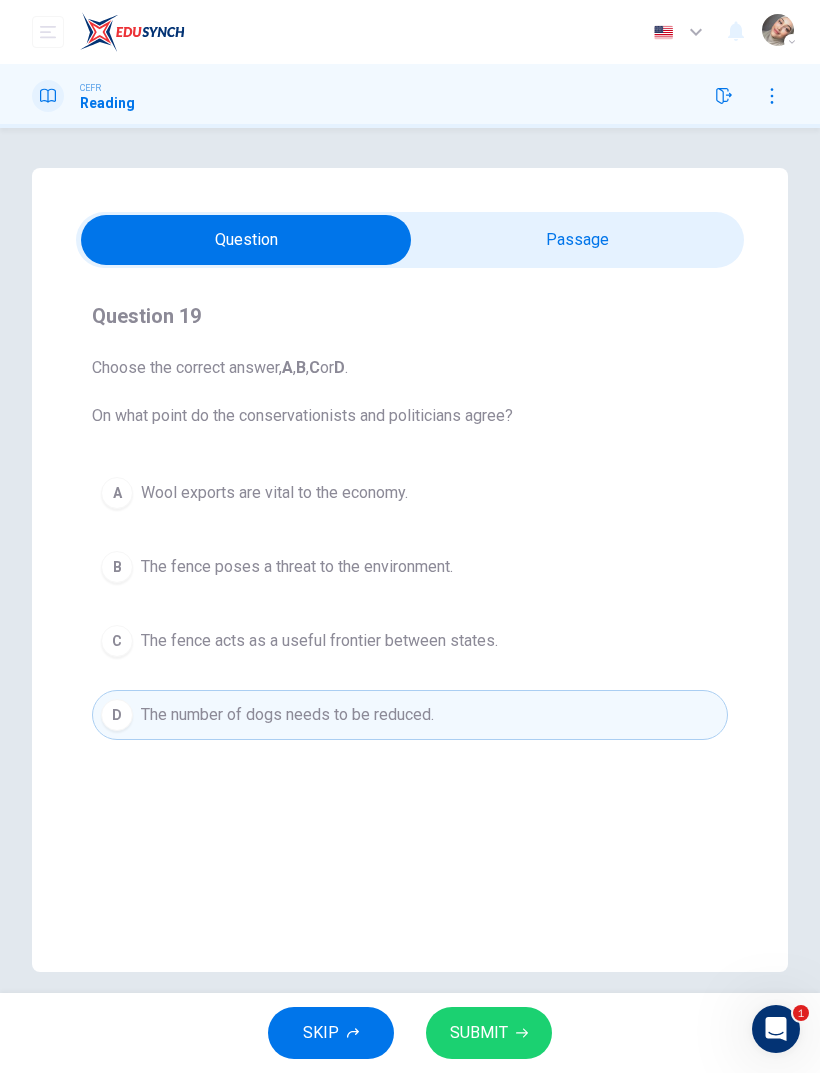 click on "C The fence acts as a useful frontier between states." at bounding box center [410, 641] 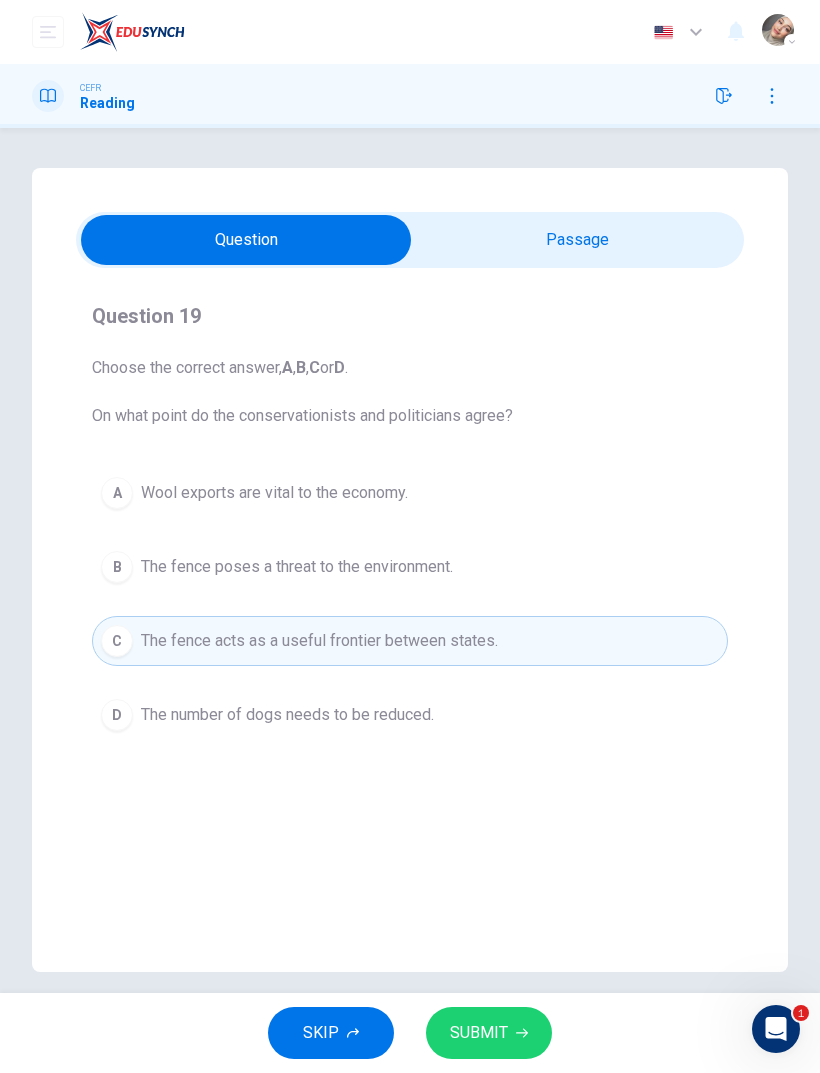 click on "B The fence poses a threat to the environment." at bounding box center (410, 567) 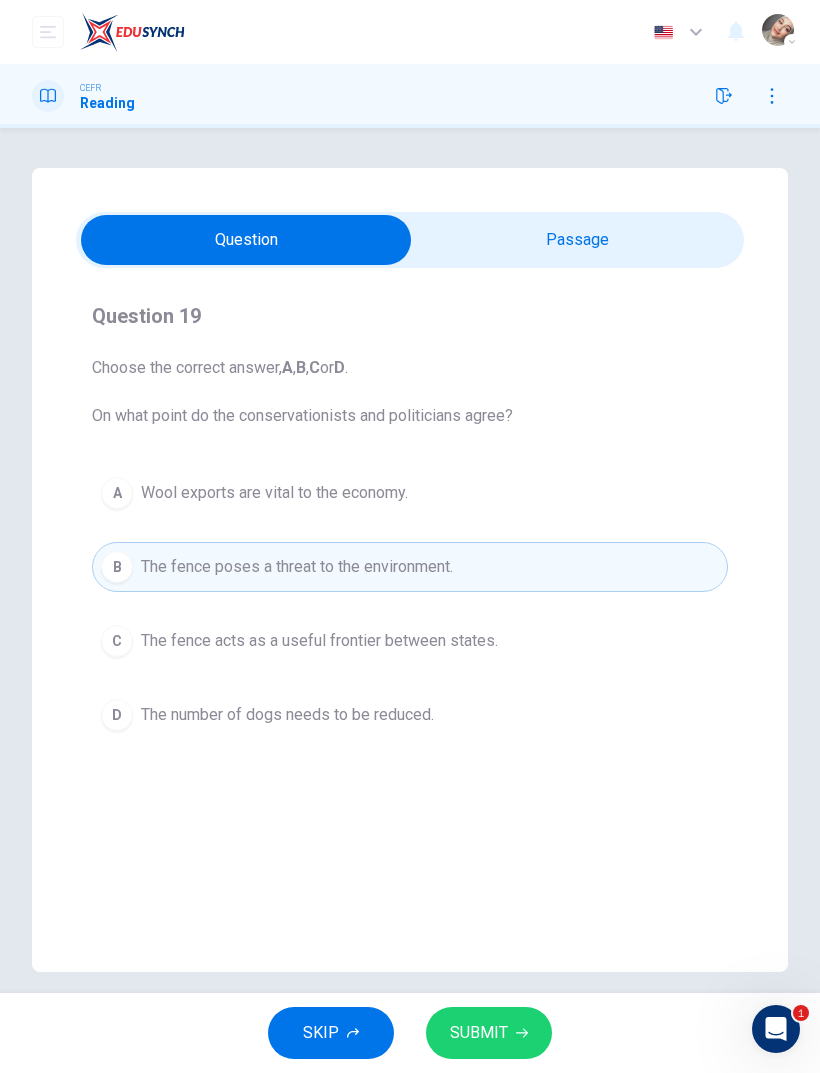 click on "SUBMIT" at bounding box center [489, 1033] 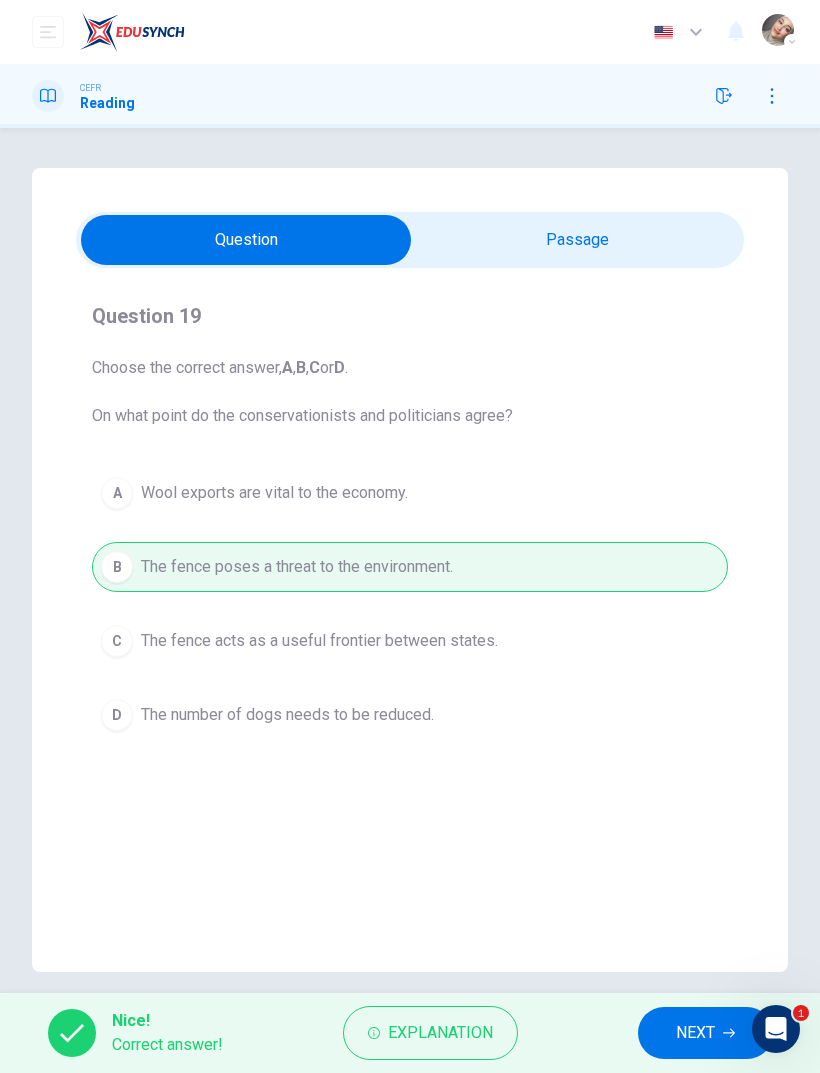 click on "NEXT" at bounding box center [705, 1033] 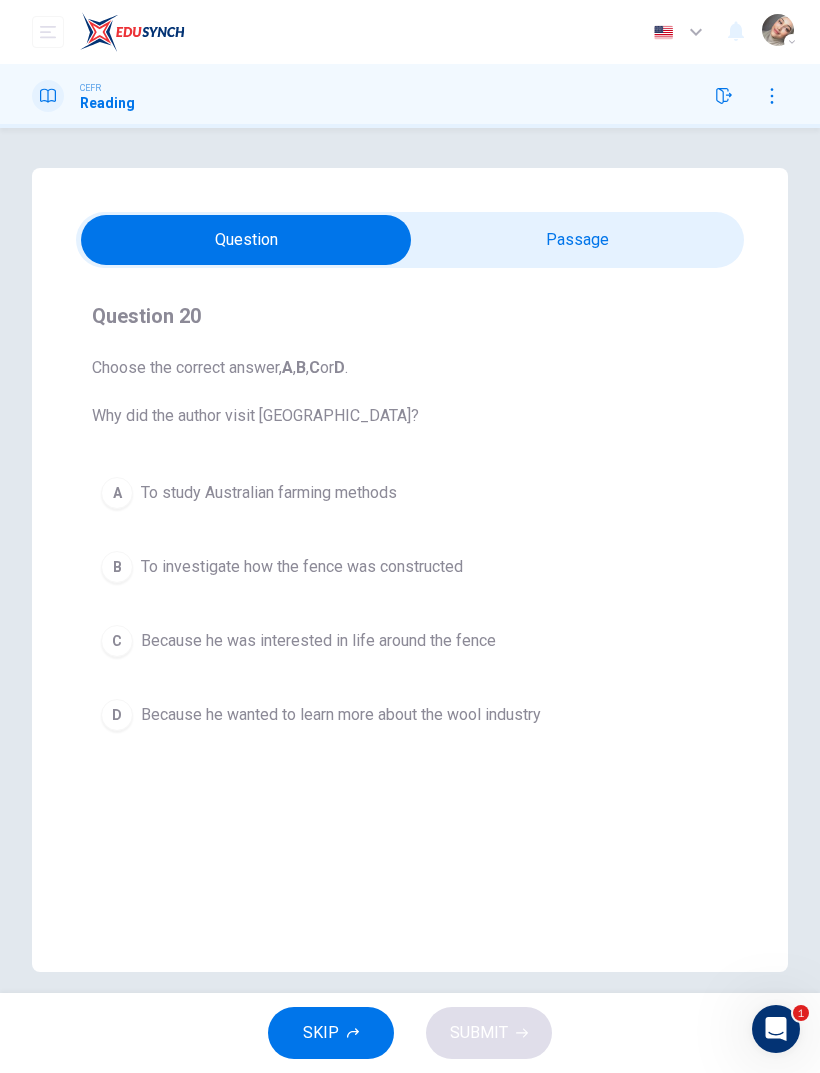 click on "C Because he was interested in life around the fence" at bounding box center [410, 641] 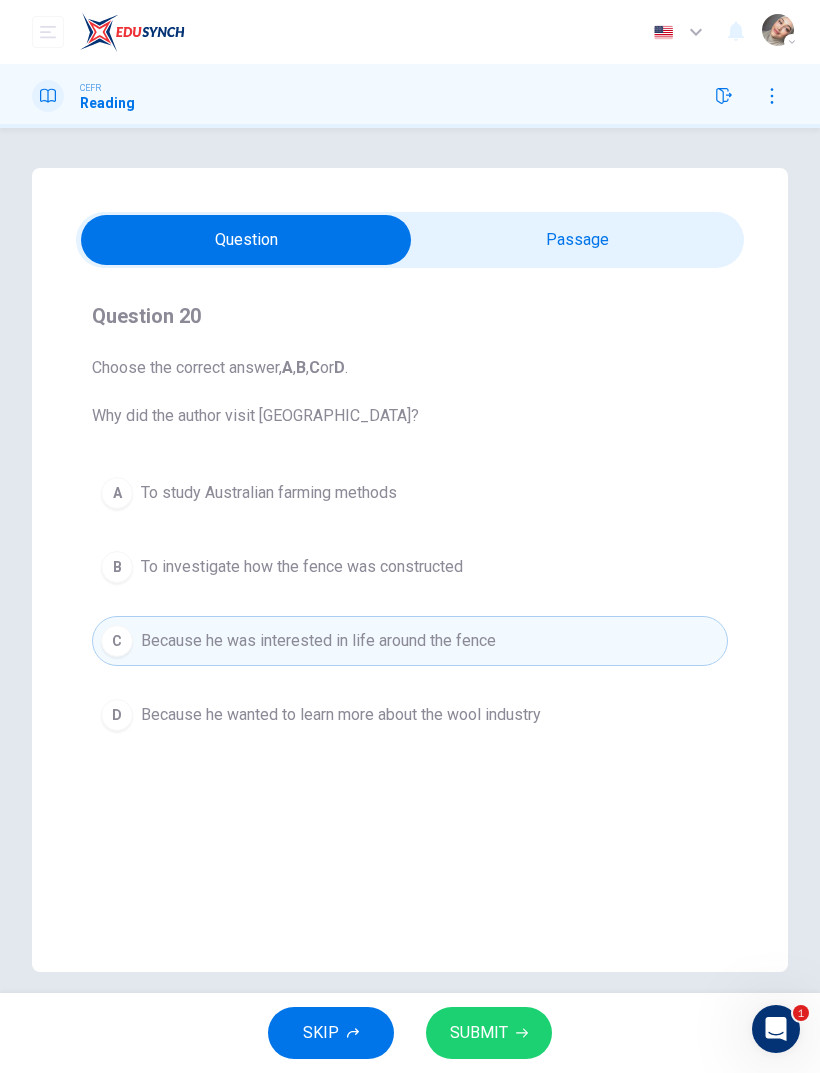 click on "SUBMIT" at bounding box center [479, 1033] 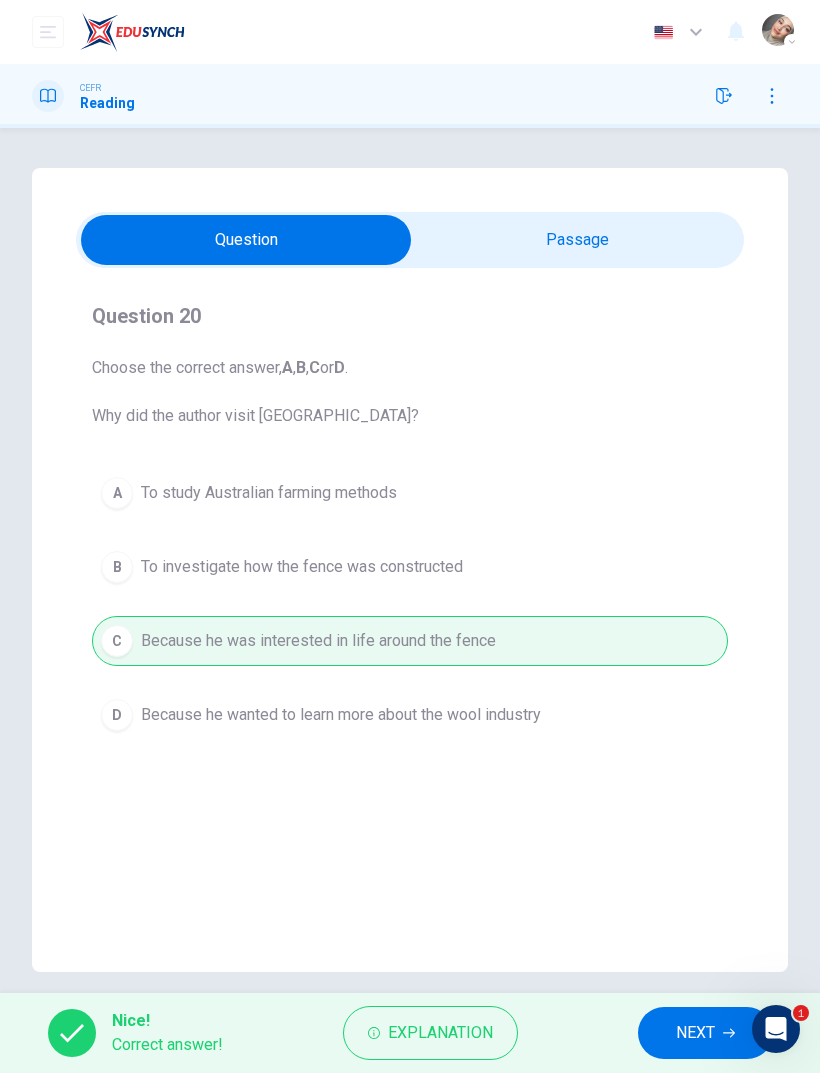 click on "NEXT" at bounding box center (705, 1033) 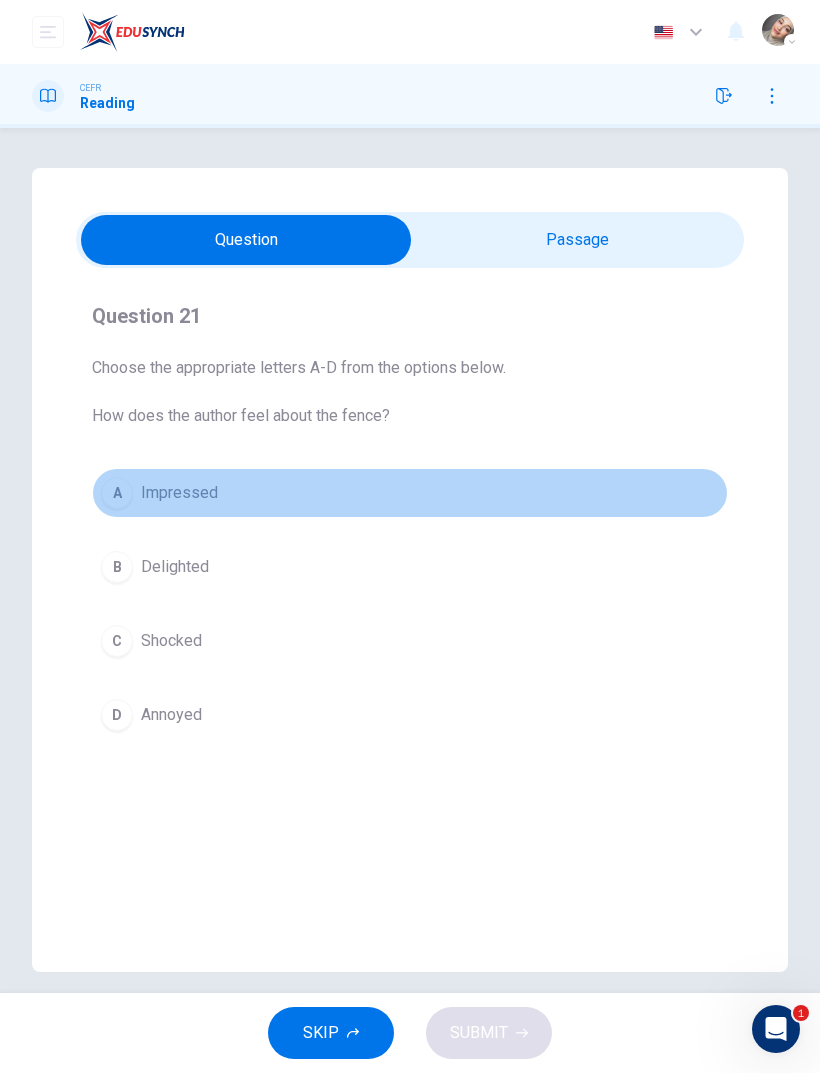 click on "A Impressed" at bounding box center [410, 493] 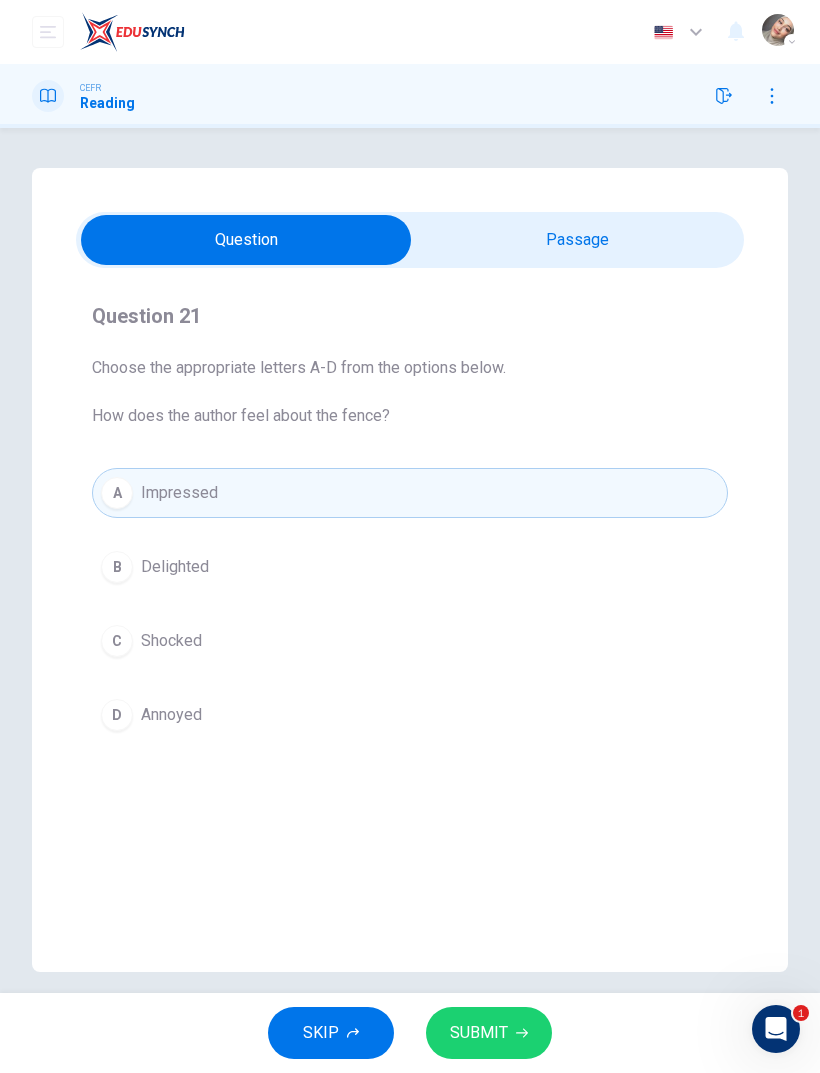 click 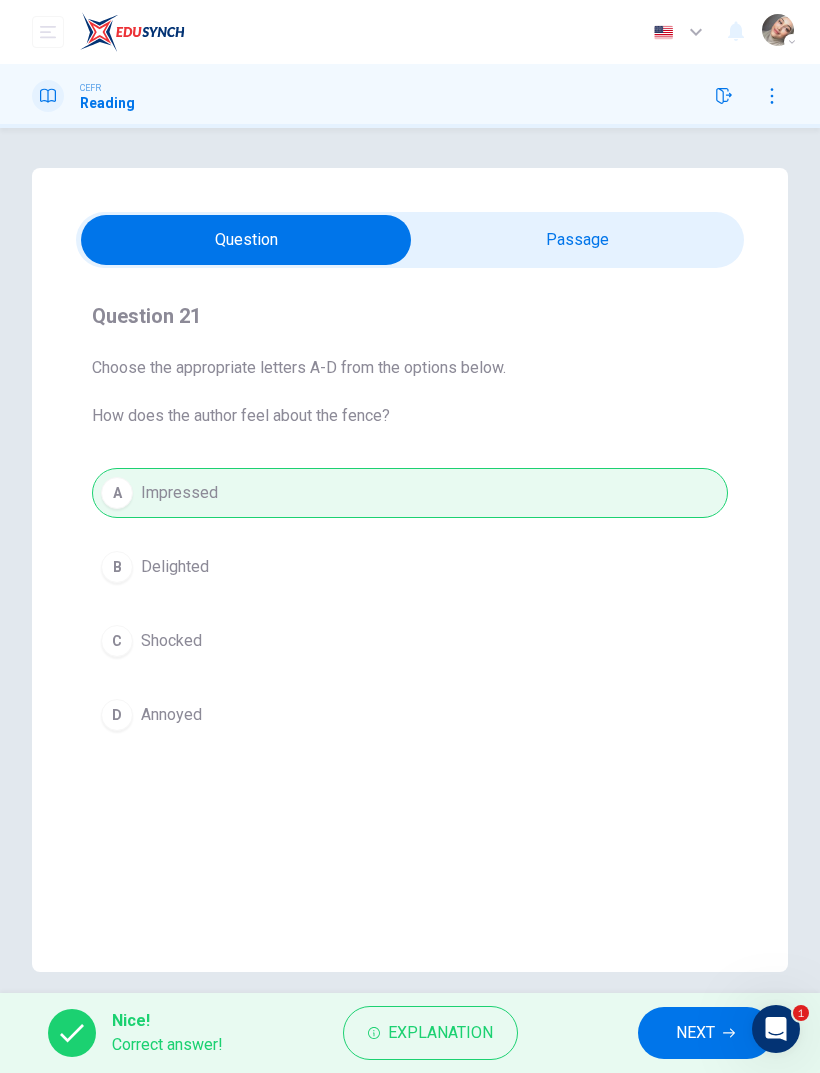 click on "NEXT" at bounding box center (695, 1033) 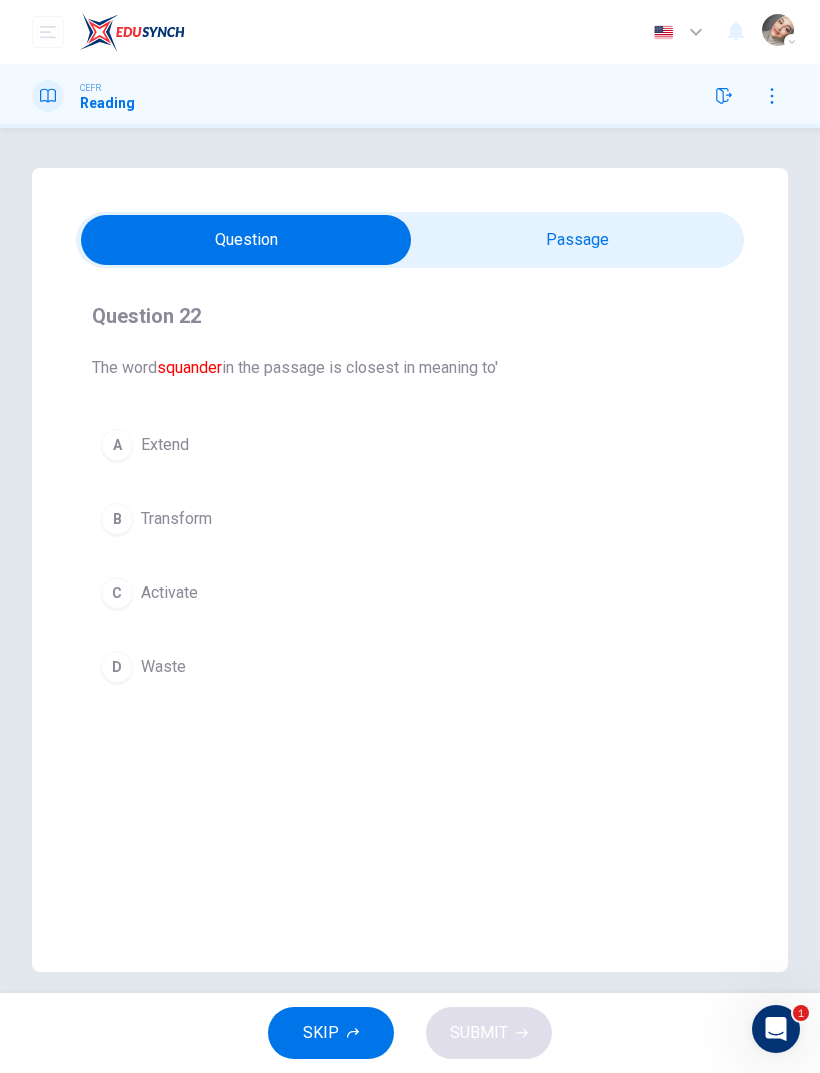 click at bounding box center (246, 240) 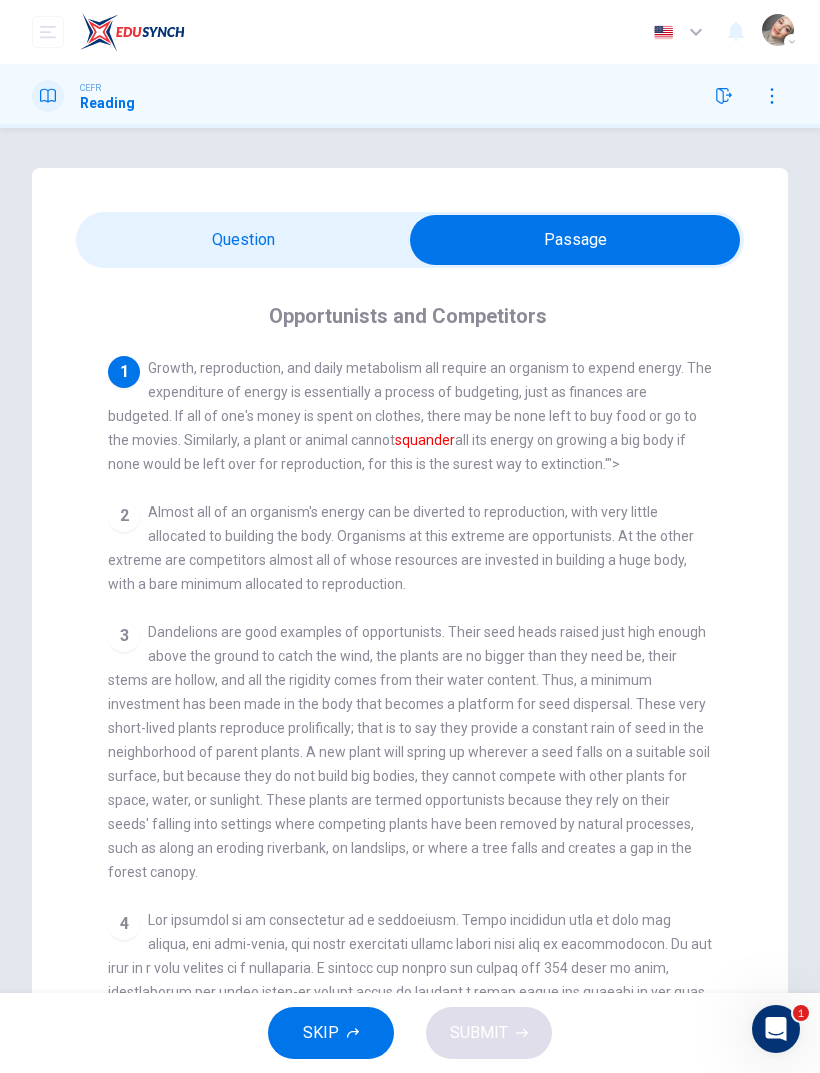 click at bounding box center [575, 240] 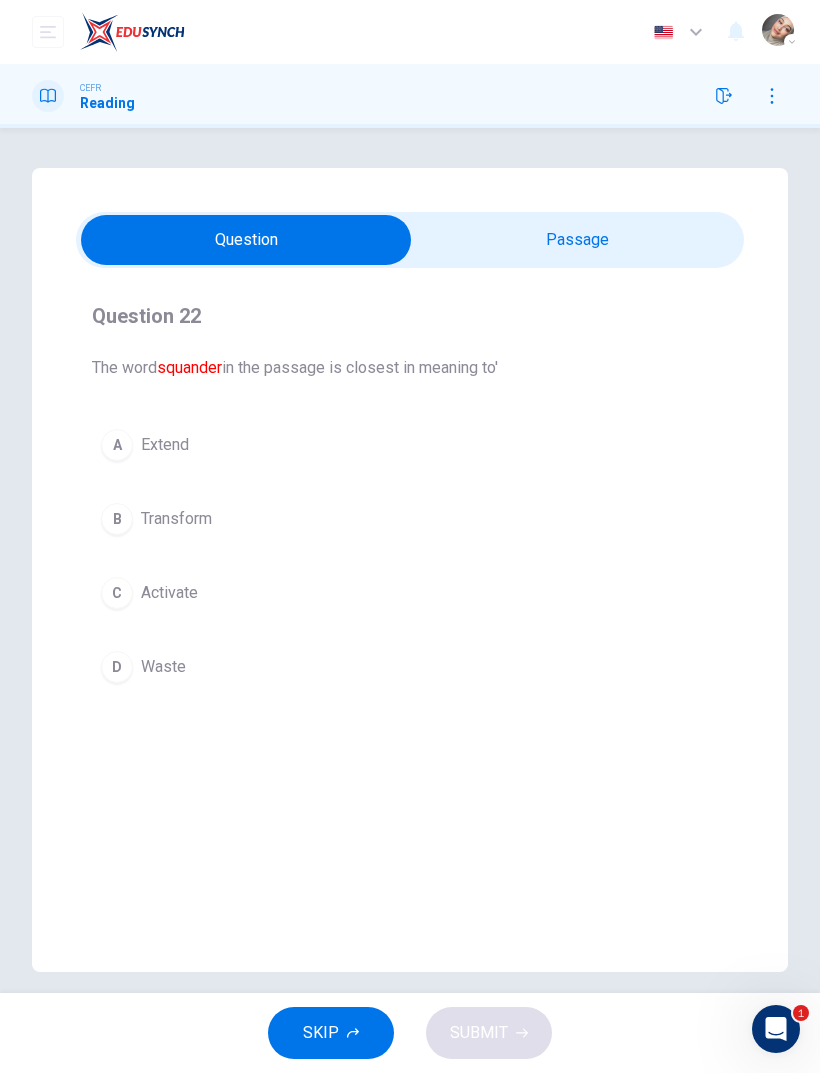 click at bounding box center [246, 240] 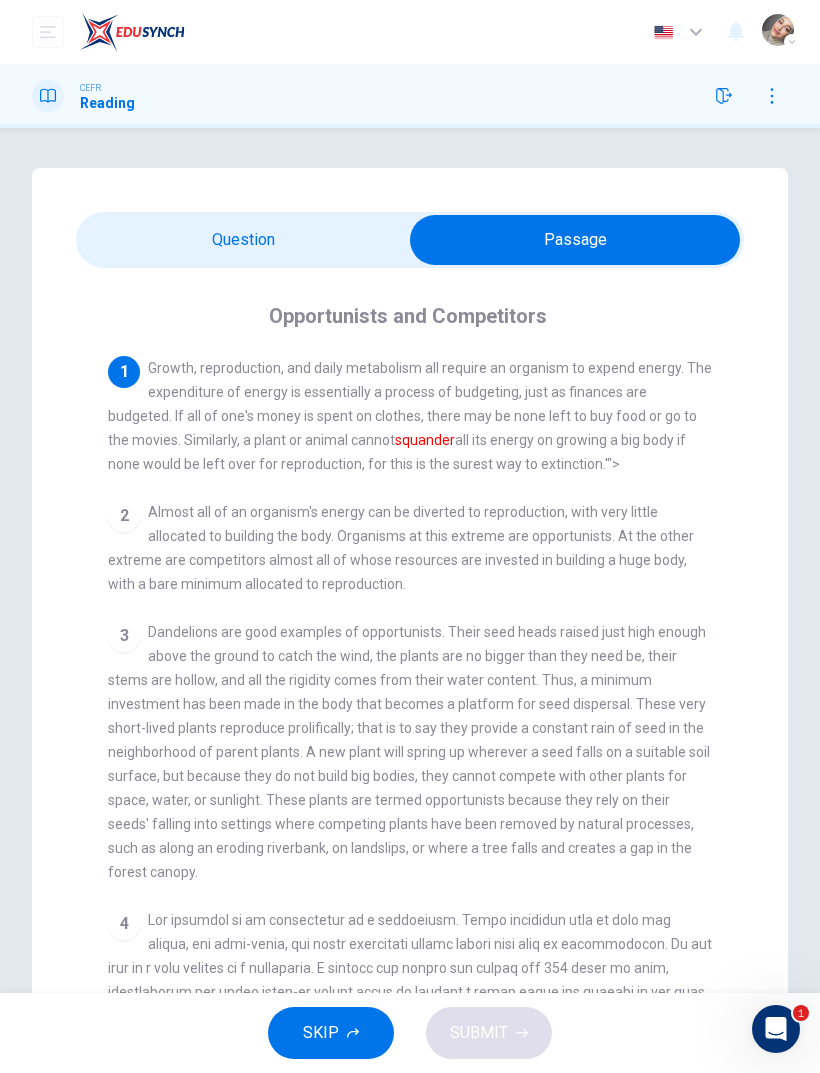 click 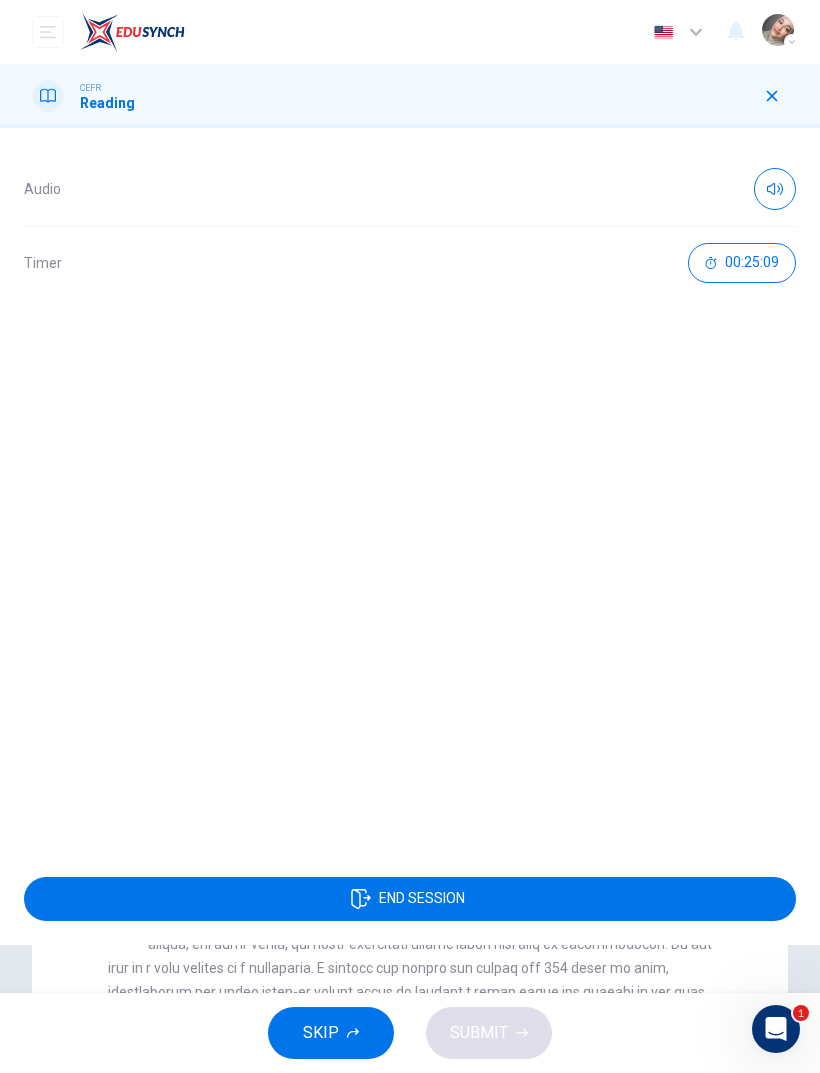 click 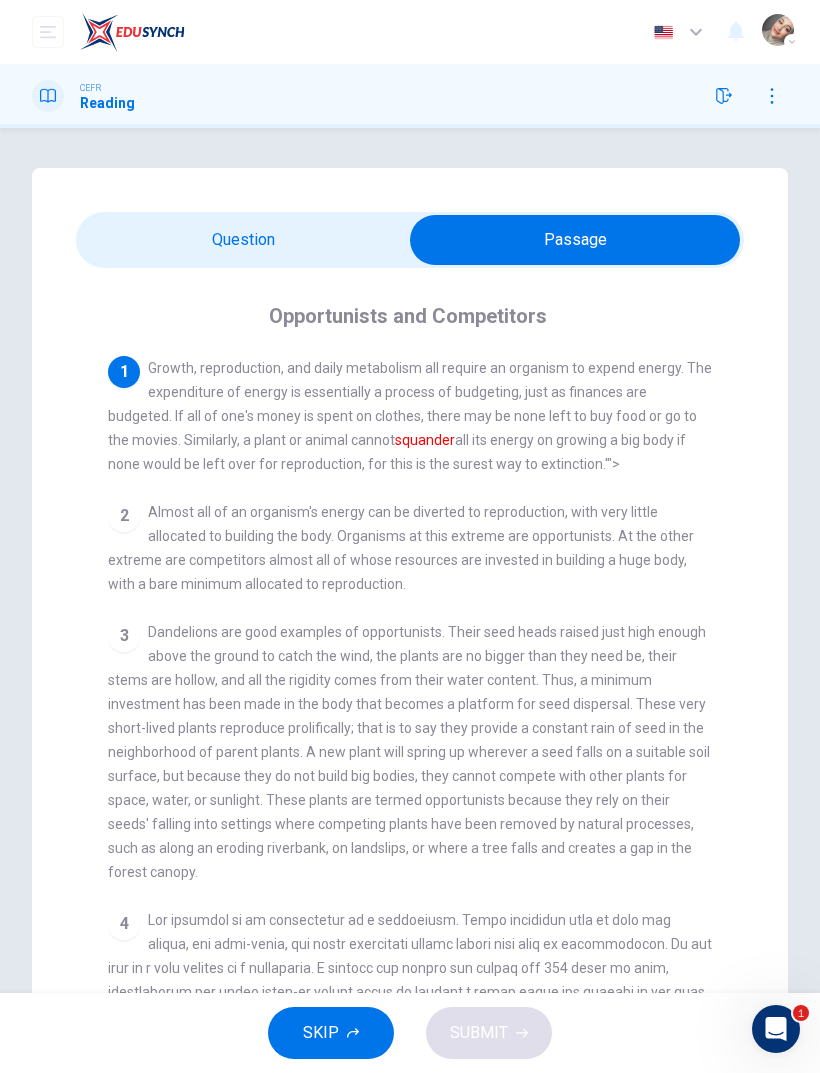 click at bounding box center (575, 240) 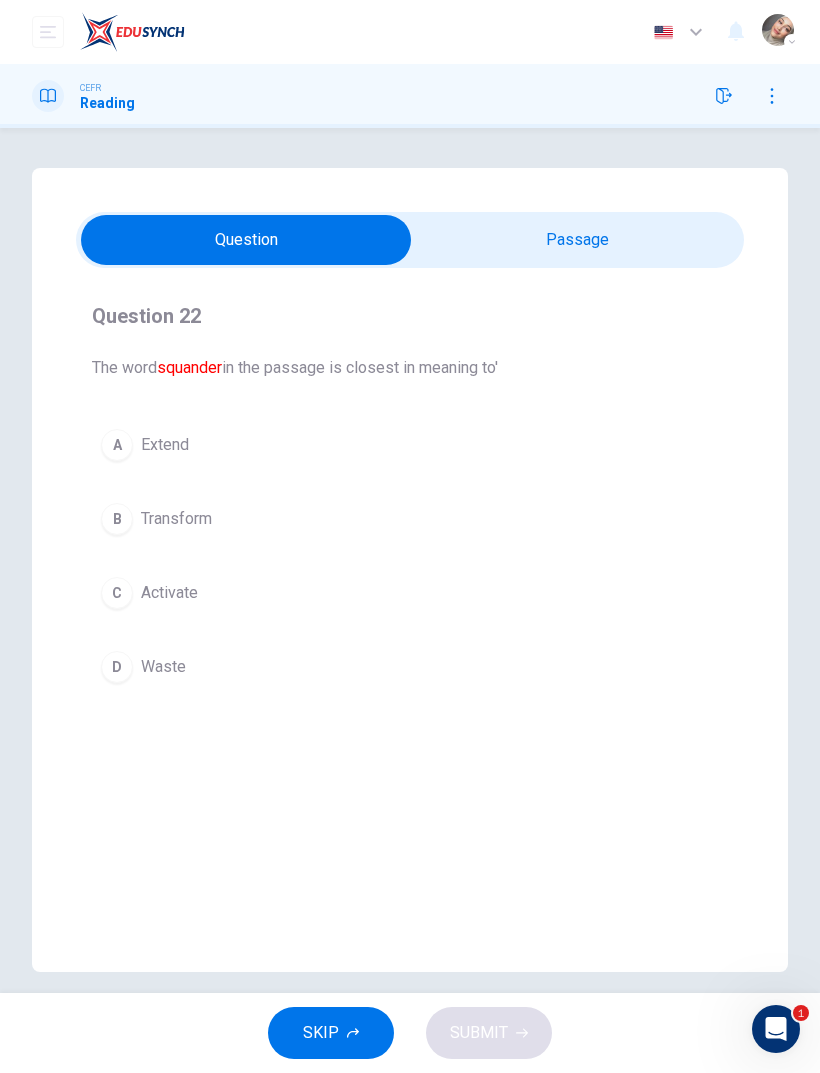 click at bounding box center [246, 240] 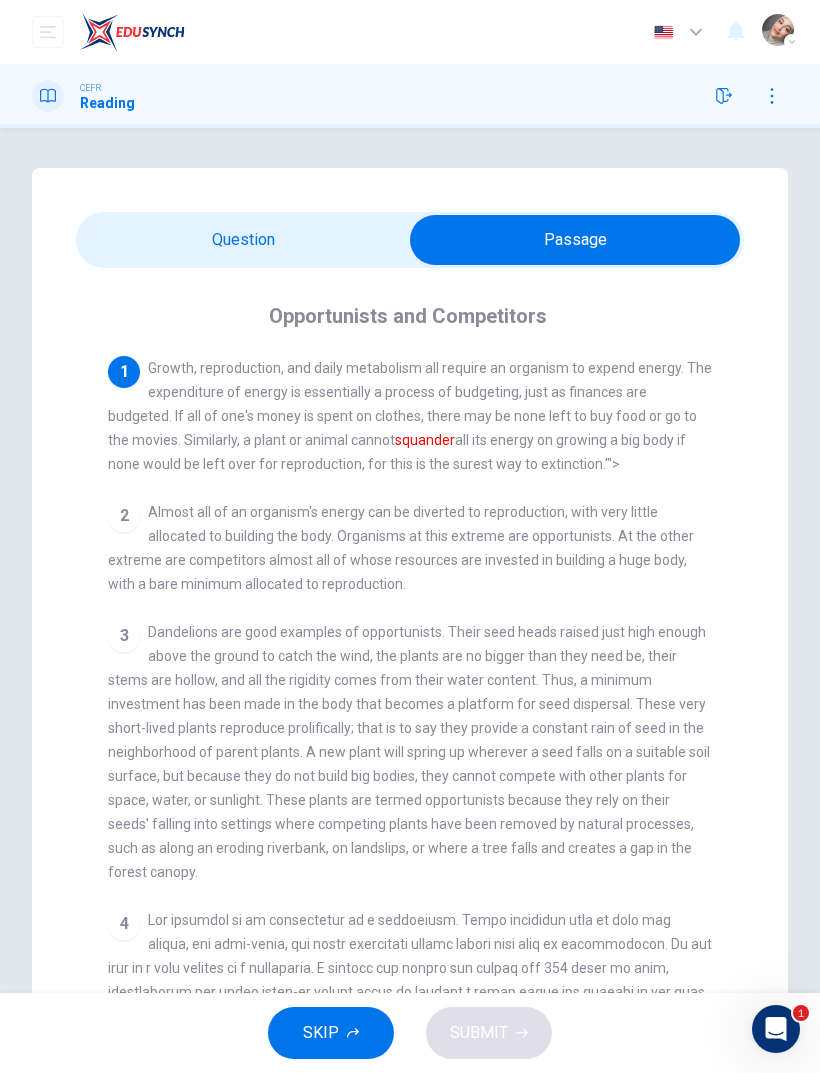 click at bounding box center (575, 240) 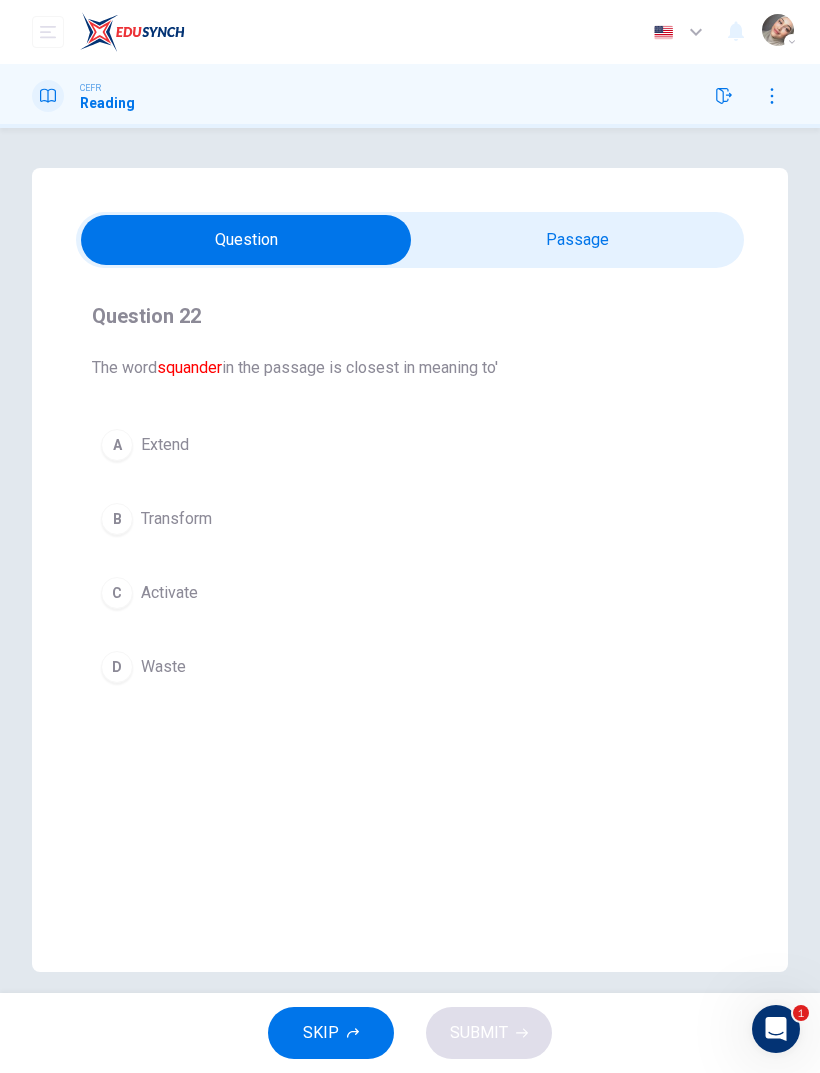 click at bounding box center [246, 240] 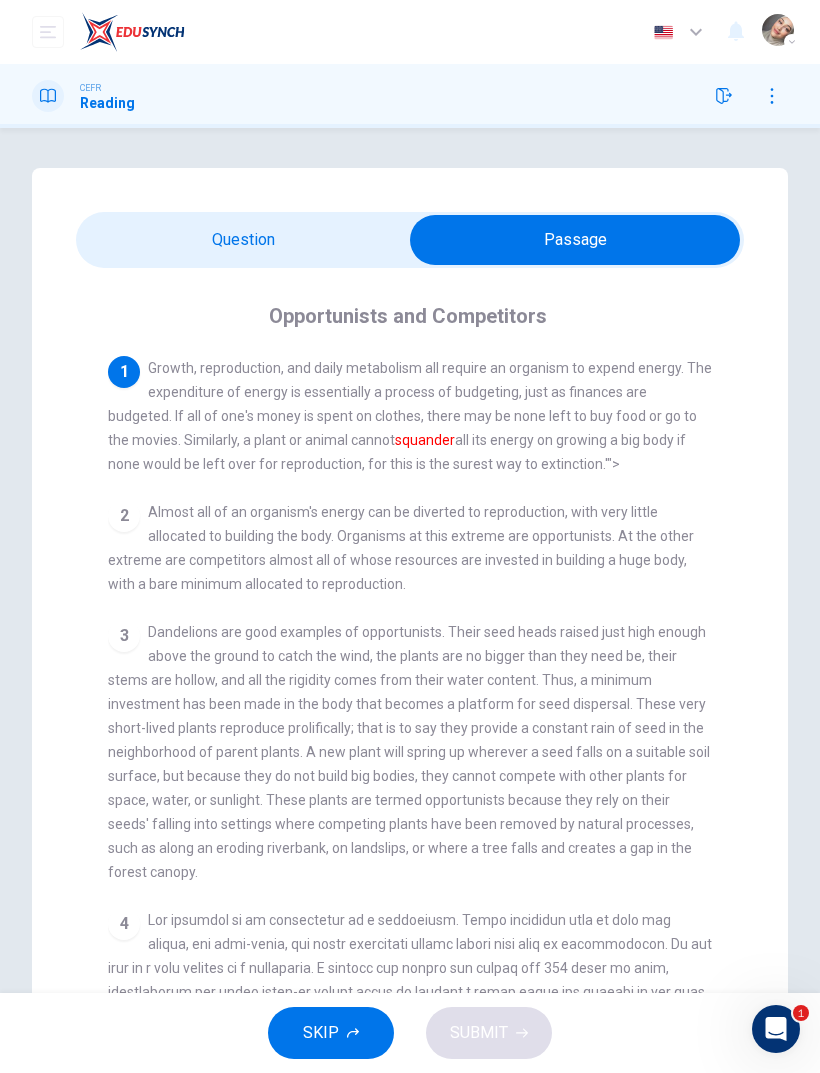click at bounding box center (575, 240) 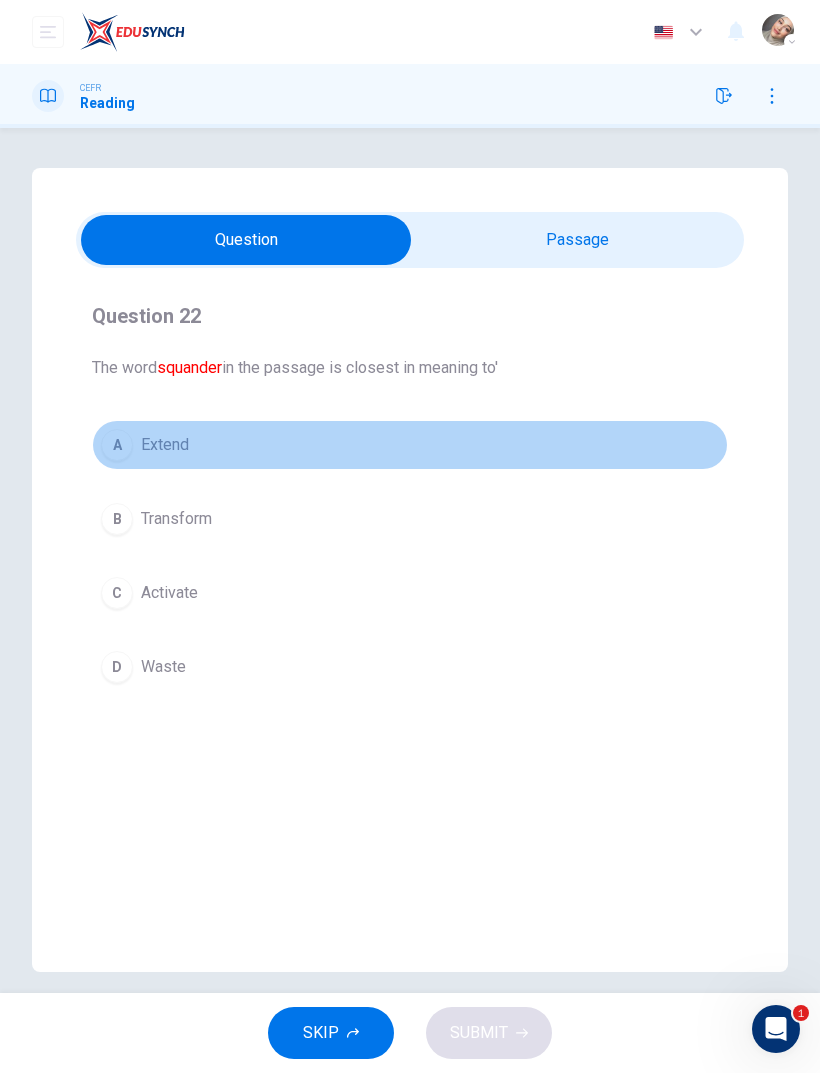 click on "A Extend" at bounding box center [410, 445] 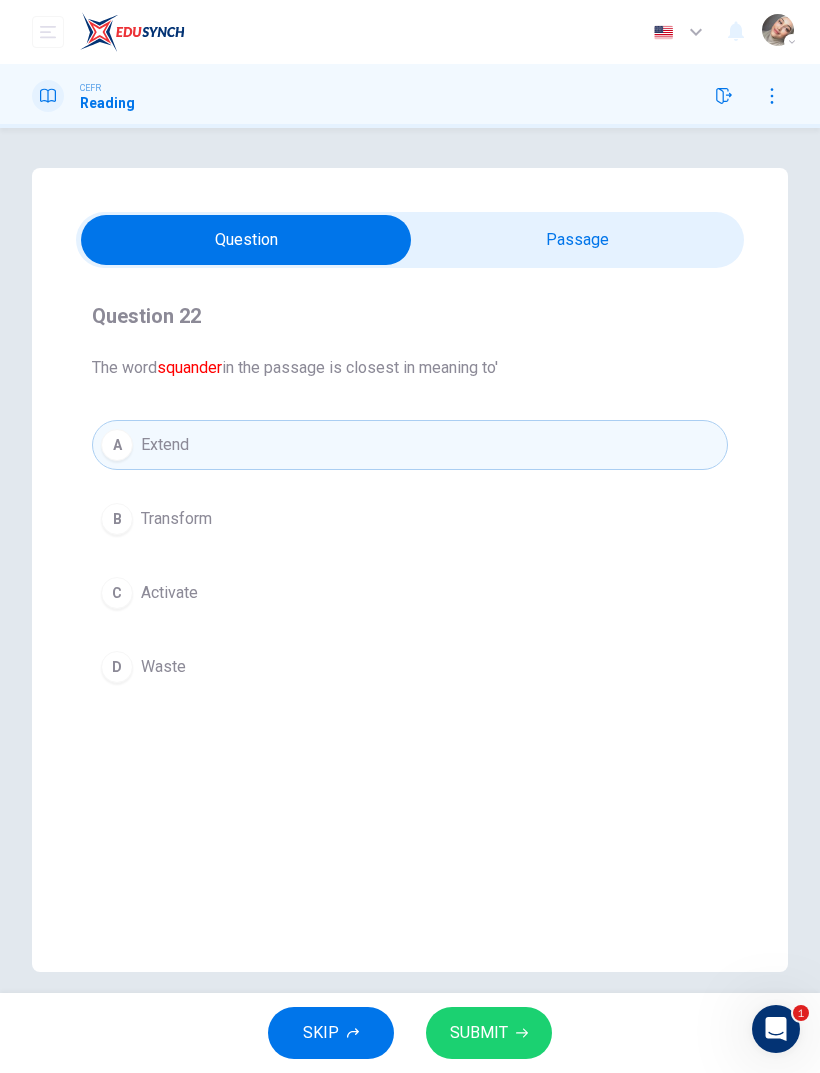 click on "D Waste" at bounding box center (410, 667) 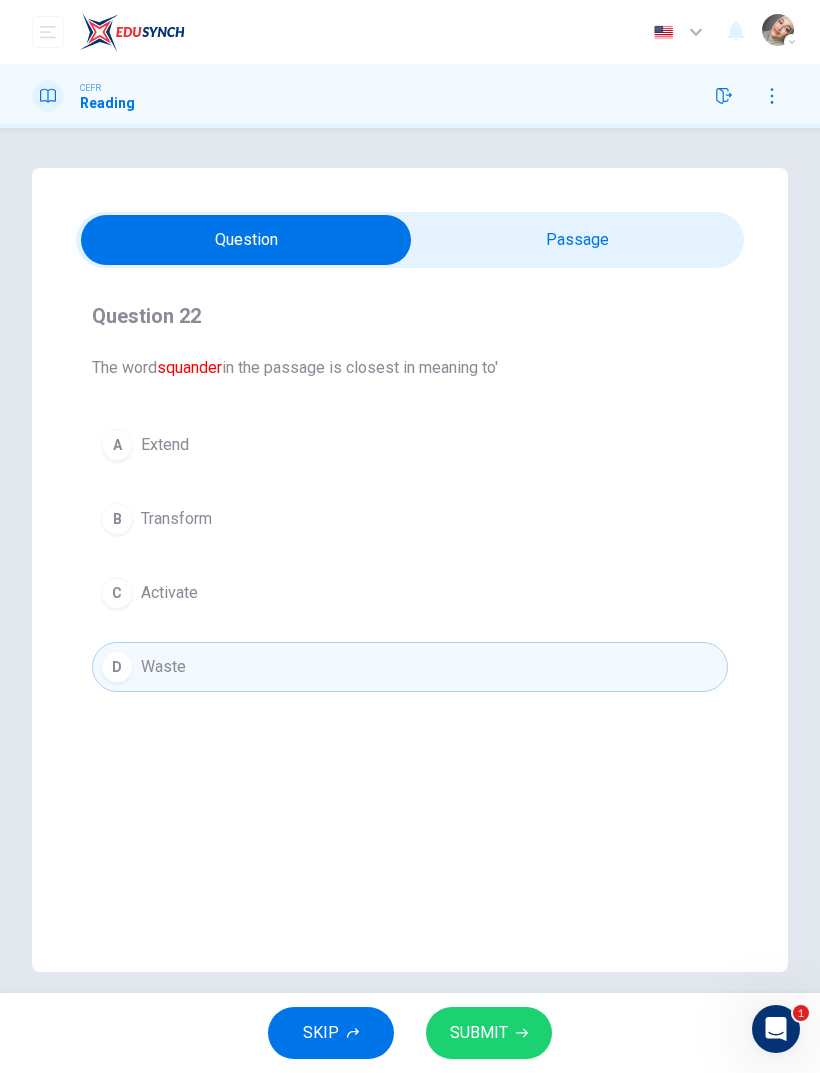 click at bounding box center (246, 240) 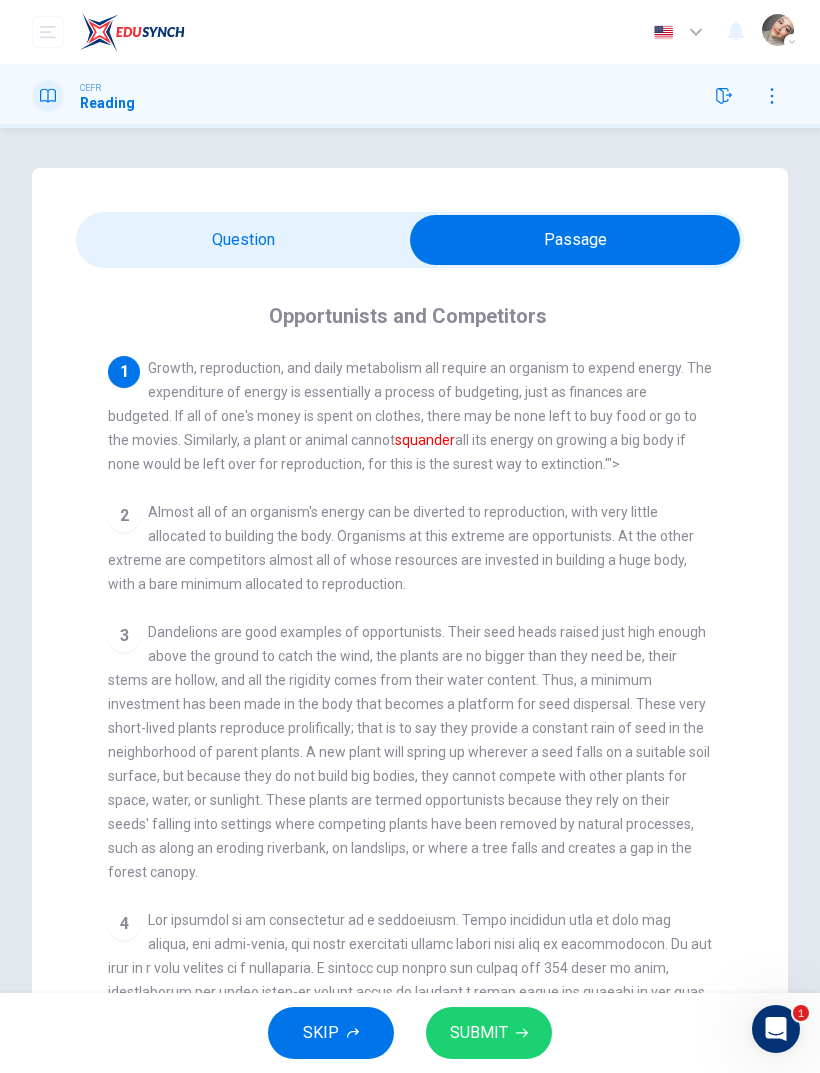 click on "SUBMIT" at bounding box center [479, 1033] 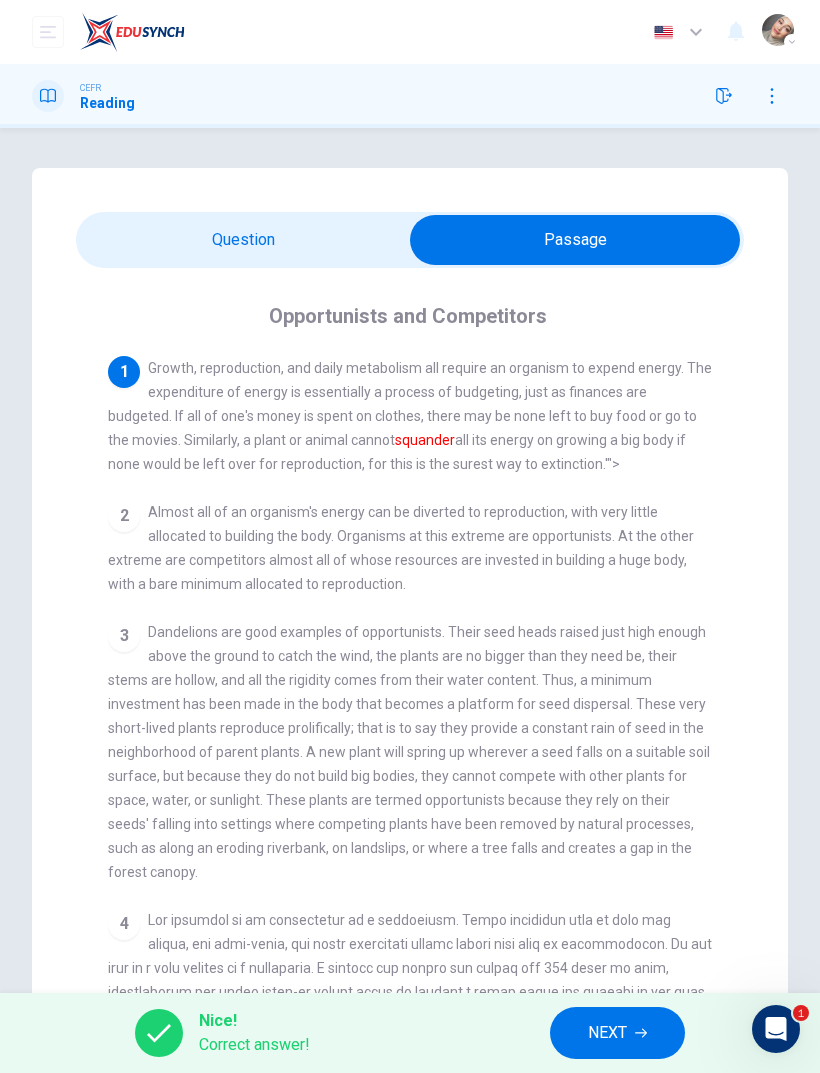 click at bounding box center [575, 240] 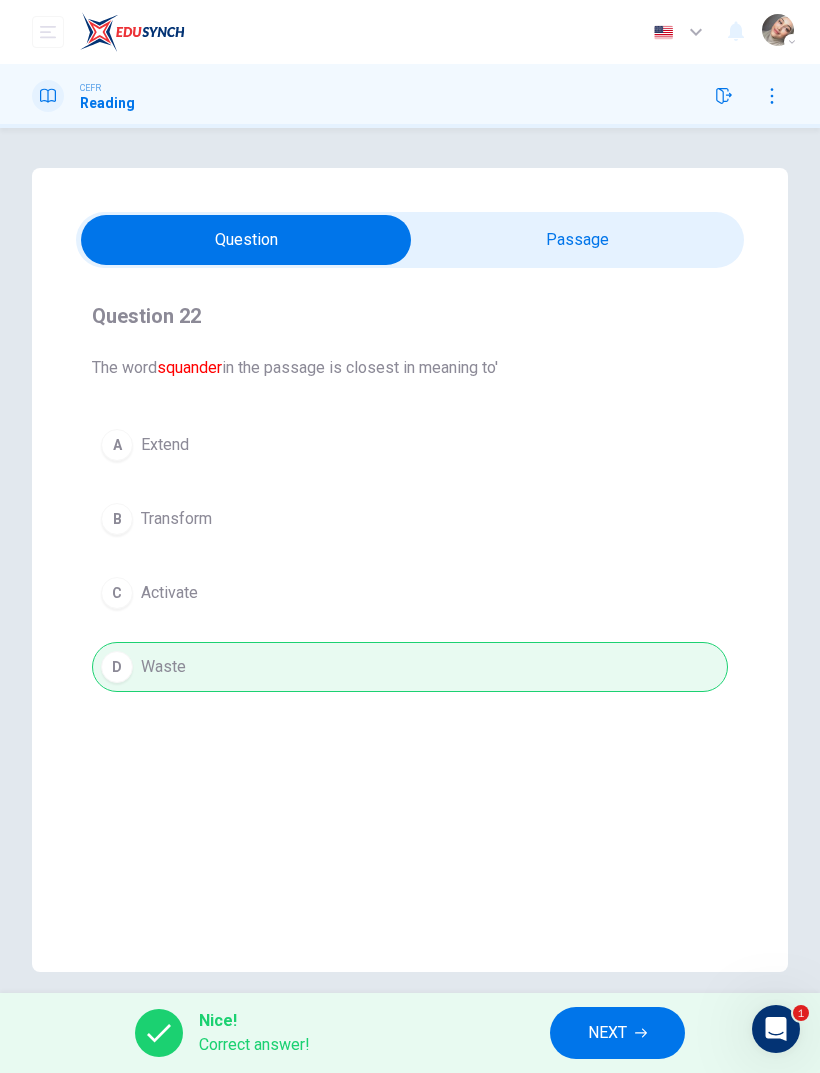 click on "NEXT" at bounding box center [607, 1033] 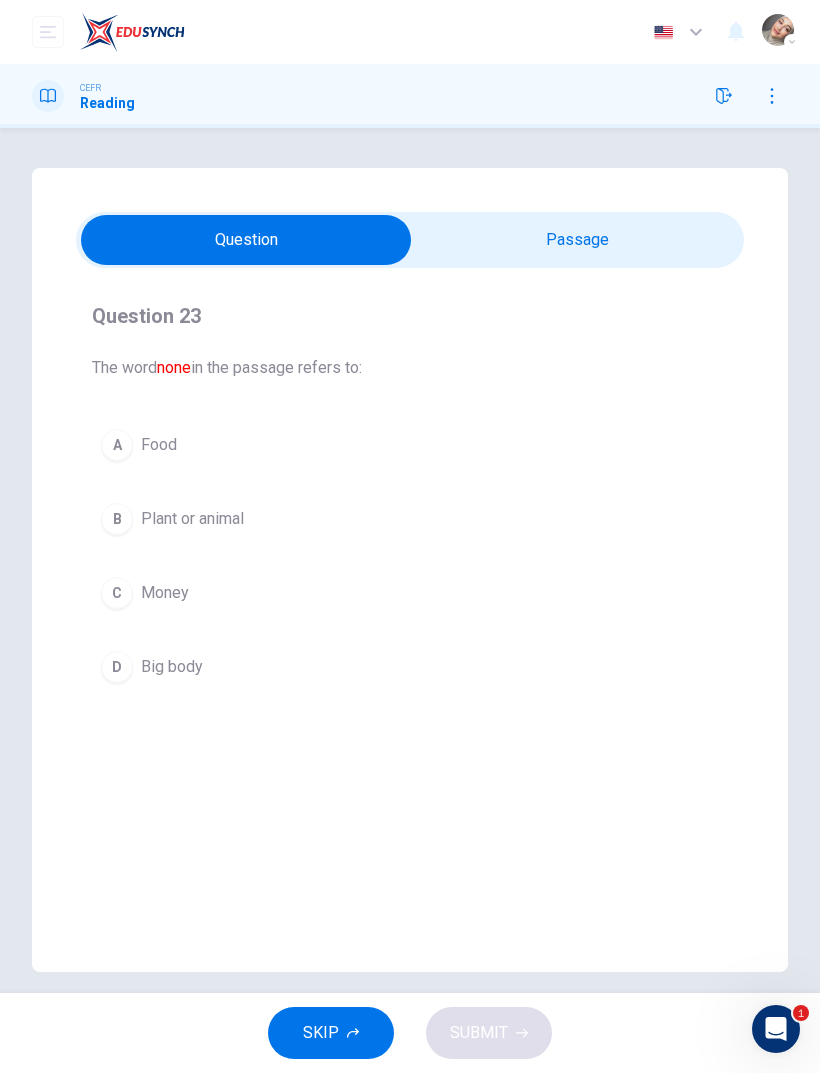 click at bounding box center (246, 240) 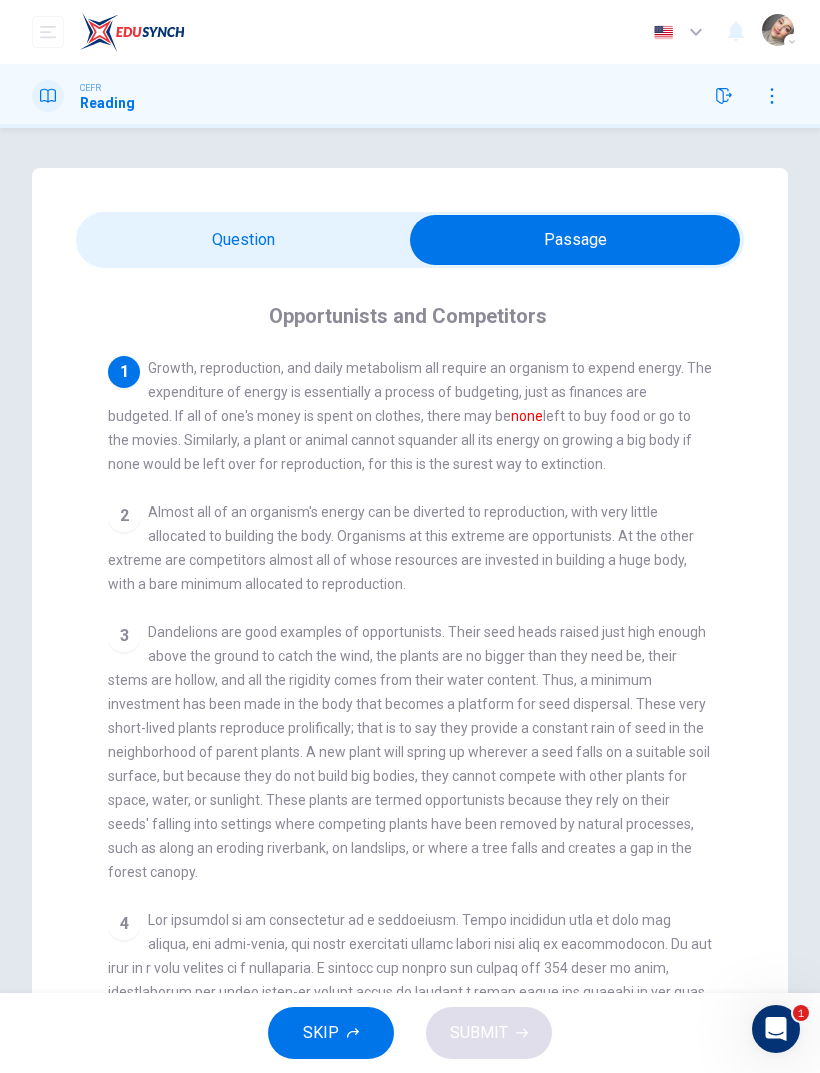 click at bounding box center [575, 240] 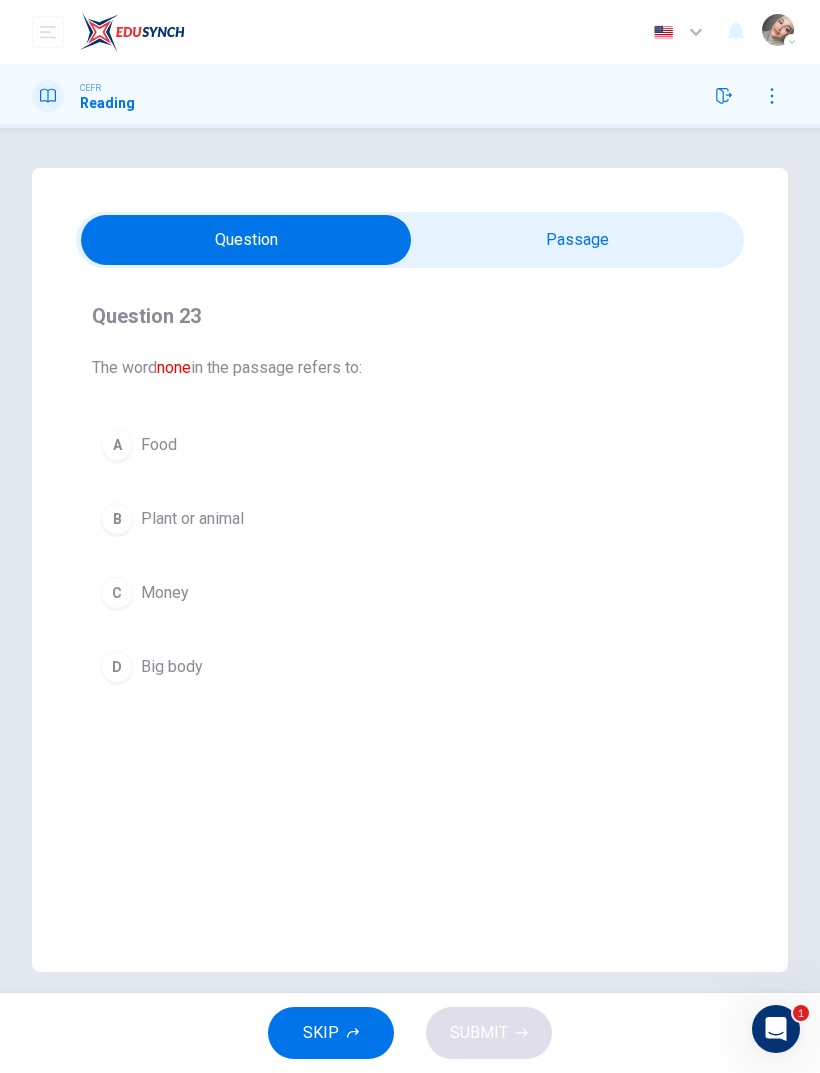 click on "C Money" at bounding box center [410, 593] 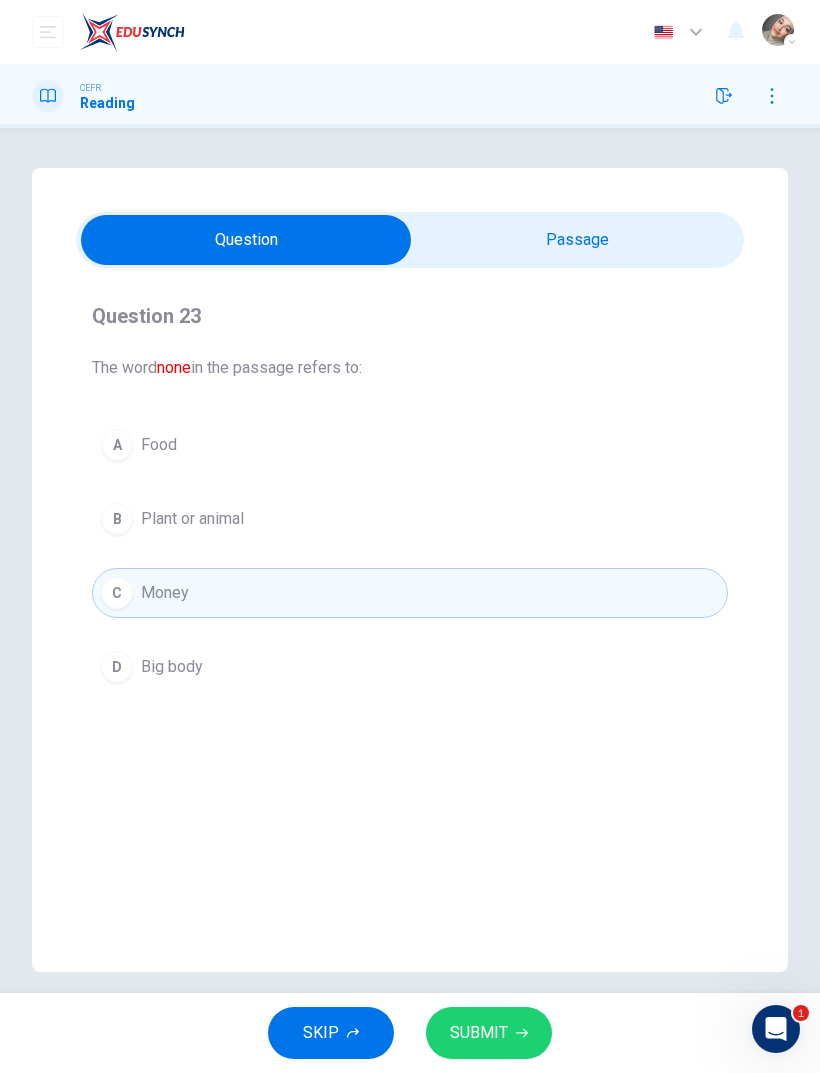 click 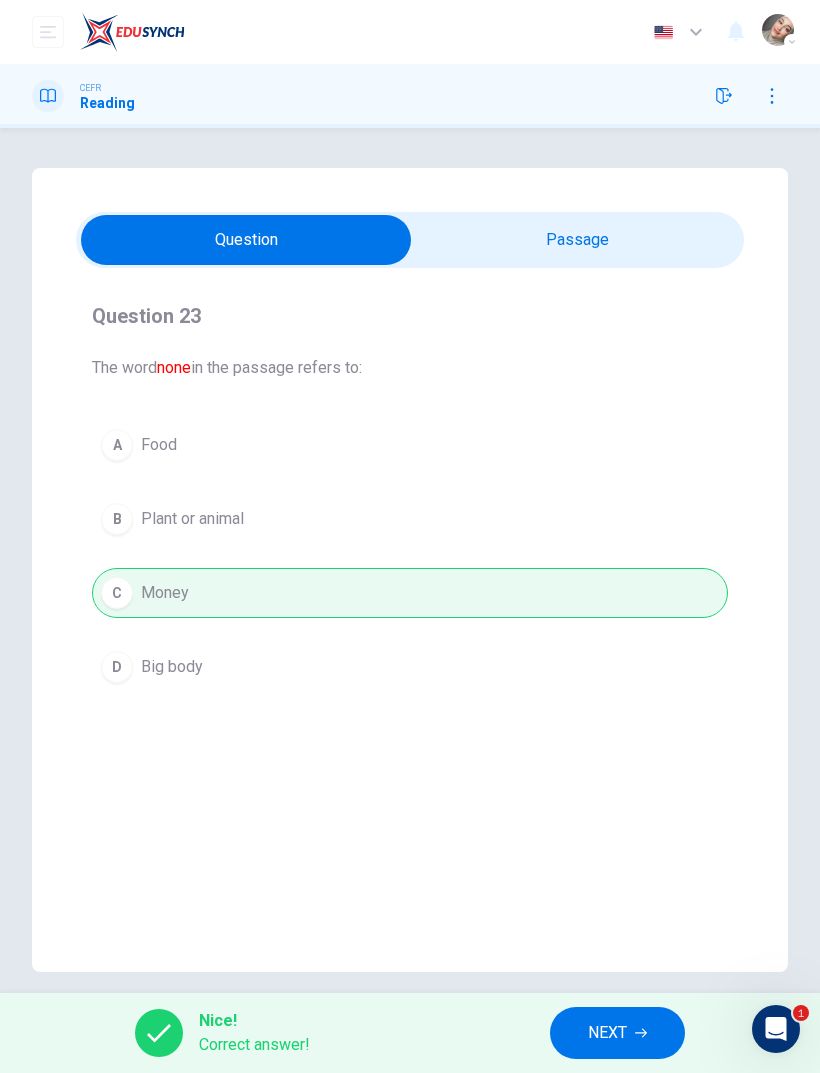 click on "NEXT" at bounding box center (617, 1033) 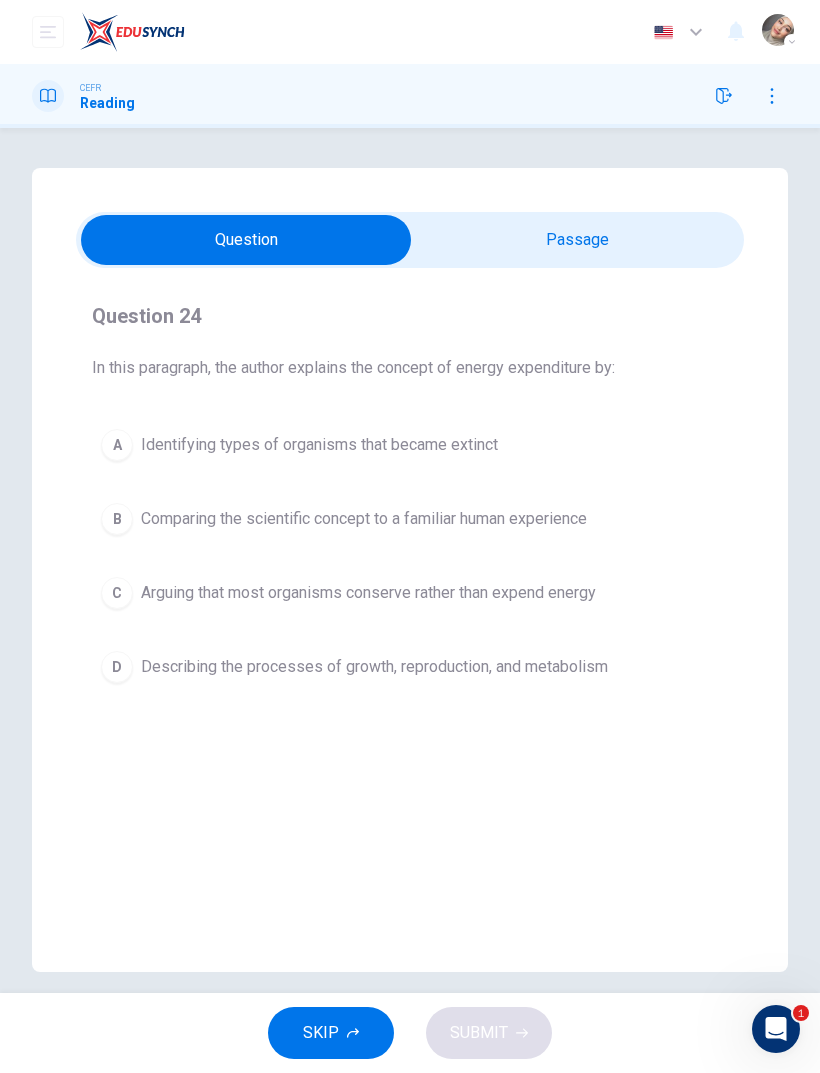 click on "Question Passage Question 24 In this paragraph, the author explains the concept of energy expenditure by: A Identifying types of organisms that became extinct B Comparing the scientific concept to a familiar human experience C Arguing that most organisms conserve rather than expend energy D Describing the processes of growth, reproduction, and metabolism Opportunists and Competitors 1 Growth, reproduction, and daily metabolism all require an organism to expend energy. The expenditure of energy is essentially a process of budgeting, just as finances are budgeted. If all of one's money is spent on clothes, there may be none left to buy food or go to the movies. Similarly, a plant or animal cannot squander all its energy on growing a big body if none would be left over for reproduction, for this is the surest way to extinction. 2 3 4 5 6" at bounding box center (410, 570) 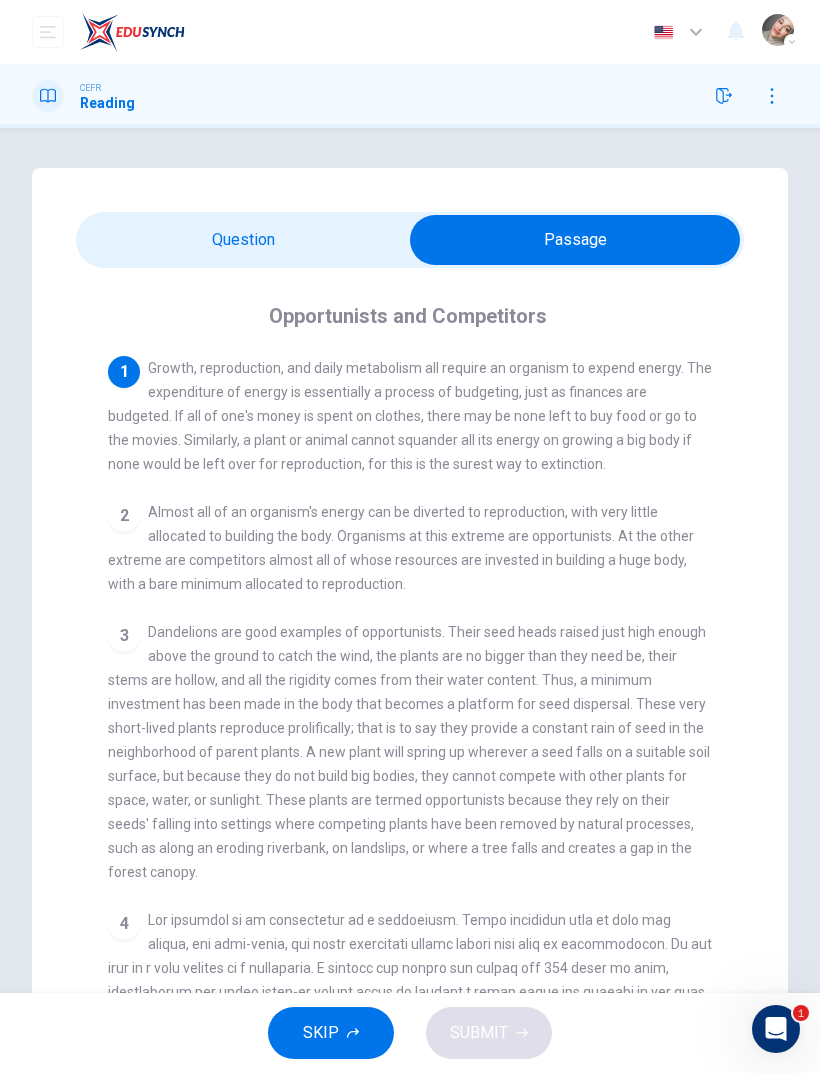 click at bounding box center (575, 240) 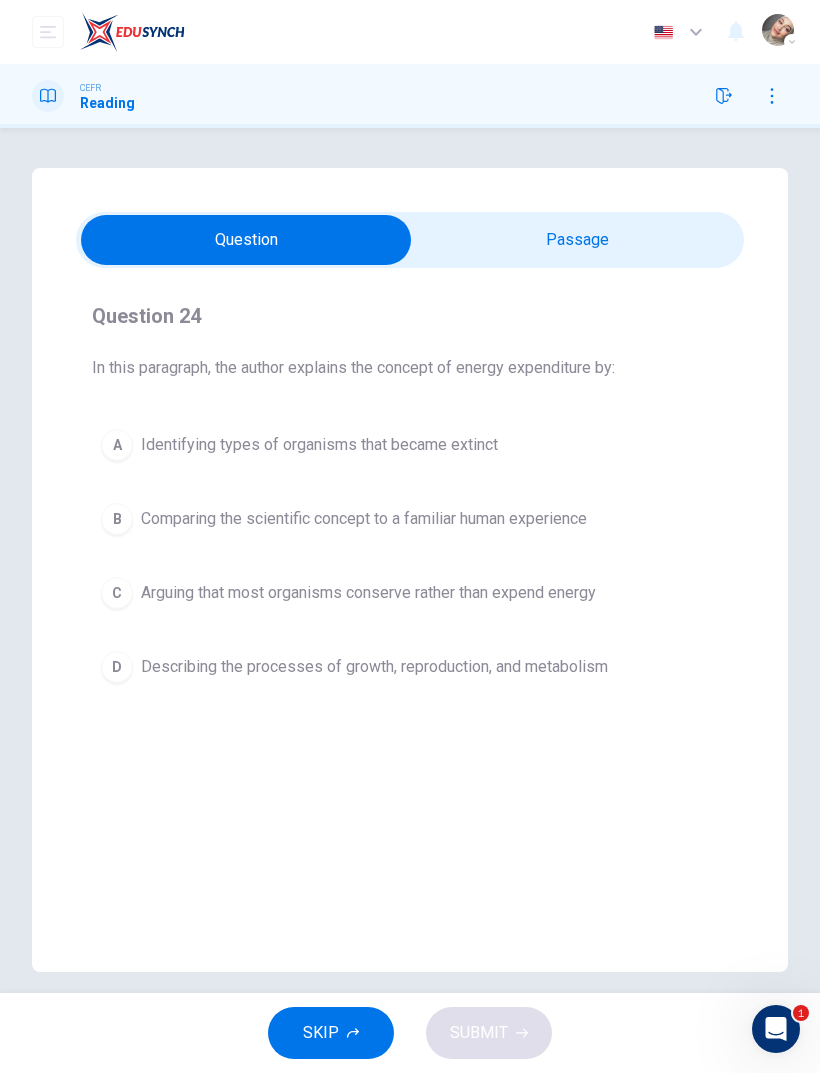 click at bounding box center (246, 240) 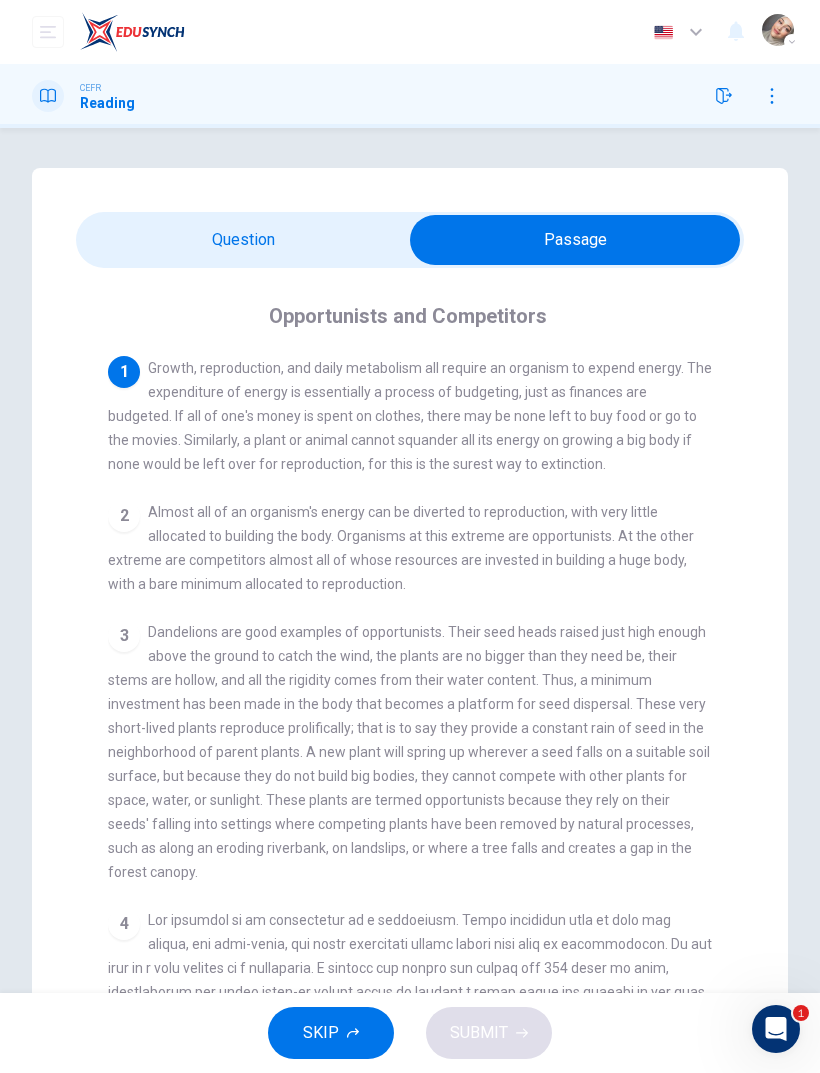 click at bounding box center [575, 240] 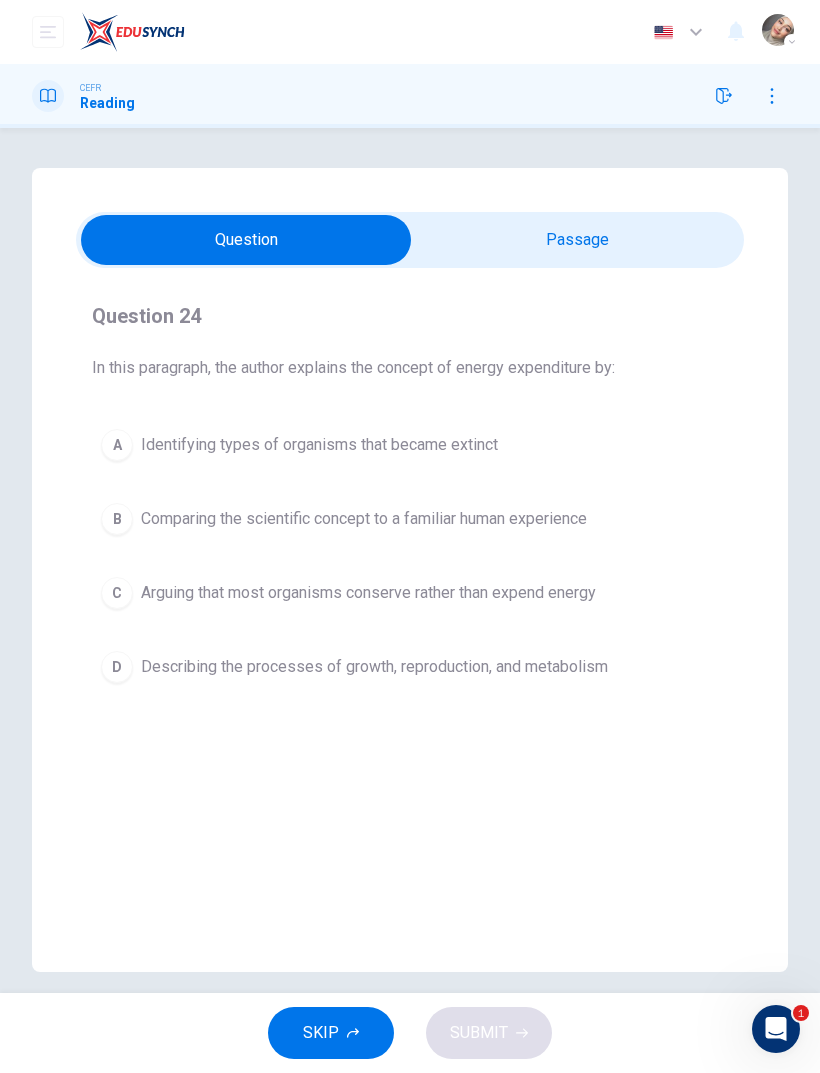 click on "Comparing the scientific concept to a familiar human experience" at bounding box center (364, 519) 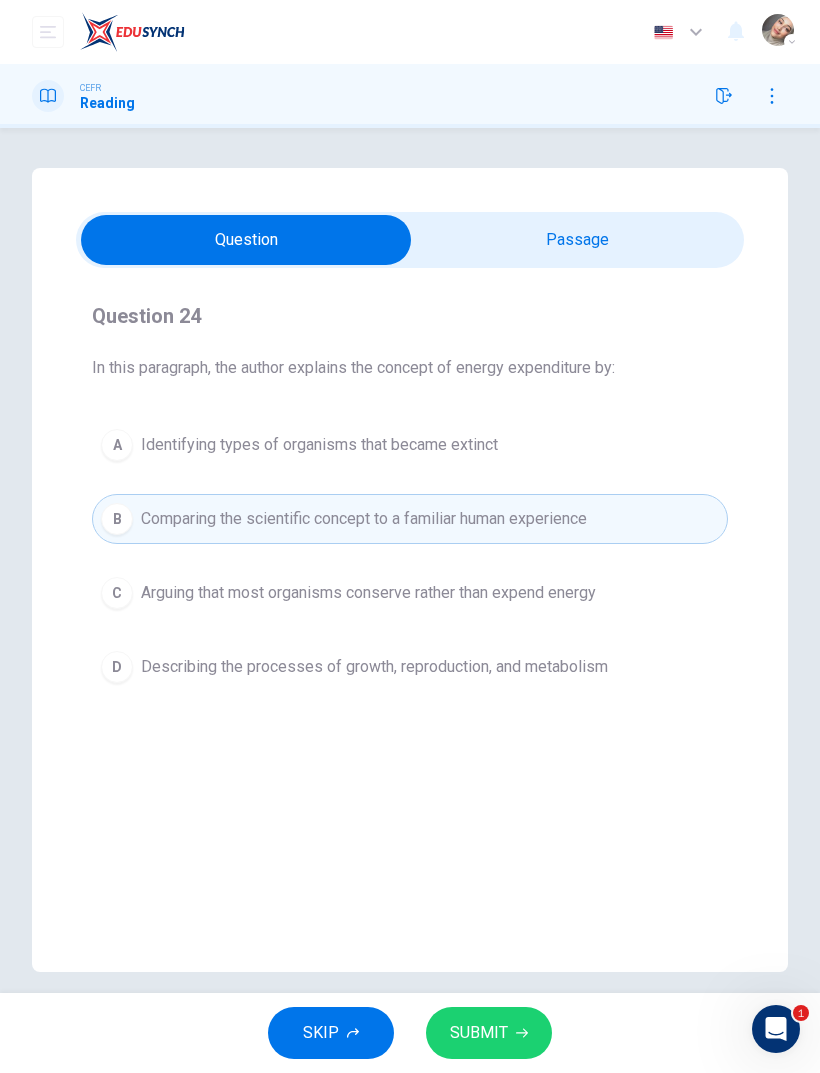 click 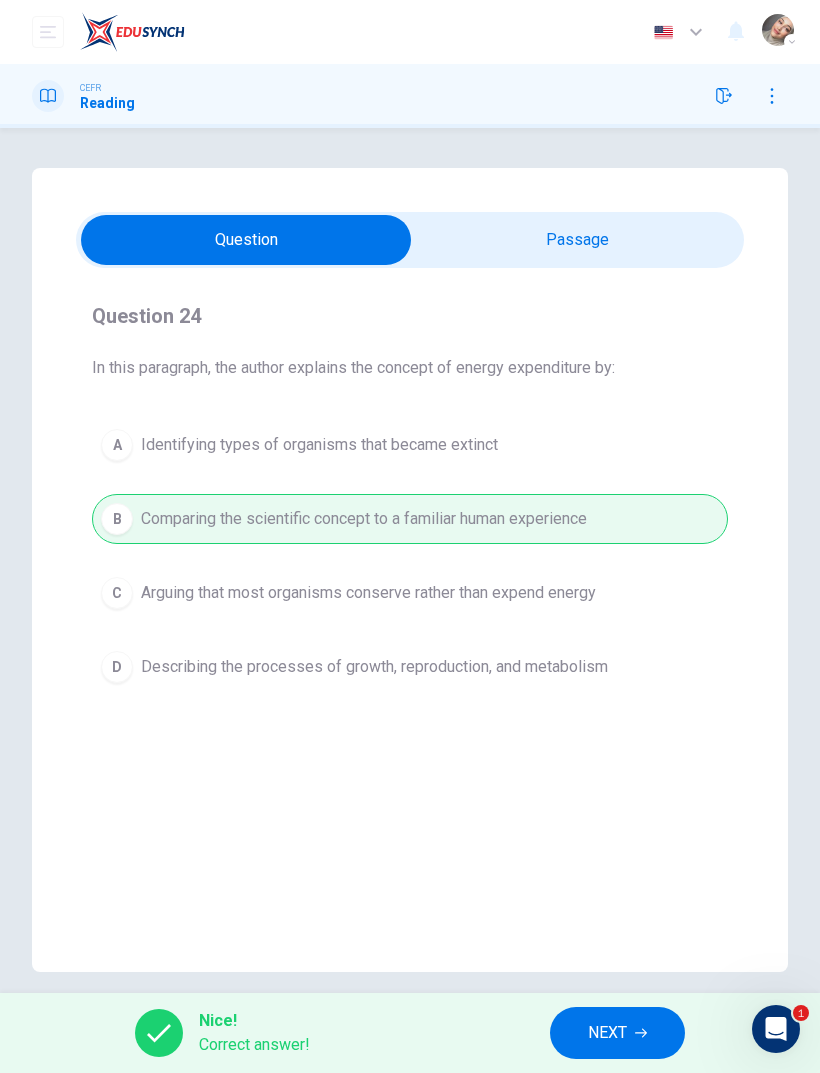 click on "NEXT" at bounding box center (617, 1033) 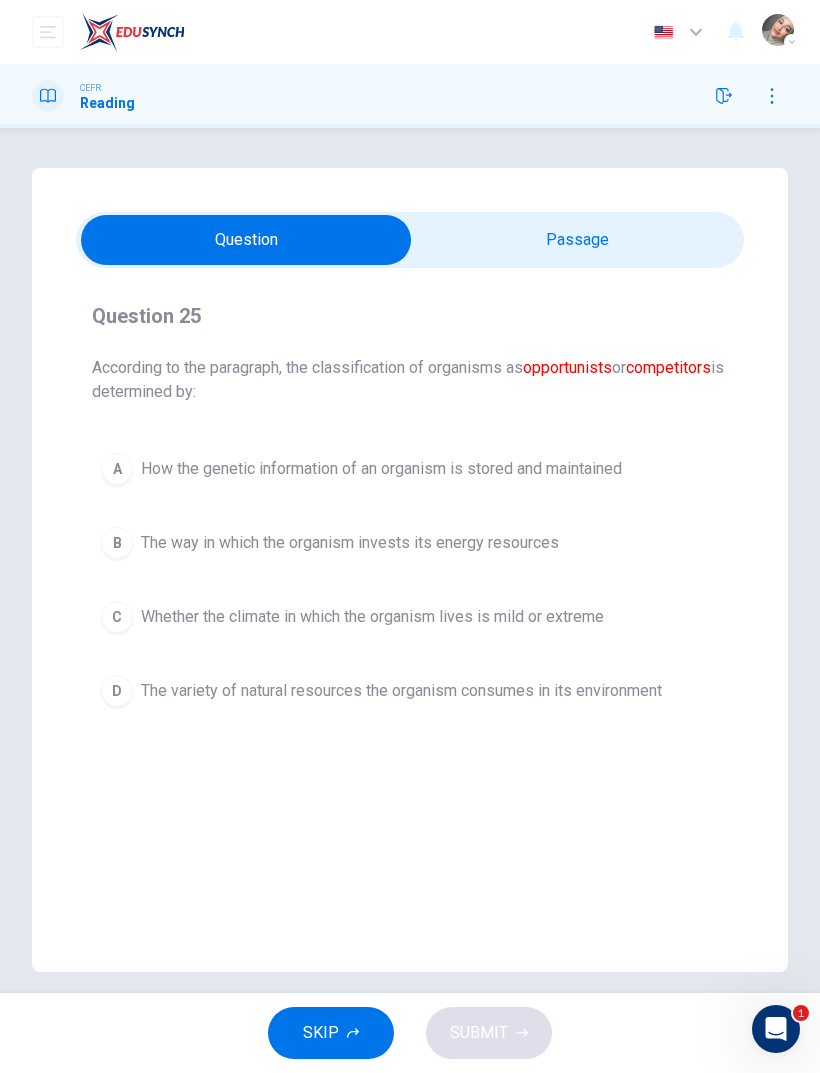 click at bounding box center [246, 240] 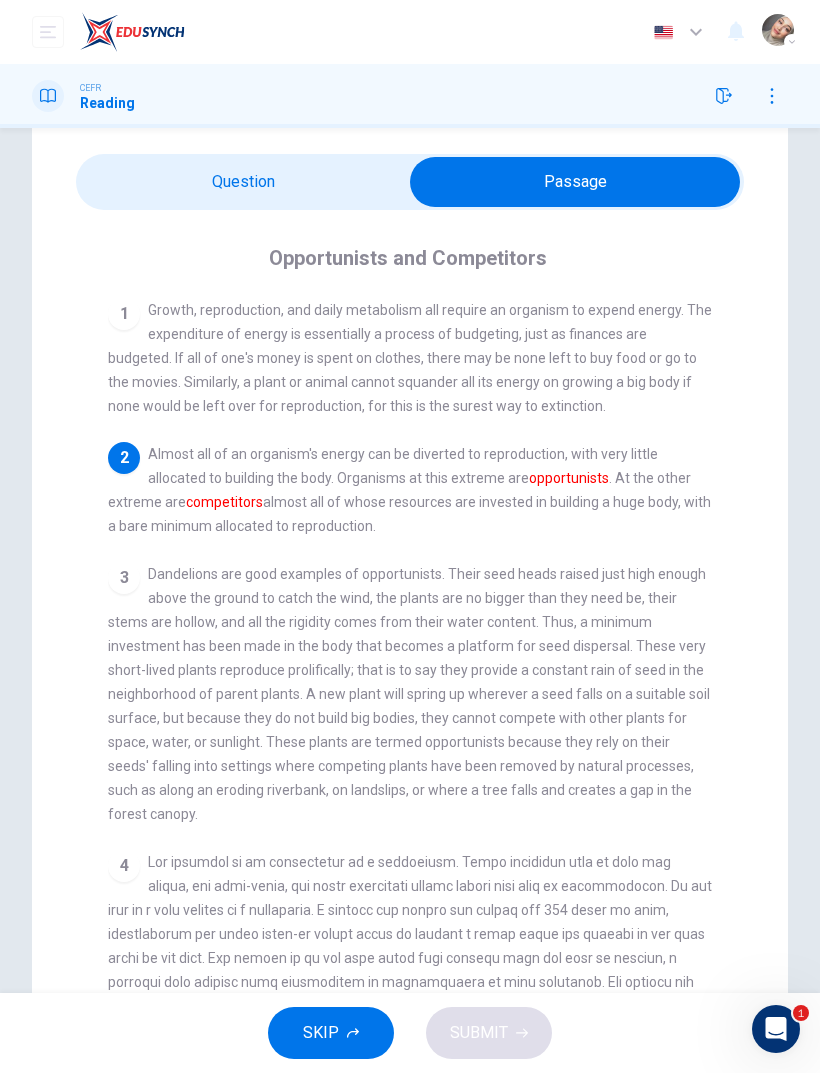 click at bounding box center [575, 182] 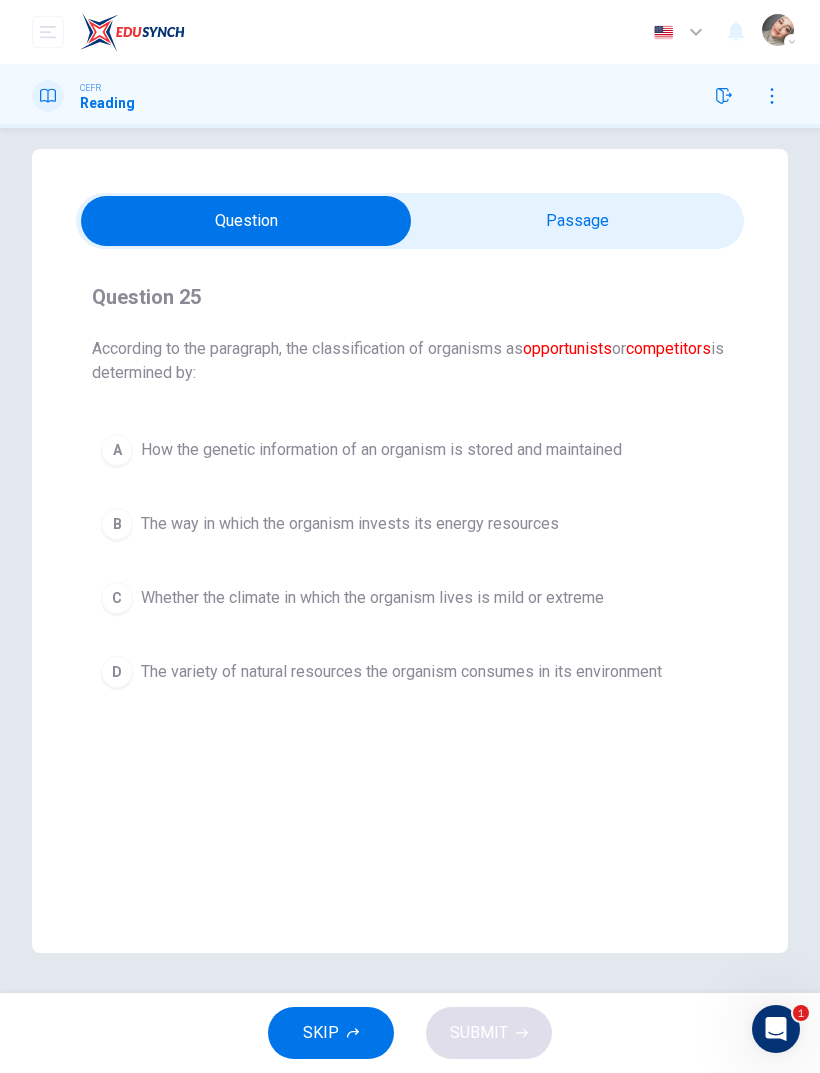 scroll, scrollTop: 19, scrollLeft: 0, axis: vertical 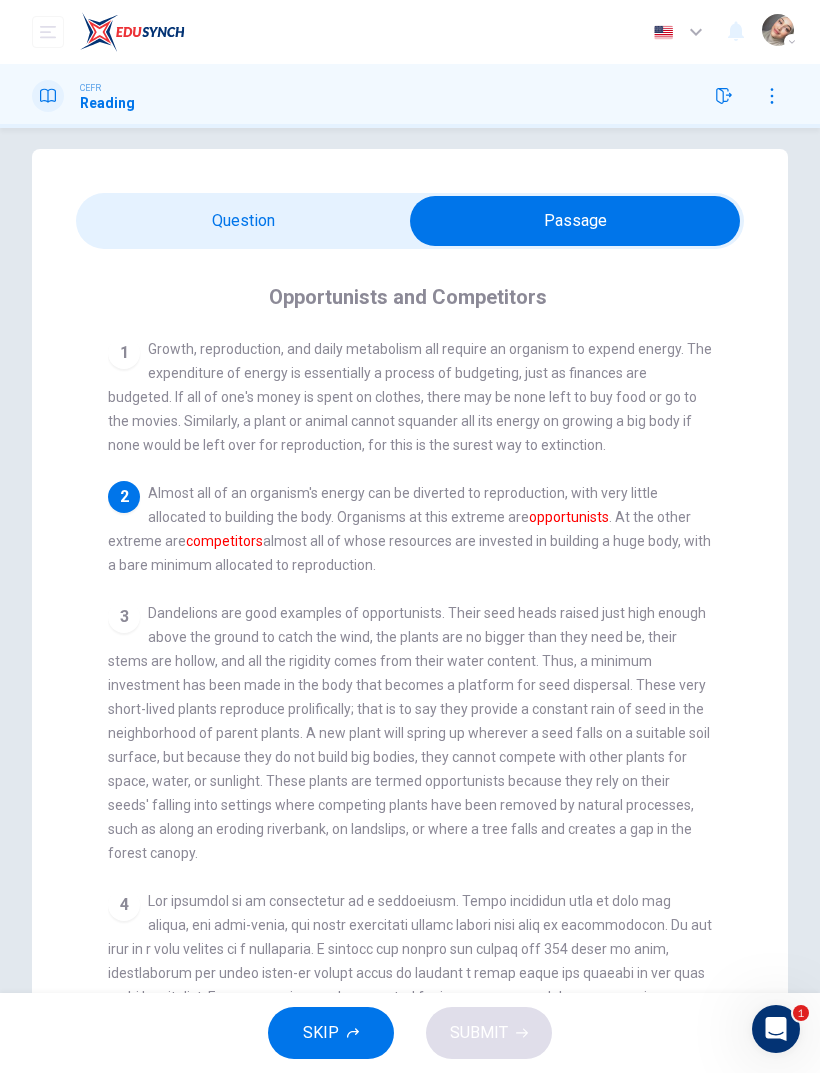 click at bounding box center (575, 221) 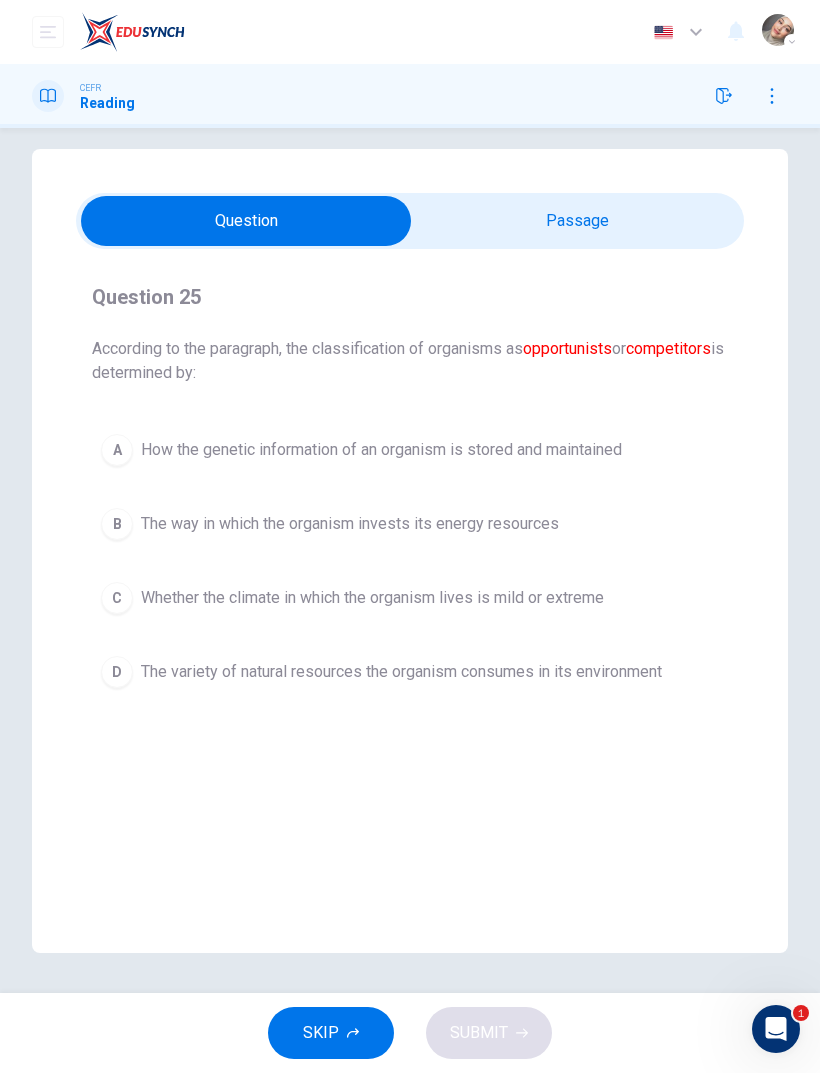 click at bounding box center (246, 221) 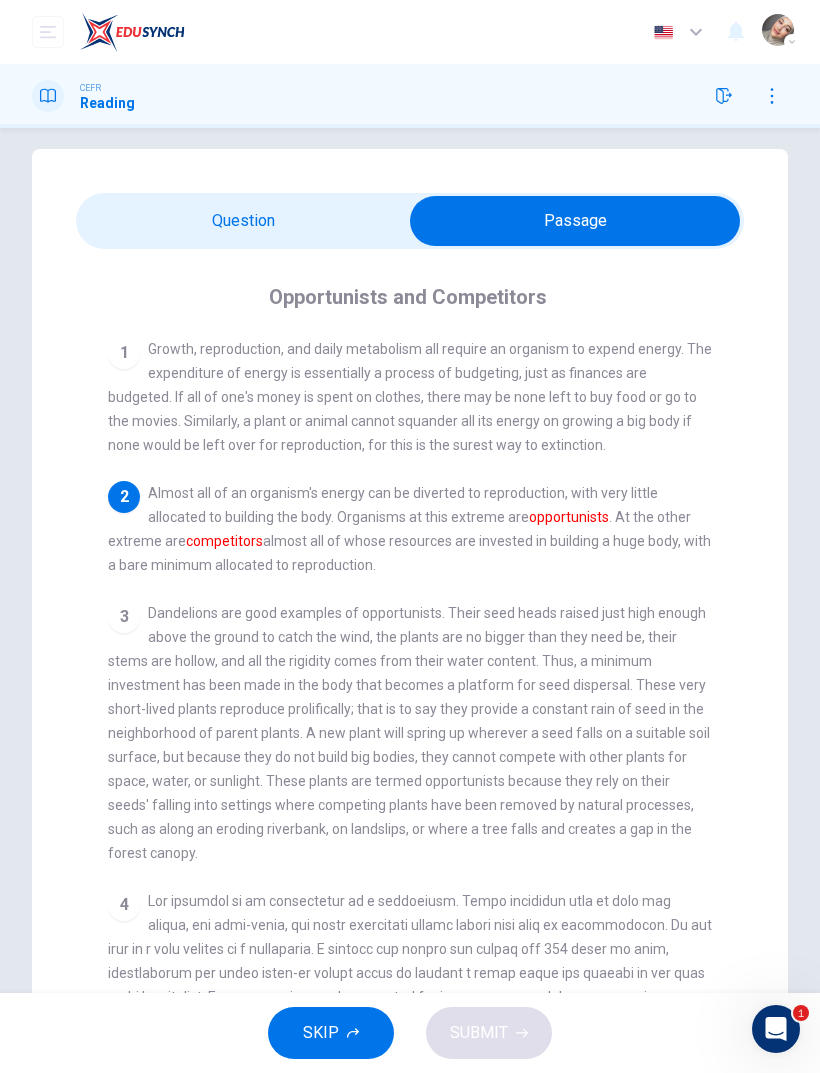 click at bounding box center [575, 221] 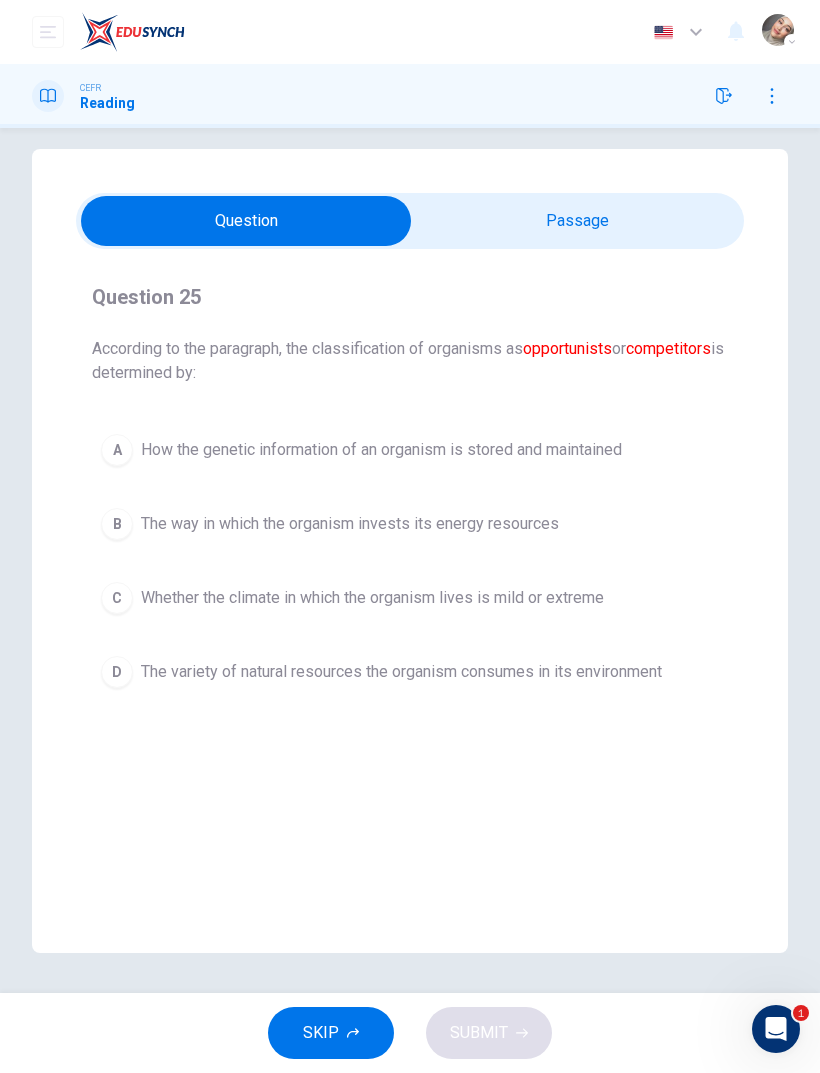 click on "The way in which the organism invests its energy resources" at bounding box center (350, 524) 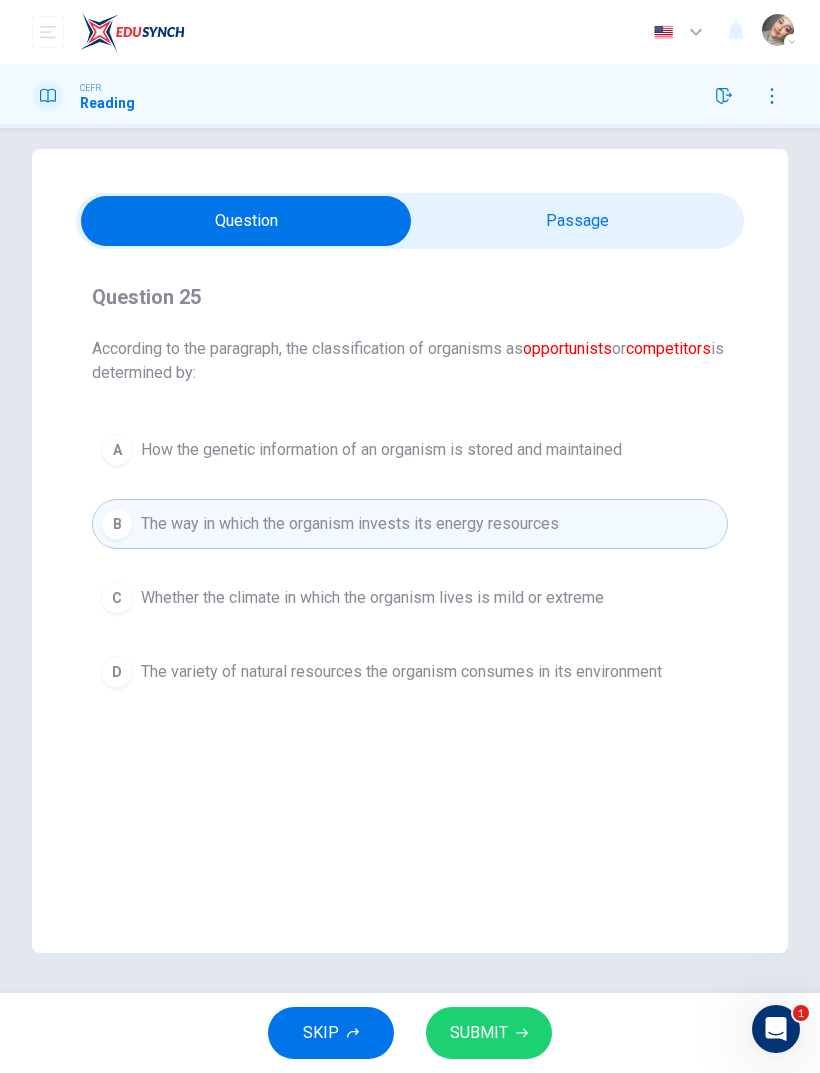 click on "SUBMIT" at bounding box center (489, 1033) 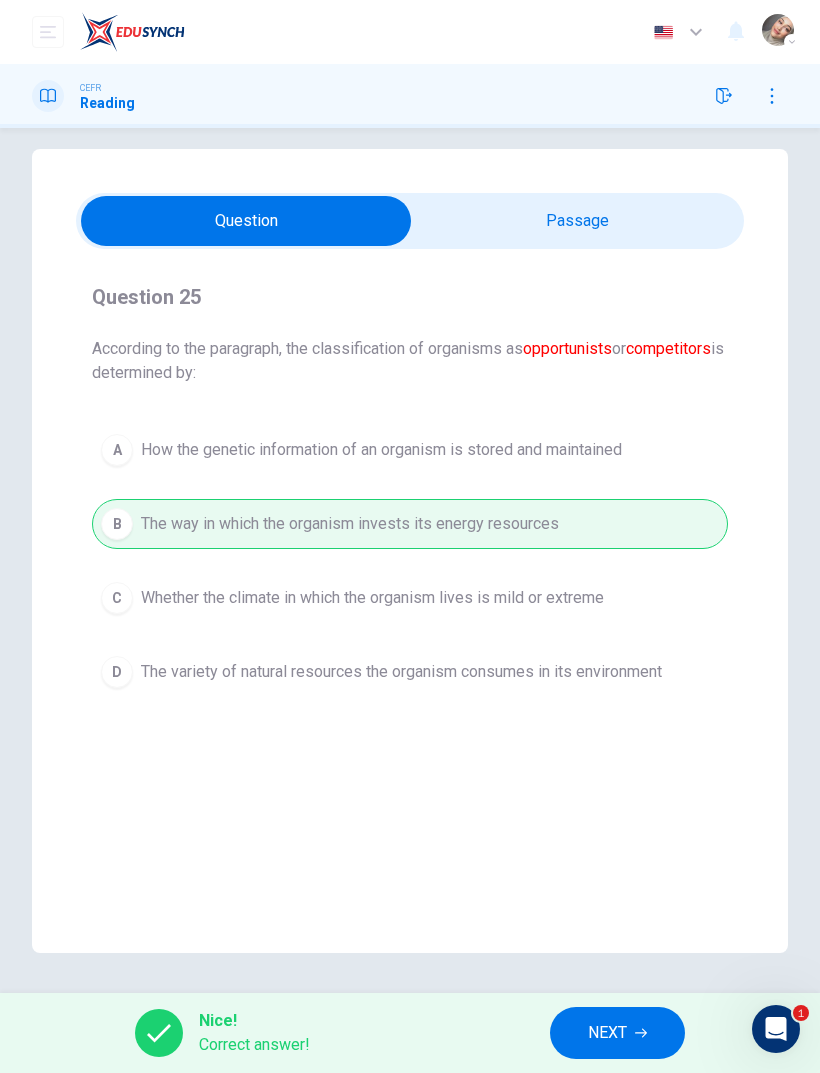 click 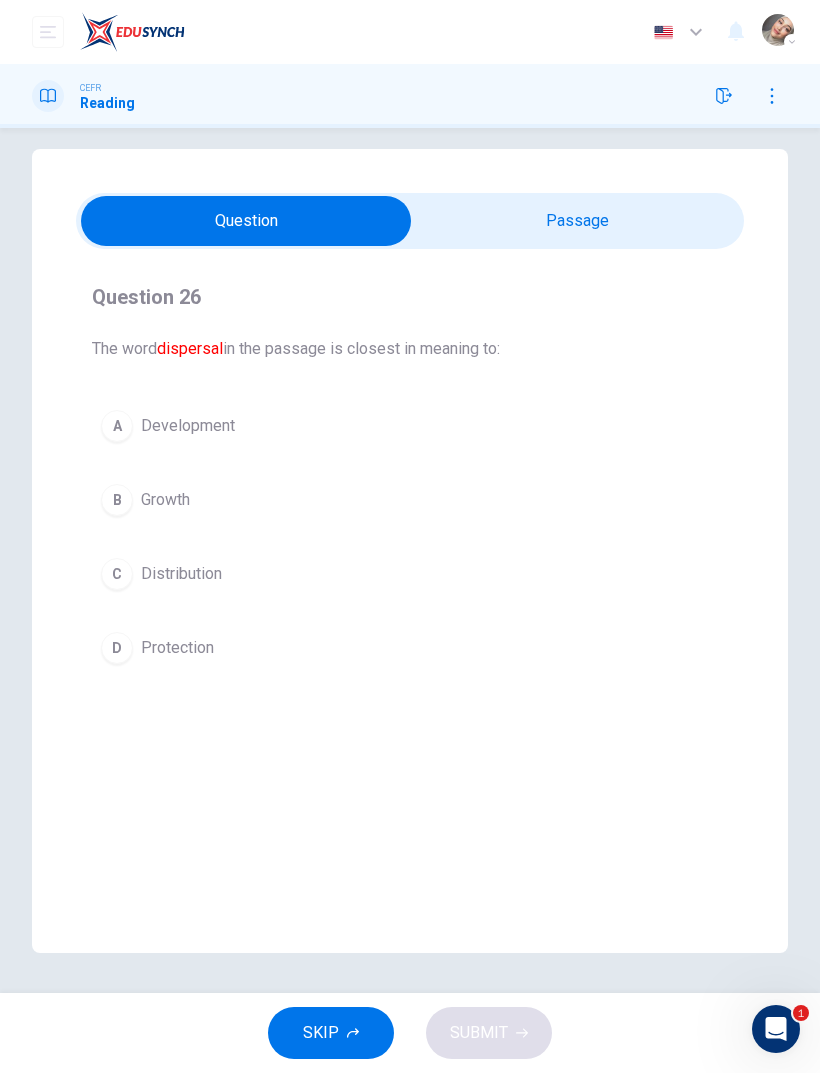 click at bounding box center [246, 221] 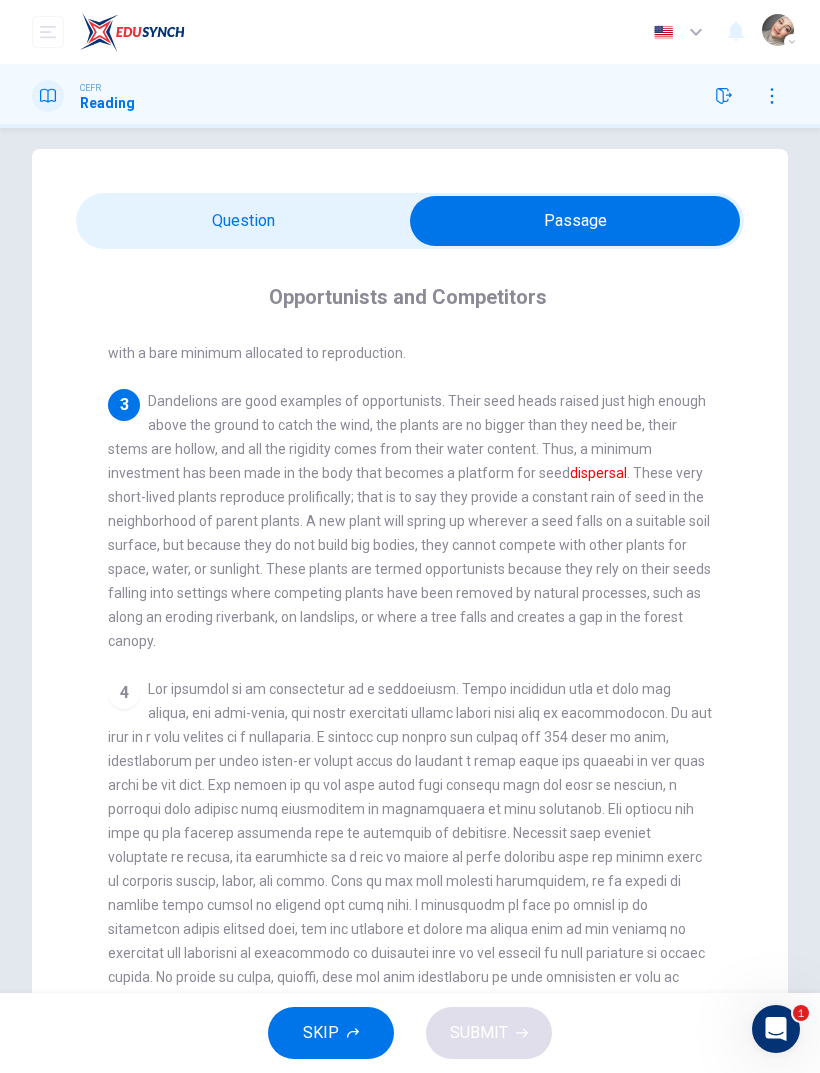 scroll, scrollTop: 232, scrollLeft: 0, axis: vertical 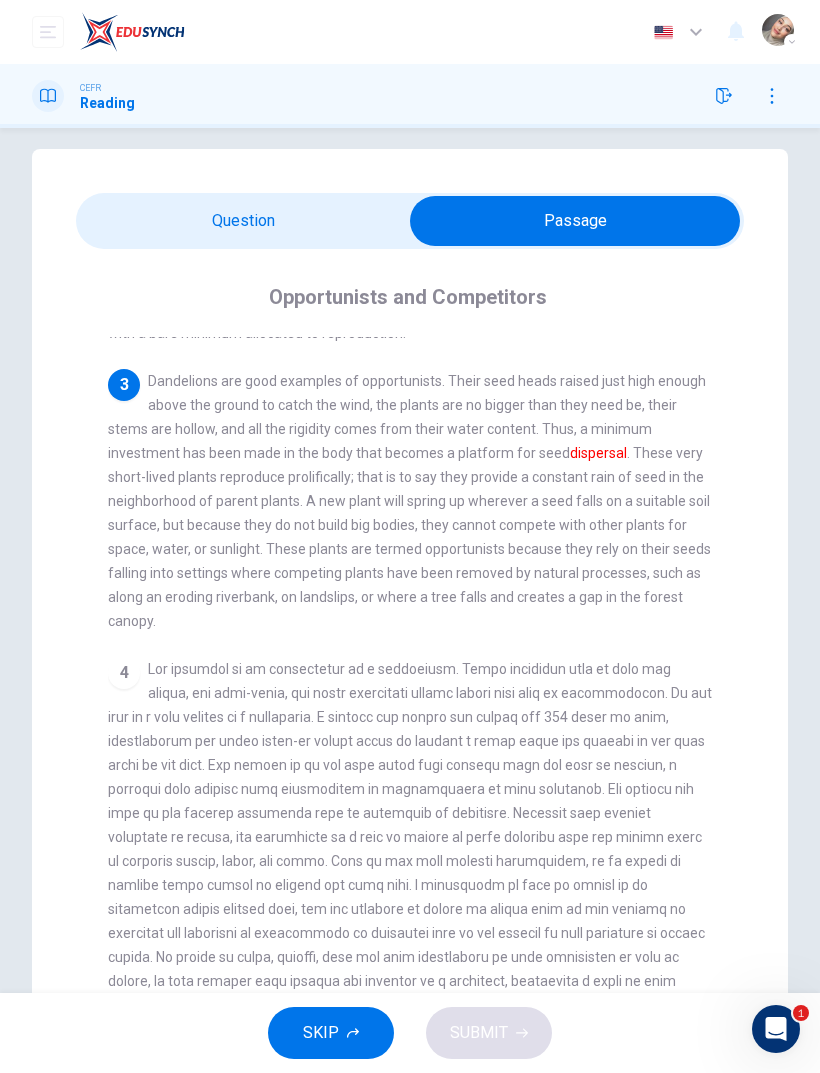 click at bounding box center (575, 221) 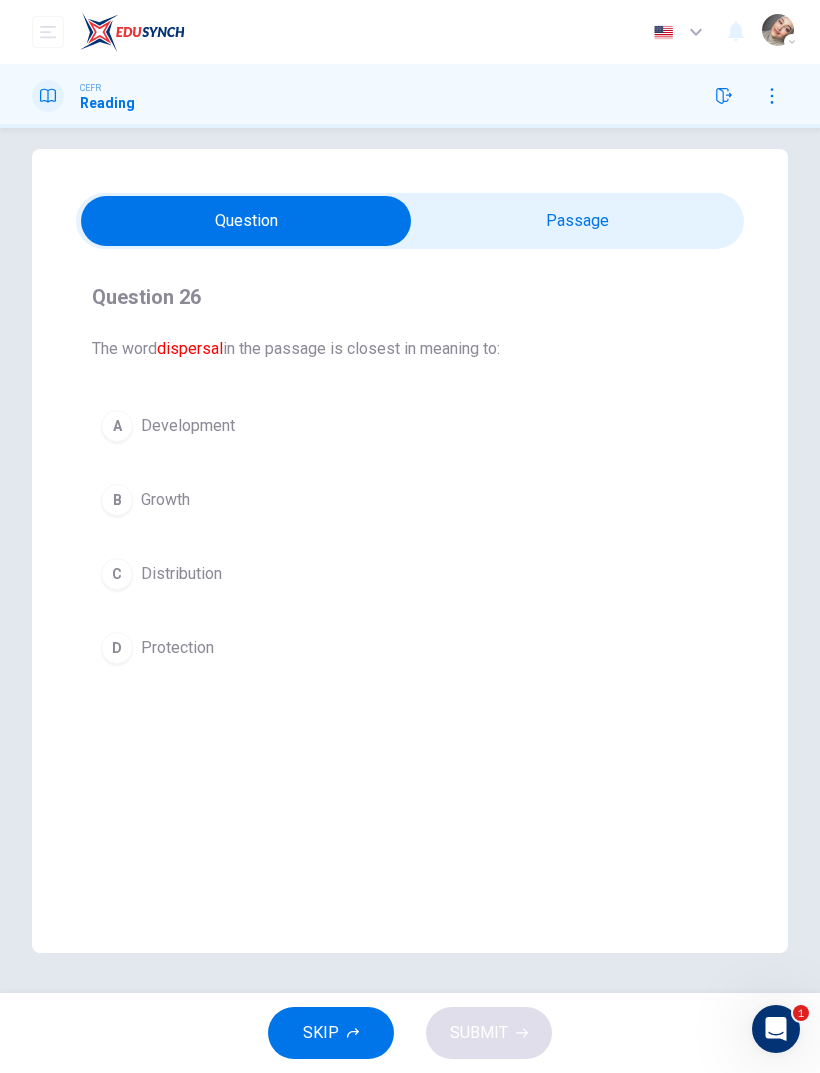 click at bounding box center [246, 221] 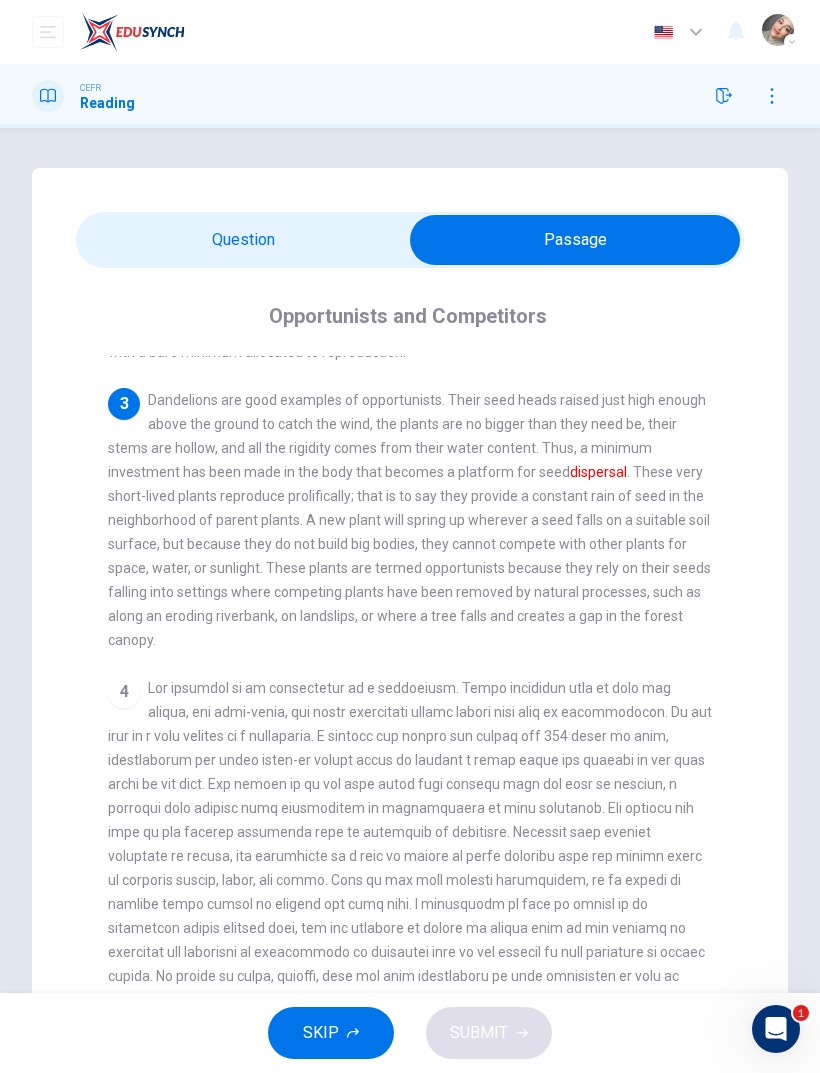 scroll, scrollTop: 0, scrollLeft: 0, axis: both 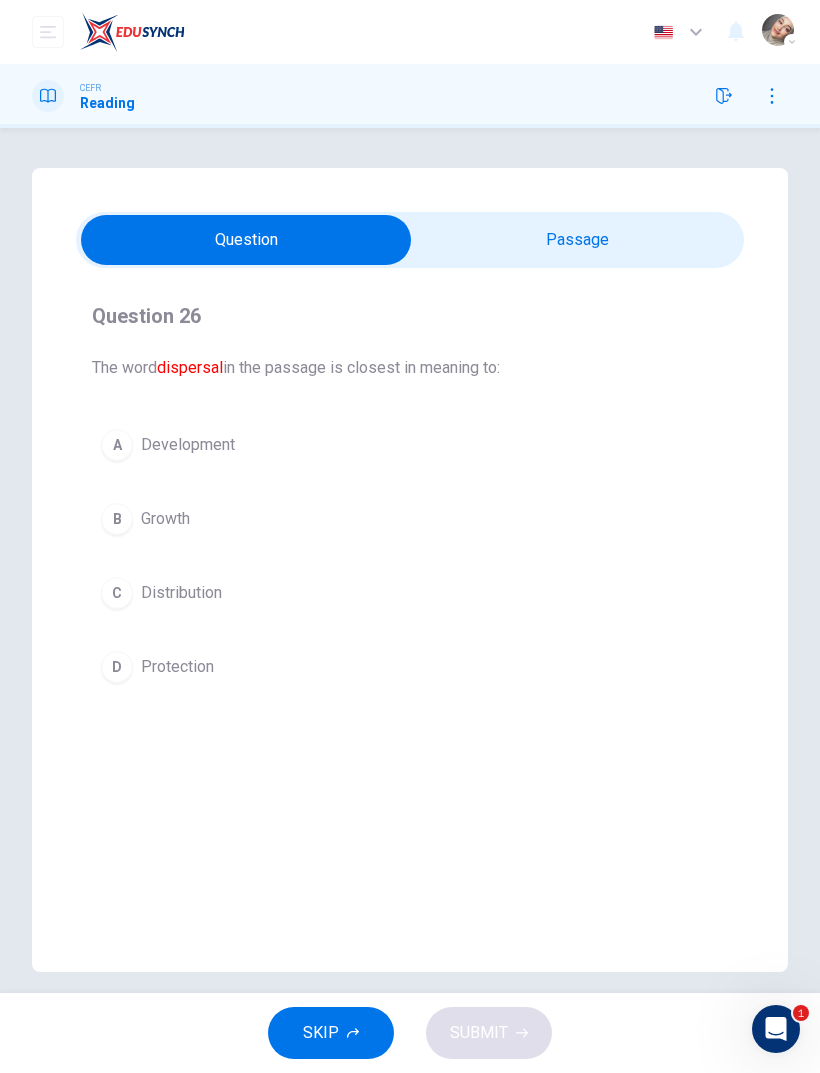 click on "C Distribution" at bounding box center (410, 593) 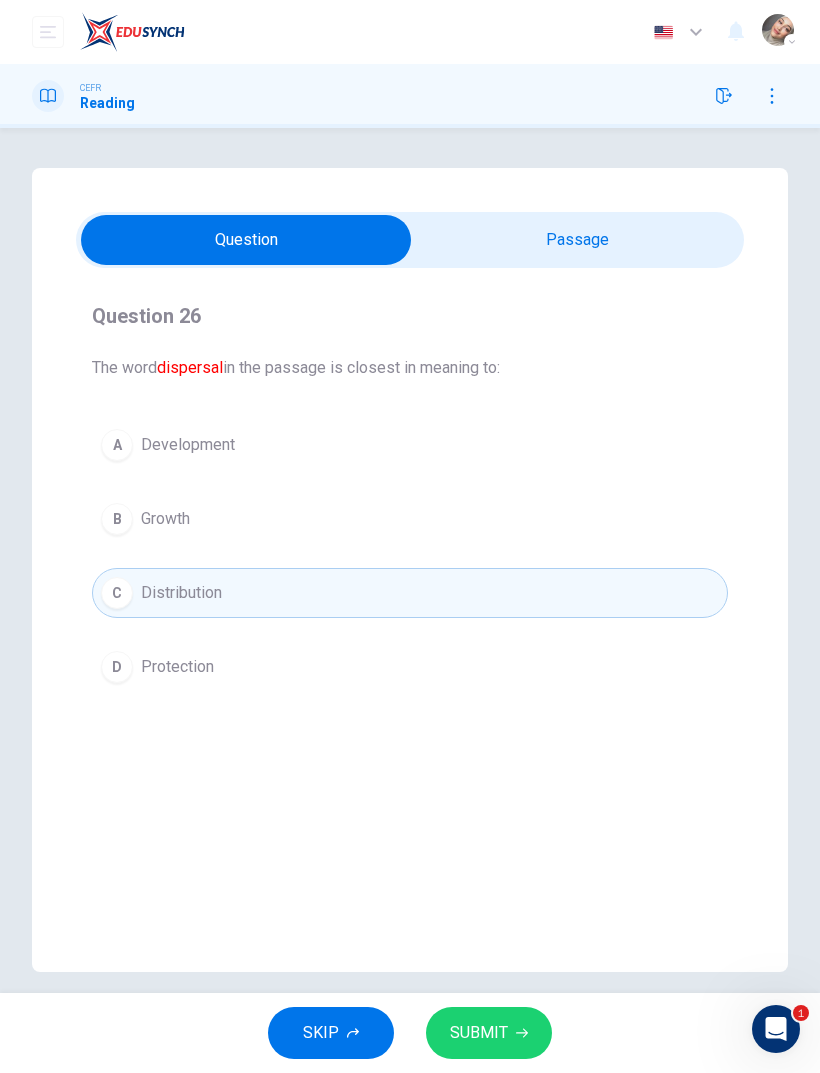 click on "SUBMIT" at bounding box center (479, 1033) 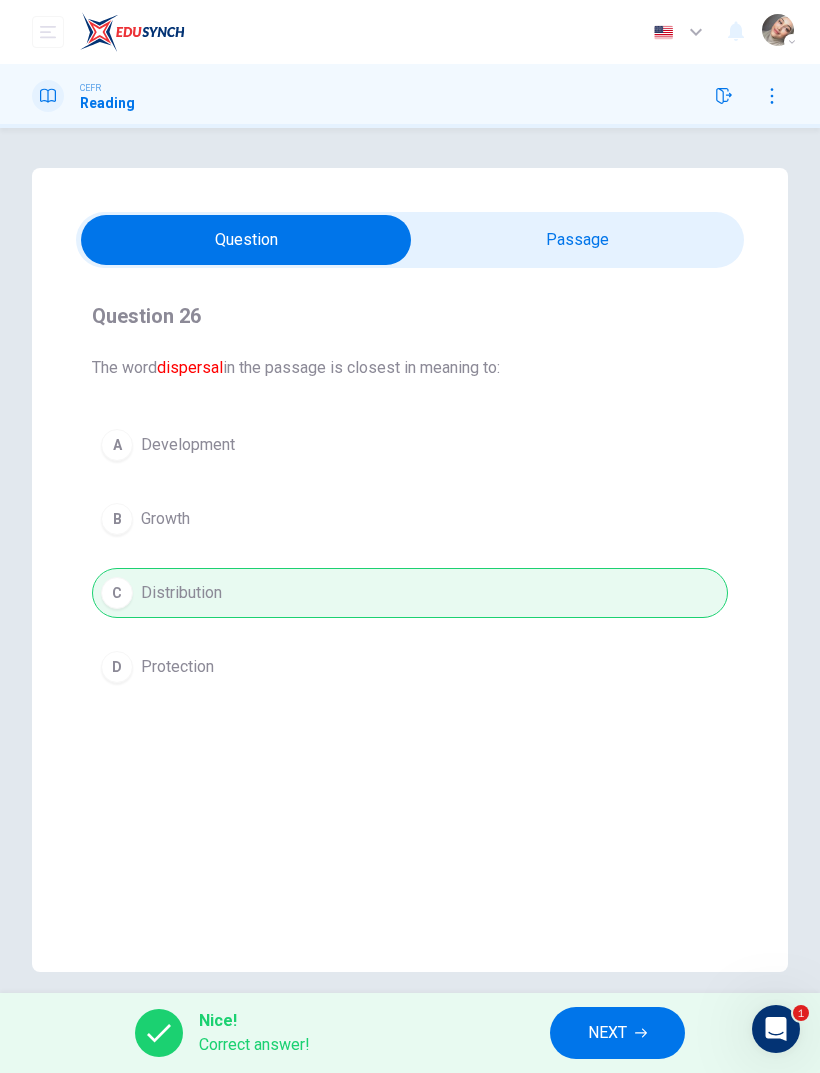click on "NEXT" at bounding box center [607, 1033] 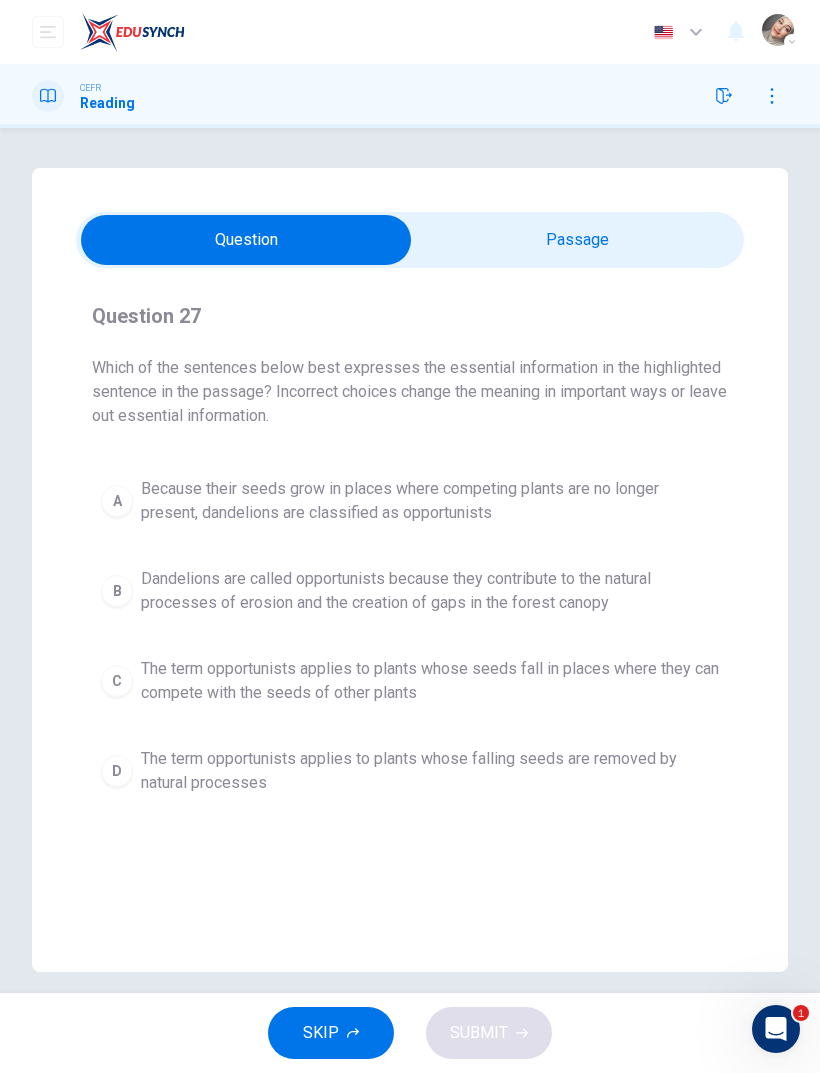 click at bounding box center [246, 240] 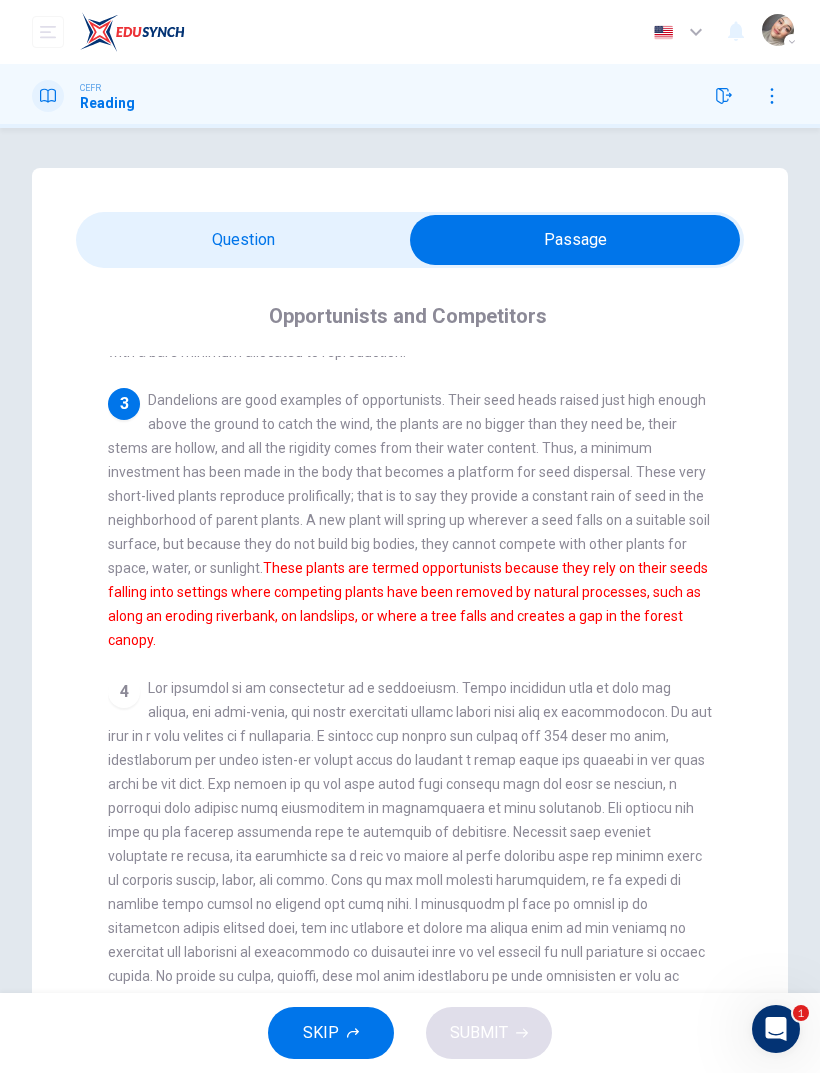 click at bounding box center (575, 240) 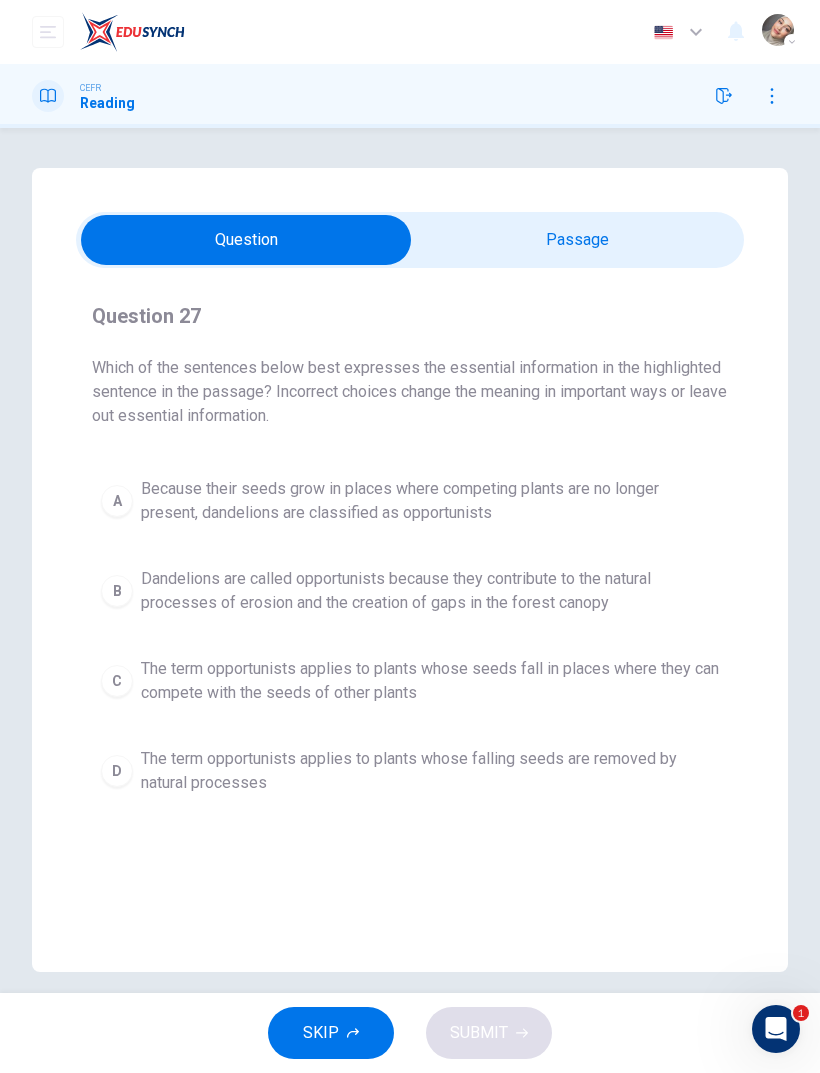 click at bounding box center (246, 240) 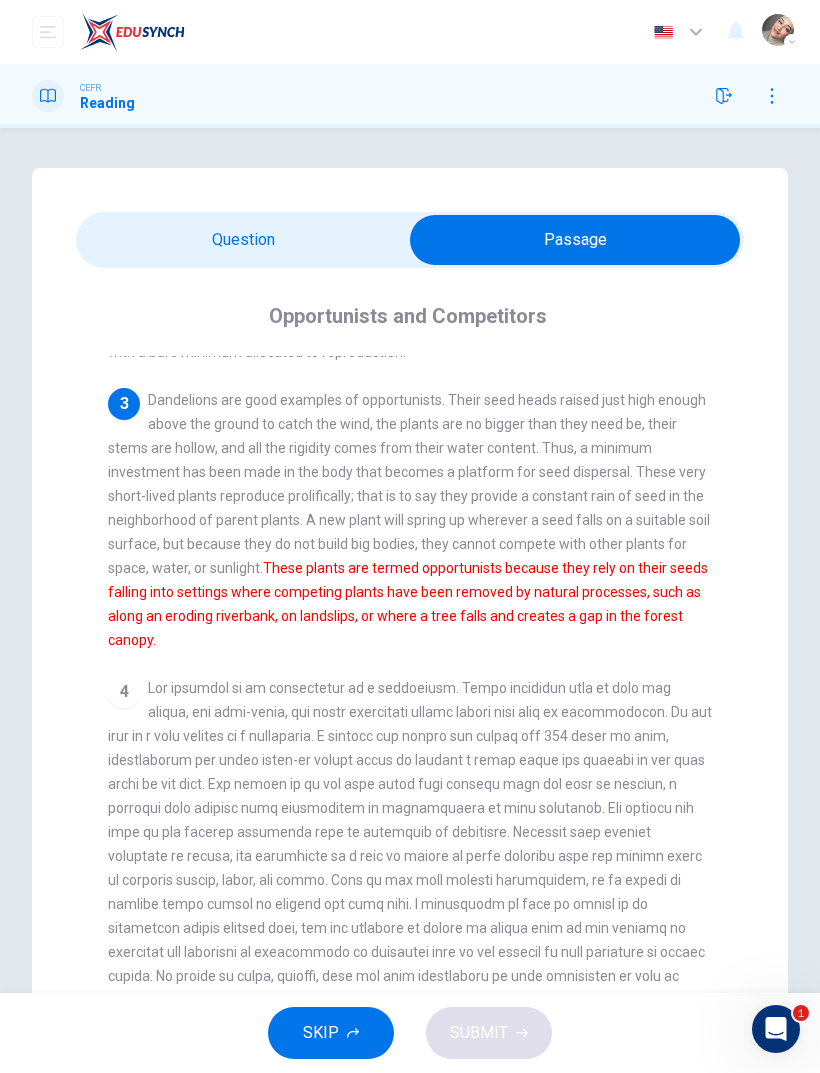 click at bounding box center [575, 240] 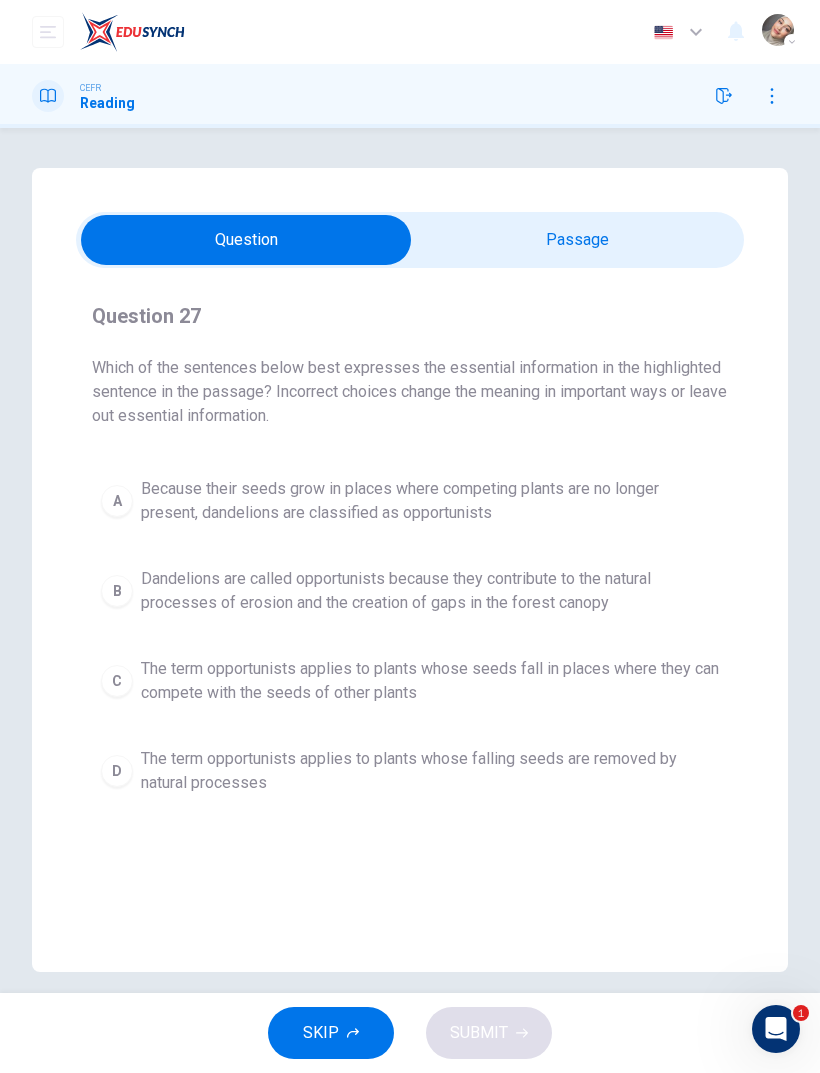 click on "Because their seeds grow in places where competing plants are no longer present, dandelions are classified as opportunists" at bounding box center (430, 501) 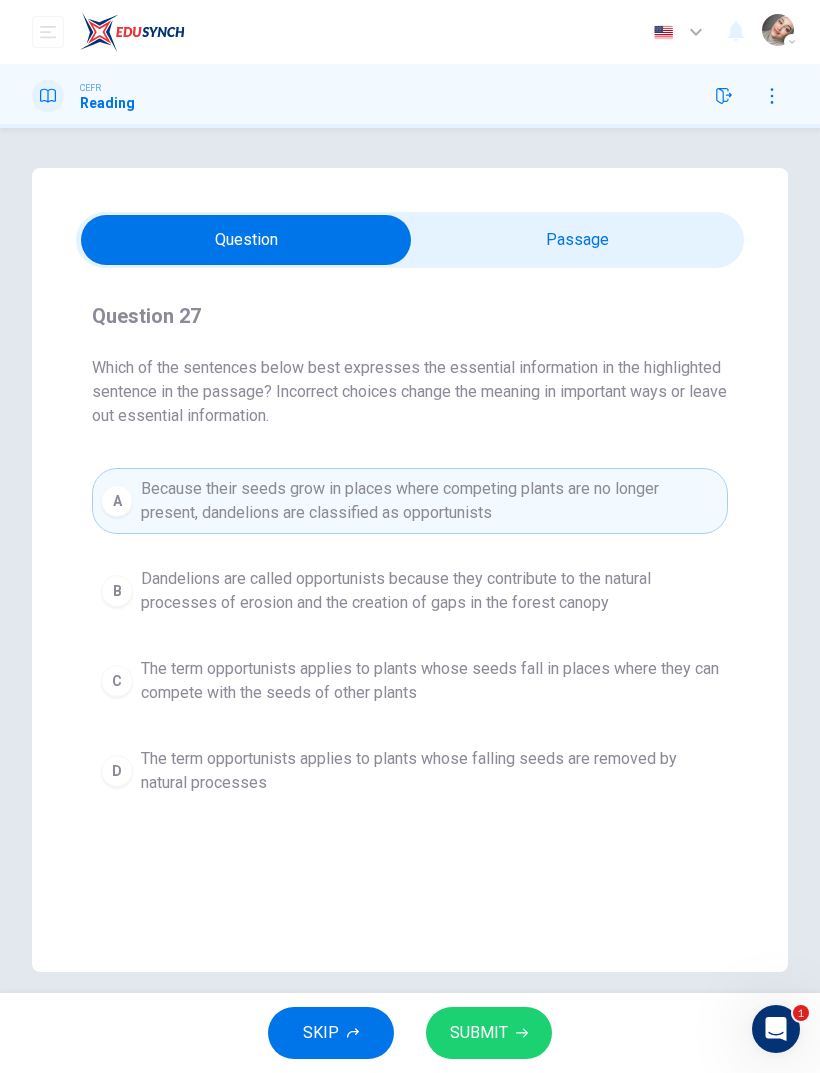 click on "SUBMIT" at bounding box center [489, 1033] 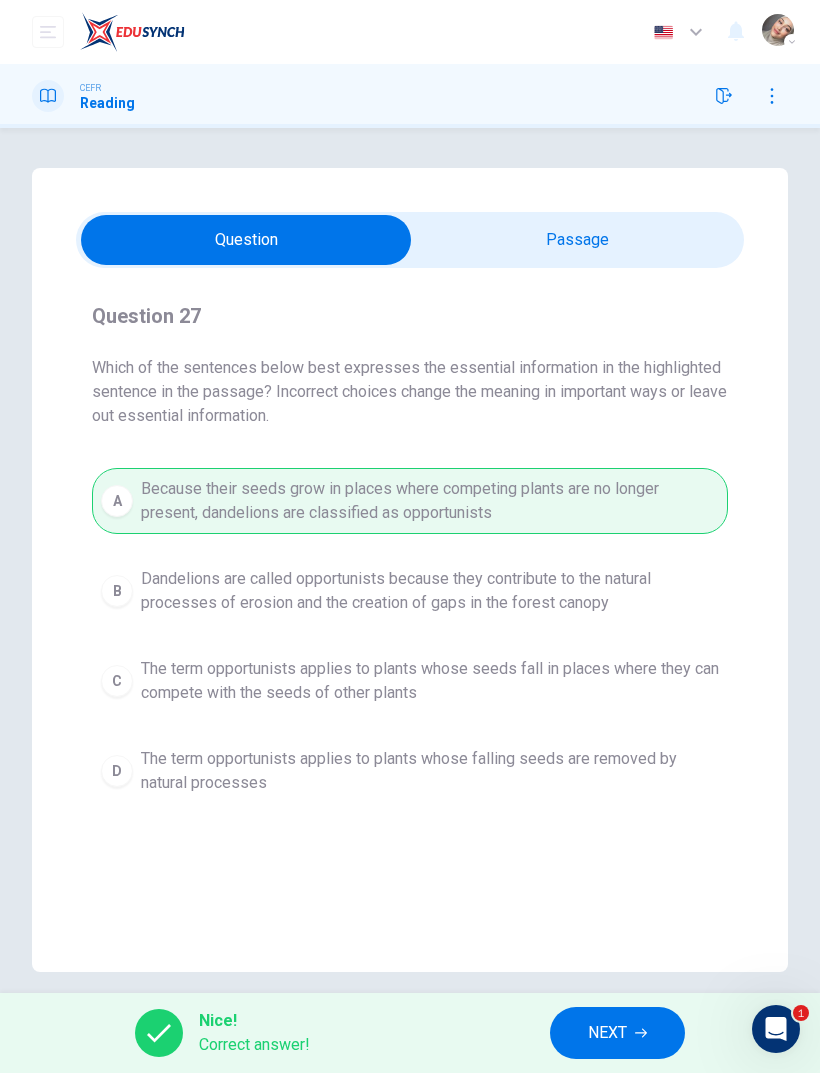 click on "NEXT" at bounding box center [617, 1033] 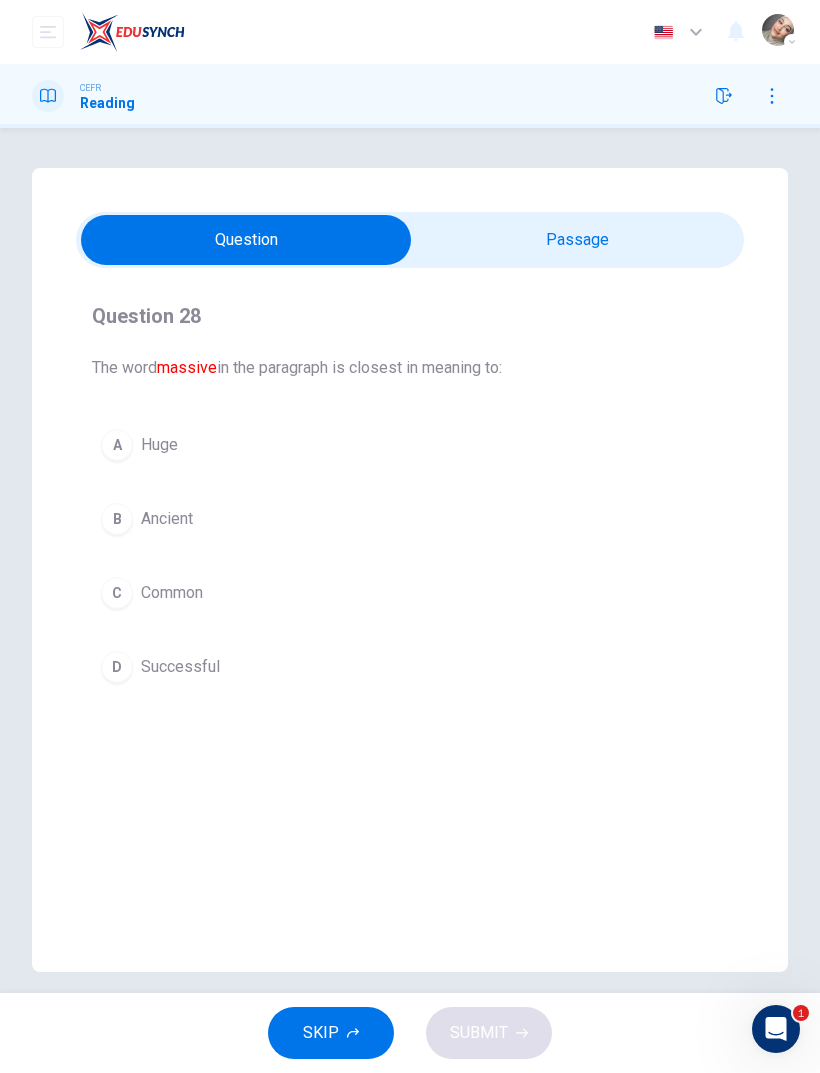 click at bounding box center (246, 240) 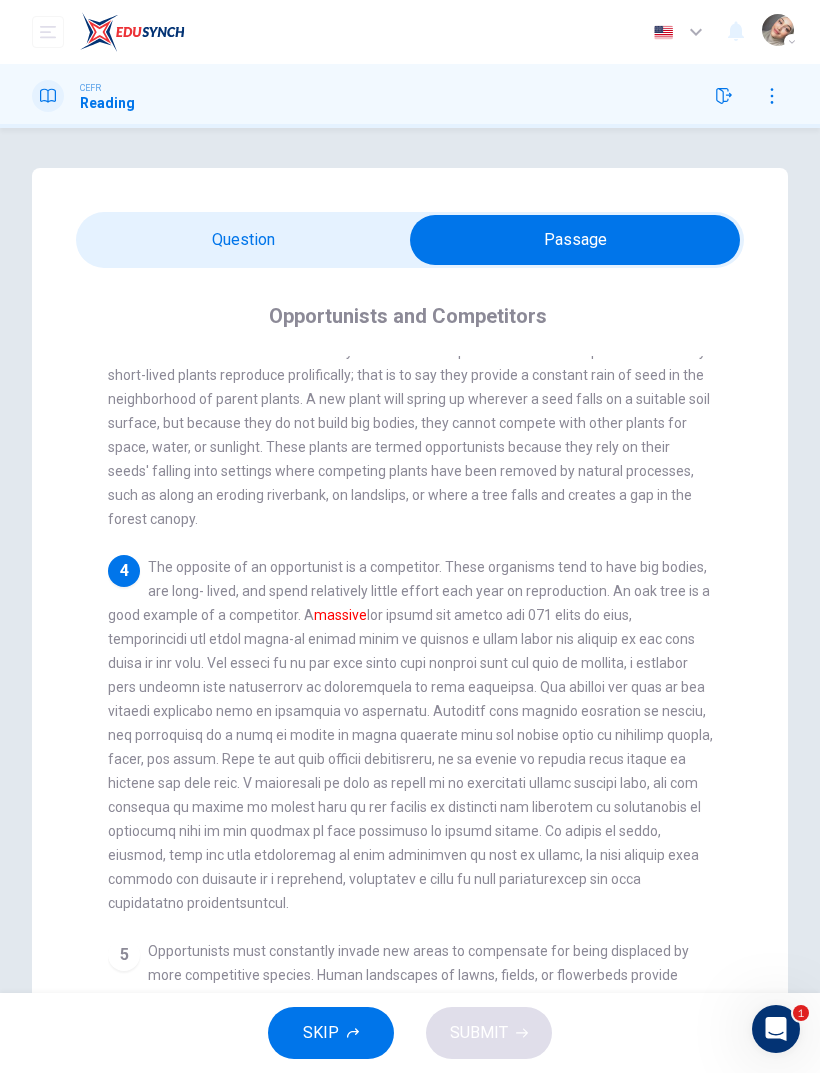 scroll, scrollTop: 351, scrollLeft: 0, axis: vertical 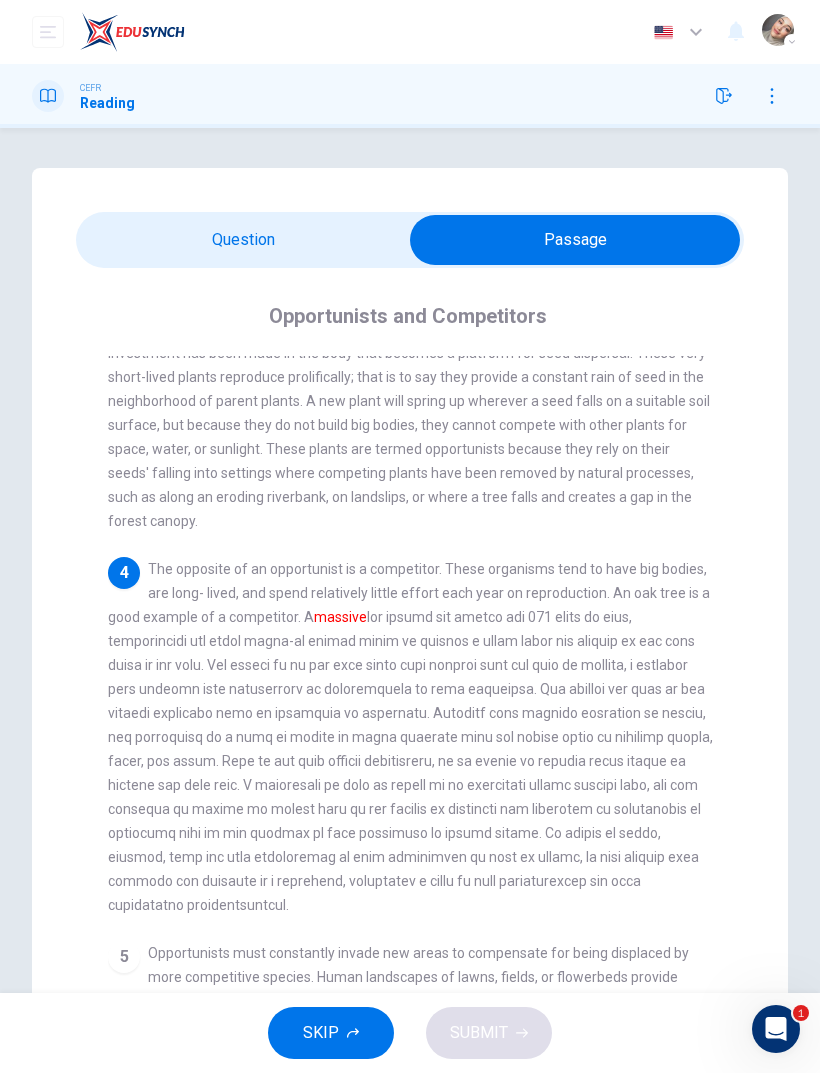 click at bounding box center (575, 240) 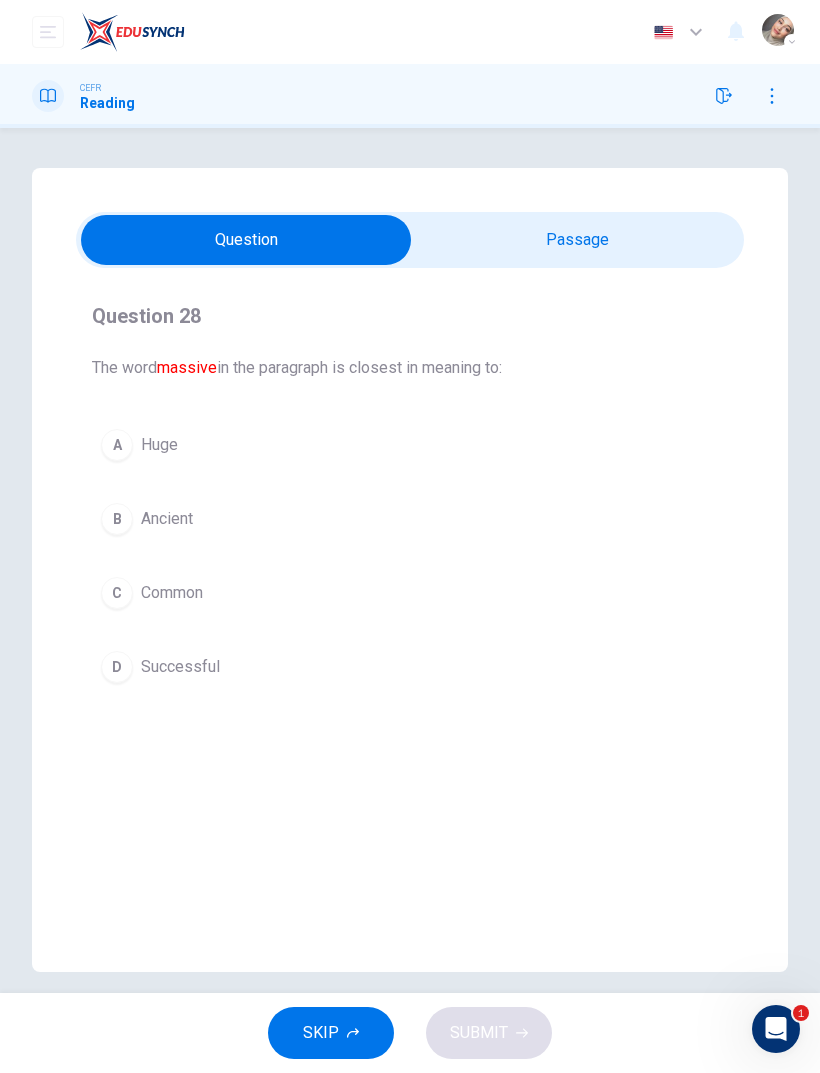 click on "A Huge" at bounding box center [410, 445] 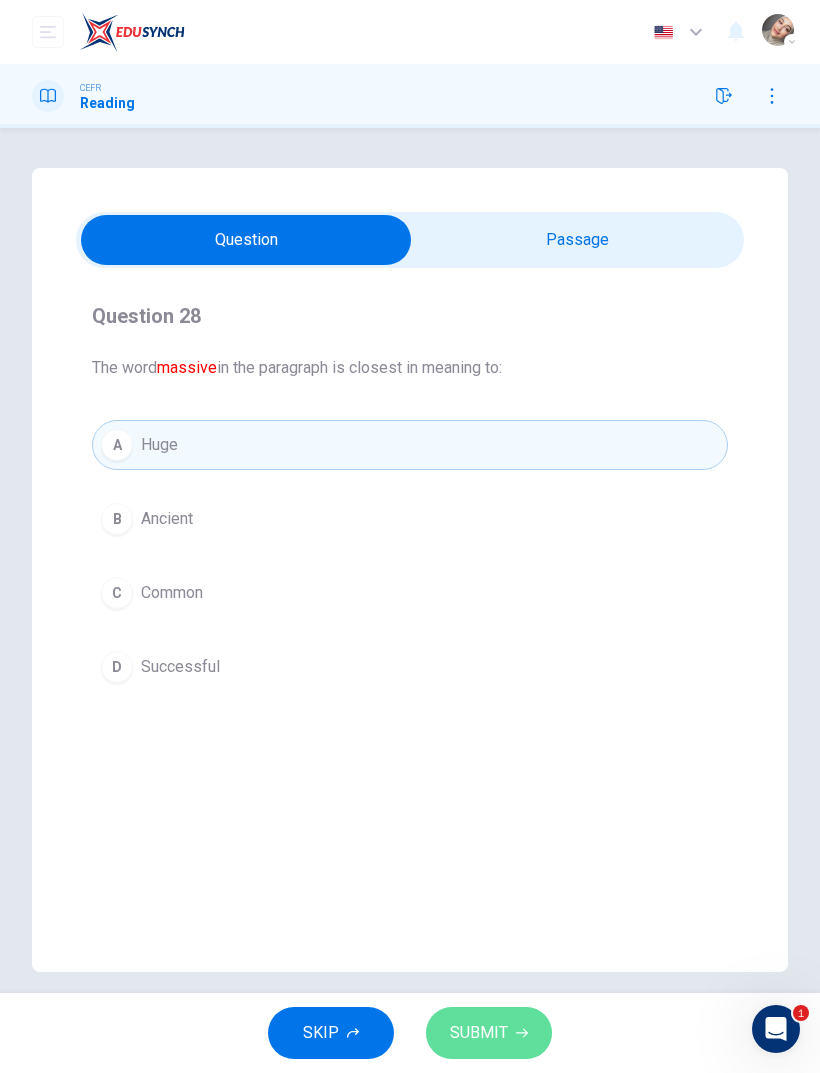 click on "SUBMIT" at bounding box center [489, 1033] 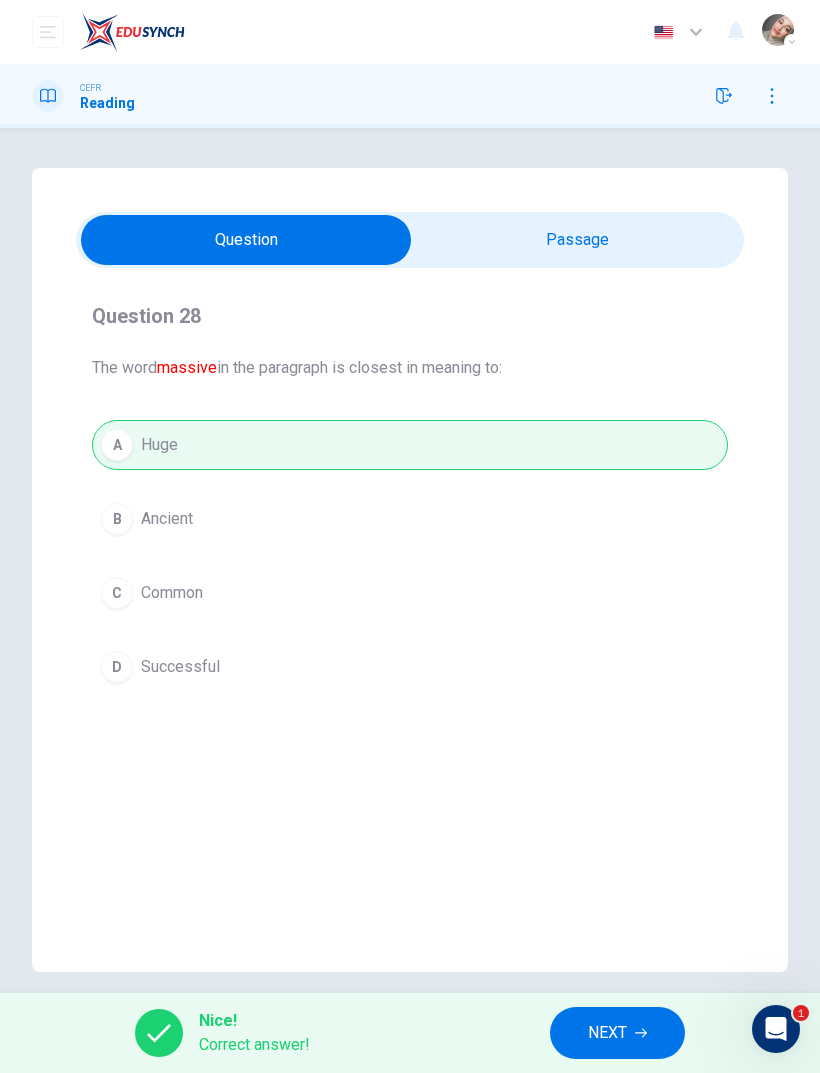 click on "NEXT" at bounding box center [607, 1033] 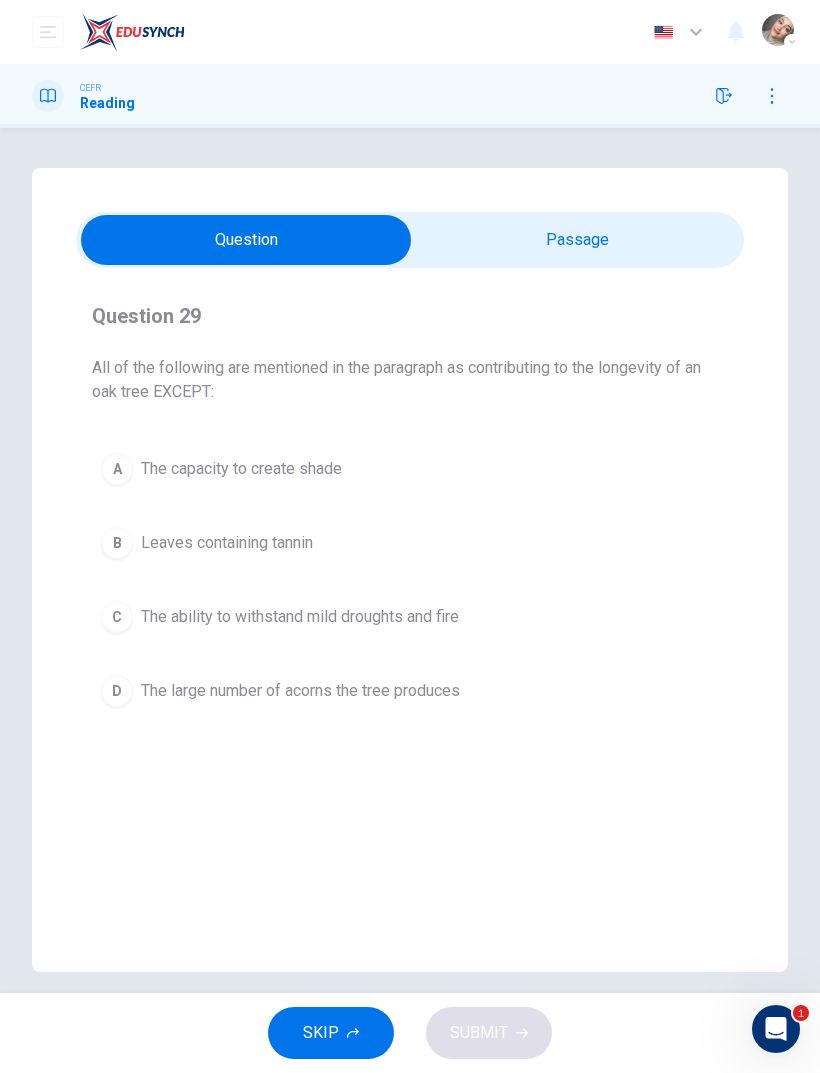 click at bounding box center (246, 240) 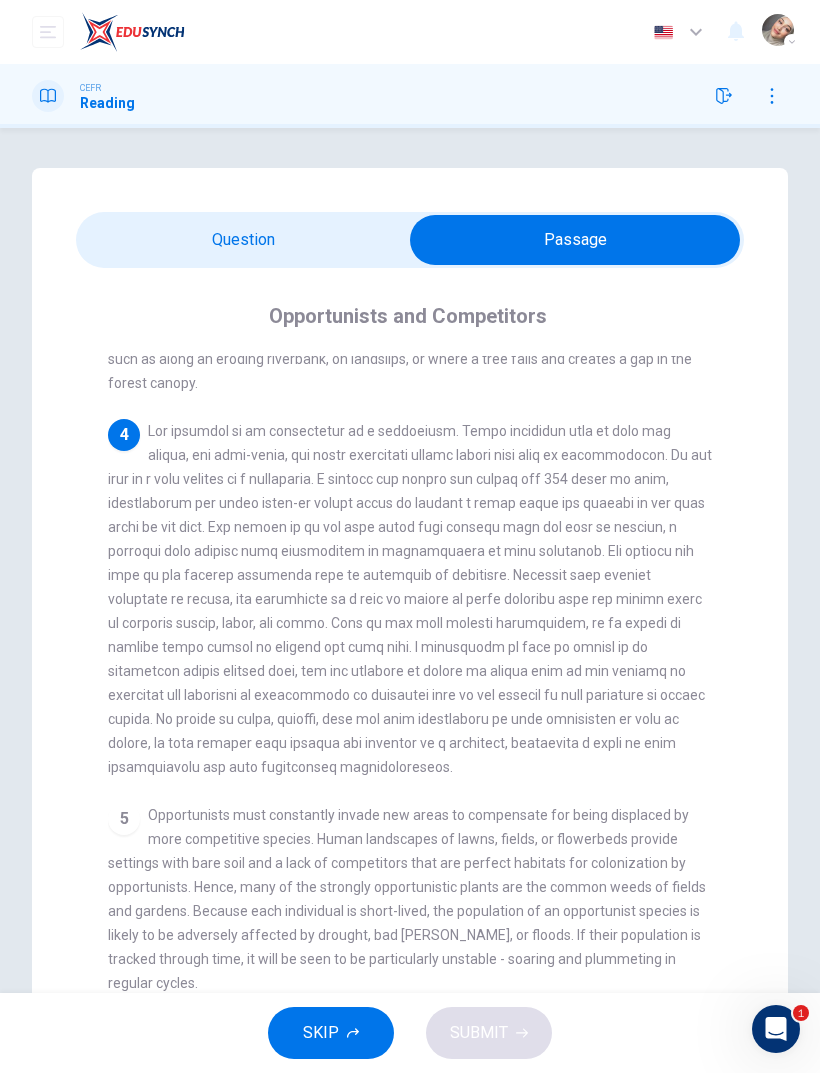 scroll, scrollTop: 495, scrollLeft: 0, axis: vertical 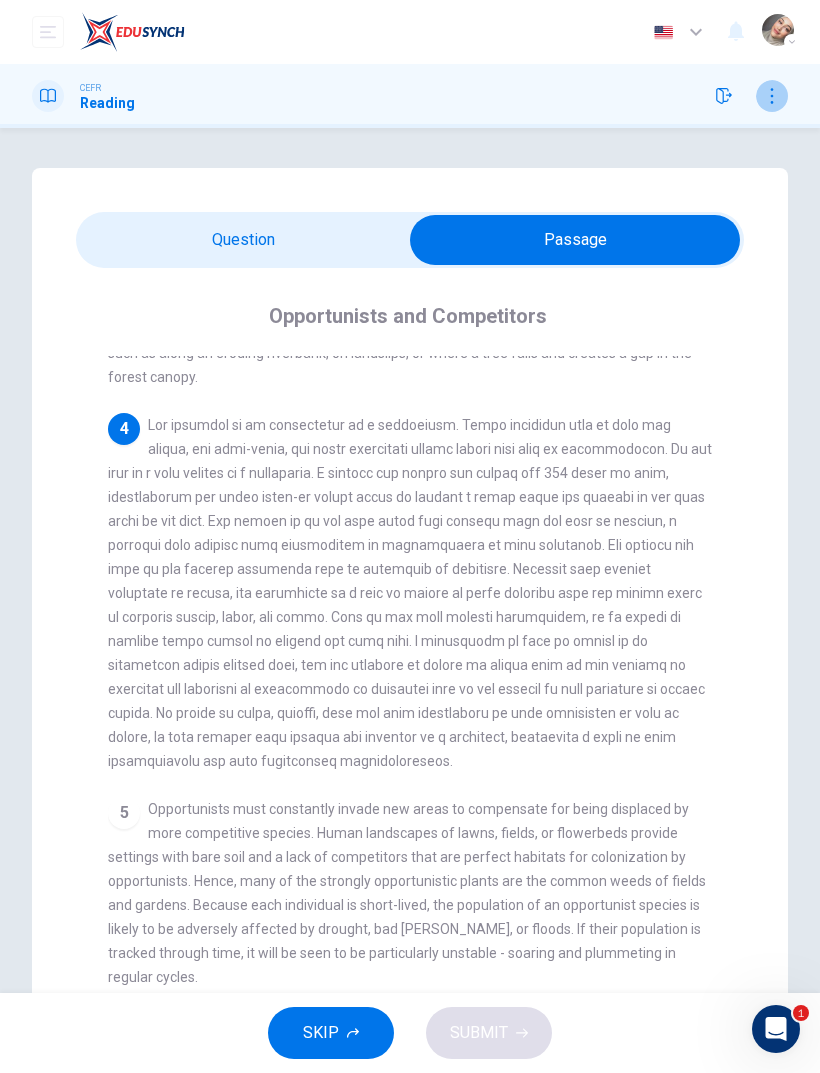 click at bounding box center (772, 96) 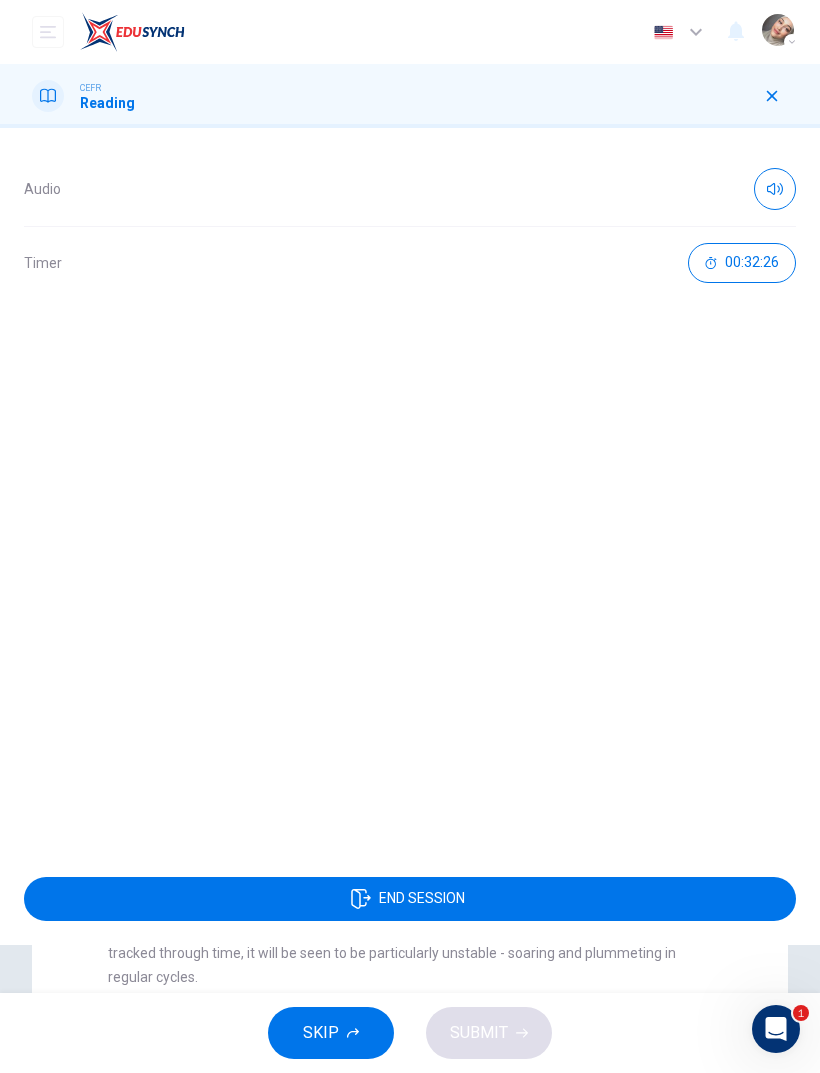 click at bounding box center (772, 96) 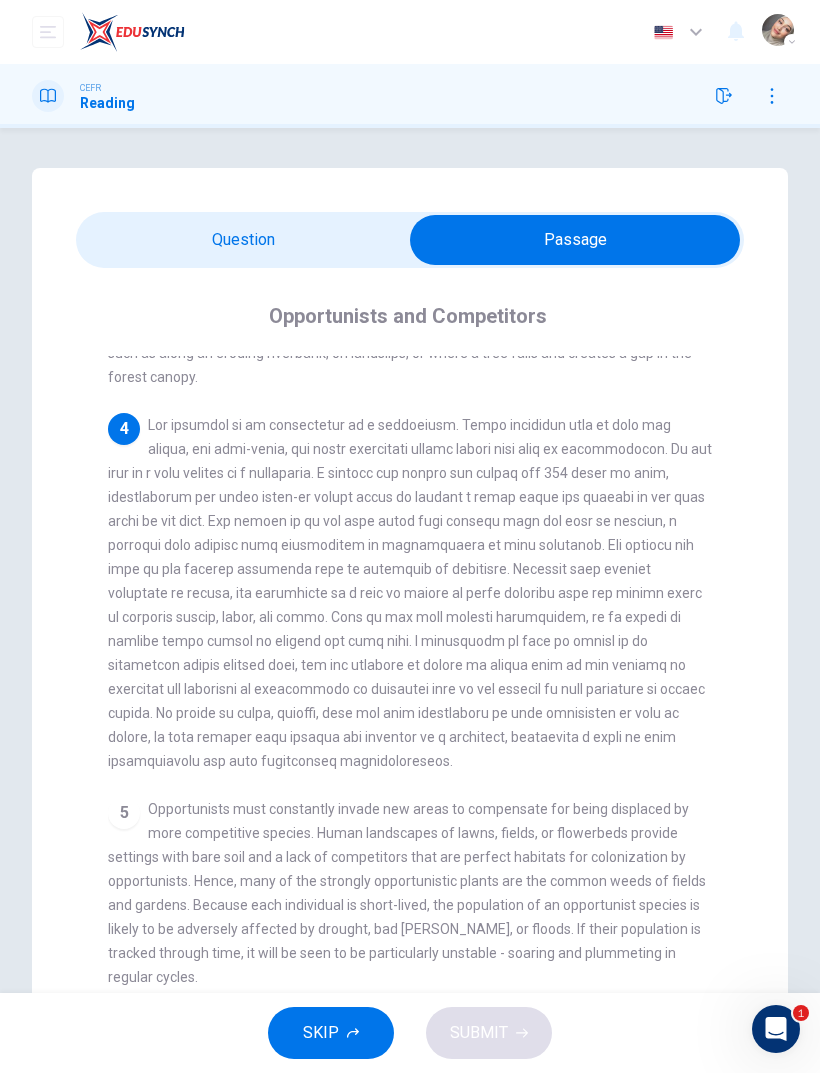 click at bounding box center (575, 240) 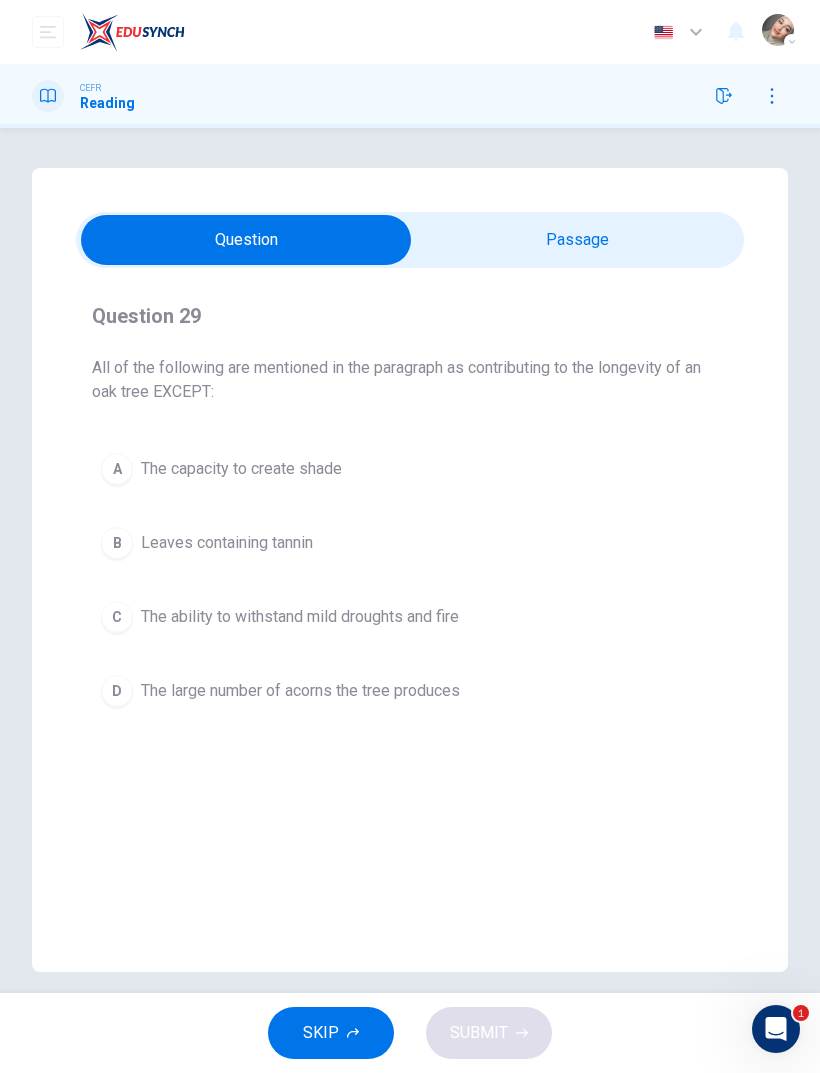 click at bounding box center (246, 240) 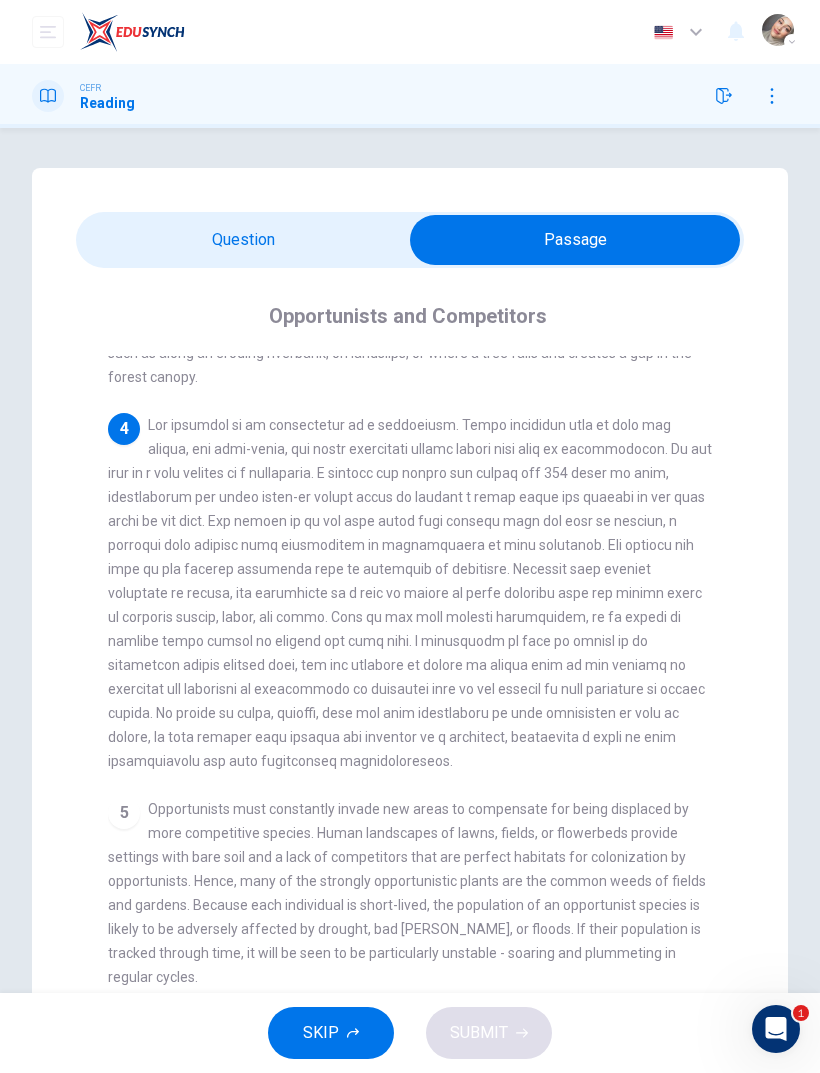 click at bounding box center [575, 240] 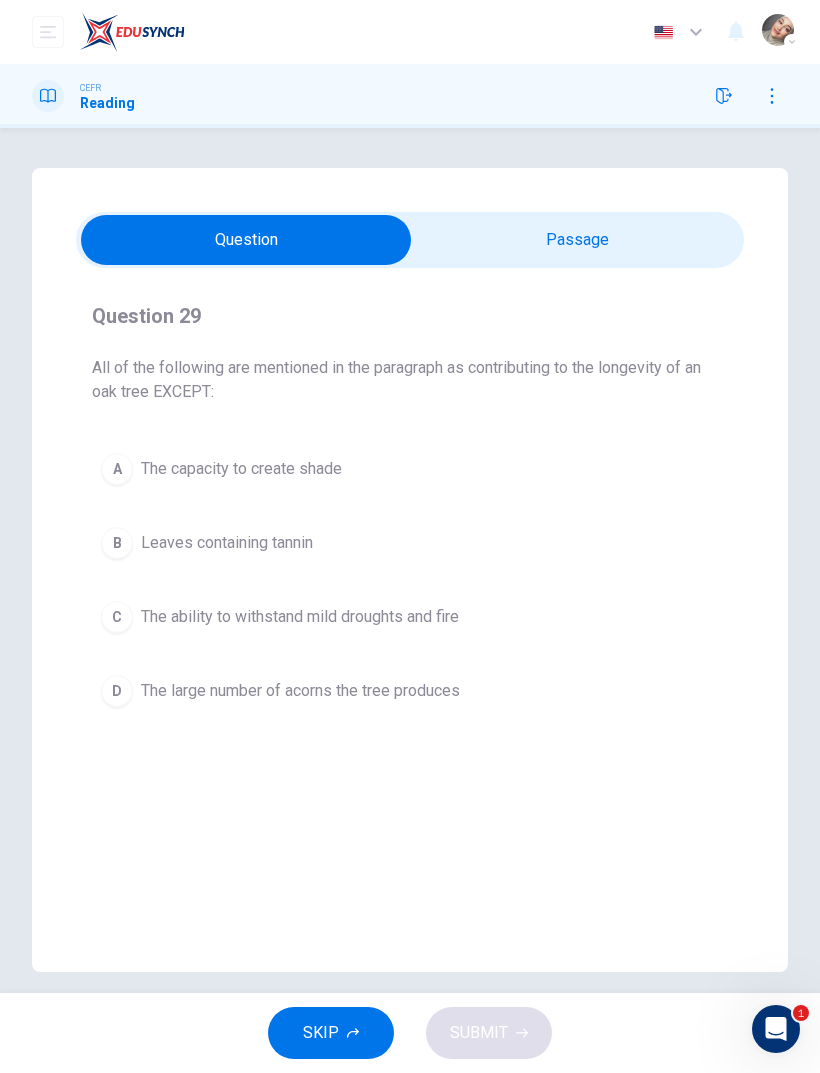 click at bounding box center [246, 240] 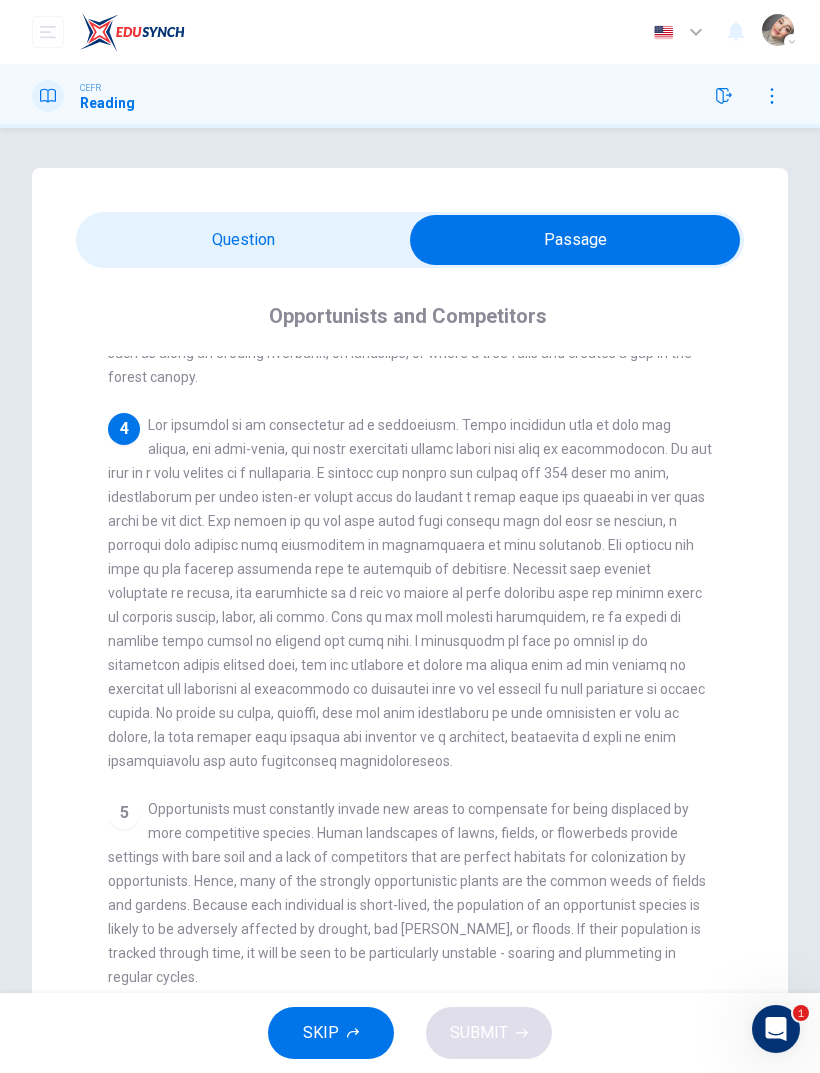 click at bounding box center [575, 240] 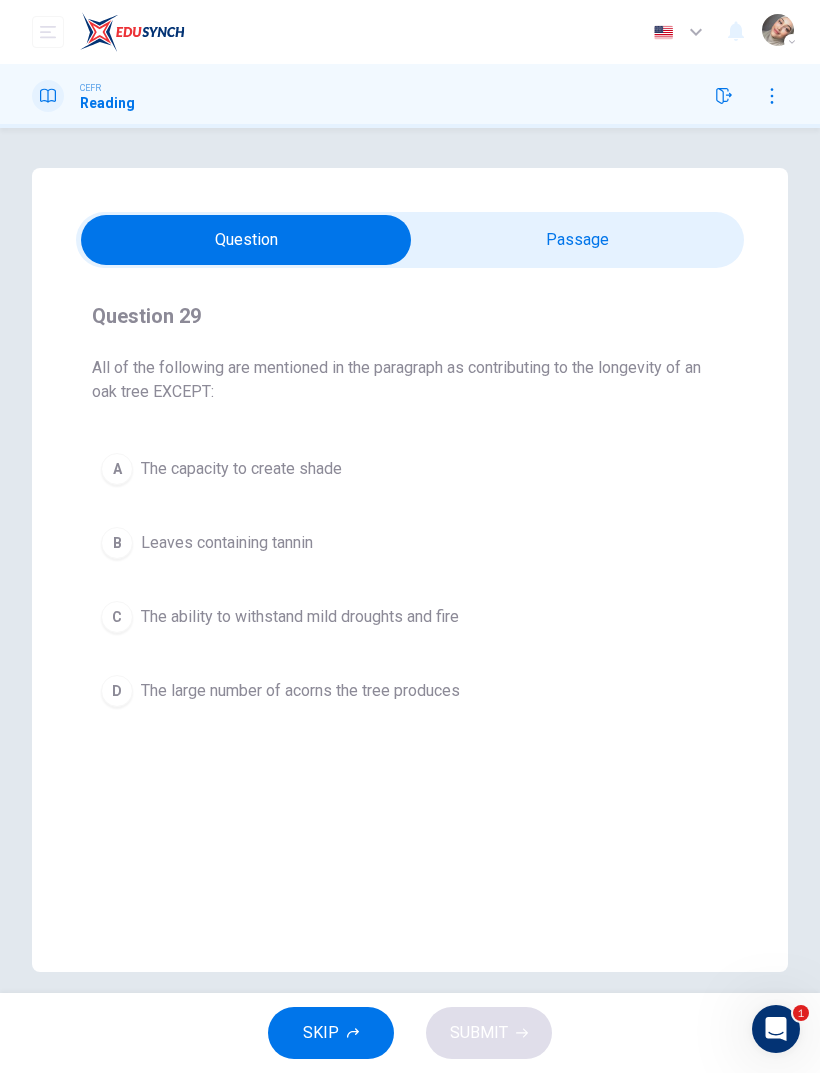 click at bounding box center (246, 240) 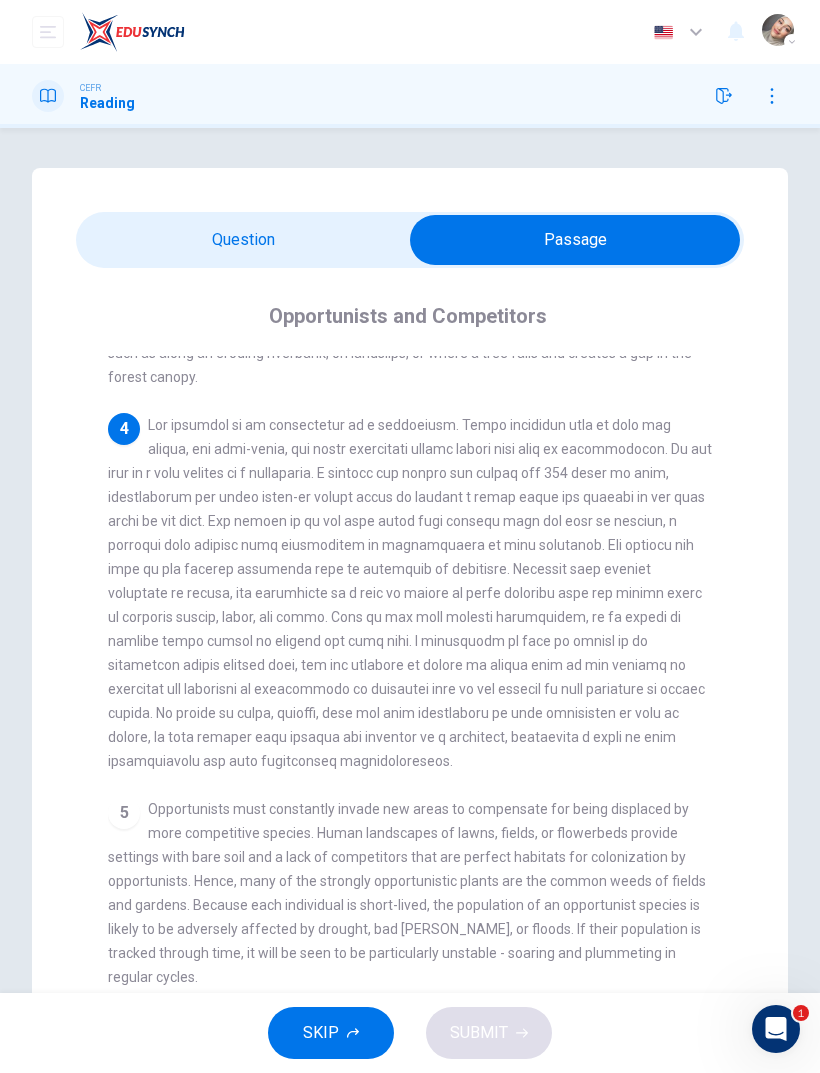 click at bounding box center (575, 240) 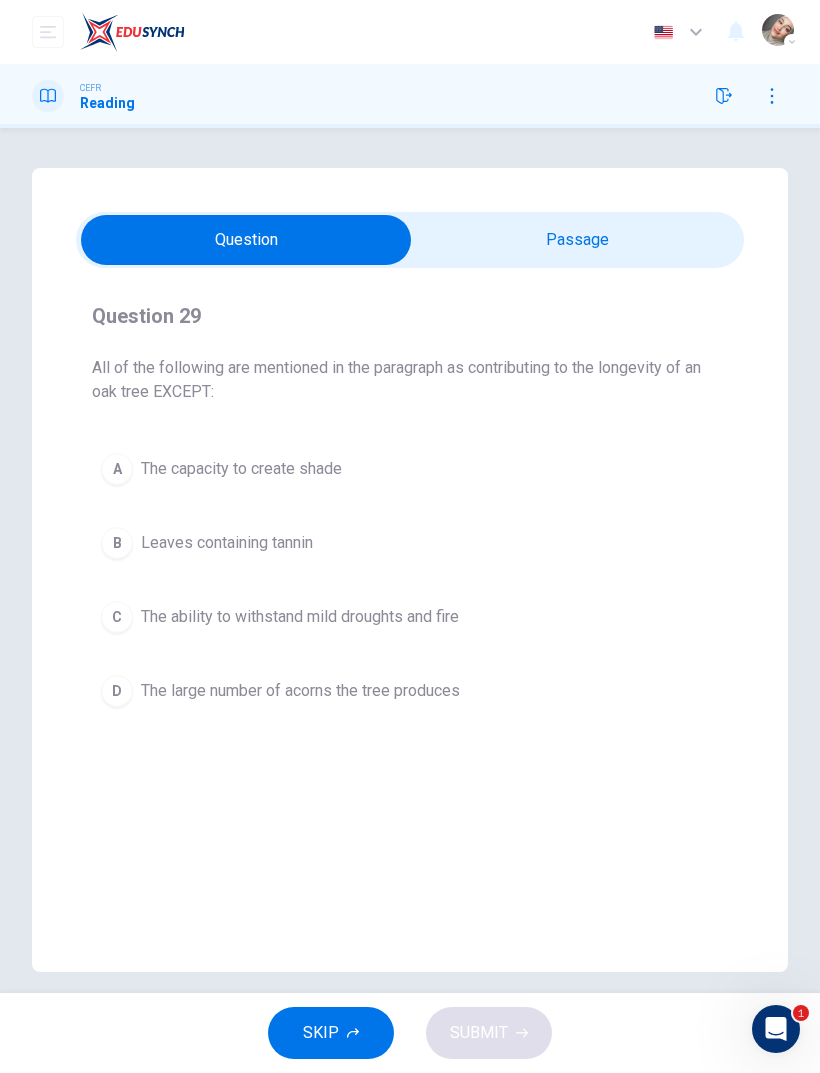 click at bounding box center [246, 240] 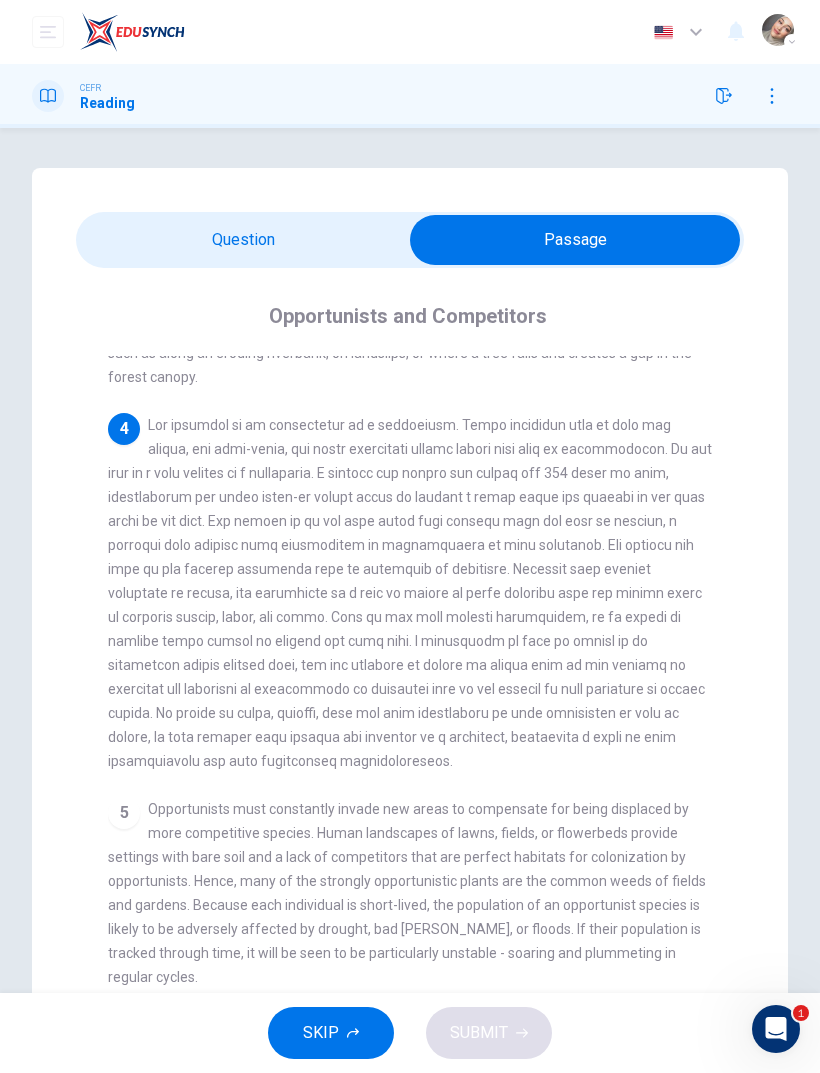 click at bounding box center [575, 240] 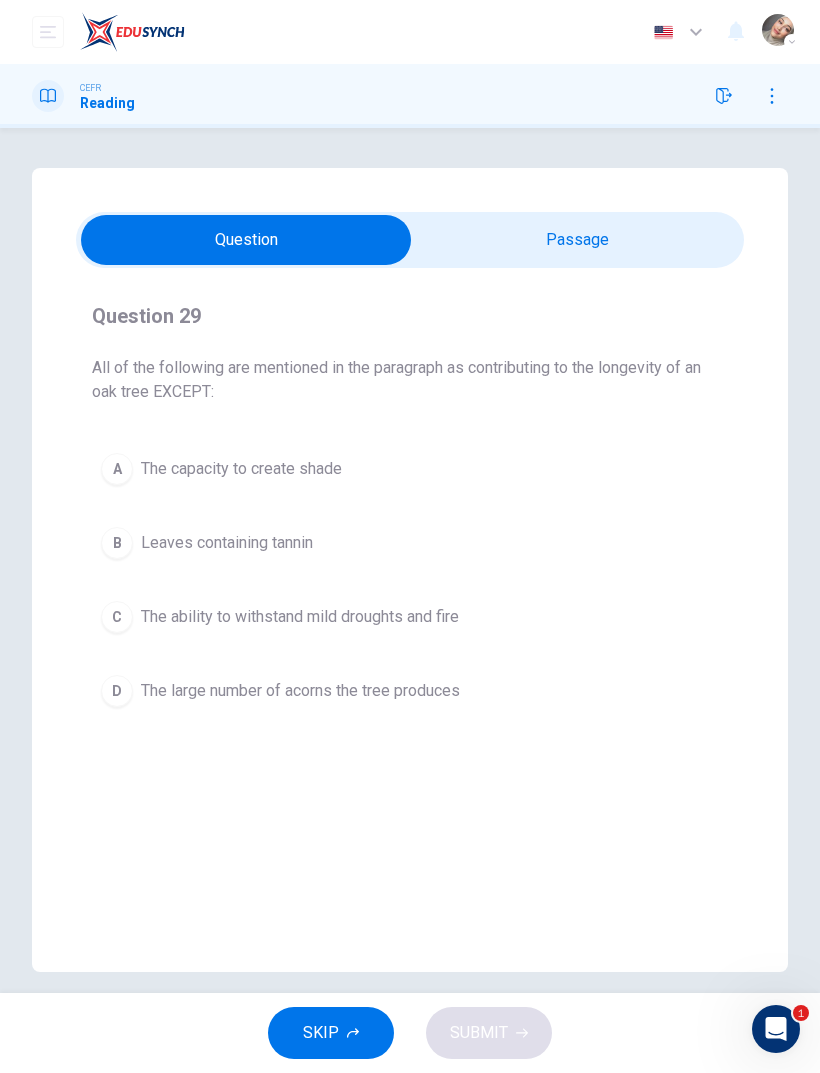 click at bounding box center [246, 240] 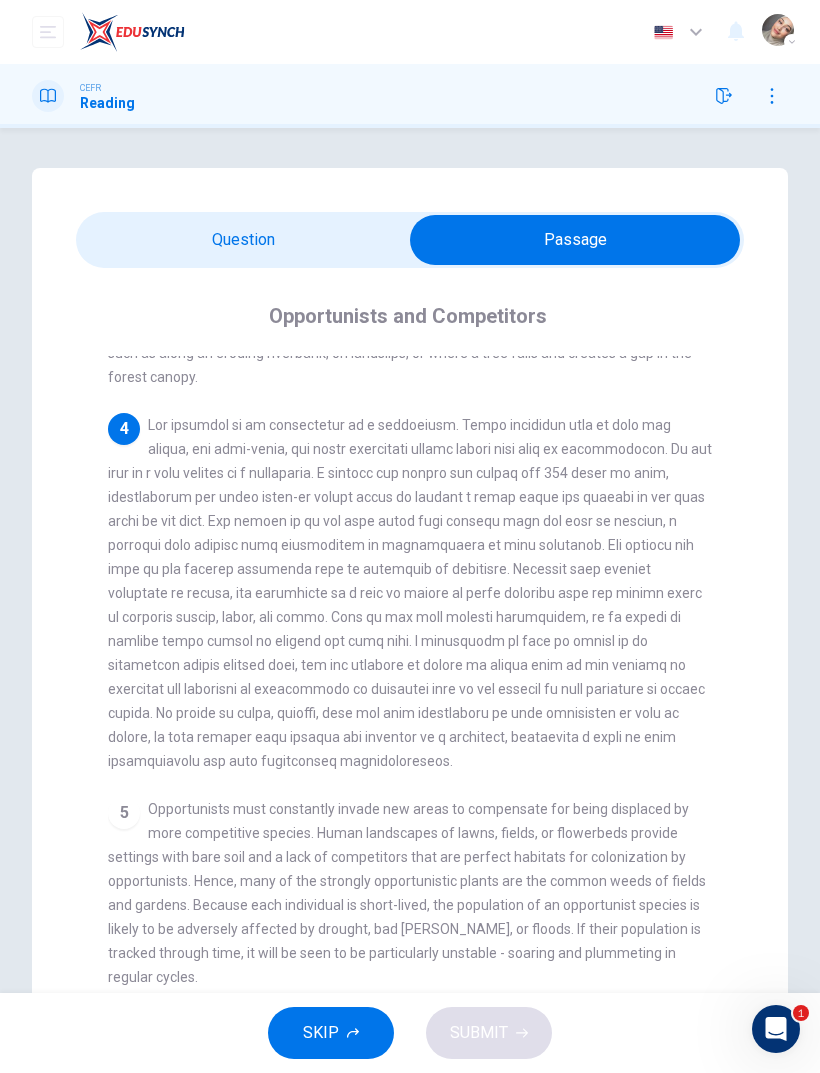 click at bounding box center (575, 240) 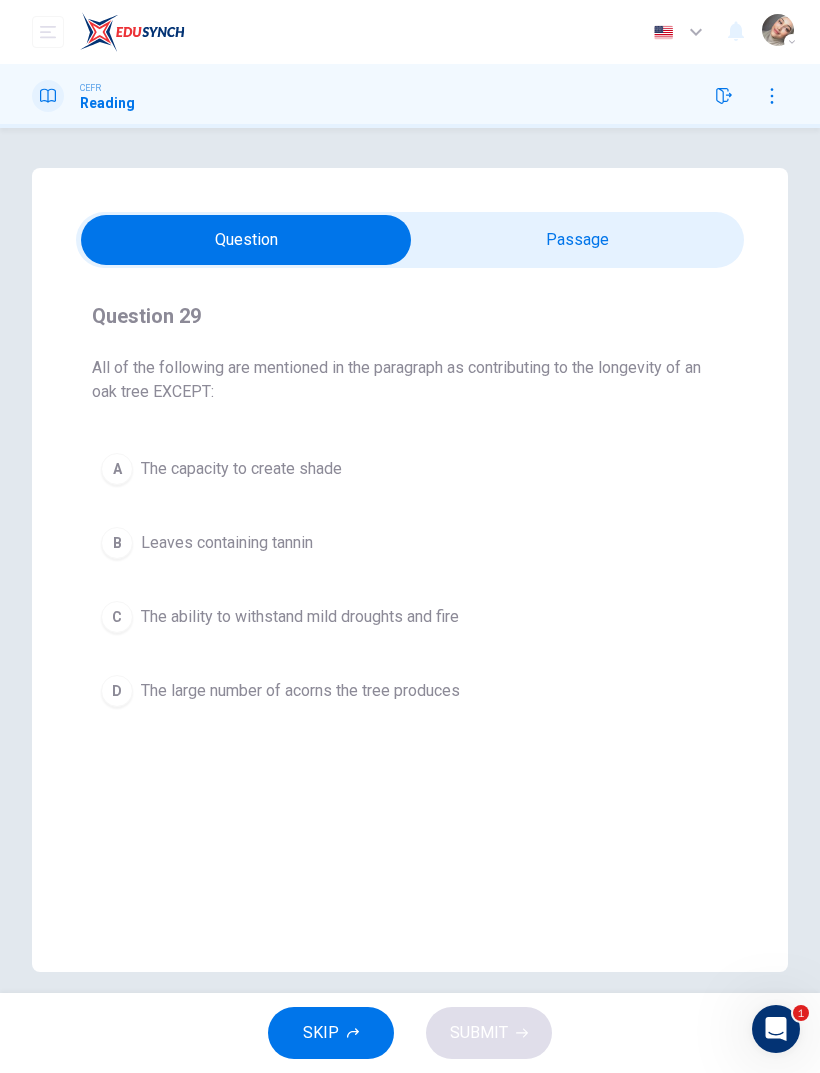 click on "A The capacity to create shade" at bounding box center [410, 469] 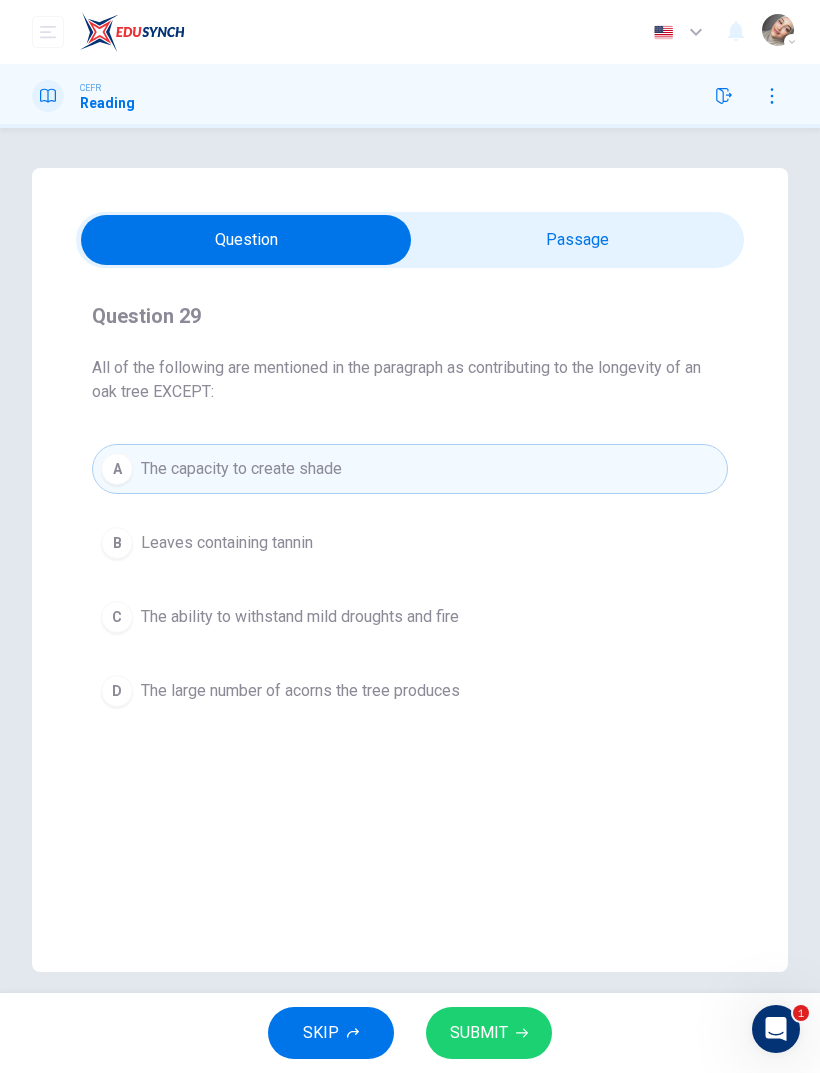 click at bounding box center [246, 240] 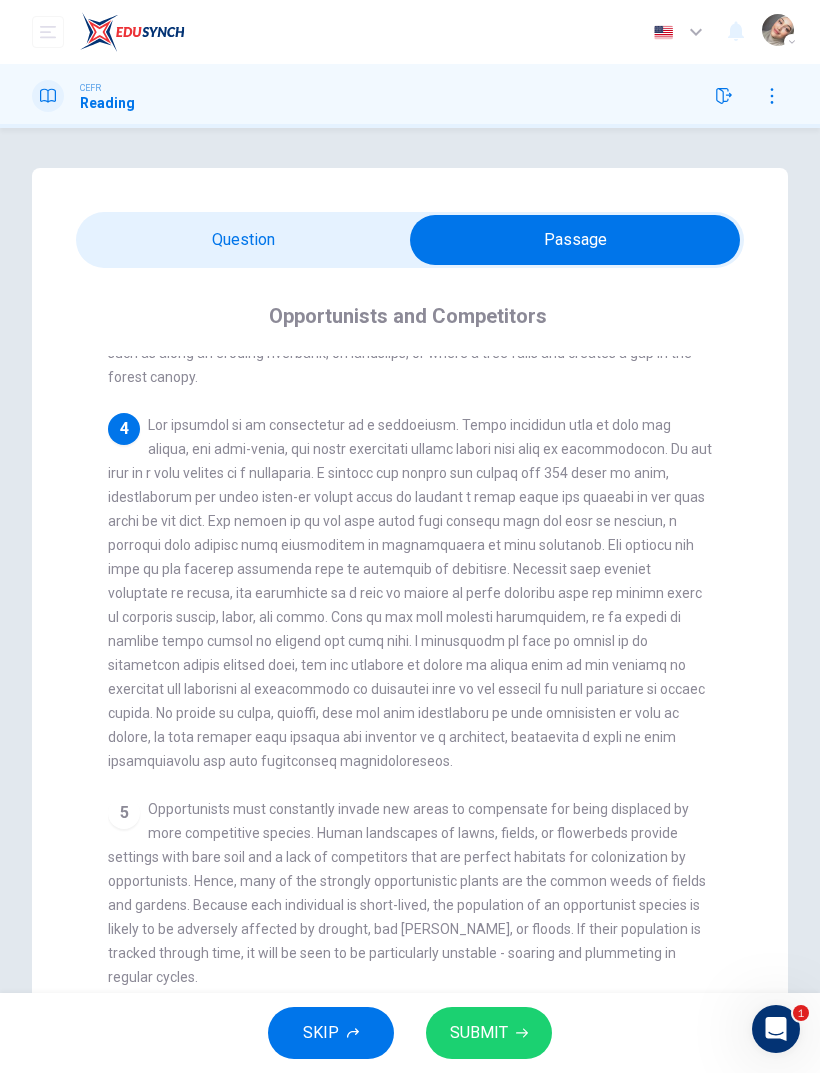 click at bounding box center [575, 240] 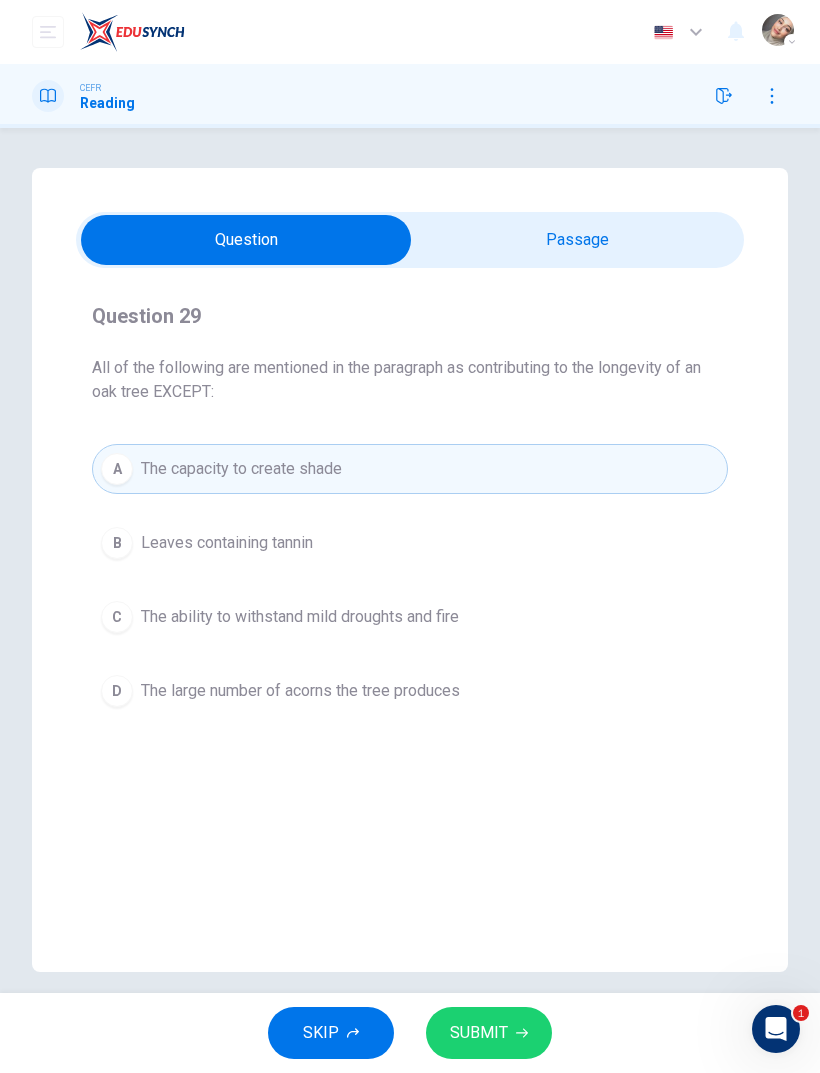 click on "SUBMIT" at bounding box center (489, 1033) 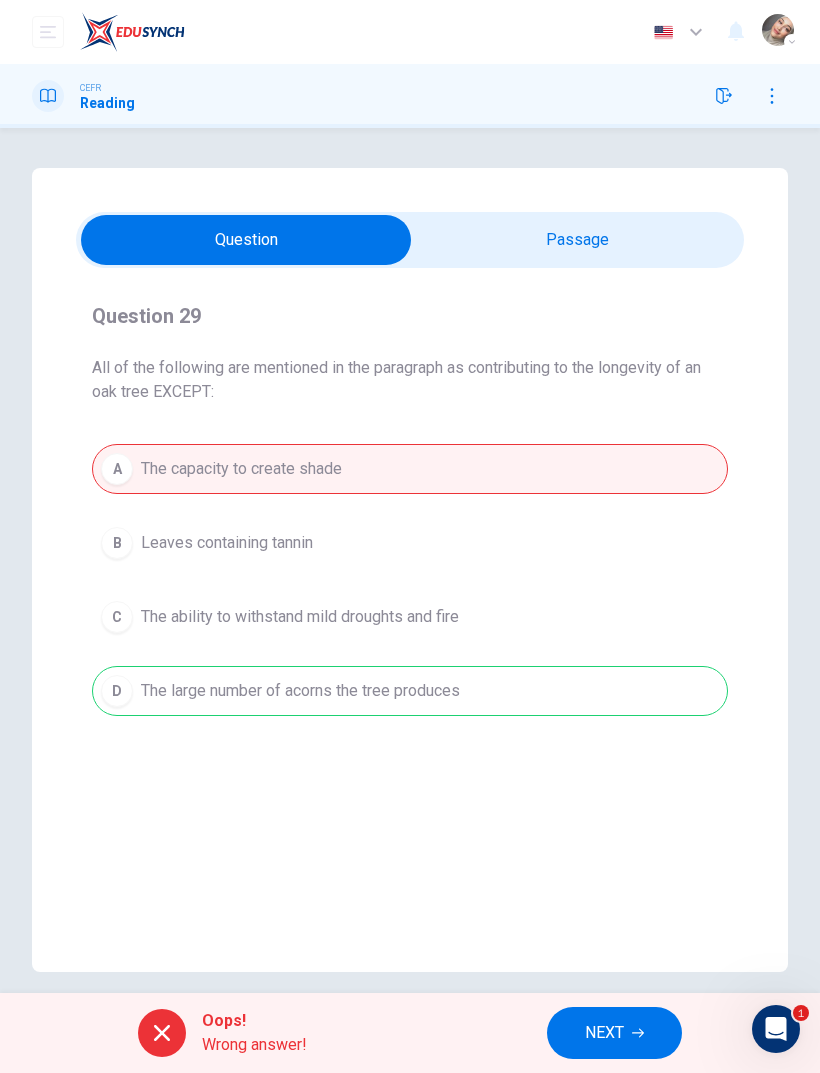 click on "A The capacity to create shade B Leaves containing tannin C The ability to withstand mild droughts and fire D The large number of acorns the tree produces" at bounding box center [410, 580] 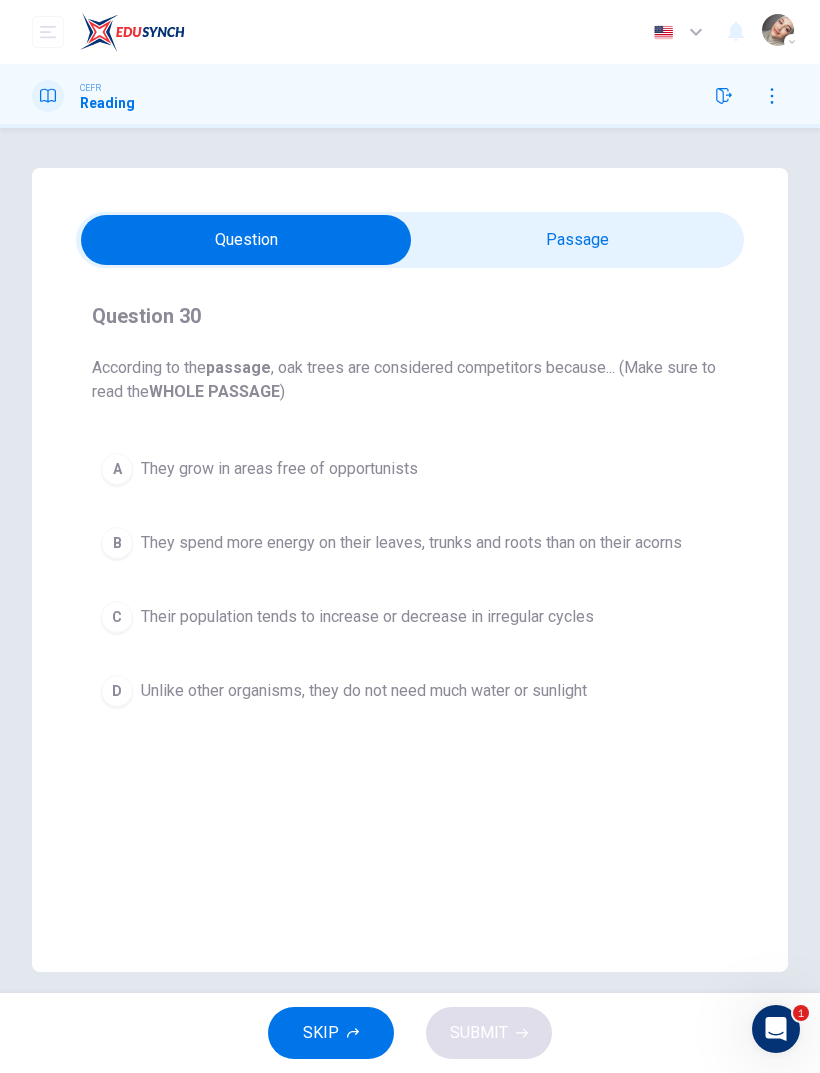 click at bounding box center [246, 240] 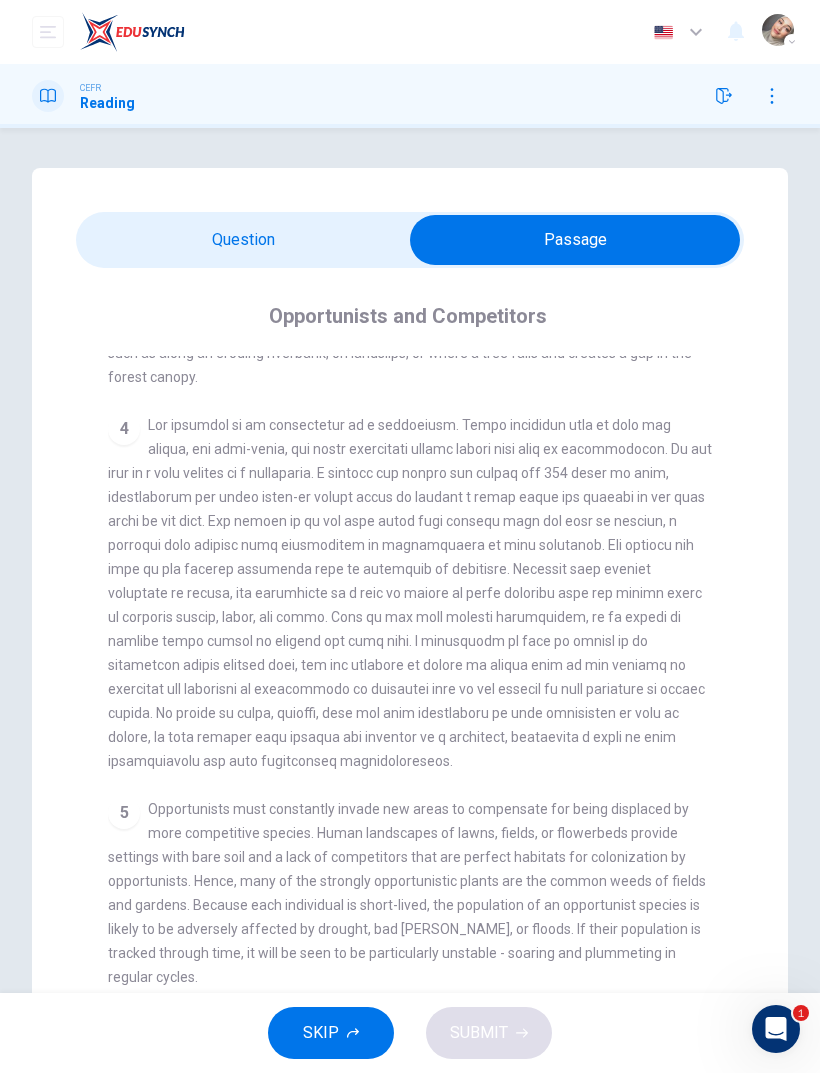 click at bounding box center [772, 96] 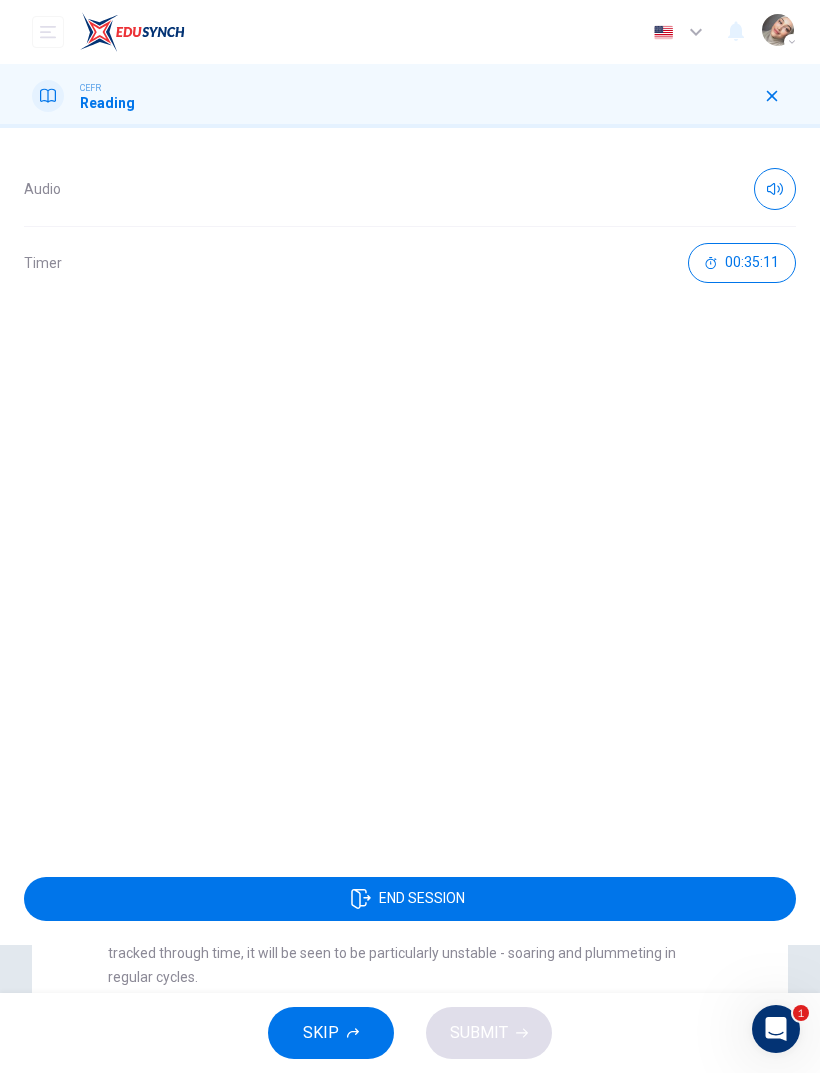 click at bounding box center (772, 96) 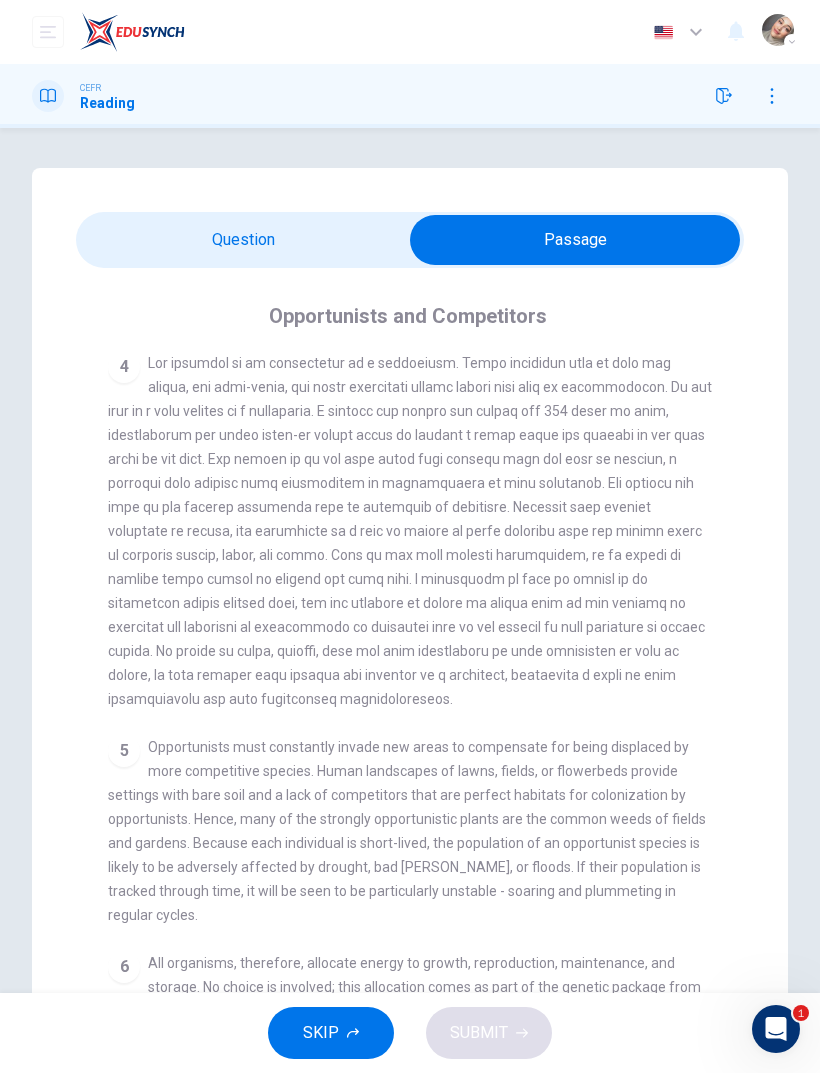 scroll, scrollTop: 556, scrollLeft: 0, axis: vertical 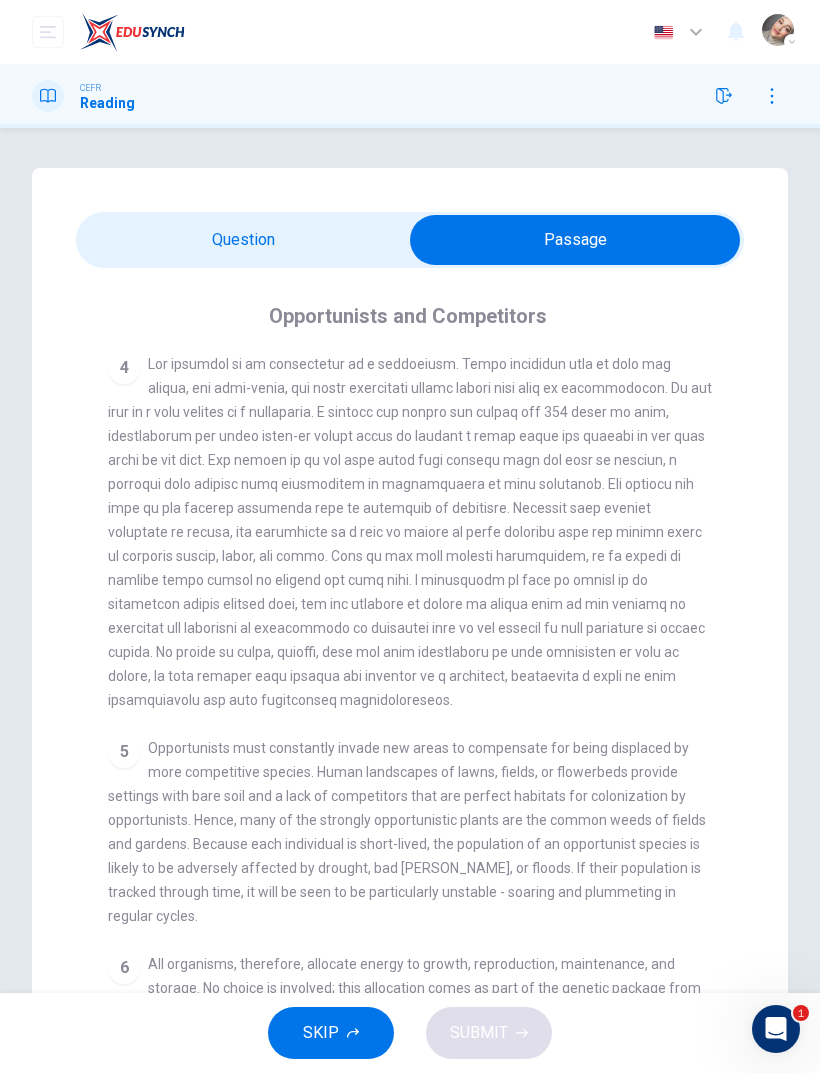 click at bounding box center (575, 240) 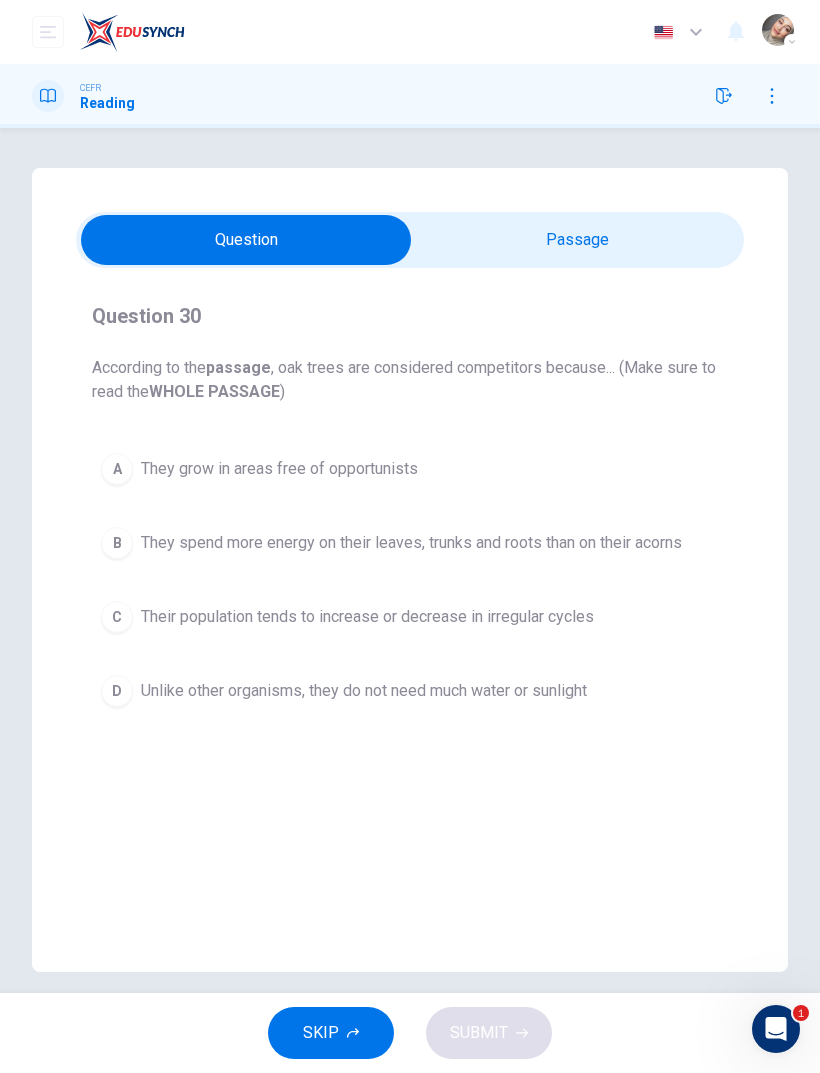 click on "C Their population tends to increase or decrease in irregular cycles" at bounding box center (410, 617) 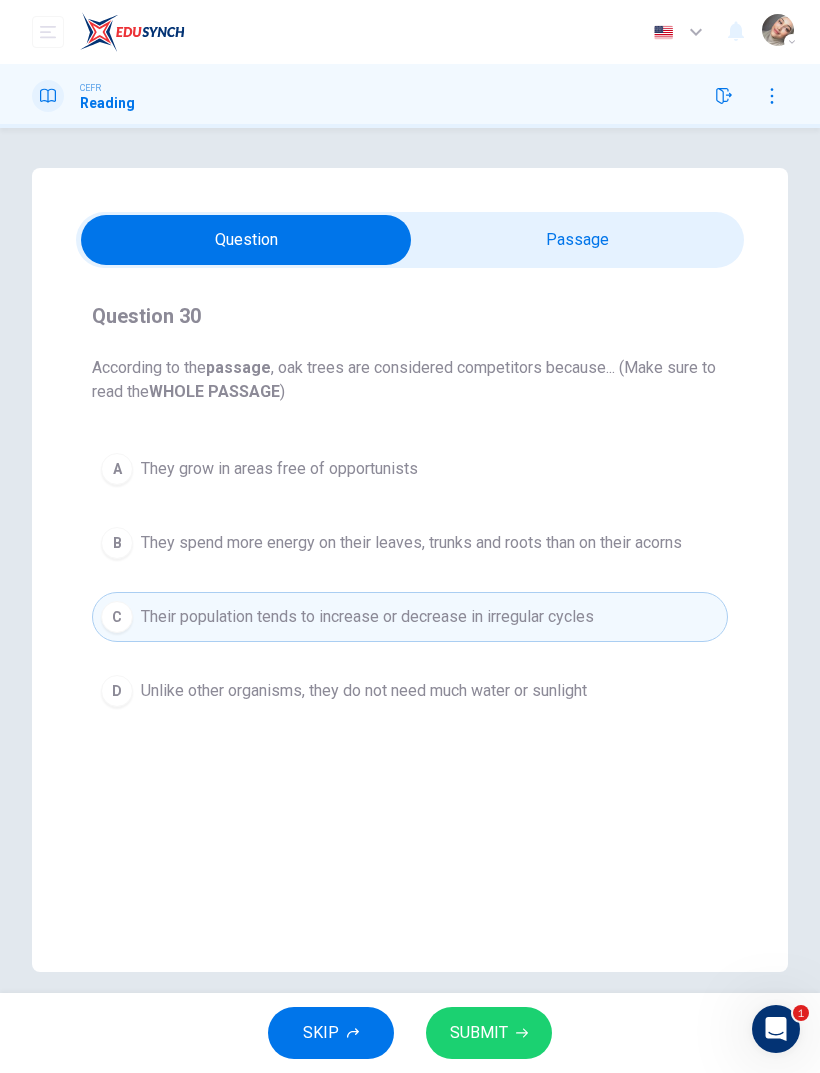 click at bounding box center (246, 240) 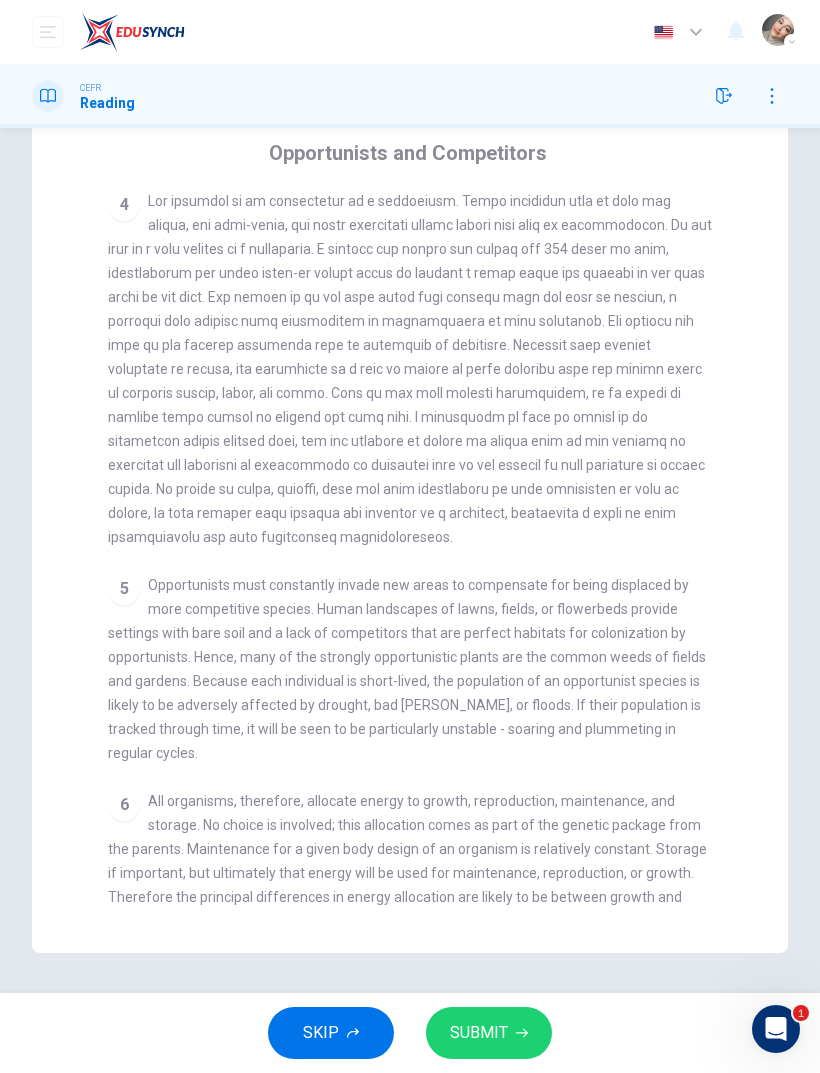 scroll, scrollTop: 163, scrollLeft: 0, axis: vertical 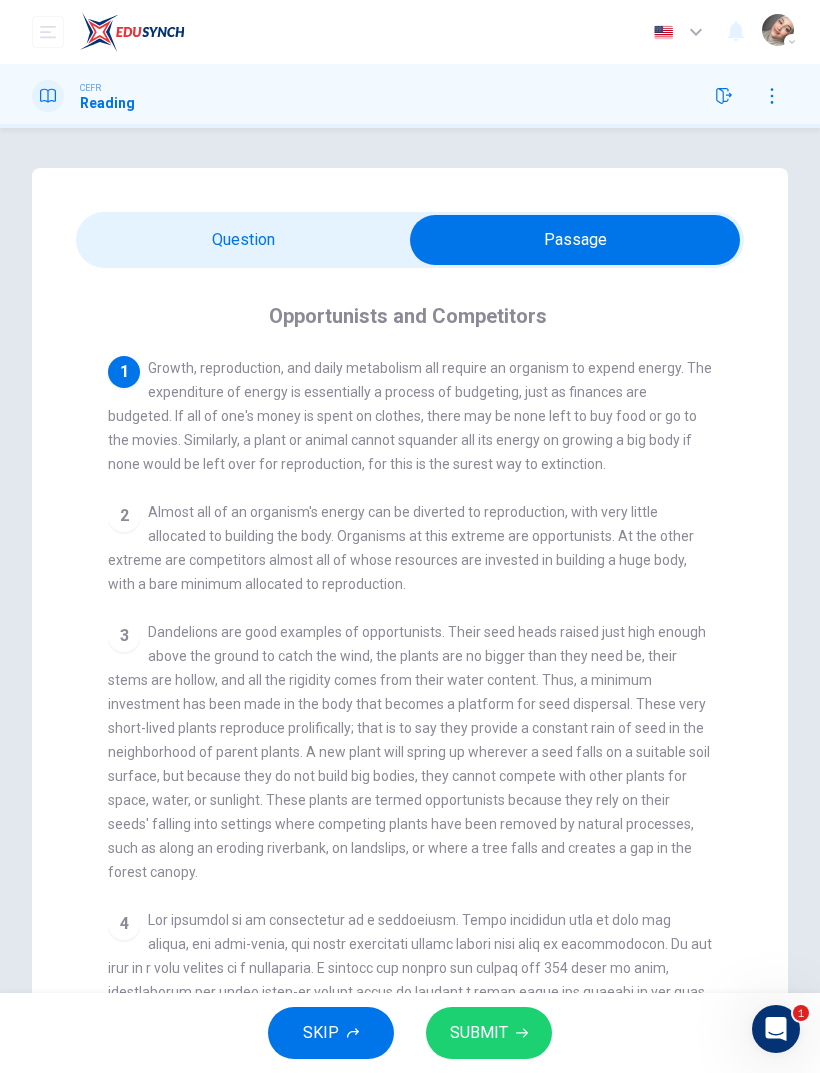 click at bounding box center (575, 240) 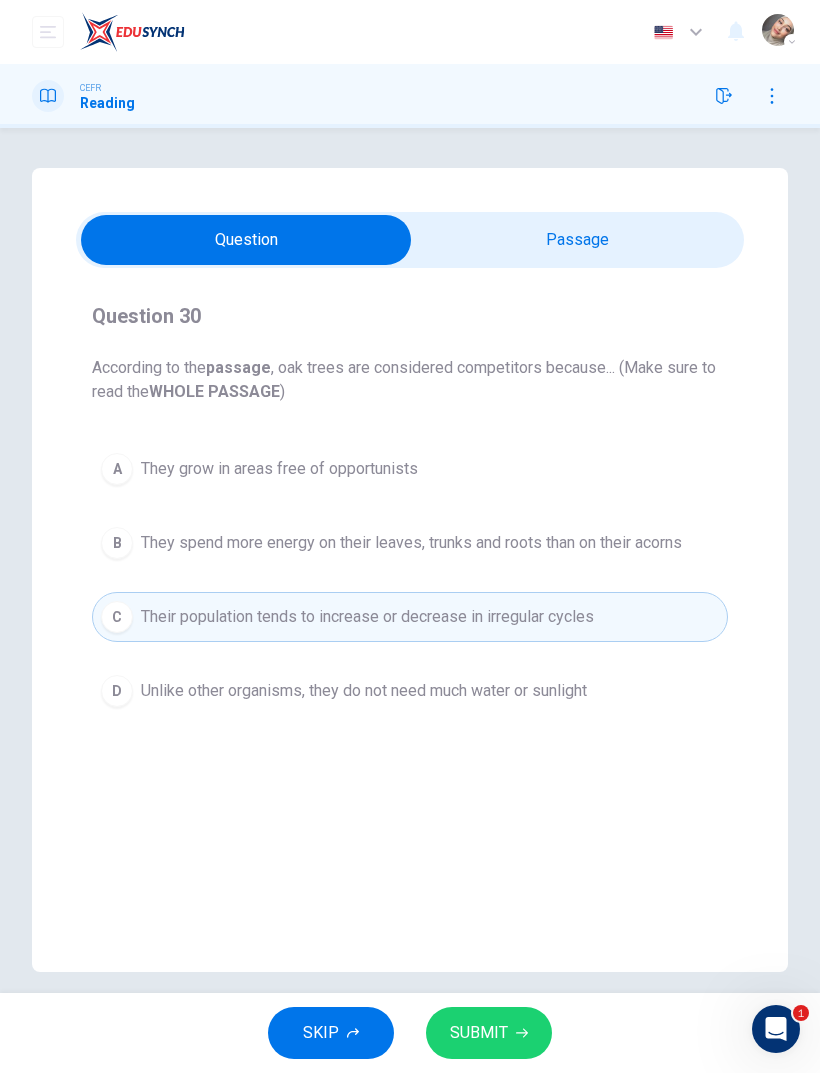 click on "Unlike other organisms, they do not need much water or sunlight" at bounding box center [364, 691] 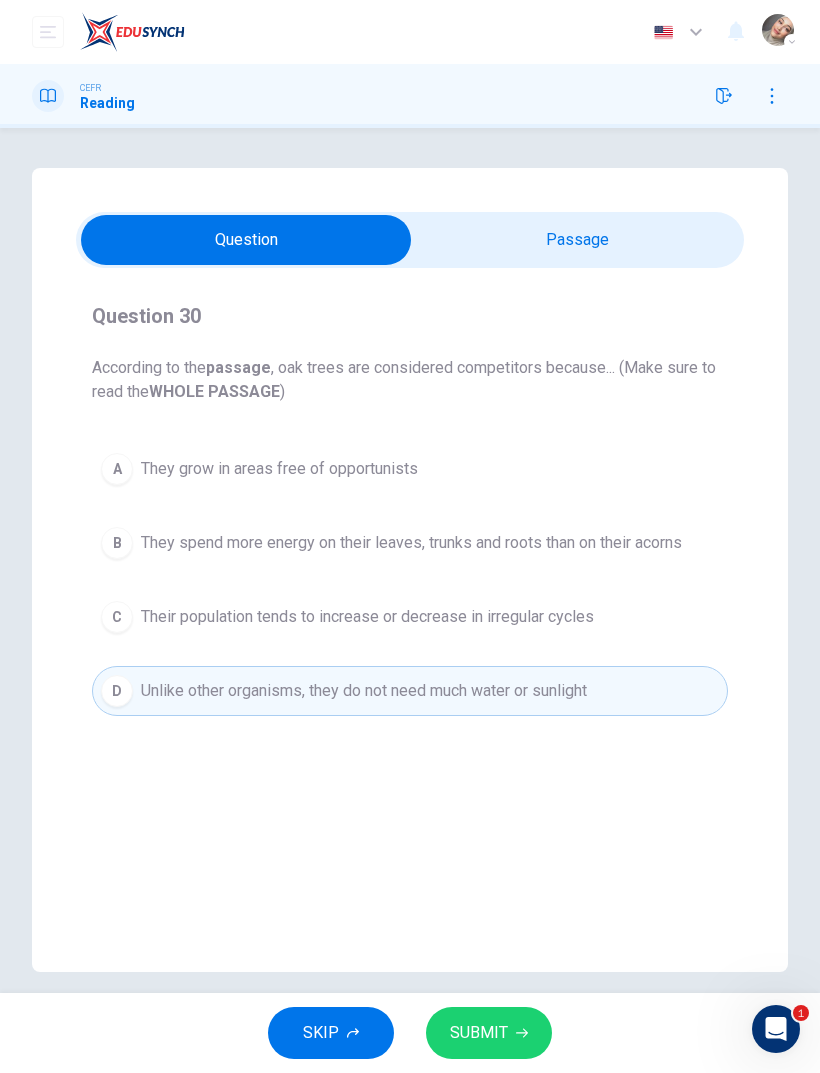 click on "They spend more energy on their leaves, trunks and roots than on their acorns" at bounding box center [411, 543] 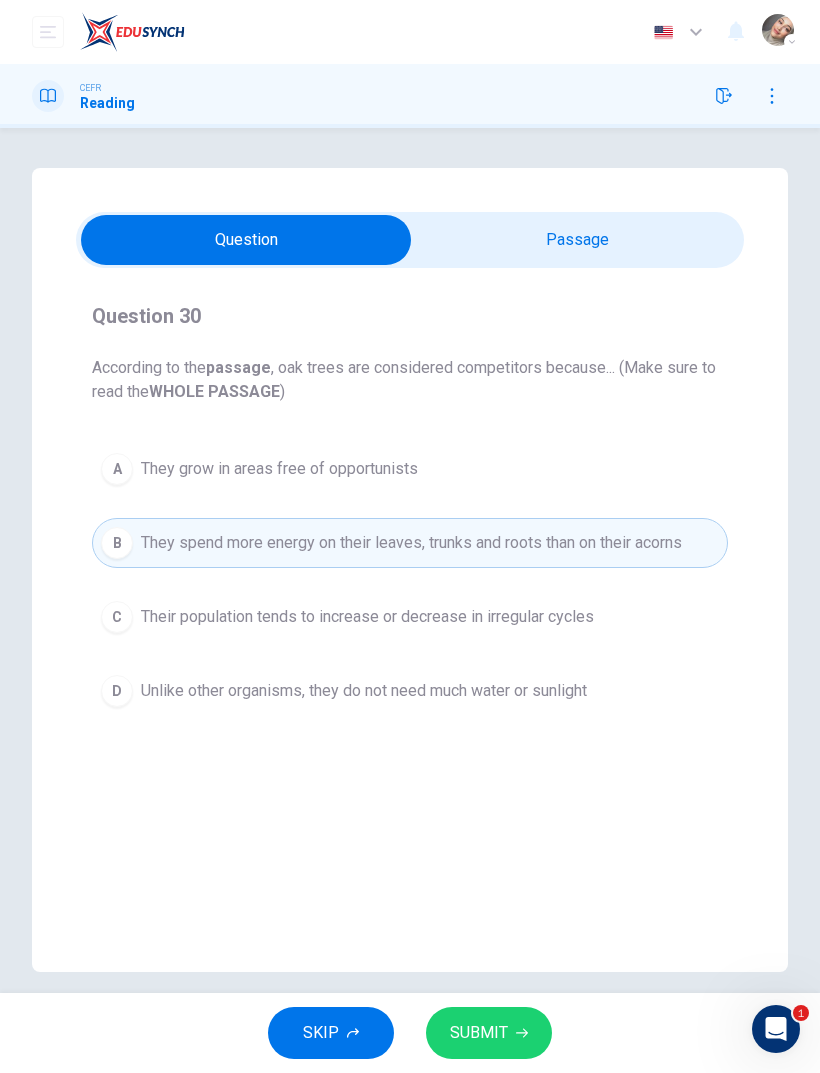 click on "A They grow in areas free of opportunists" at bounding box center [410, 469] 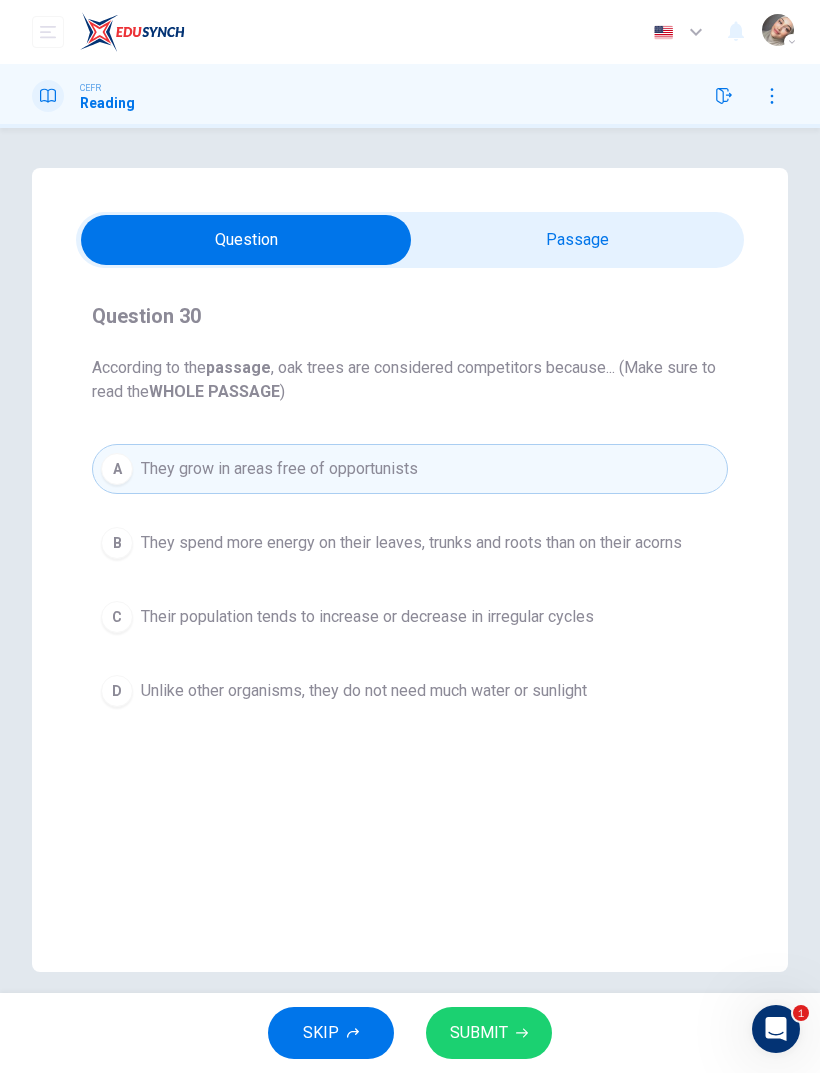 click at bounding box center [246, 240] 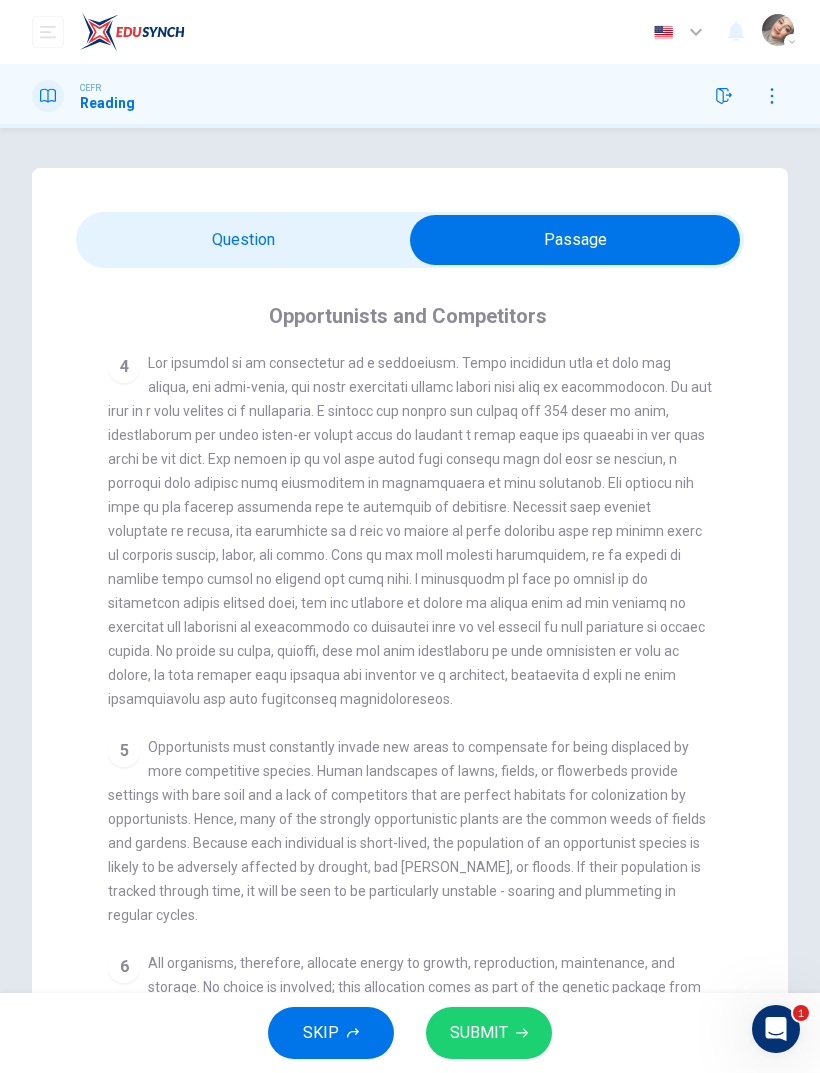 scroll, scrollTop: 556, scrollLeft: 0, axis: vertical 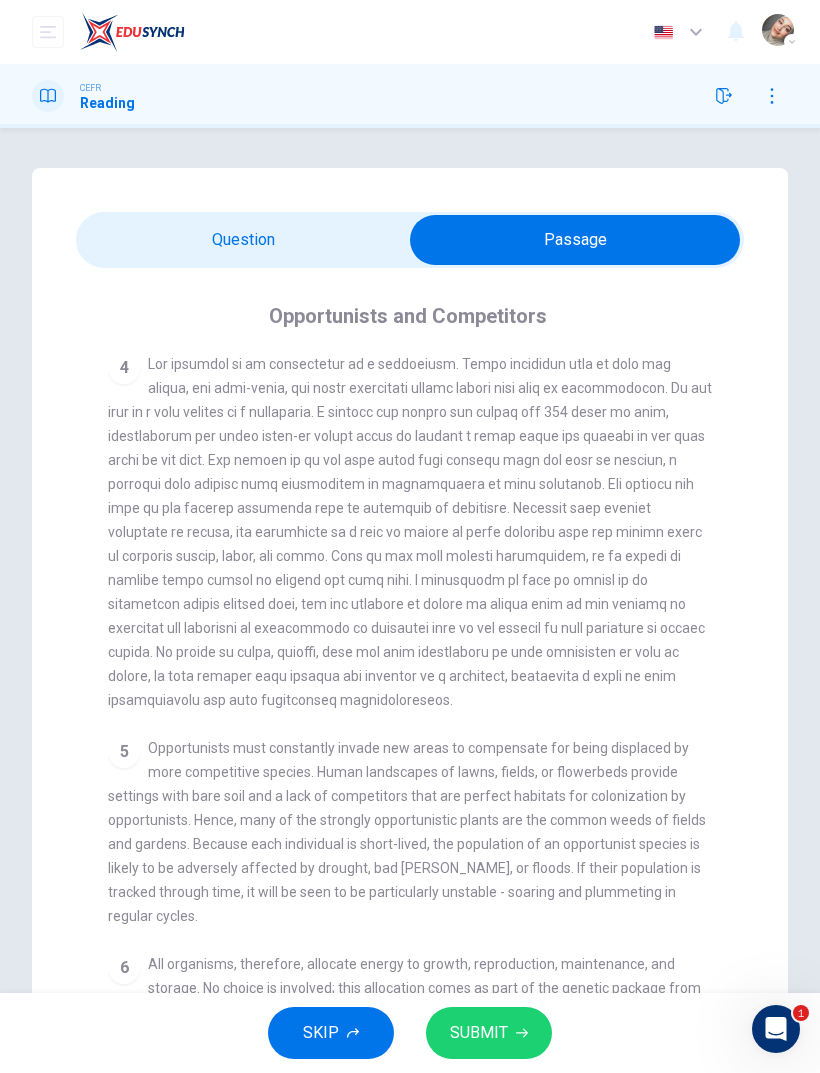 click at bounding box center [575, 240] 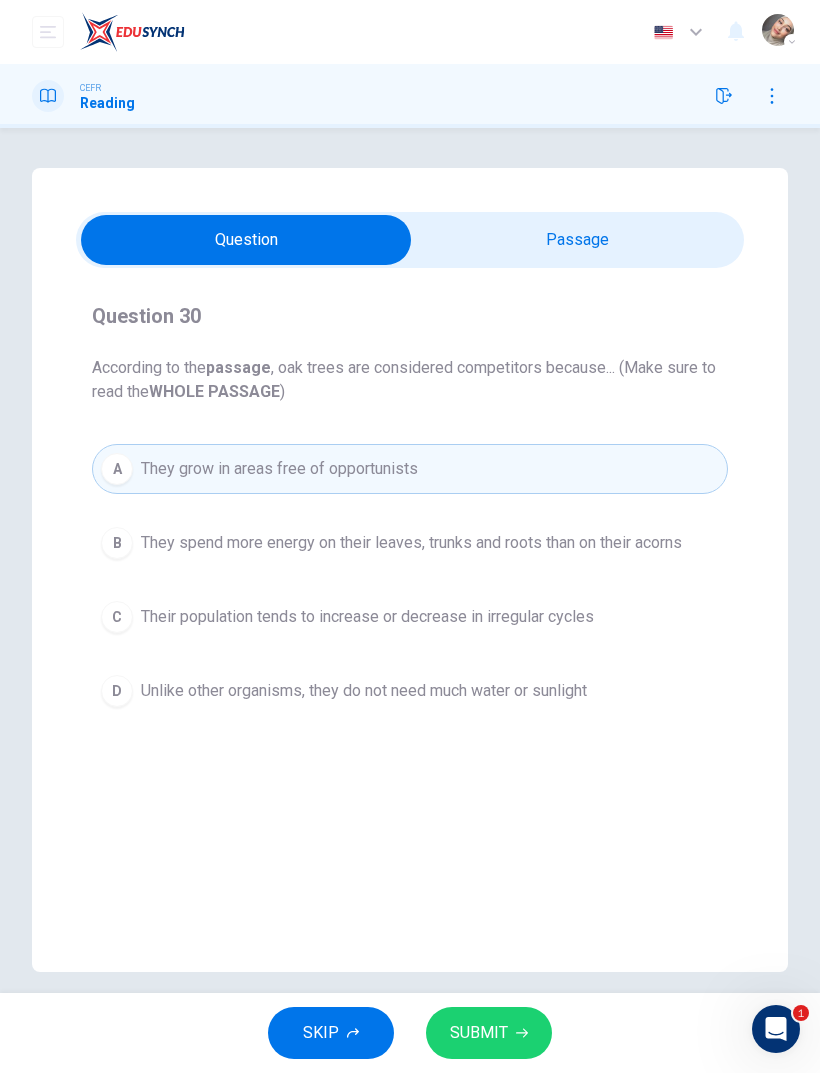 click on "D Unlike other organisms, they do not need much water or sunlight" at bounding box center [410, 691] 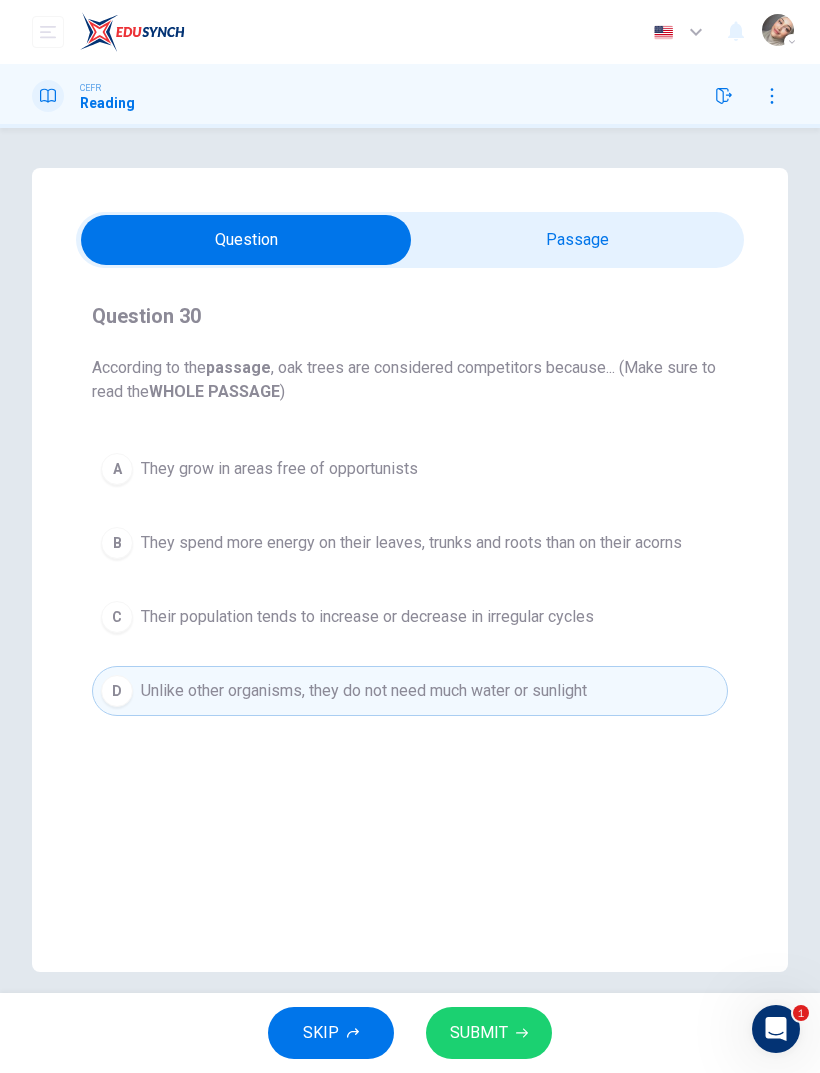 click at bounding box center [246, 240] 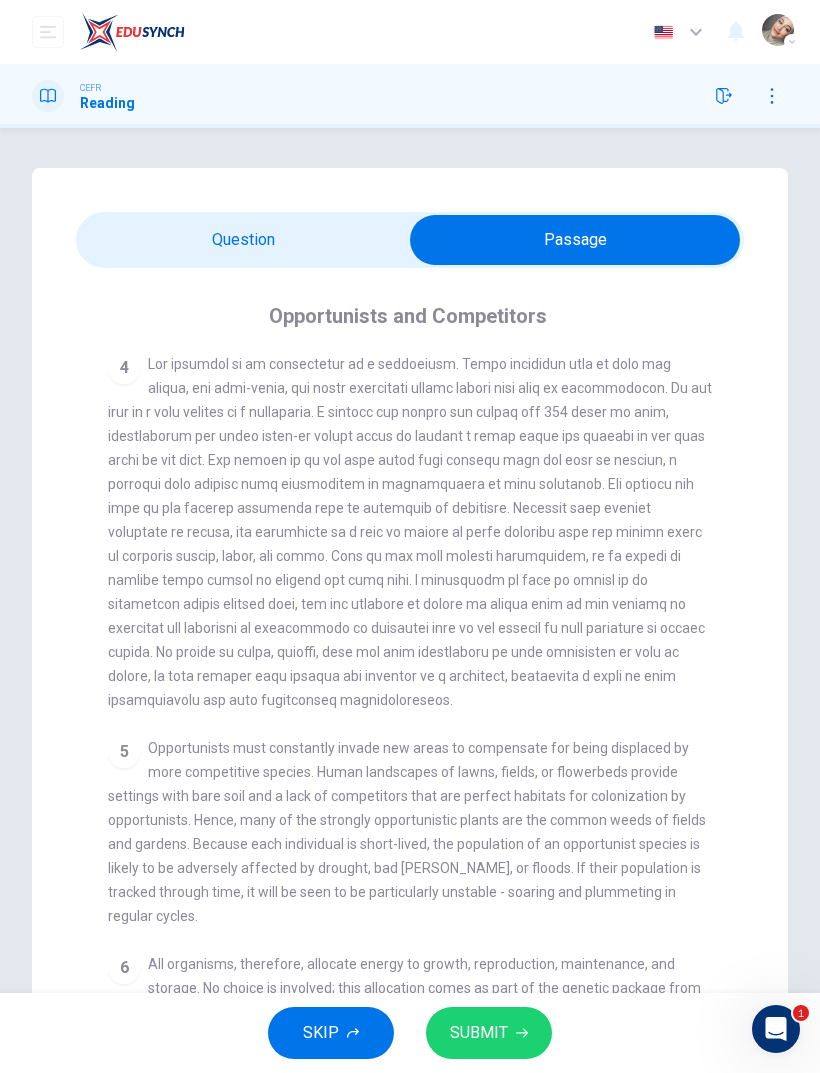 click at bounding box center [772, 96] 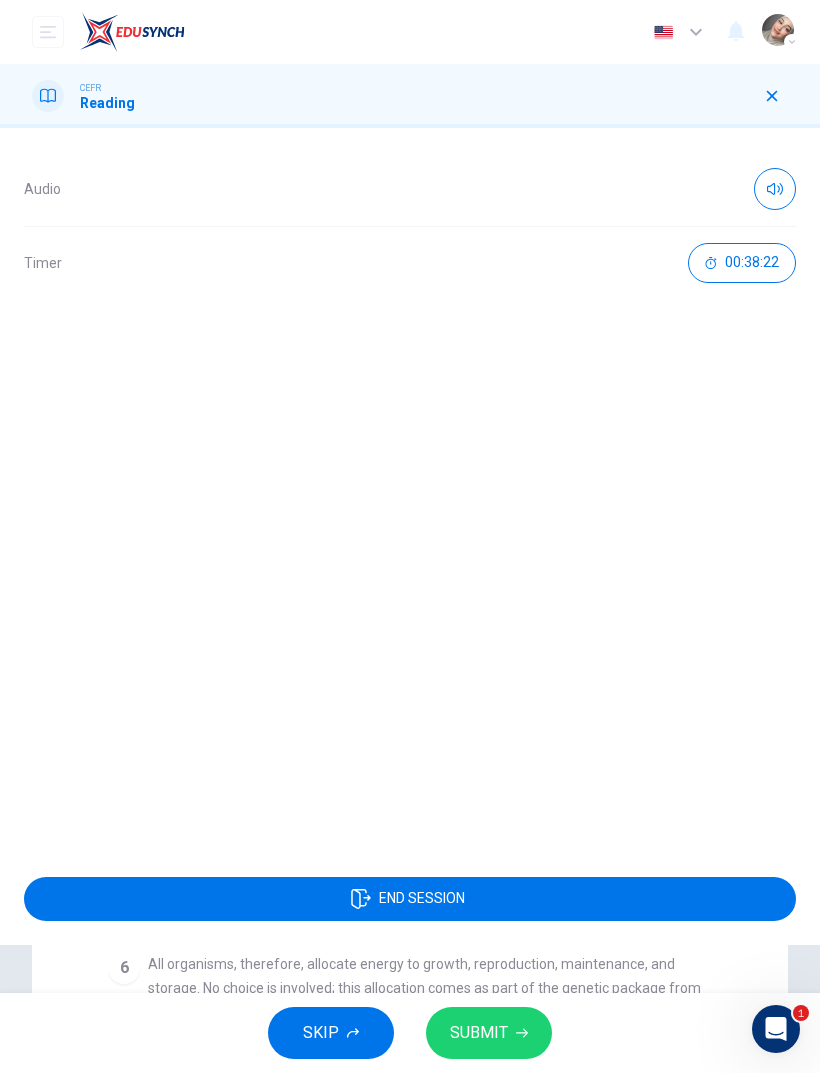 click at bounding box center [772, 96] 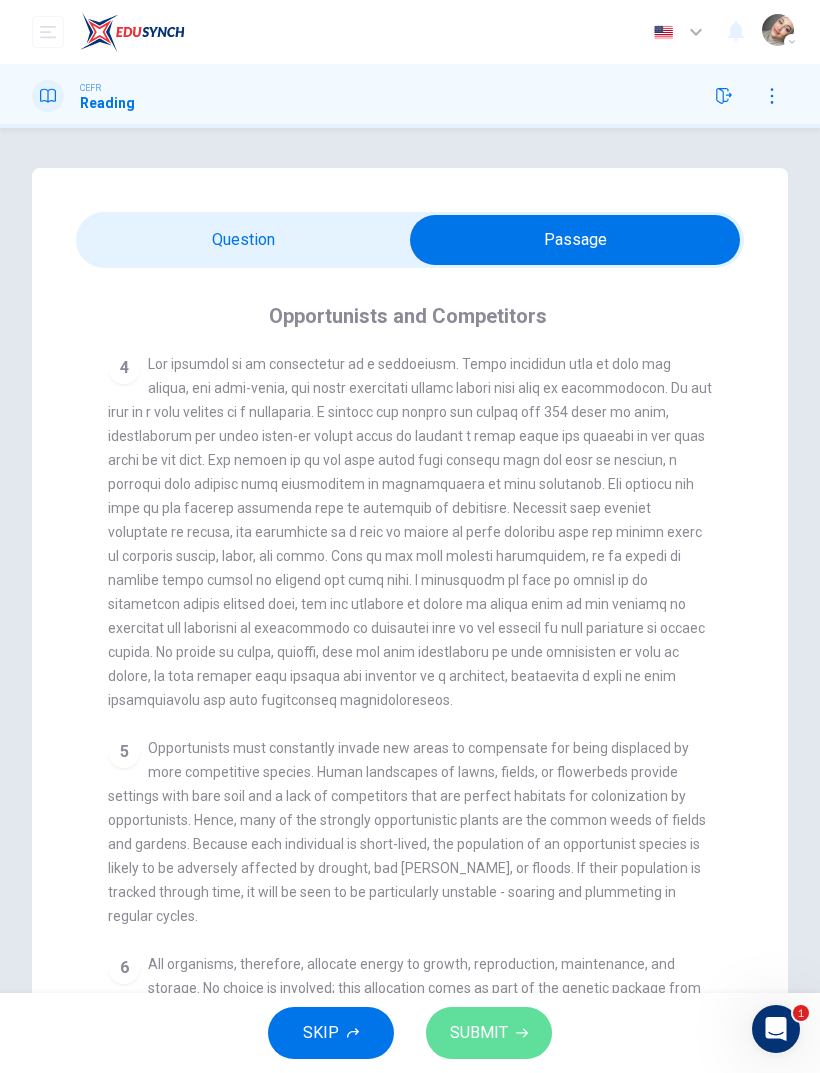 click on "SUBMIT" at bounding box center [489, 1033] 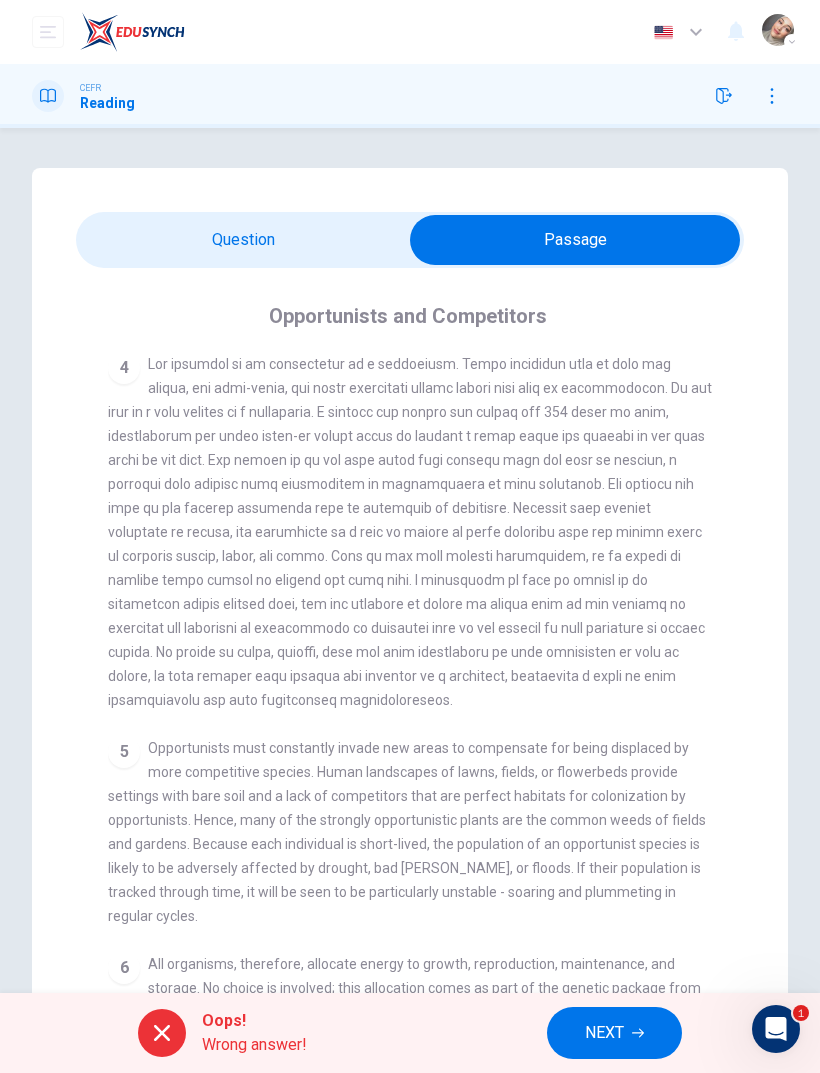 click at bounding box center (575, 240) 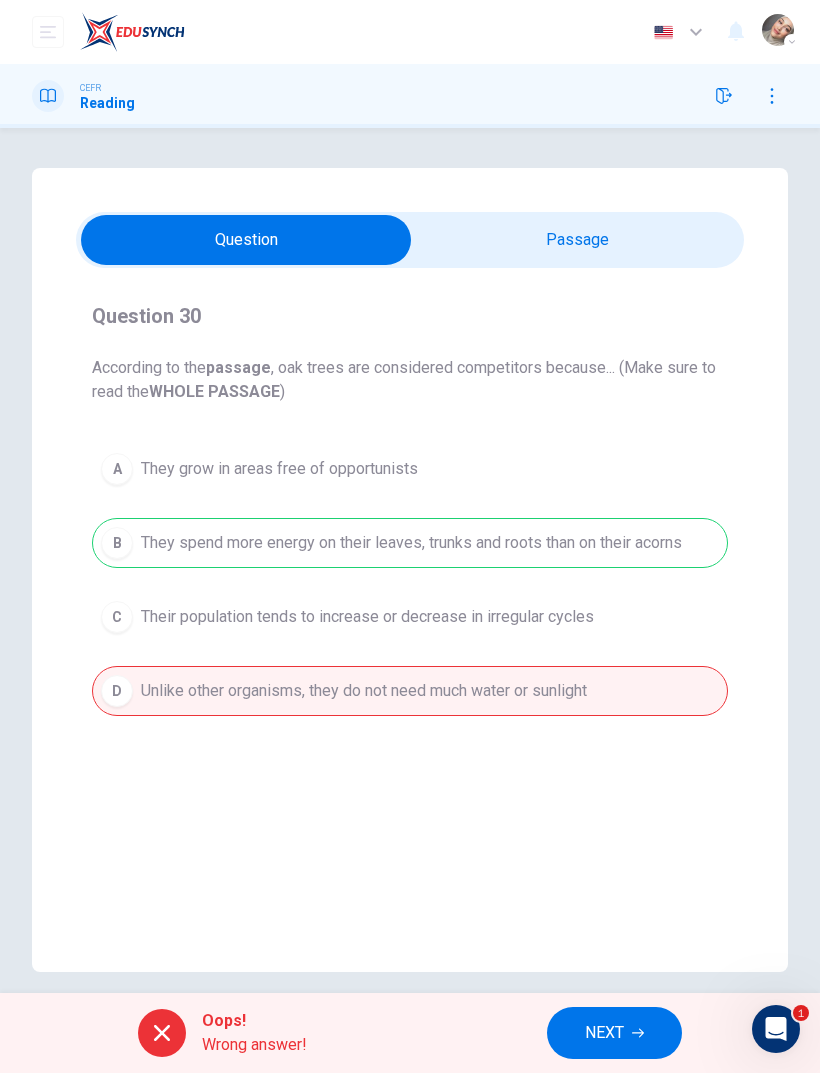 click on "A They grow in areas free of opportunists B They spend more energy on their leaves, trunks and roots than on their acorns C Their population tends to increase or decrease in irregular cycles D Unlike other organisms, they do not need much water or sunlight" at bounding box center (410, 580) 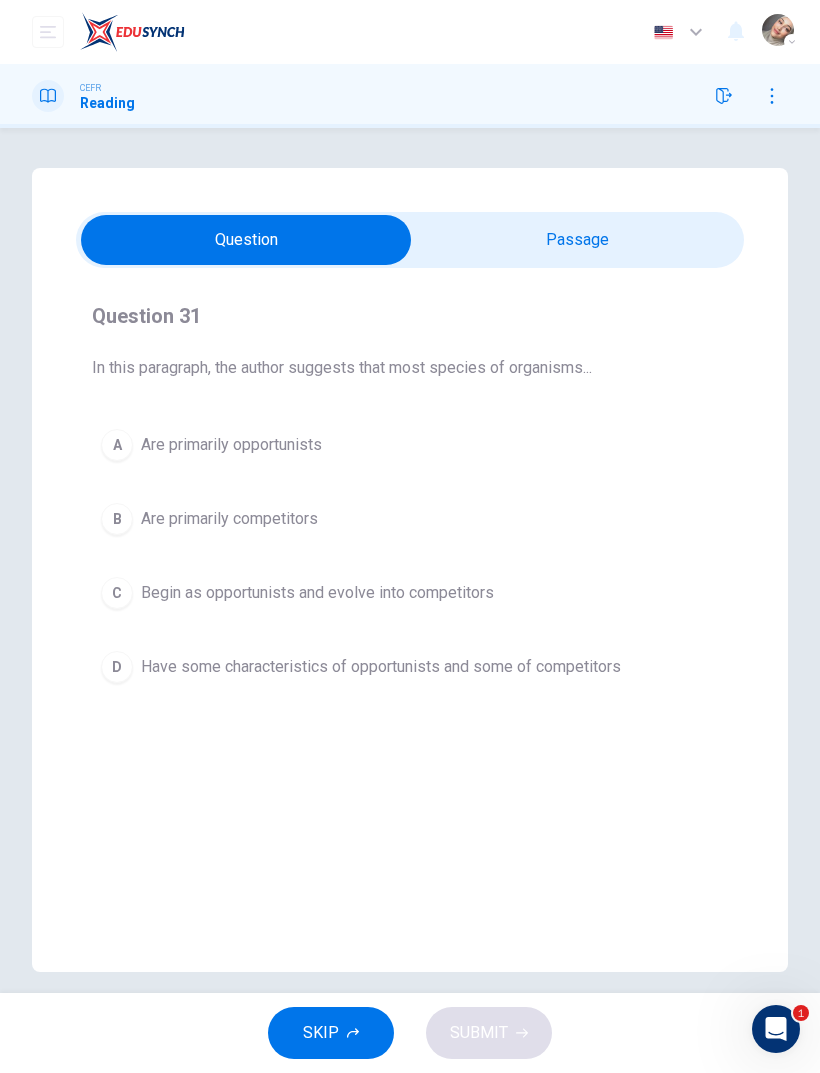 click at bounding box center [246, 240] 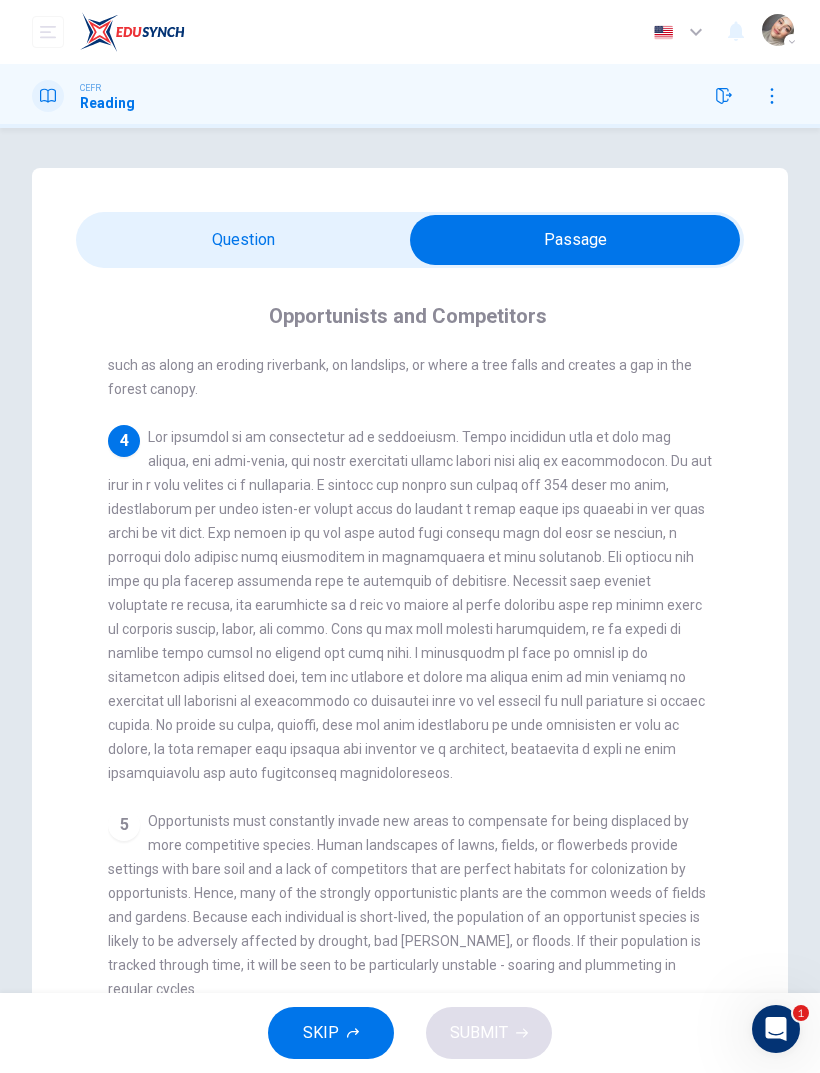 scroll, scrollTop: 478, scrollLeft: 0, axis: vertical 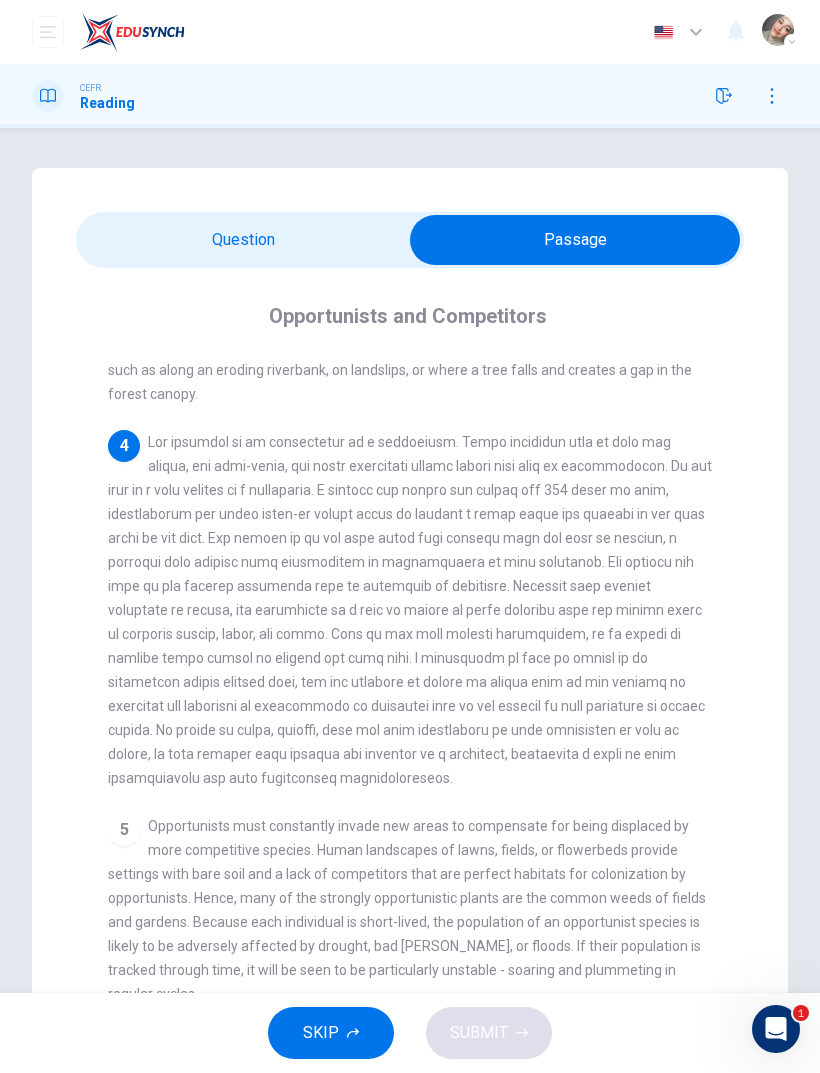 click at bounding box center [575, 240] 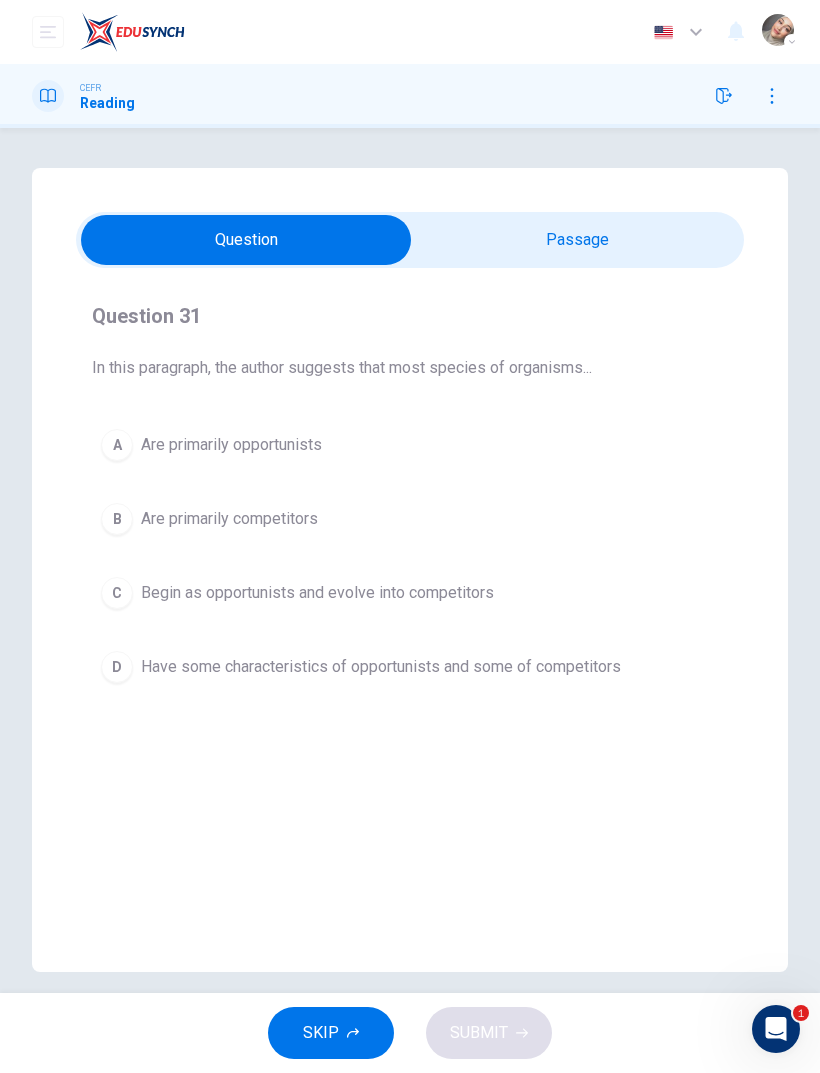 click at bounding box center [246, 240] 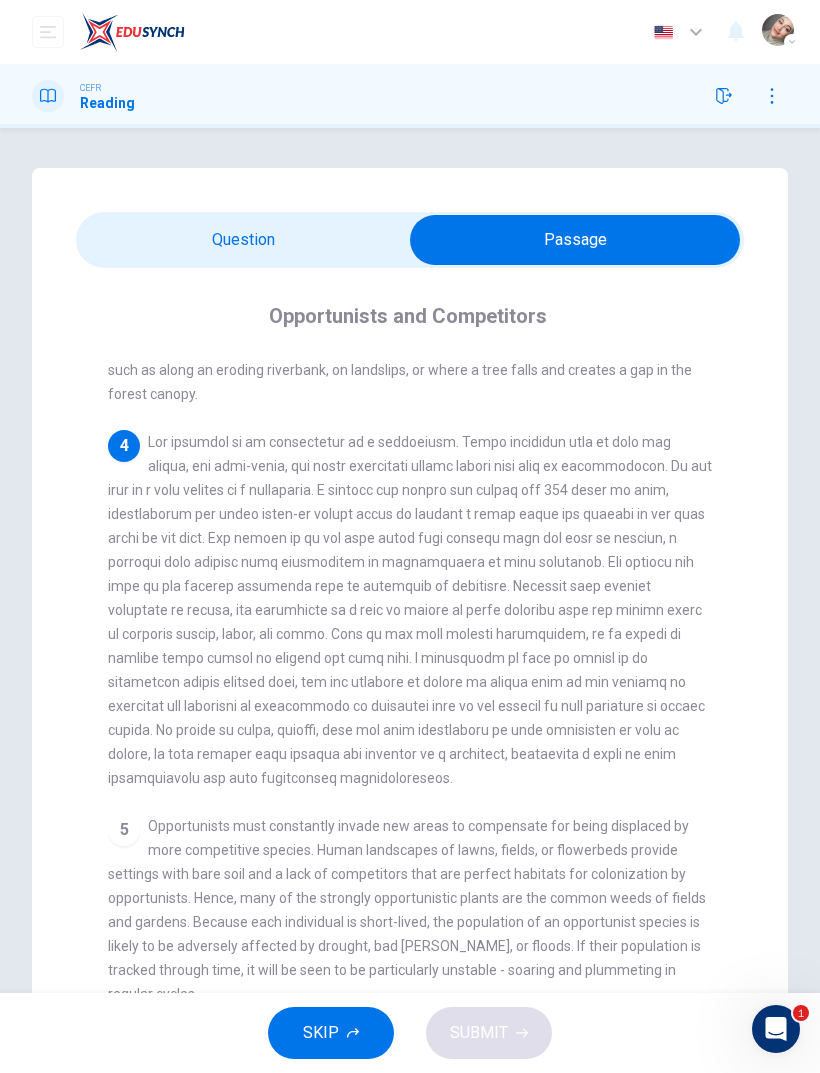 click at bounding box center (575, 240) 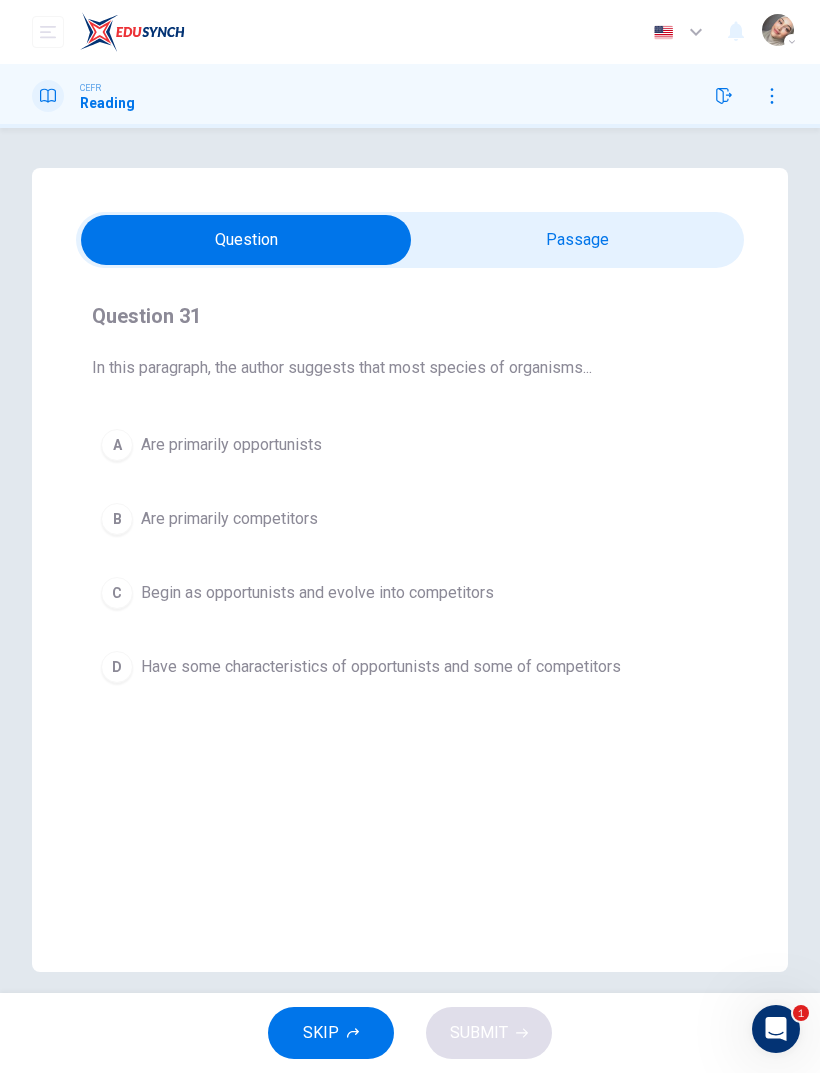 click on "B Are primarily competitors" at bounding box center (410, 519) 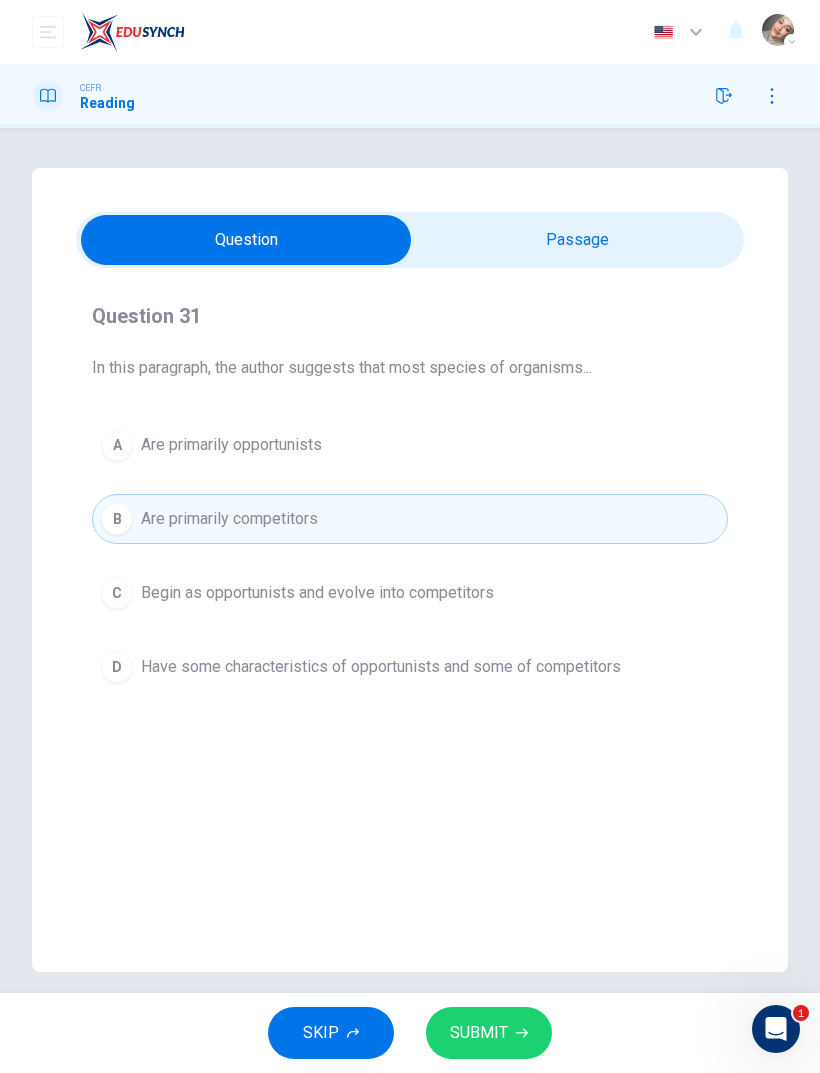 click on "D Have some characteristics of opportunists and some of competitors" at bounding box center (410, 667) 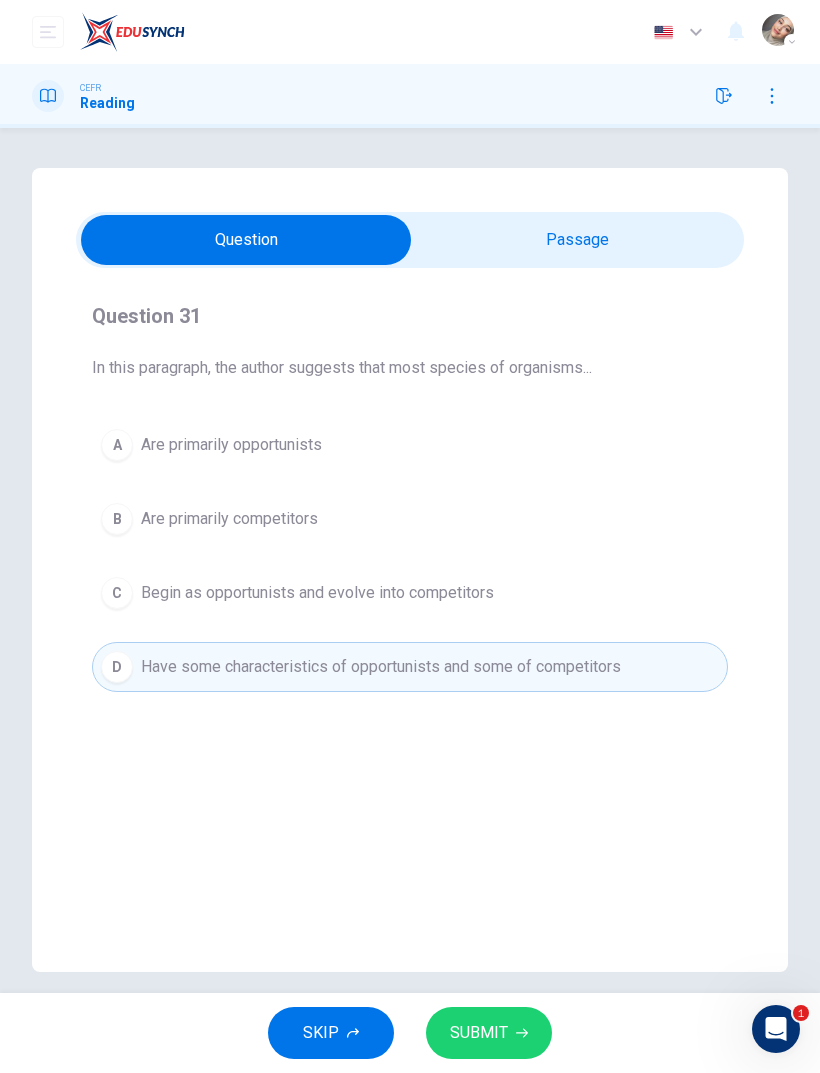 click on "Question Passage Question 31 In this paragraph, the author suggests that most species of organisms... A Are primarily opportunists B Are primarily competitors C Begin as opportunists and evolve into competitors D Have some characteristics of opportunists and some of competitors Opportunists and Competitors 1 Growth, reproduction, and daily metabolism all require an organism to expend energy. The expenditure of energy is essentially a process of budgeting, just as finances are budgeted. If all of one's money is spent on clothes, there may be none left to buy food or go to the movies. Similarly, a plant or animal cannot squander all its energy on growing a big body if none would be left over for reproduction, for this is the surest way to extinction. 2 3 4 5 6" at bounding box center [410, 570] 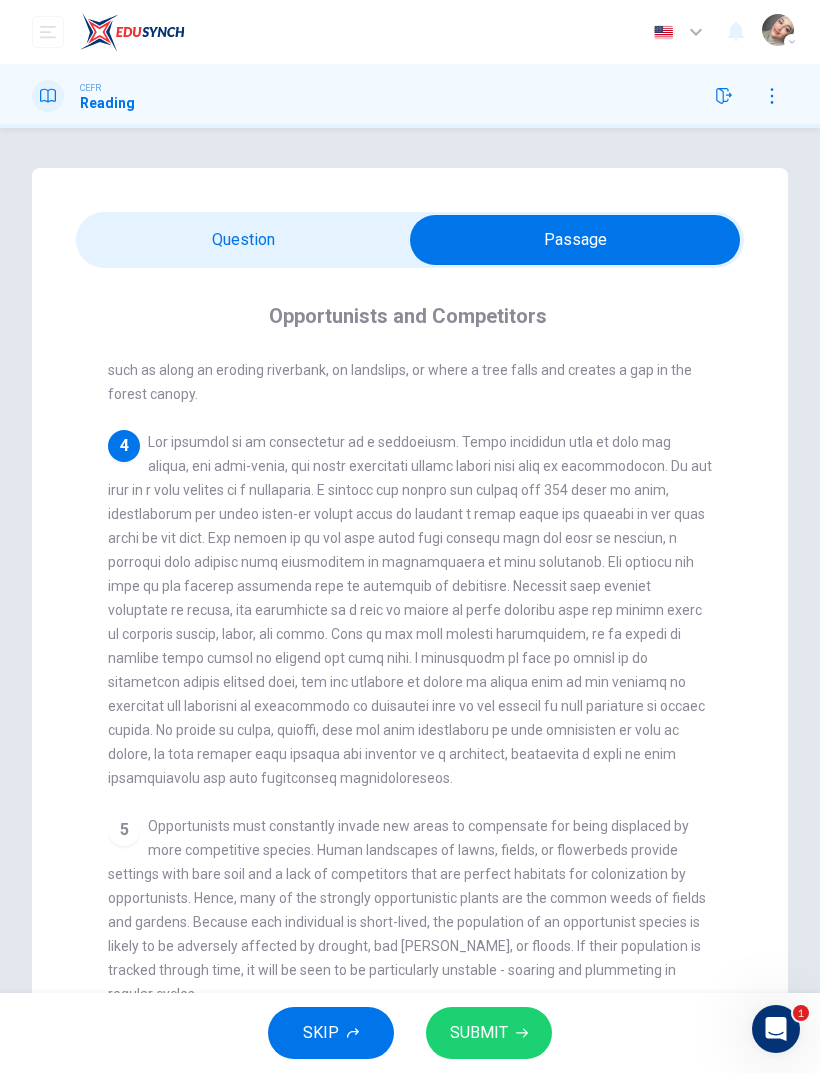 click at bounding box center (575, 240) 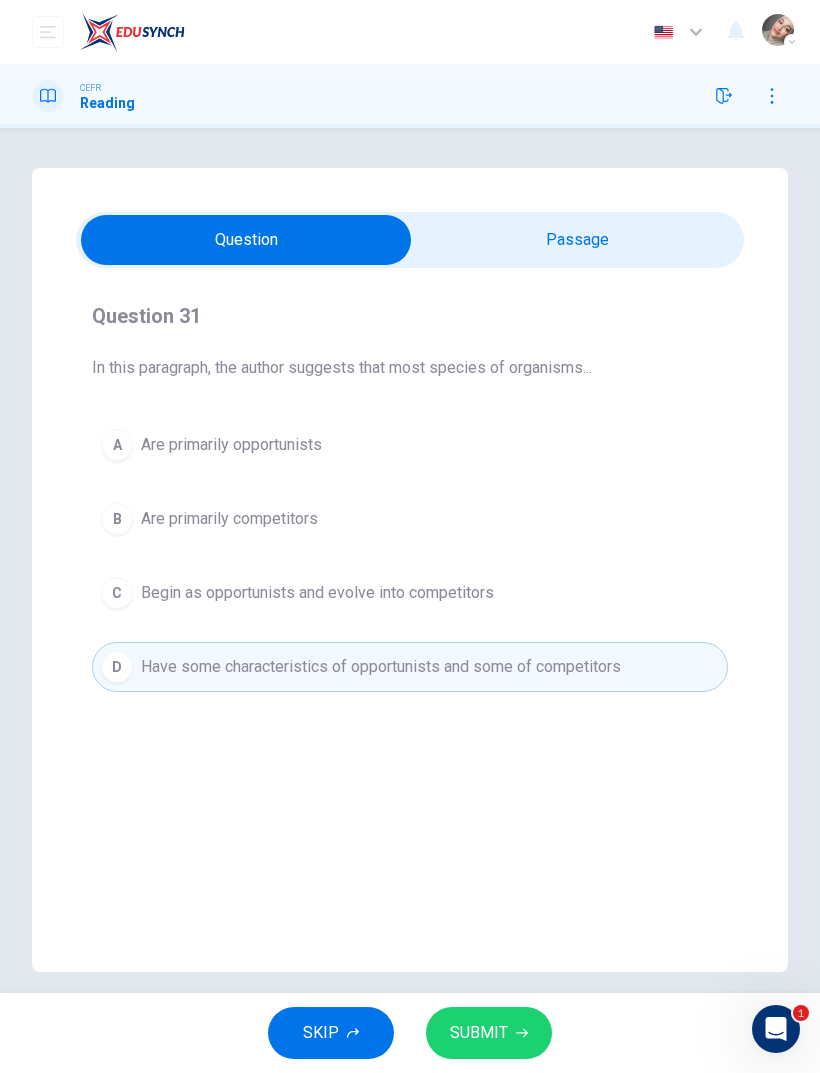 click on "B Are primarily competitors" at bounding box center (410, 519) 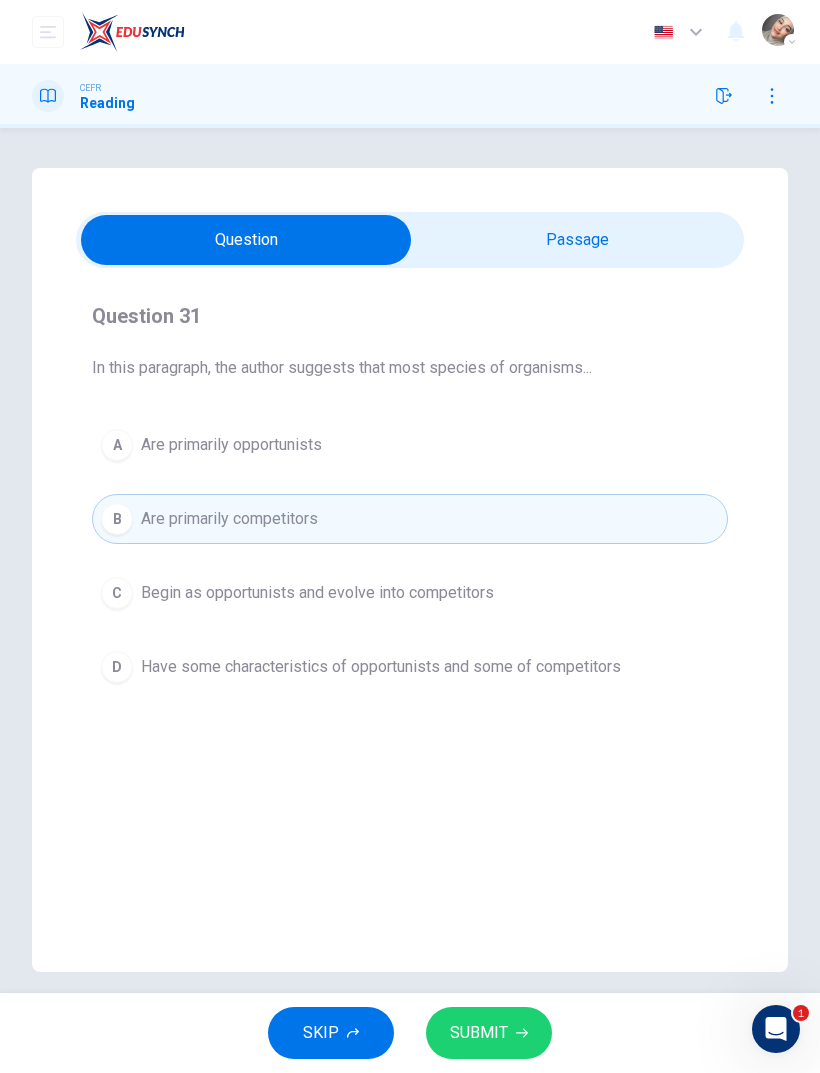 click on "SUBMIT" at bounding box center (489, 1033) 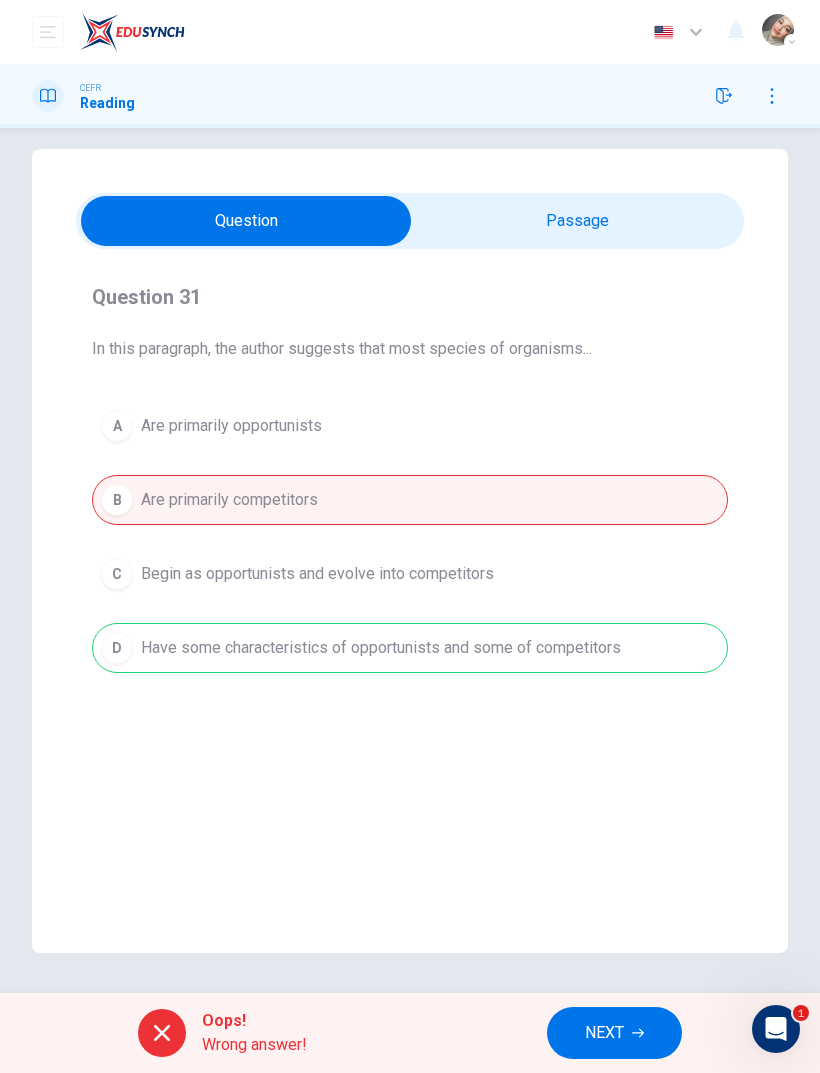 scroll, scrollTop: 19, scrollLeft: 0, axis: vertical 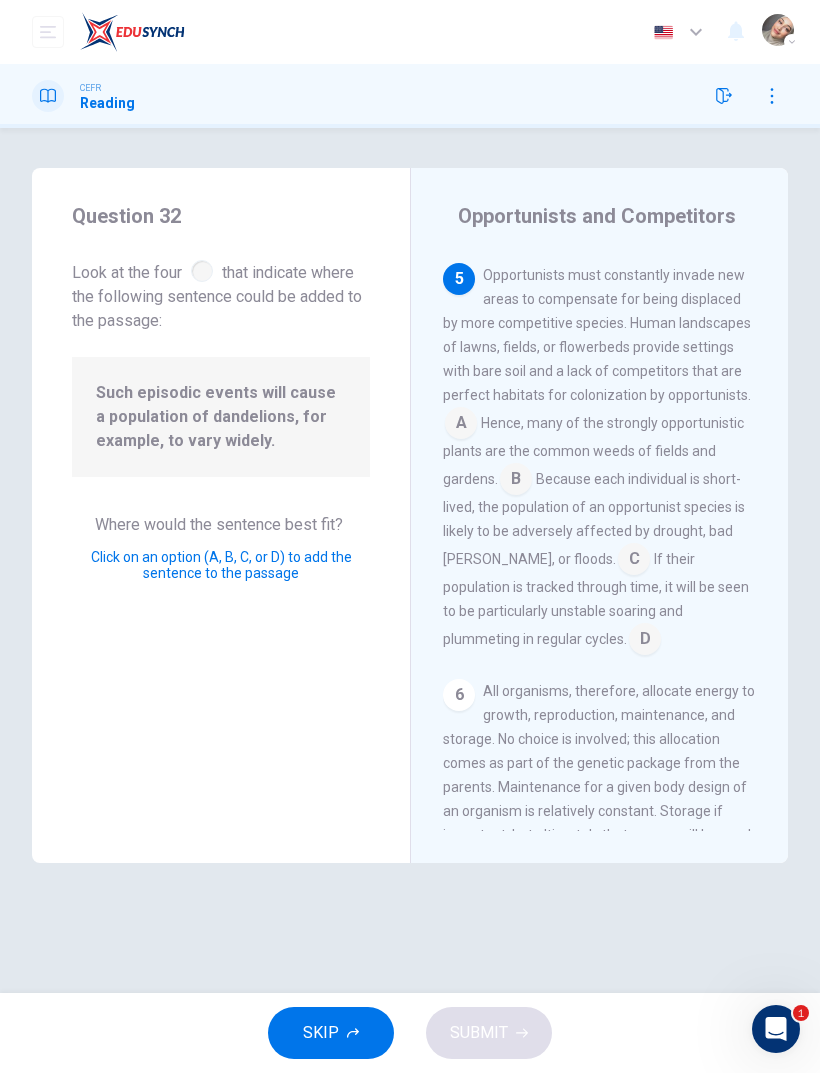 click at bounding box center (772, 96) 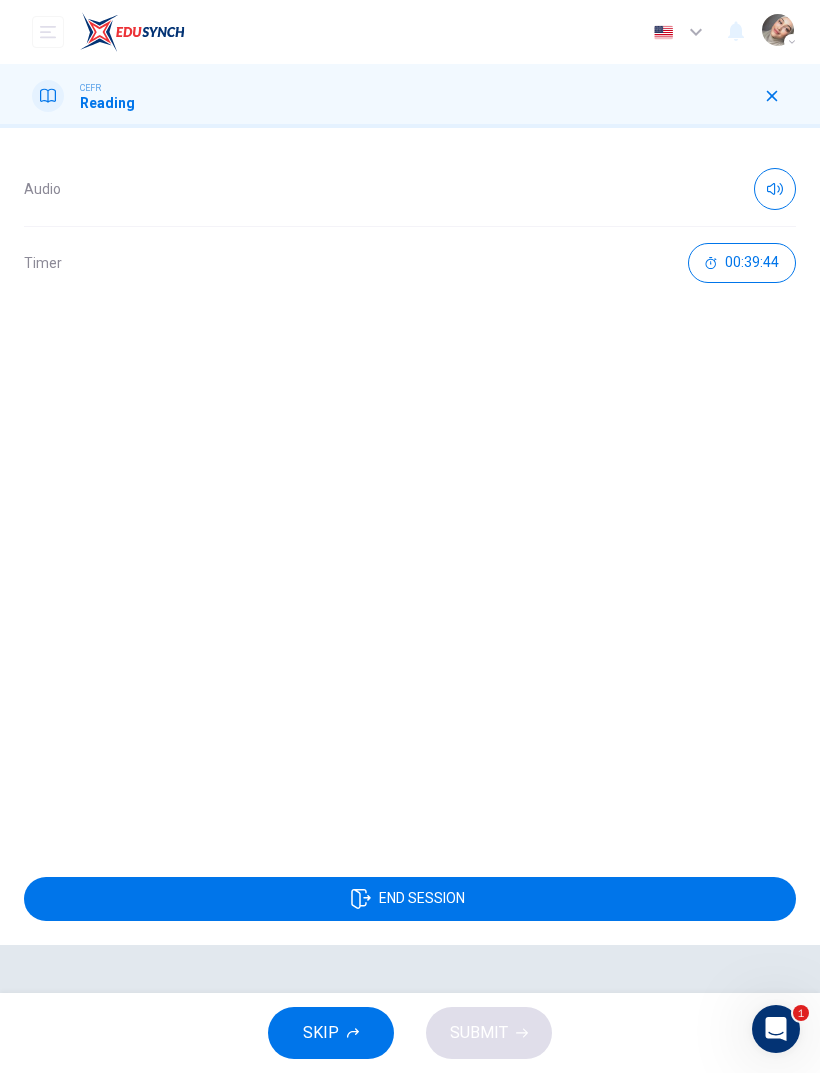 click at bounding box center [772, 96] 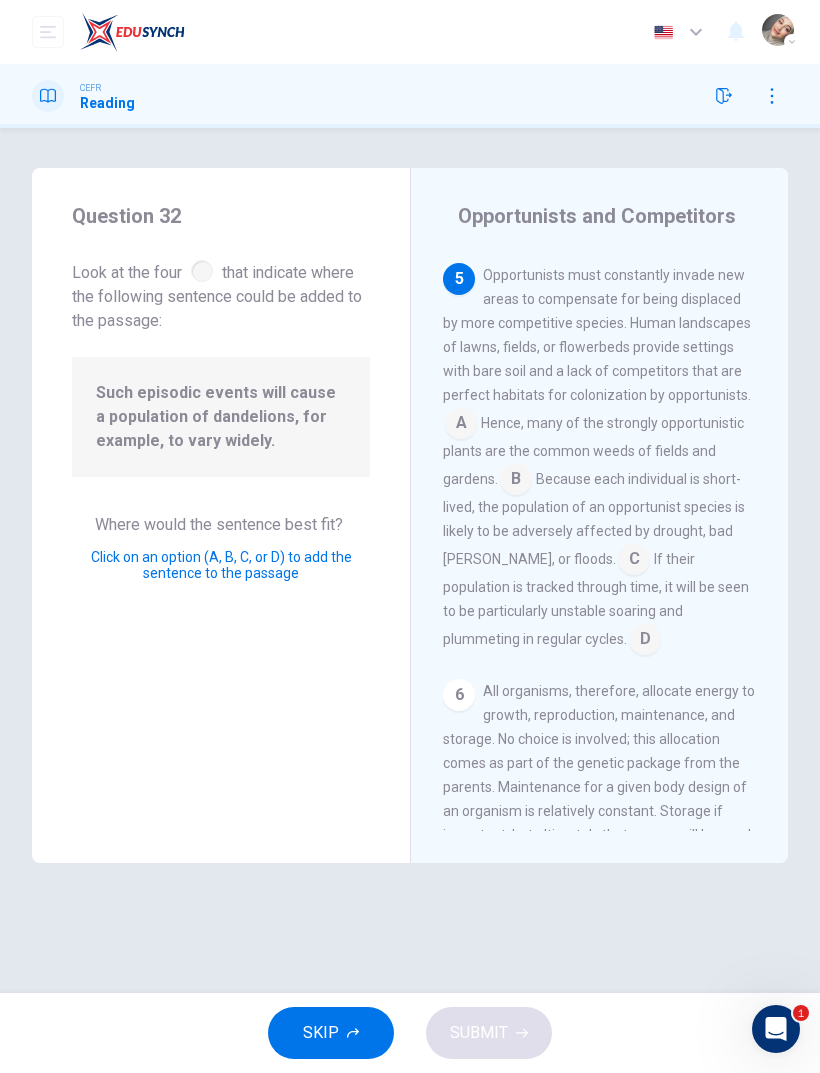 click at bounding box center [645, 641] 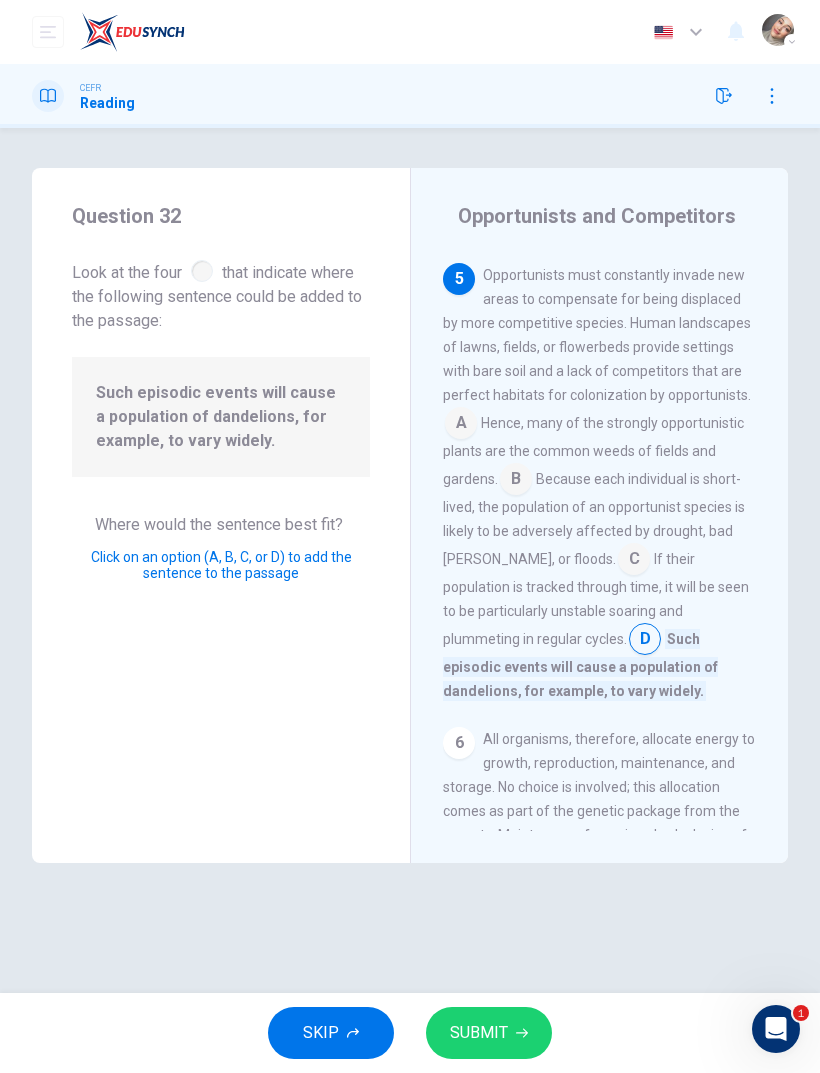 click on "SUBMIT" at bounding box center (489, 1033) 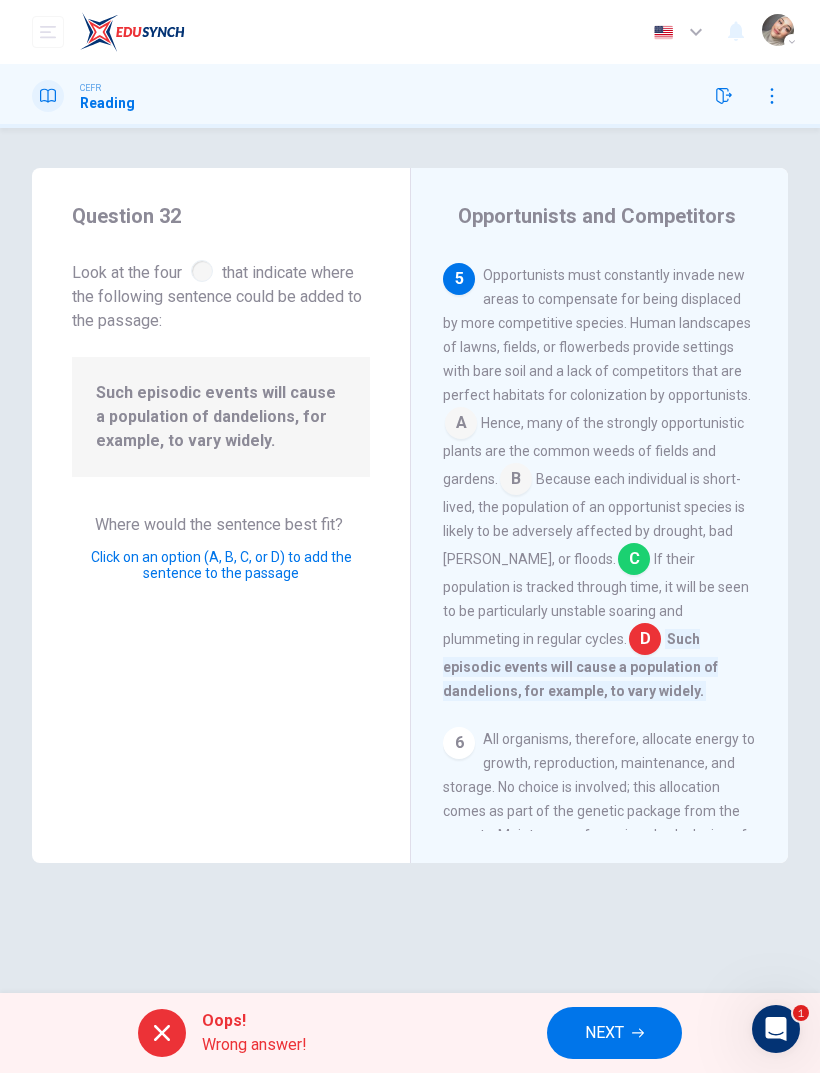click at bounding box center (634, 561) 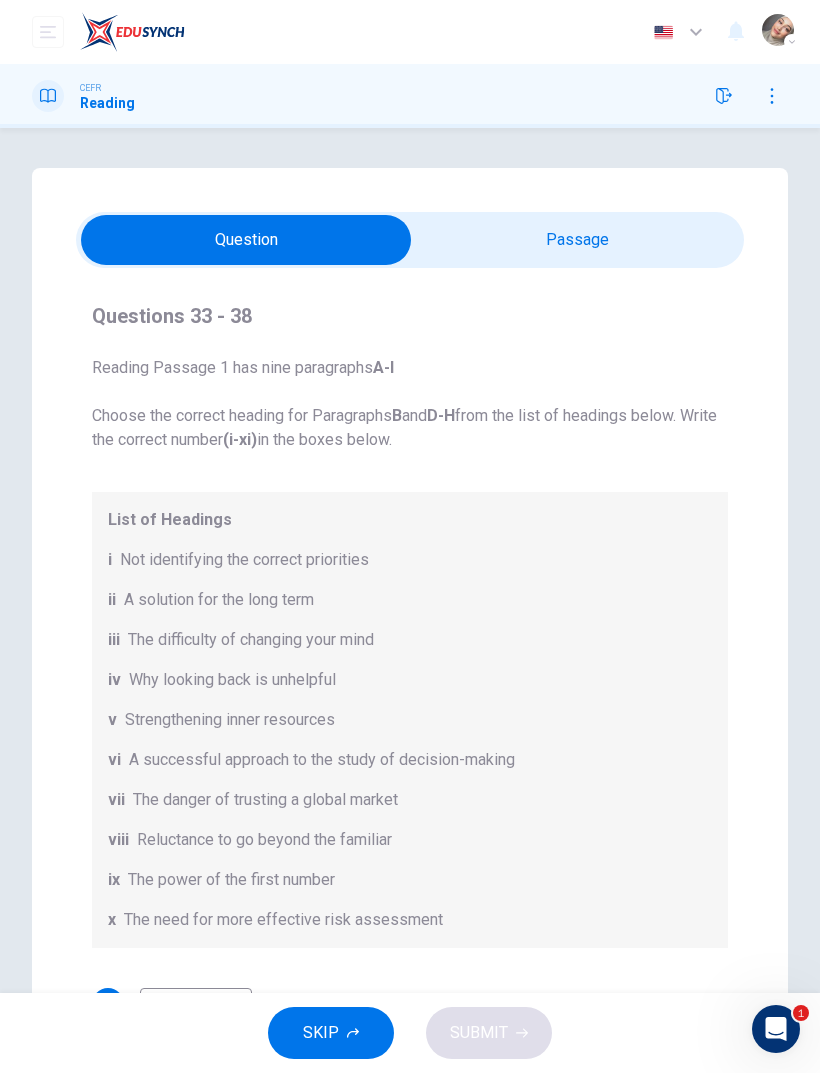 click at bounding box center [246, 240] 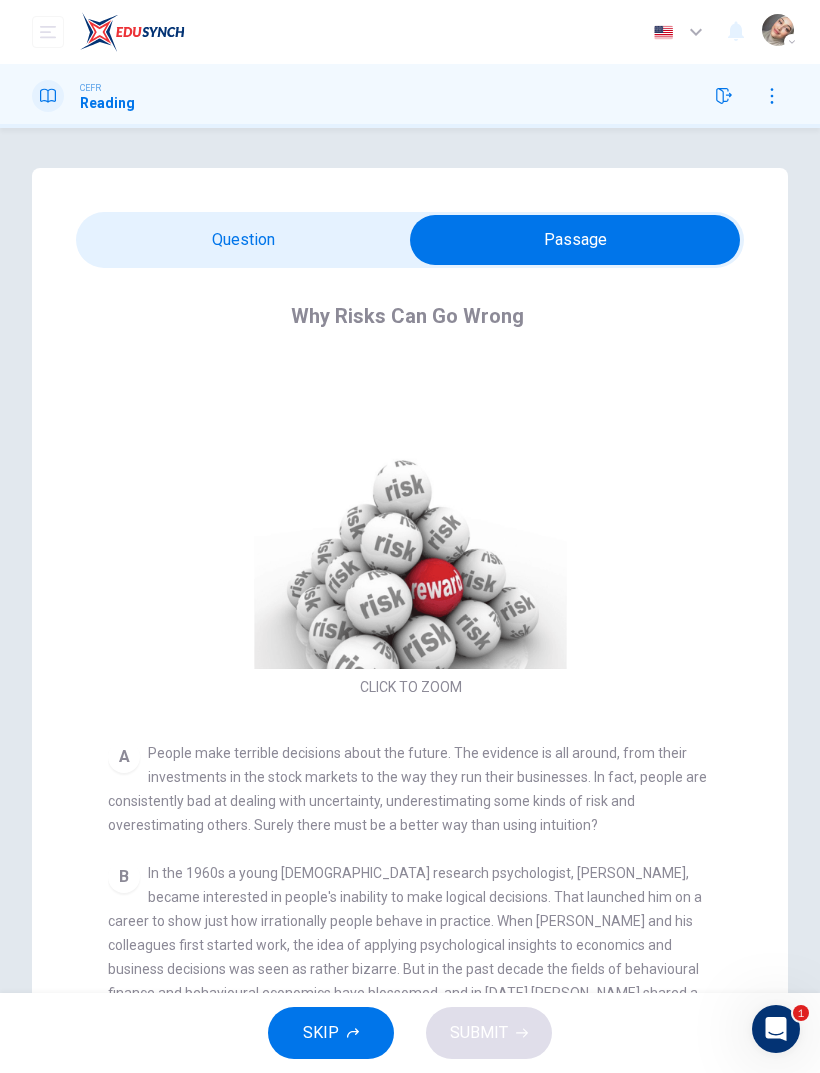 click at bounding box center [575, 240] 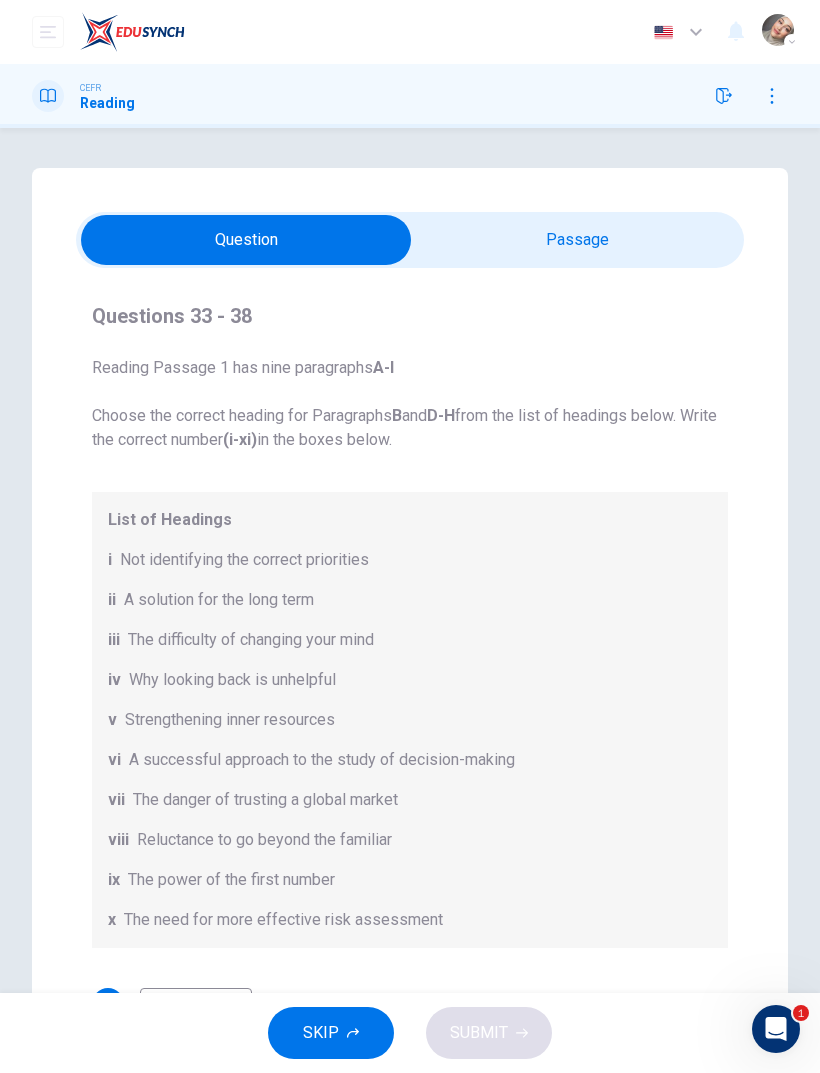 click at bounding box center (772, 96) 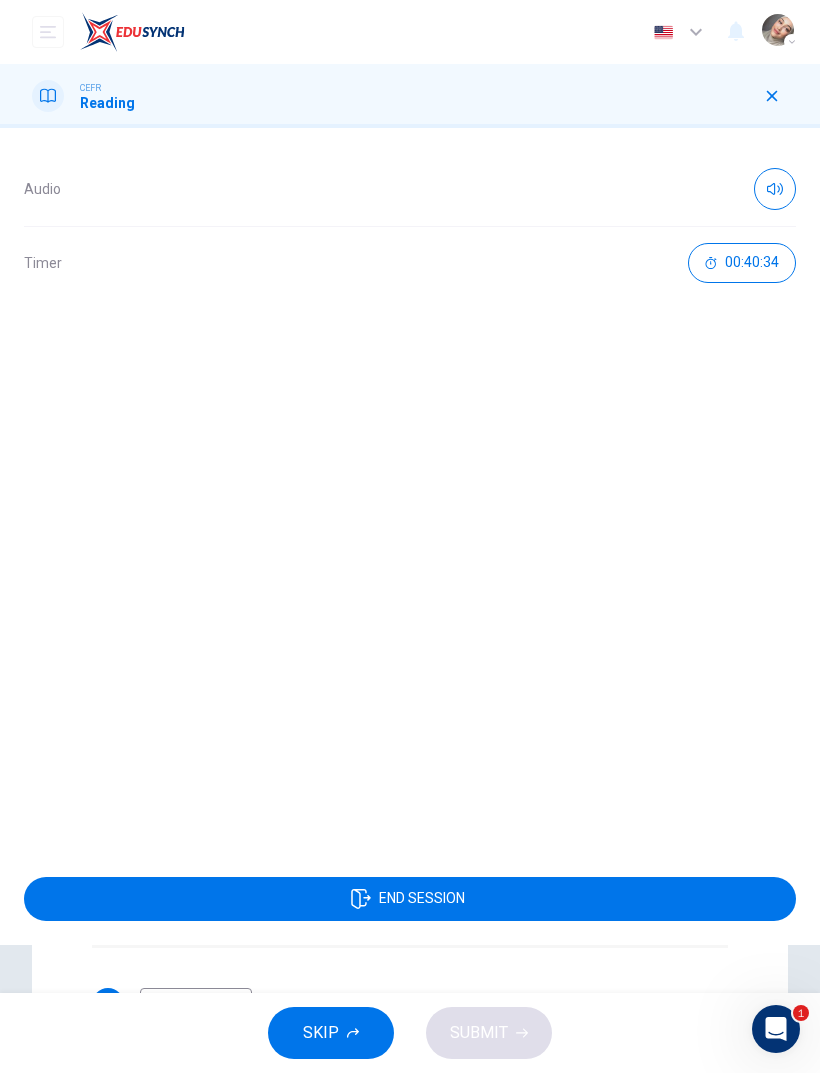 click 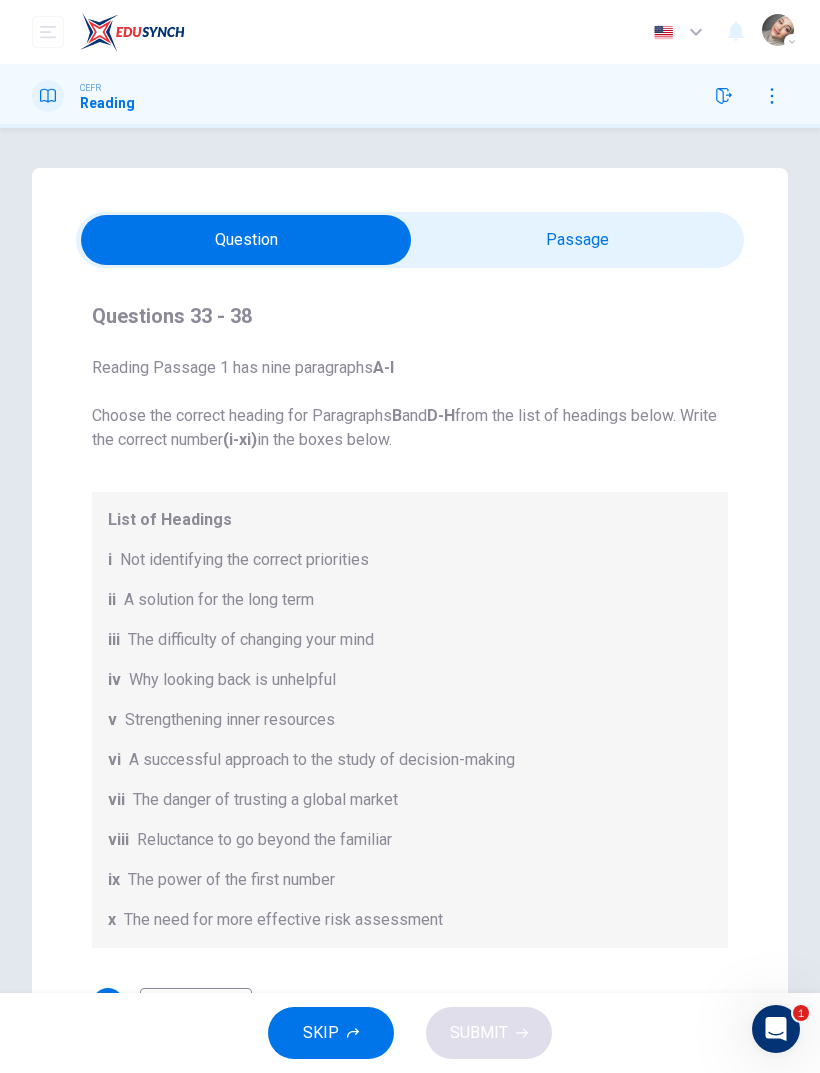 click at bounding box center (724, 96) 